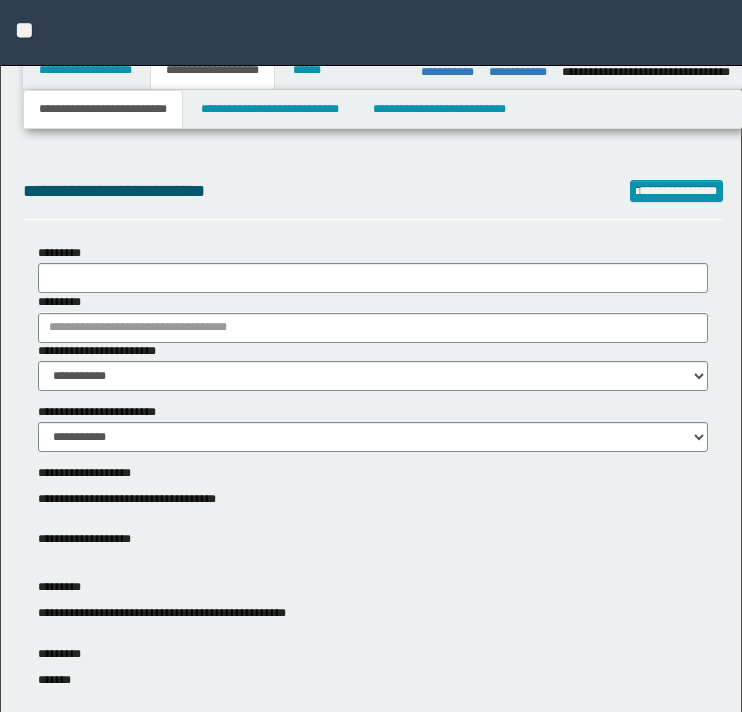 select on "*" 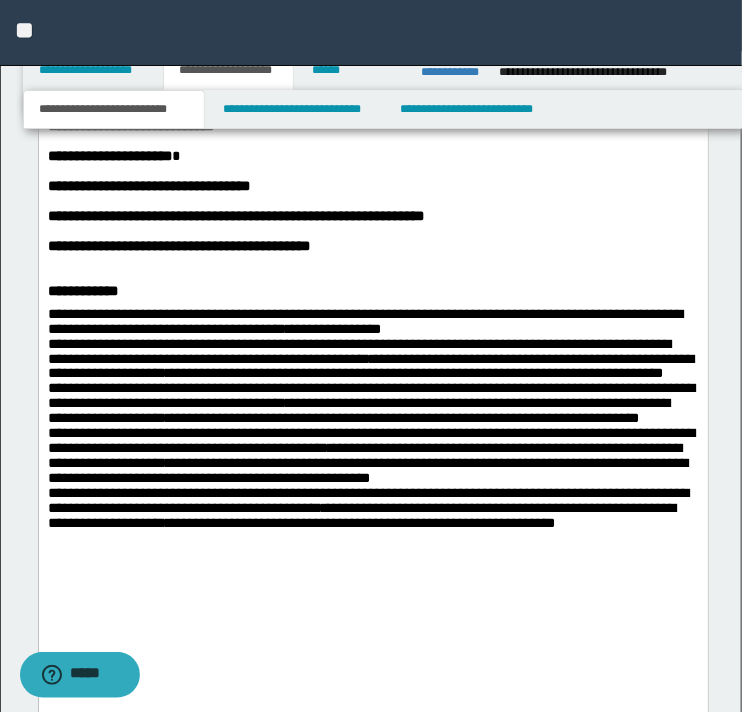 scroll, scrollTop: 0, scrollLeft: 0, axis: both 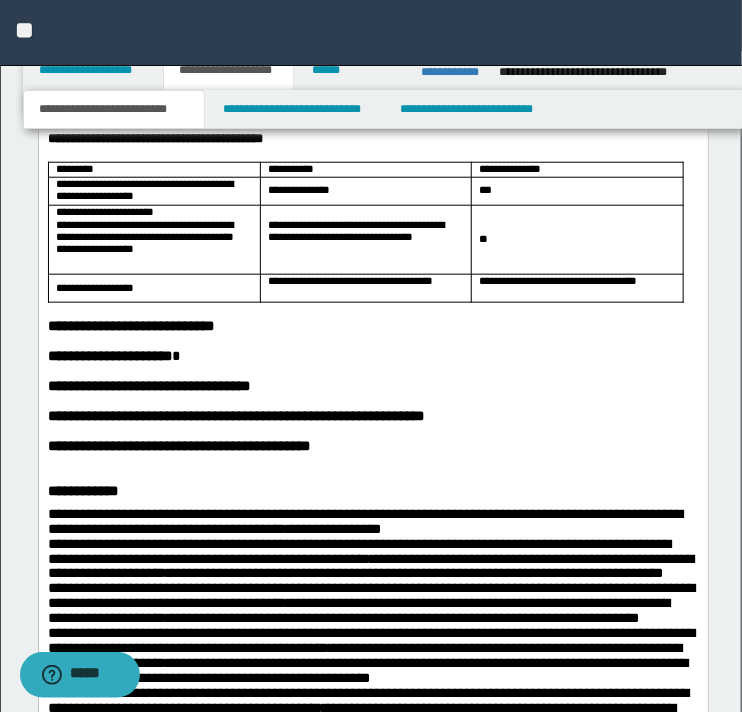 click on "**********" at bounding box center [372, 327] 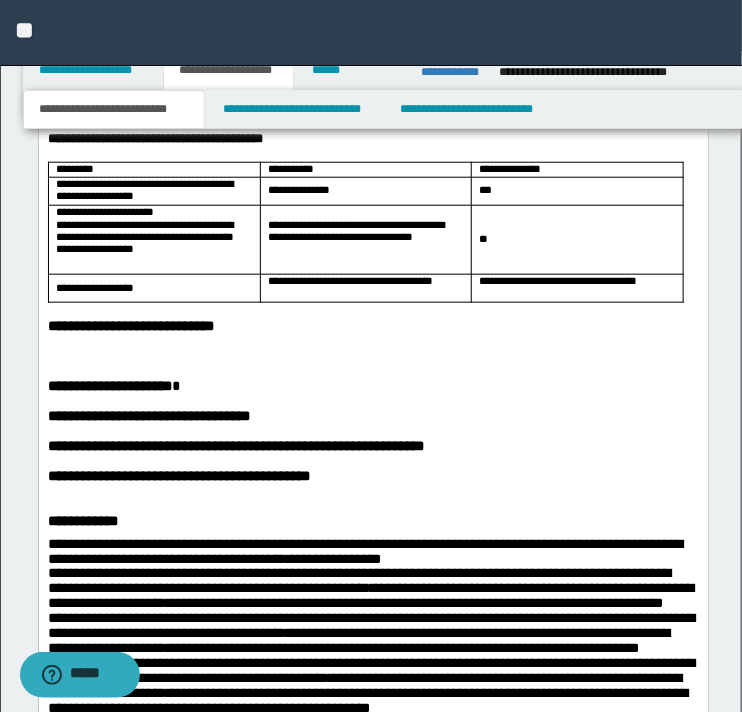 paste 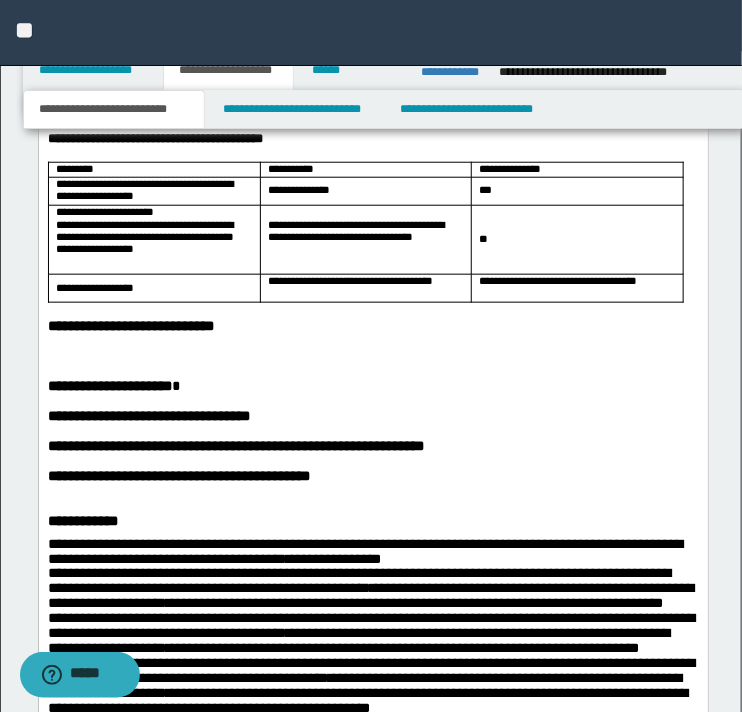 type 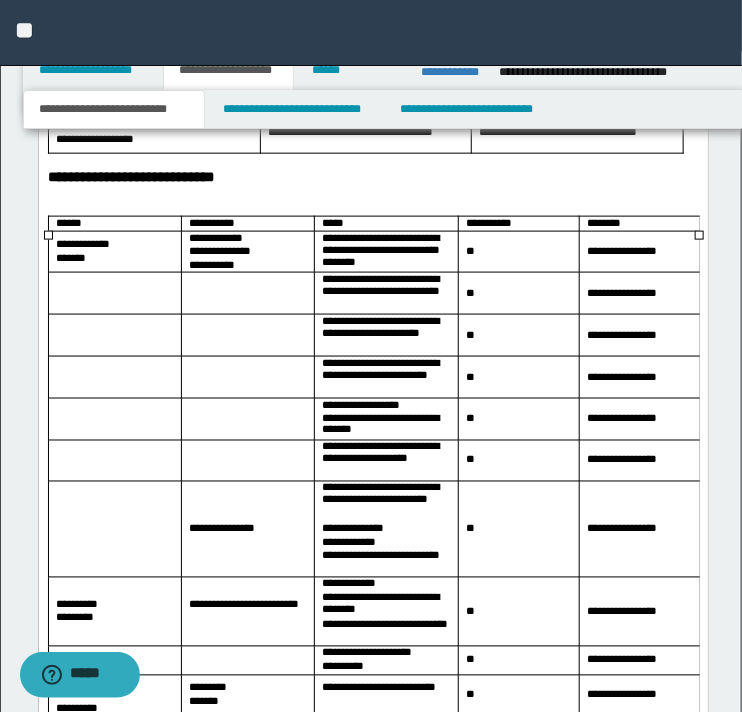 scroll, scrollTop: 2112, scrollLeft: 0, axis: vertical 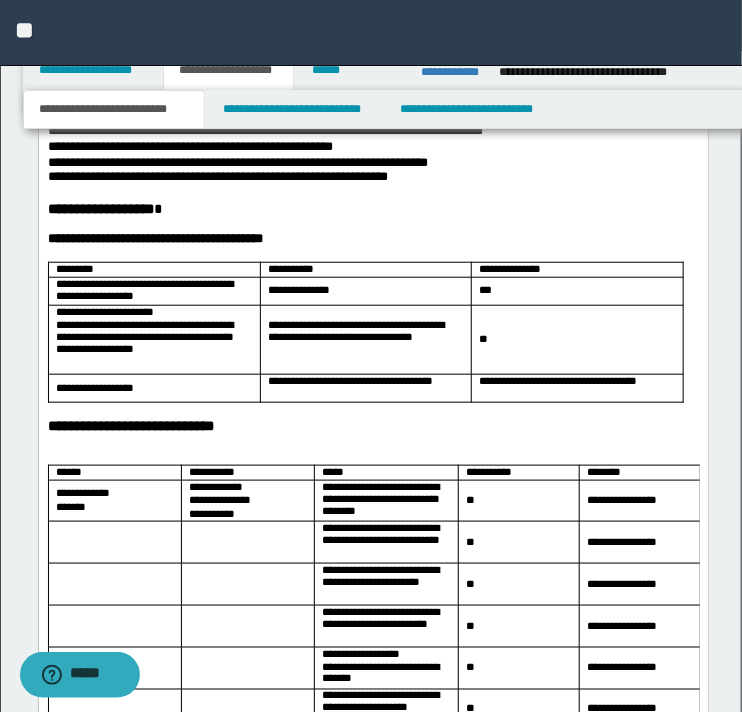 click at bounding box center [373, 458] 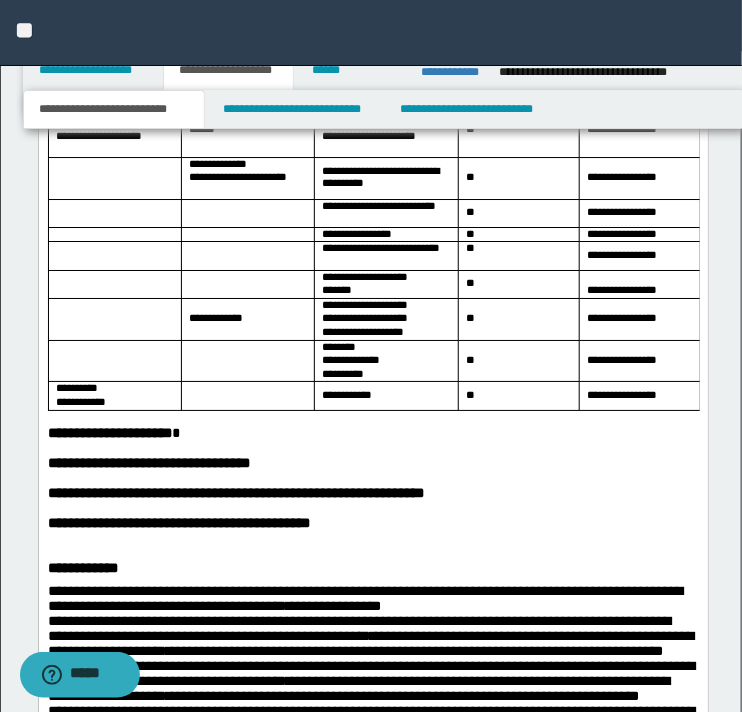 scroll, scrollTop: 3512, scrollLeft: 0, axis: vertical 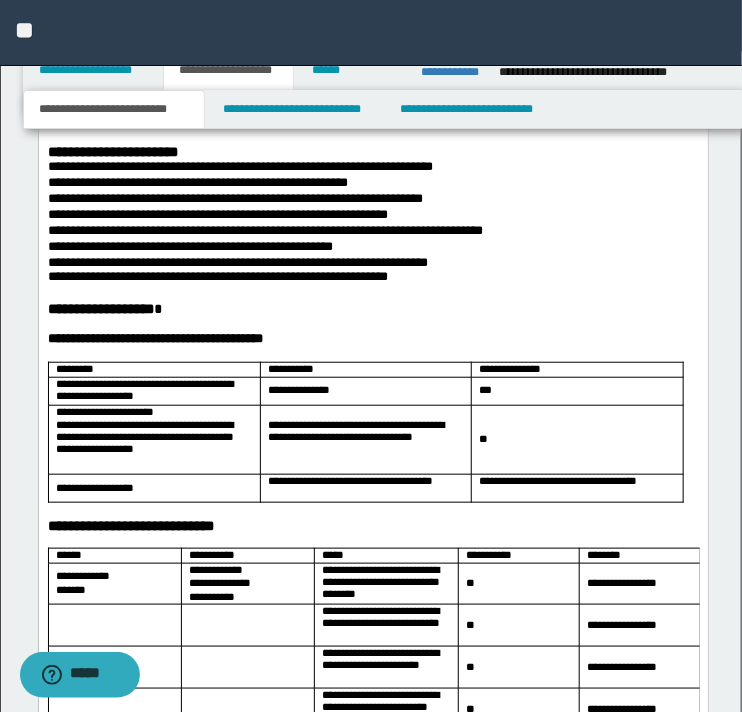 click on "**********" at bounding box center [130, 526] 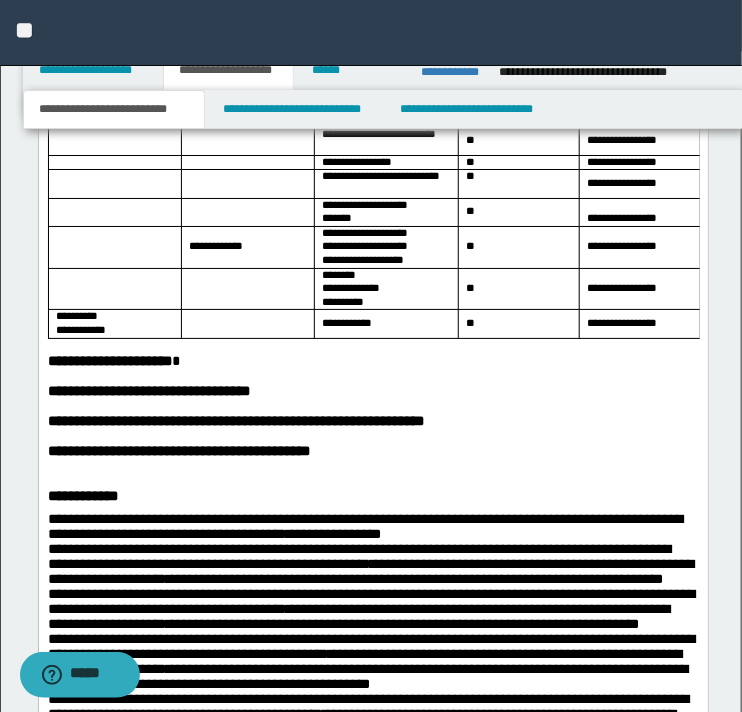 scroll, scrollTop: 3612, scrollLeft: 0, axis: vertical 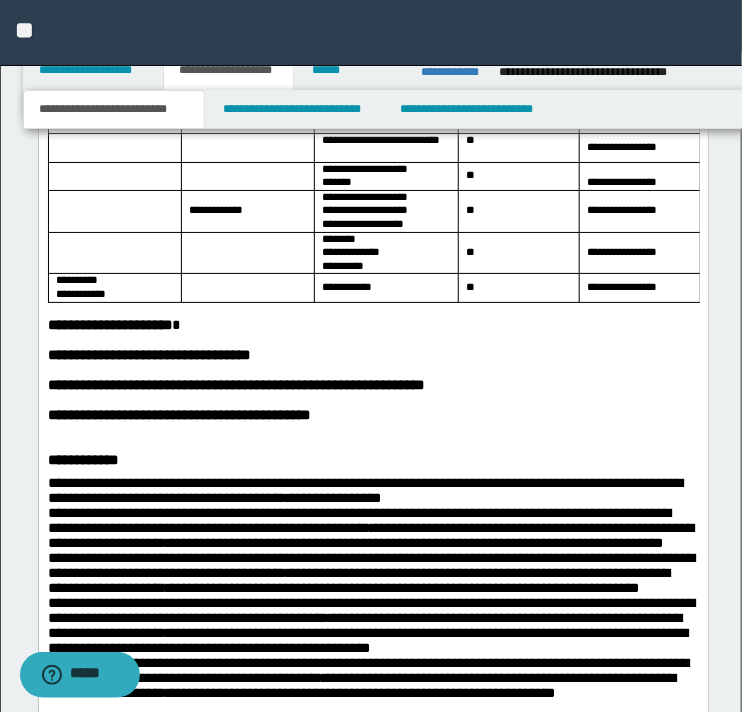 click at bounding box center [372, 432] 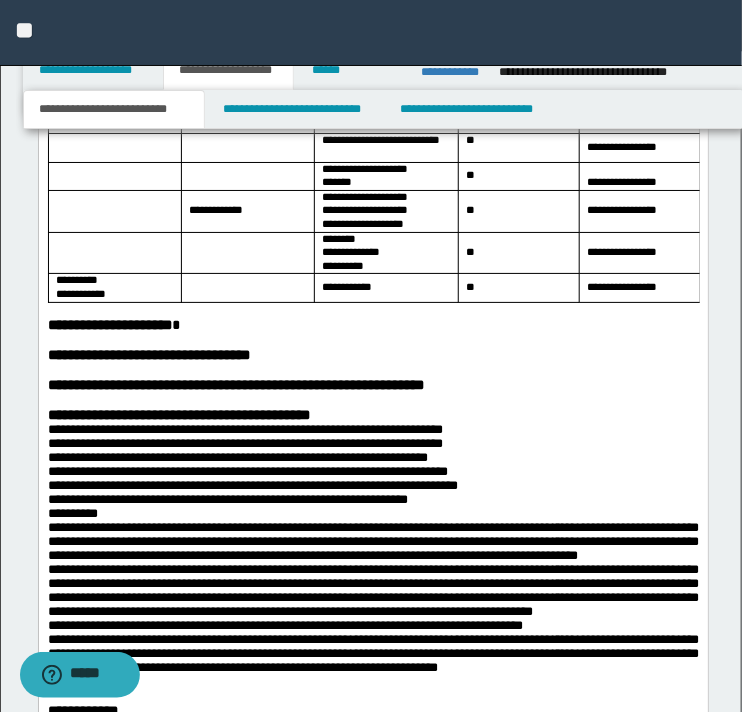 click on "**********" at bounding box center (372, 417) 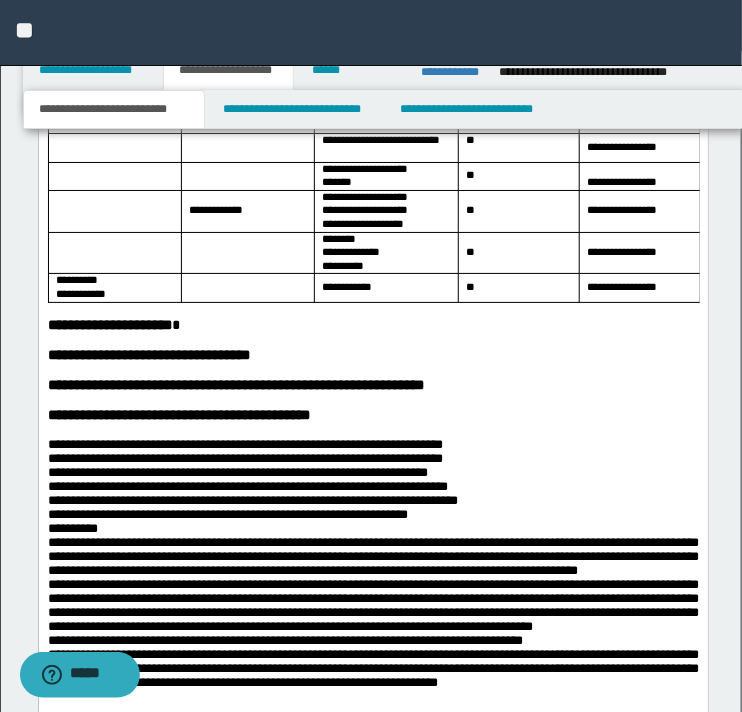 click on "**********" at bounding box center (372, 327) 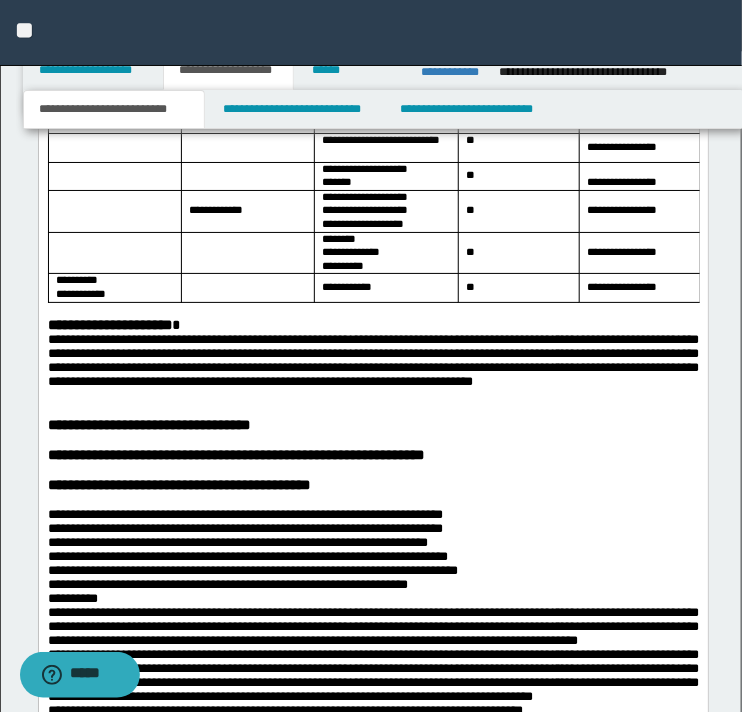 click on "**********" at bounding box center [372, 327] 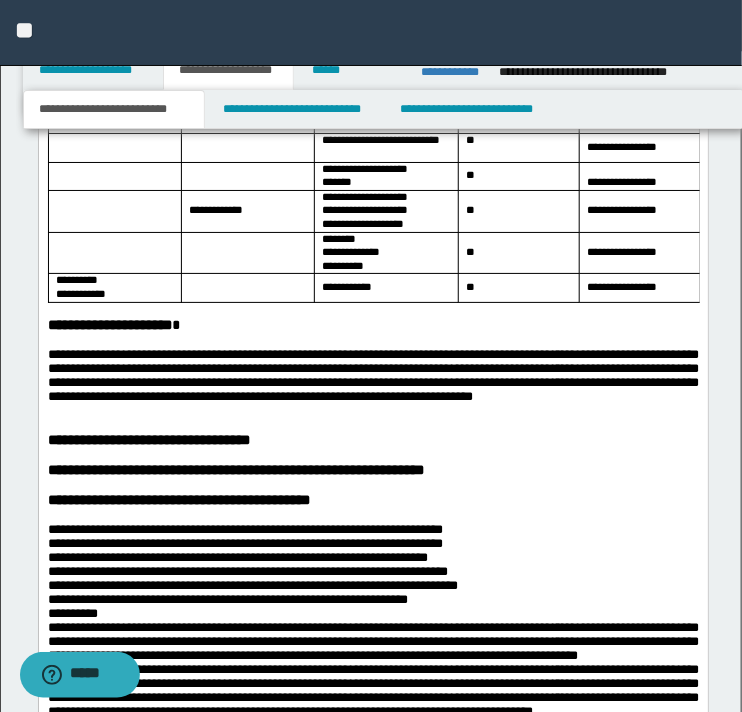 click on "**********" at bounding box center [372, 378] 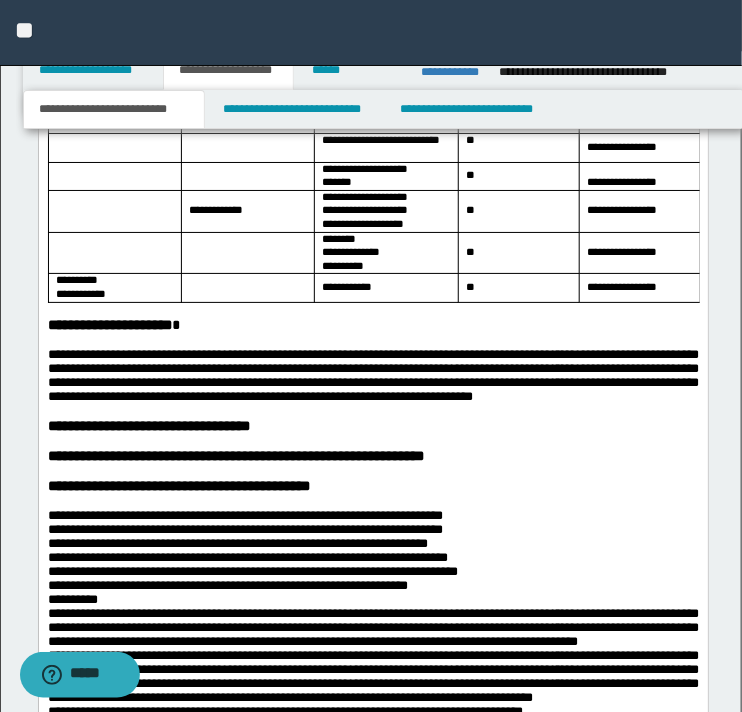 click on "**********" at bounding box center (372, 428) 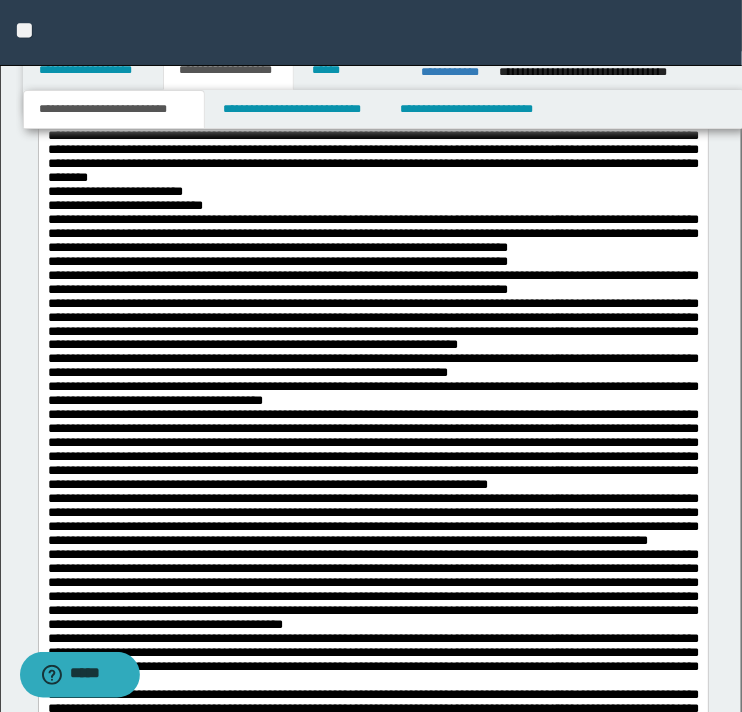scroll, scrollTop: 4312, scrollLeft: 0, axis: vertical 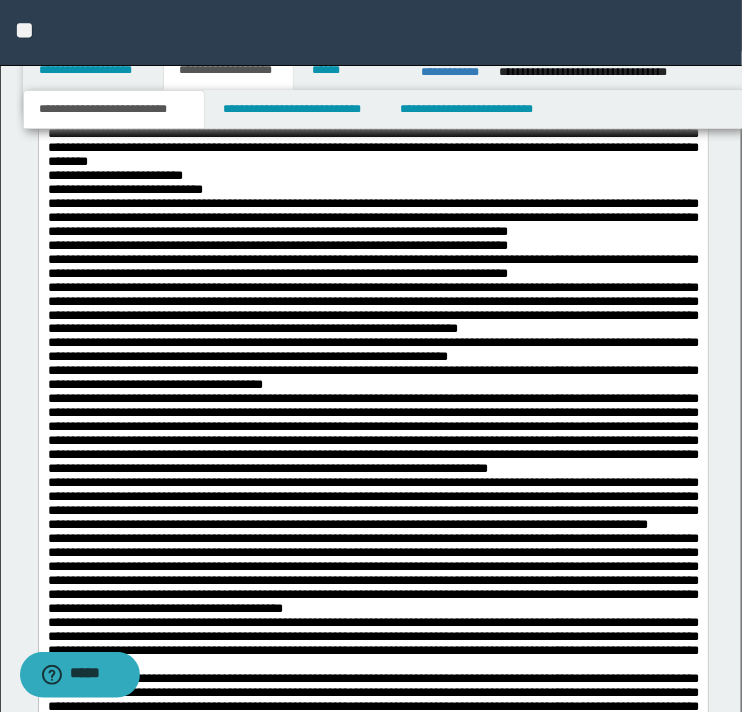 click on "**********" at bounding box center [114, 177] 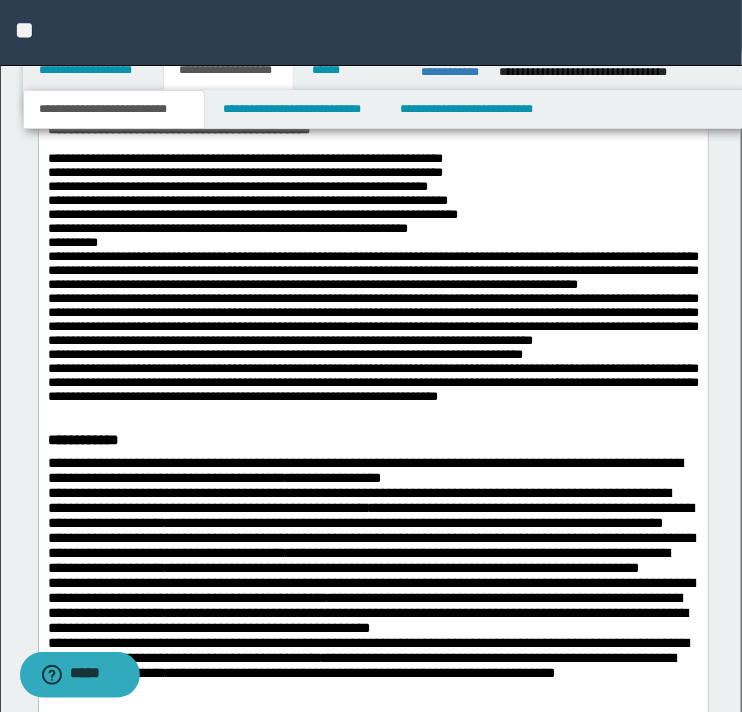 scroll, scrollTop: 5112, scrollLeft: 0, axis: vertical 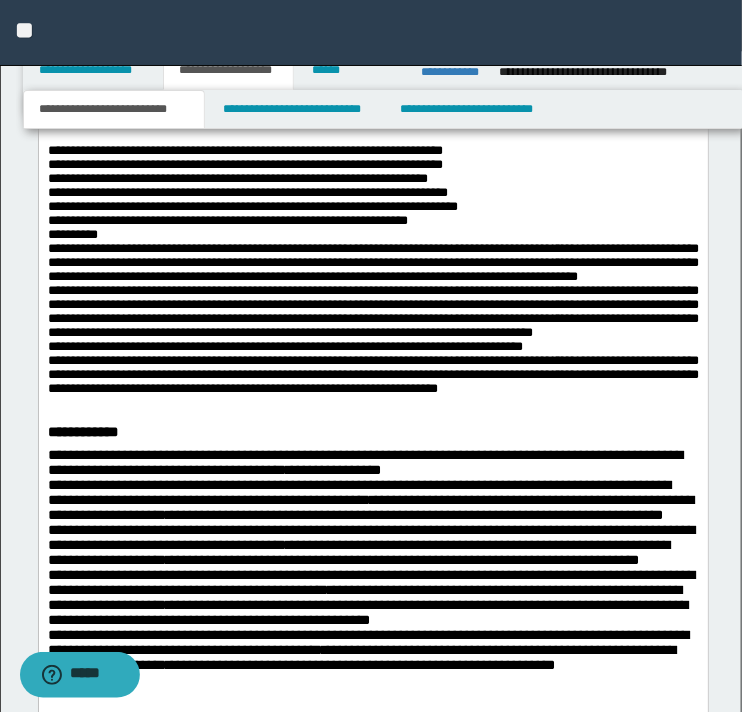 click on "**********" at bounding box center (372, 21) 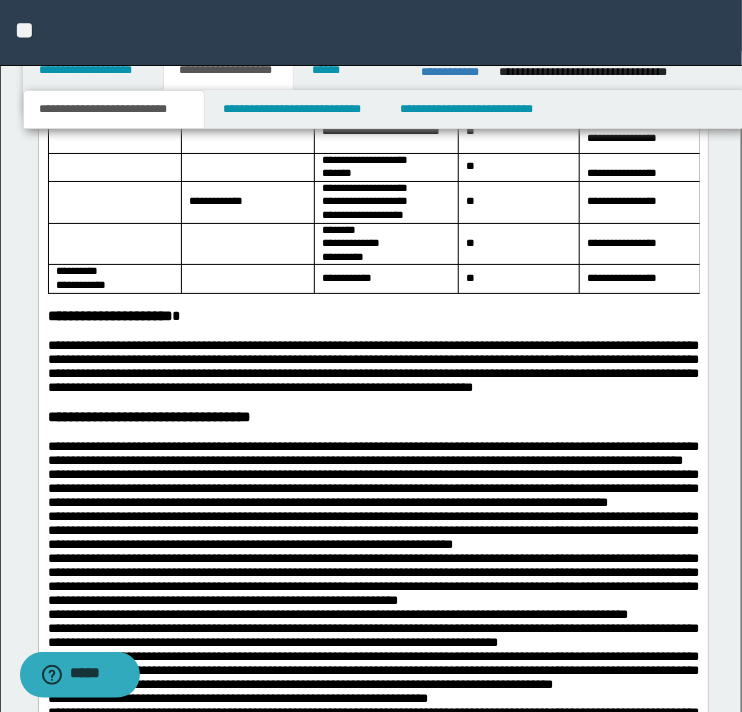 scroll, scrollTop: 3712, scrollLeft: 0, axis: vertical 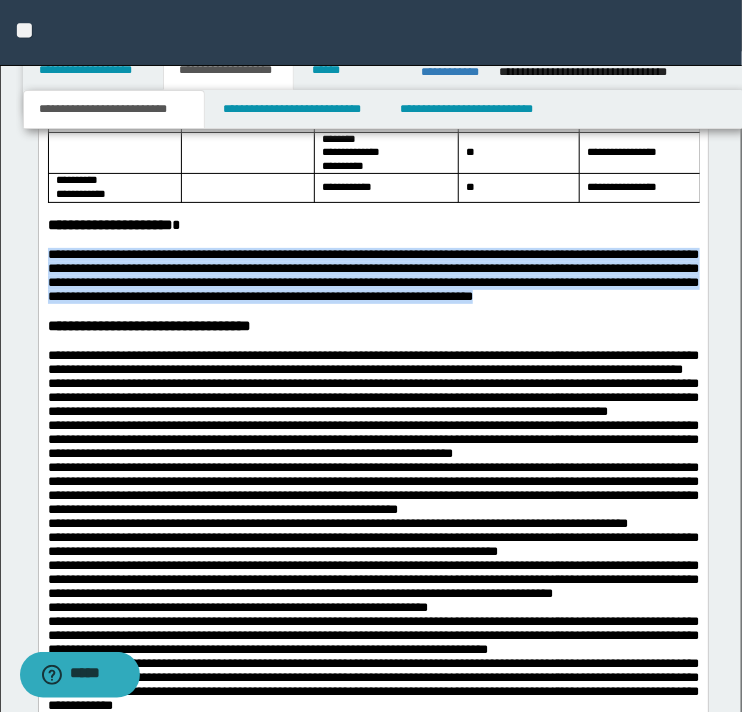 drag, startPoint x: 342, startPoint y: 348, endPoint x: 41, endPoint y: 274, distance: 309.9629 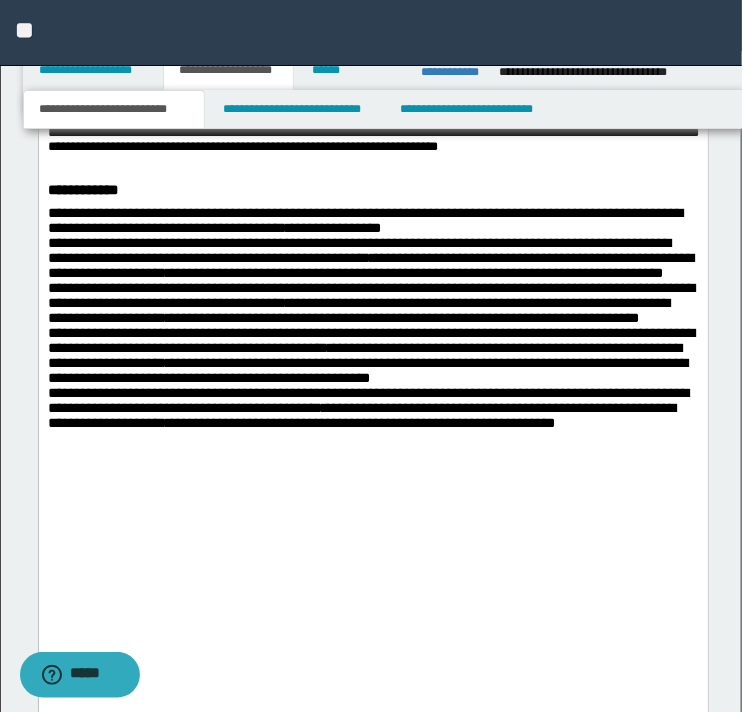 scroll, scrollTop: 5112, scrollLeft: 0, axis: vertical 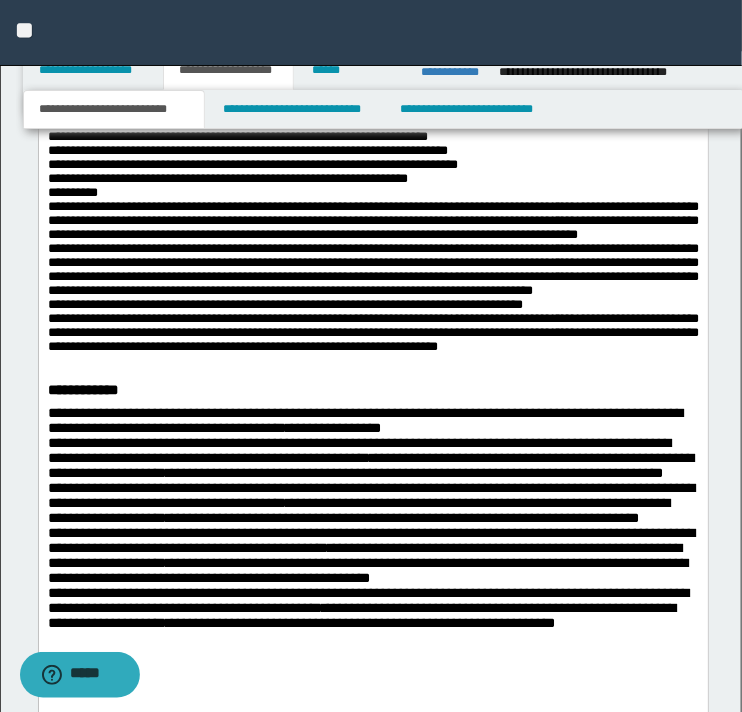 click on "**********" at bounding box center [372, 51] 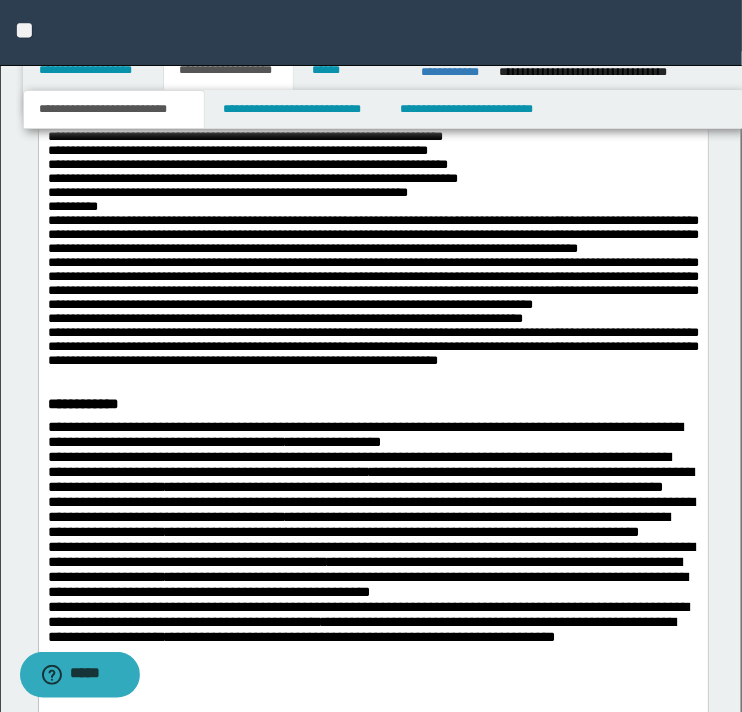 scroll, scrollTop: 5312, scrollLeft: 0, axis: vertical 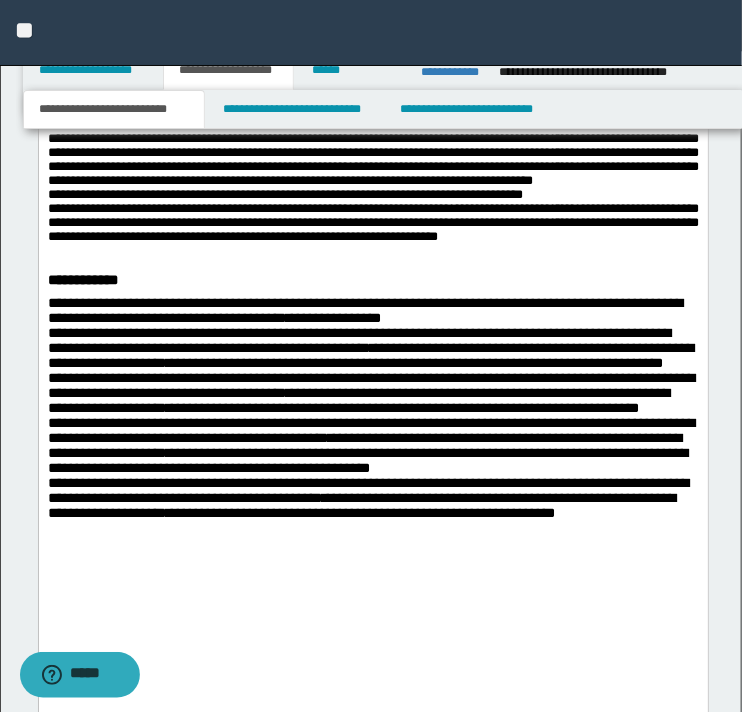 drag, startPoint x: 518, startPoint y: 404, endPoint x: 42, endPoint y: 325, distance: 482.51114 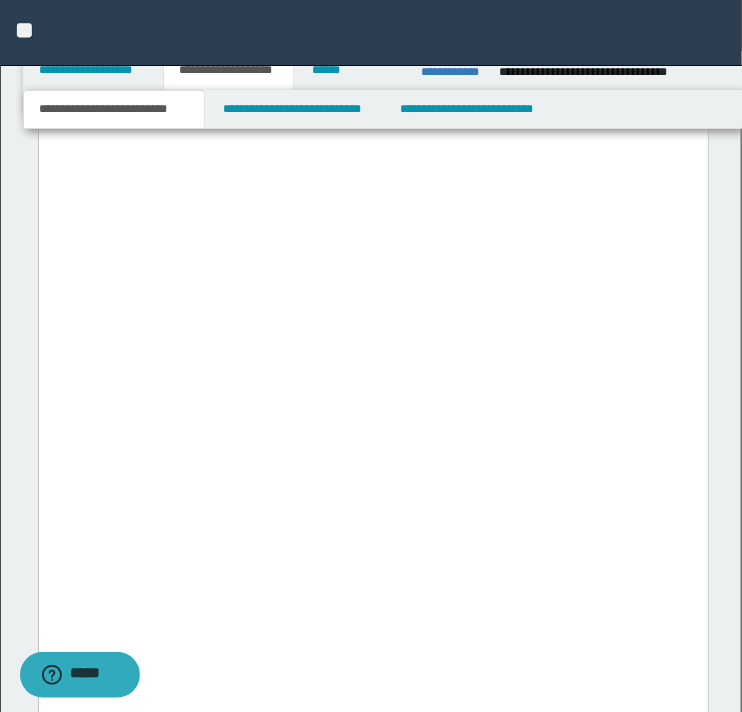scroll, scrollTop: 5512, scrollLeft: 0, axis: vertical 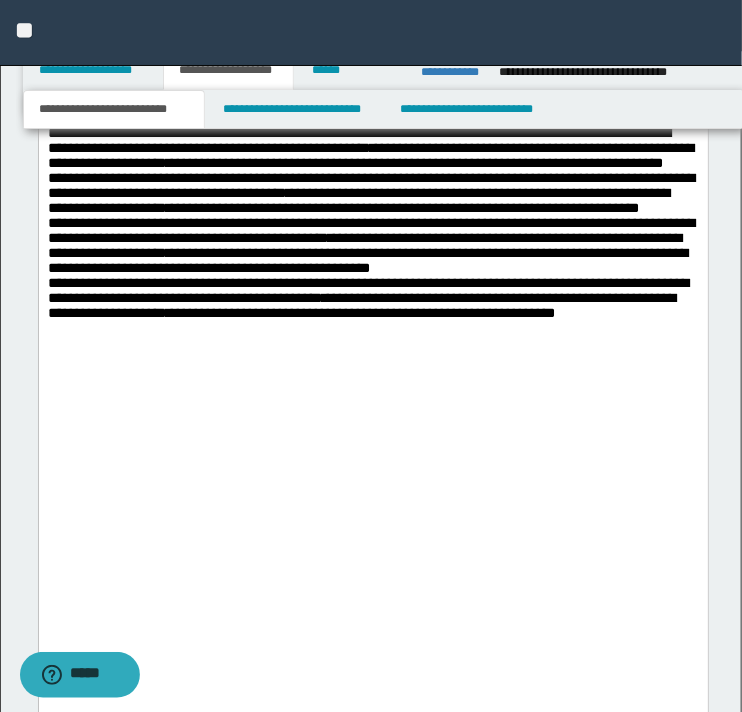 click on "**********" at bounding box center [372, -1523] 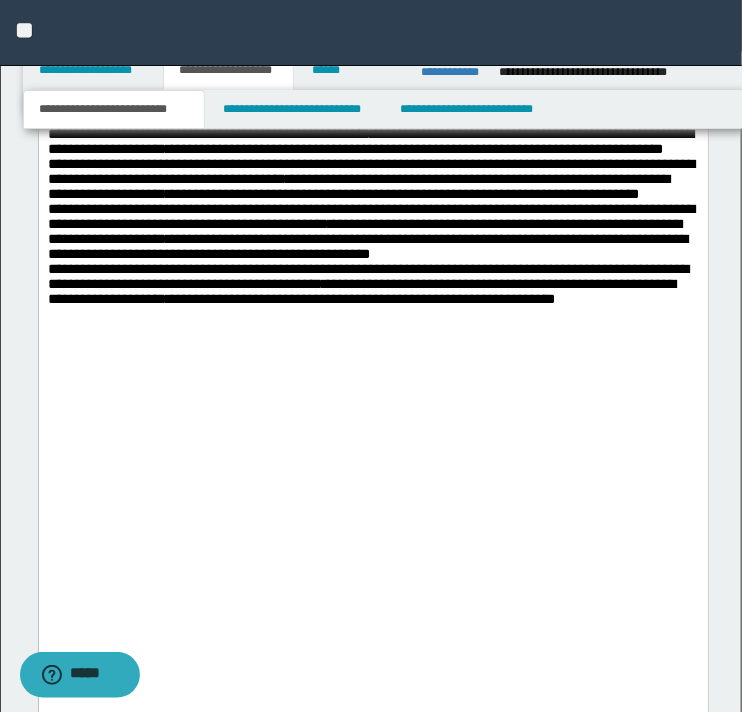 click on "**********" at bounding box center [247, -171] 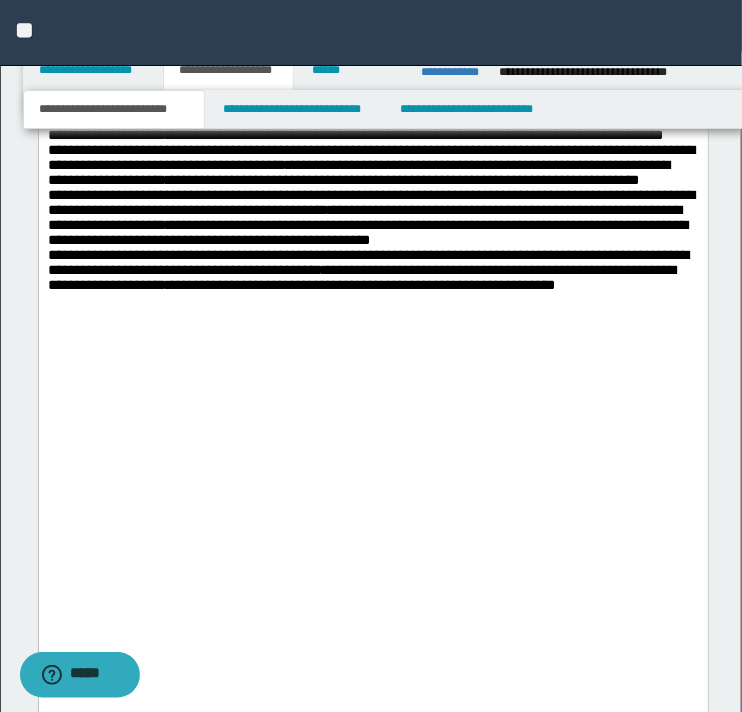 click on "**********" at bounding box center [372, -1537] 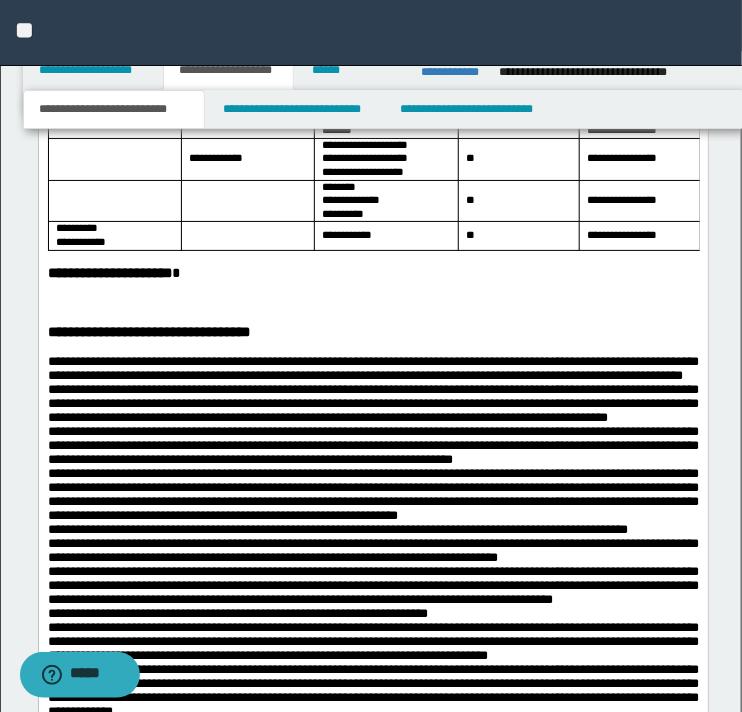 scroll, scrollTop: 3712, scrollLeft: 0, axis: vertical 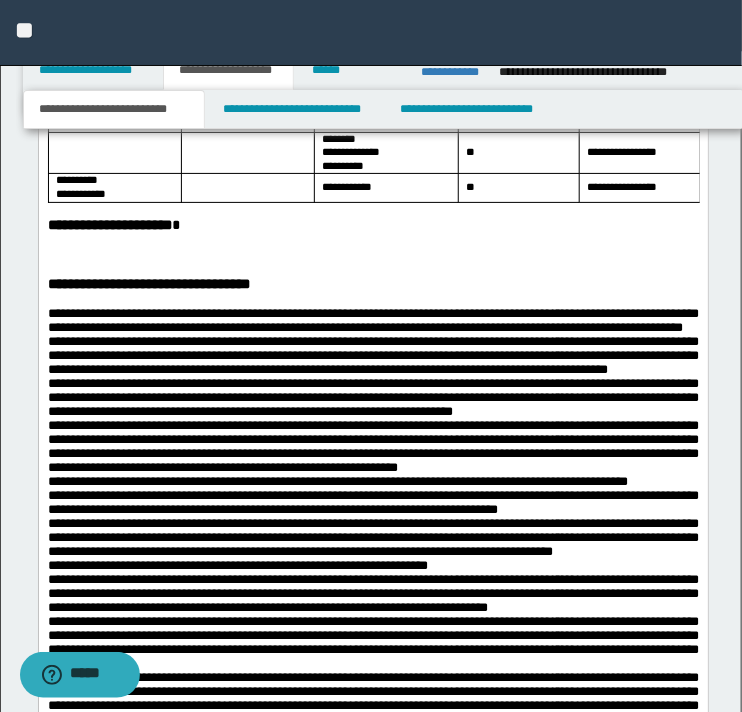 click on "**********" at bounding box center [372, 323] 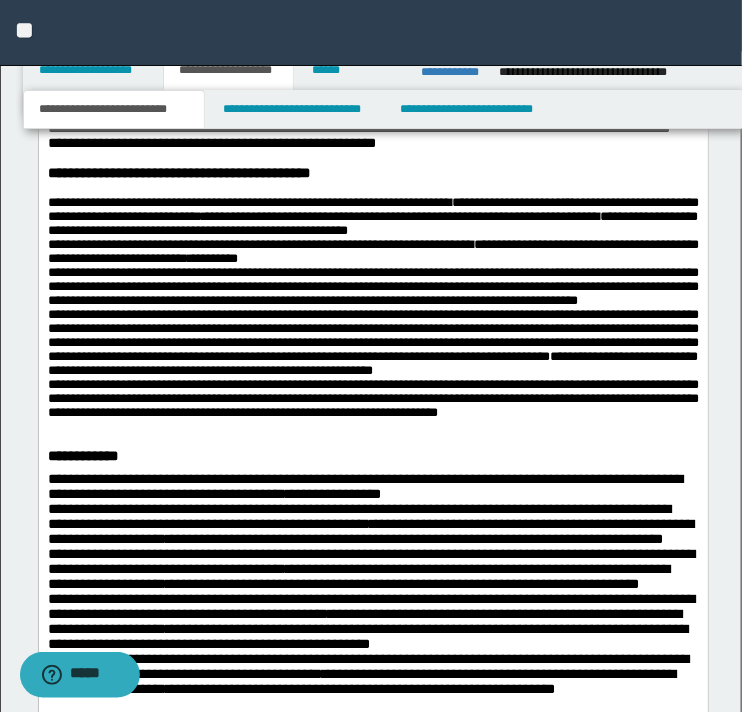 scroll, scrollTop: 5112, scrollLeft: 0, axis: vertical 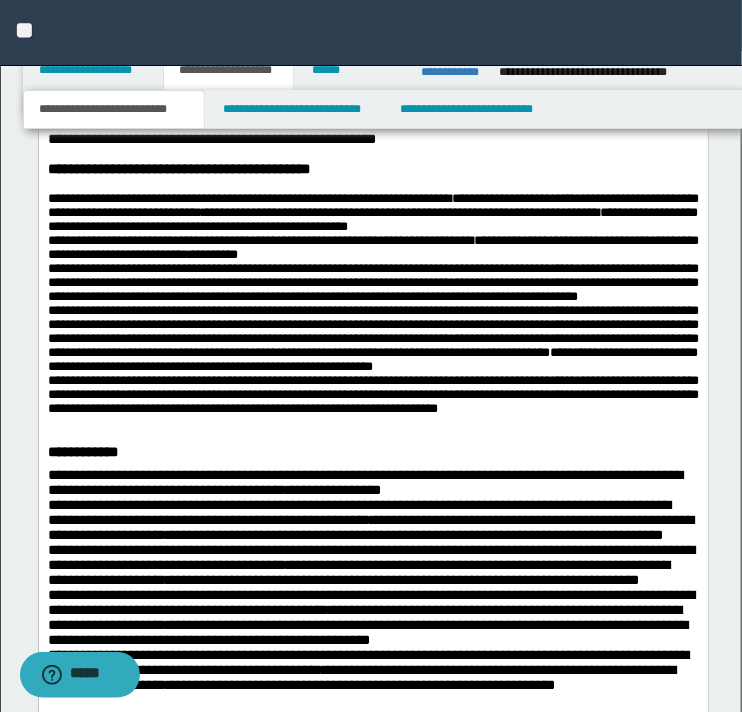 click on "**********" at bounding box center (372, -20) 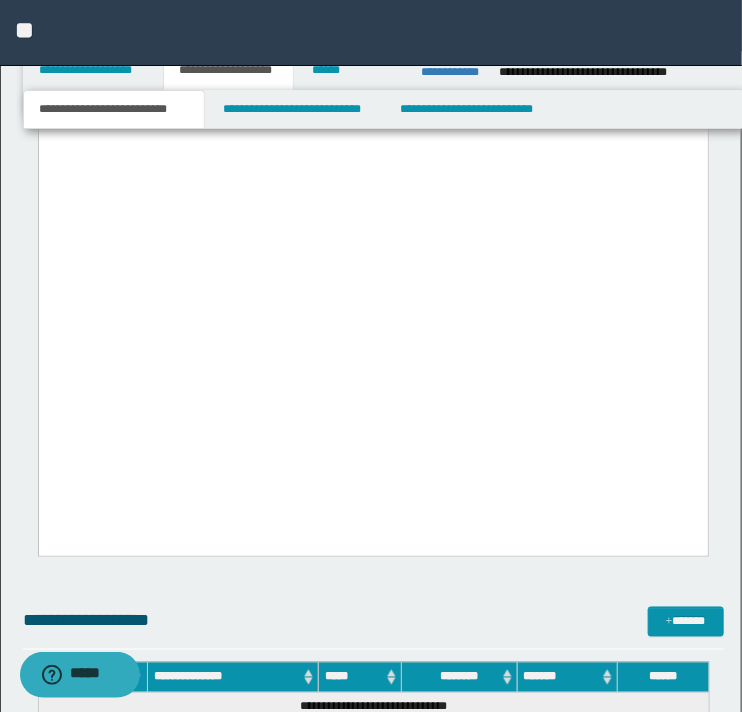 scroll, scrollTop: 5812, scrollLeft: 0, axis: vertical 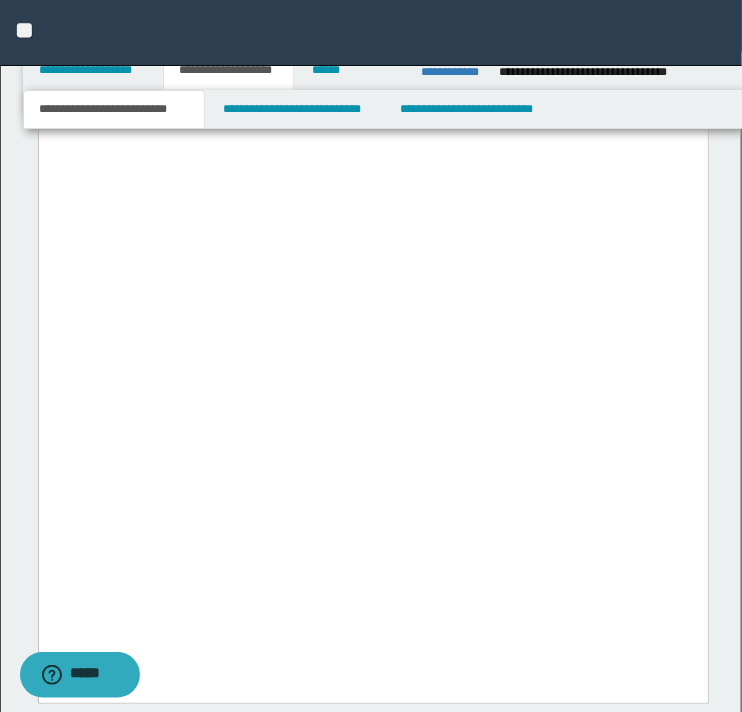 click at bounding box center (372, -274) 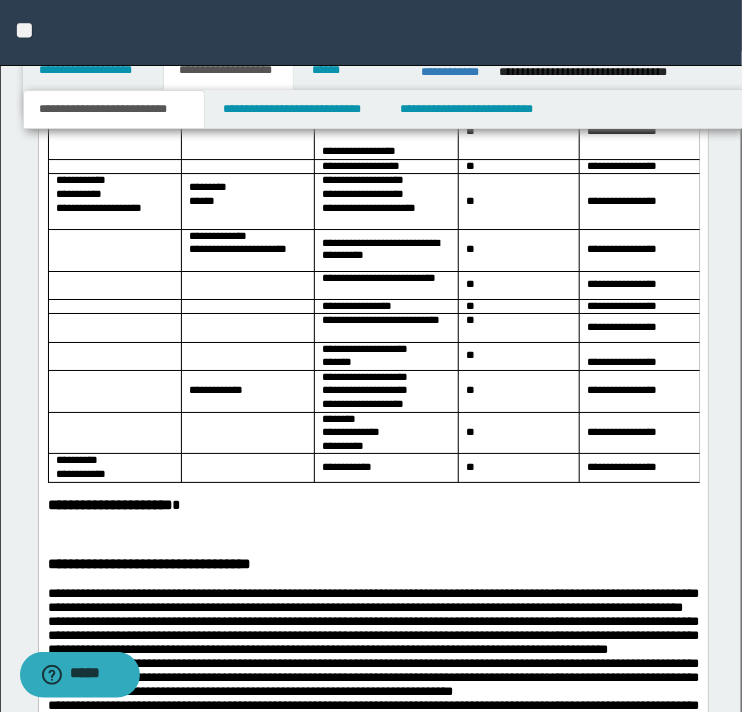 scroll, scrollTop: 3412, scrollLeft: 0, axis: vertical 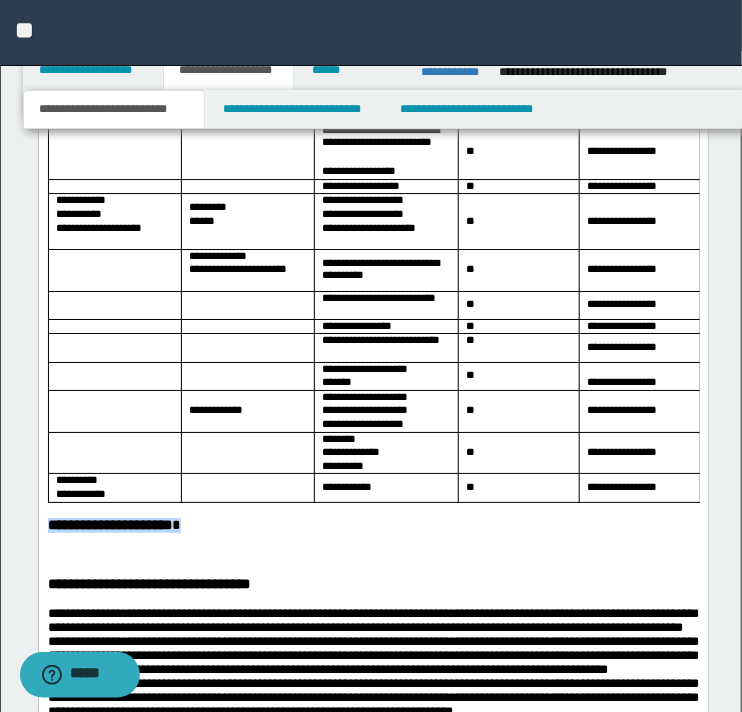 drag, startPoint x: 189, startPoint y: 543, endPoint x: 44, endPoint y: -800, distance: 1350.8049 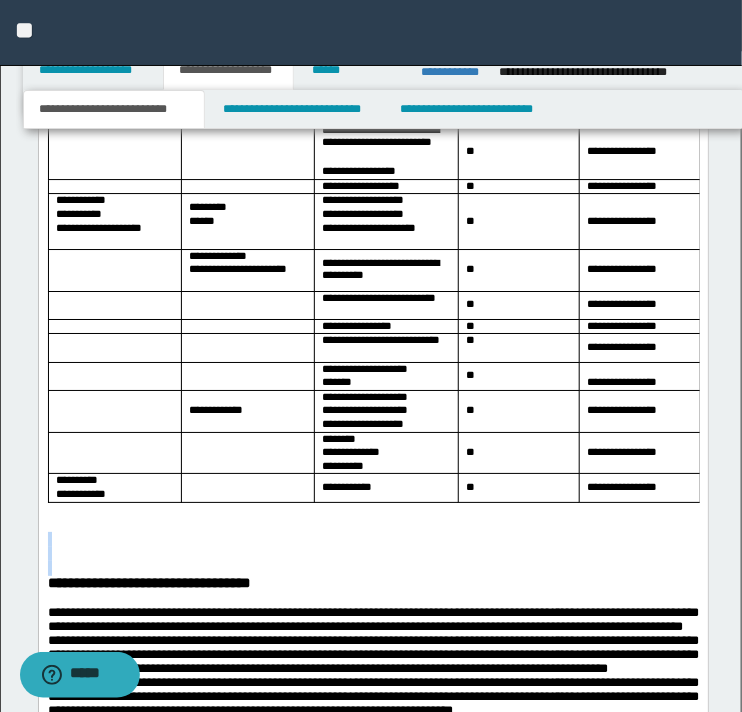 drag, startPoint x: 85, startPoint y: 593, endPoint x: 68, endPoint y: 560, distance: 37.12142 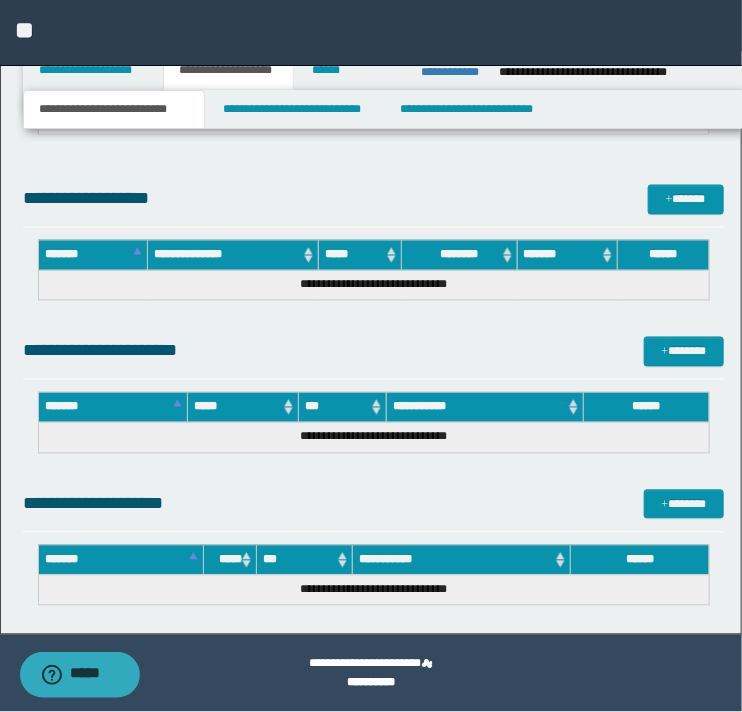 scroll, scrollTop: 5999, scrollLeft: 0, axis: vertical 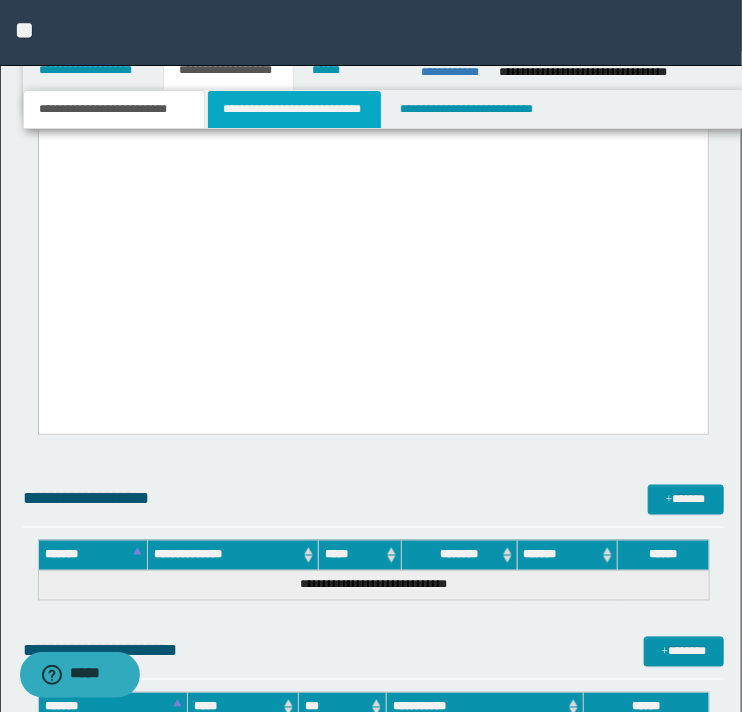 click on "**********" at bounding box center (294, 109) 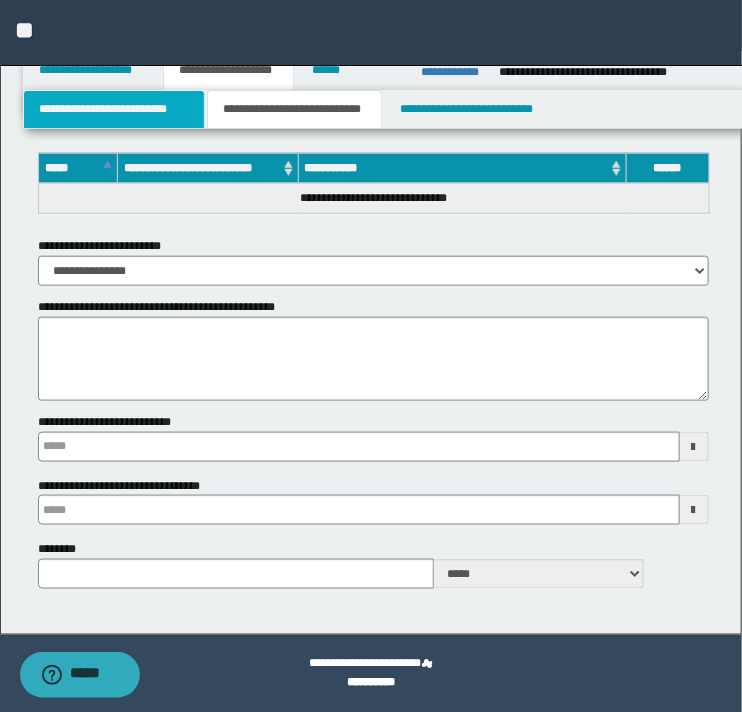 click on "**********" at bounding box center [114, 109] 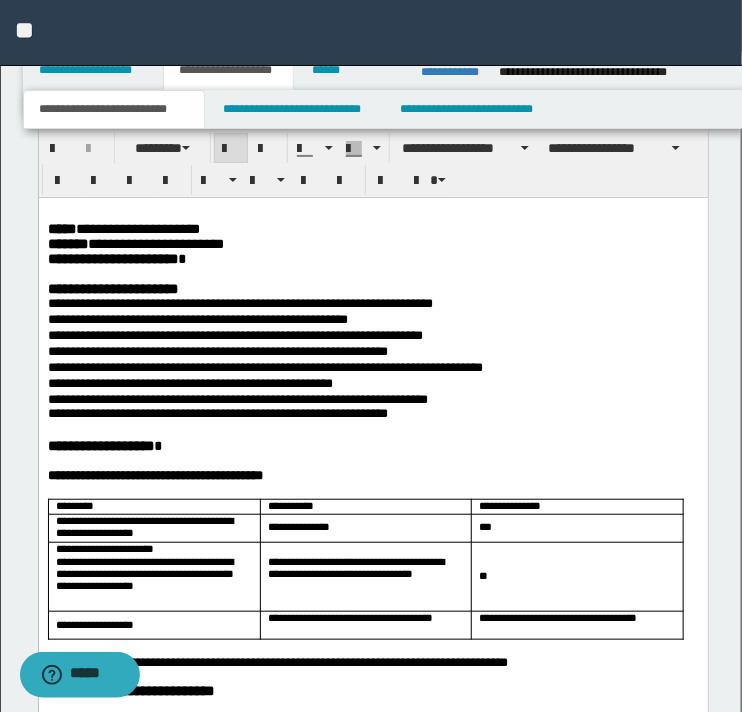 scroll, scrollTop: 1898, scrollLeft: 0, axis: vertical 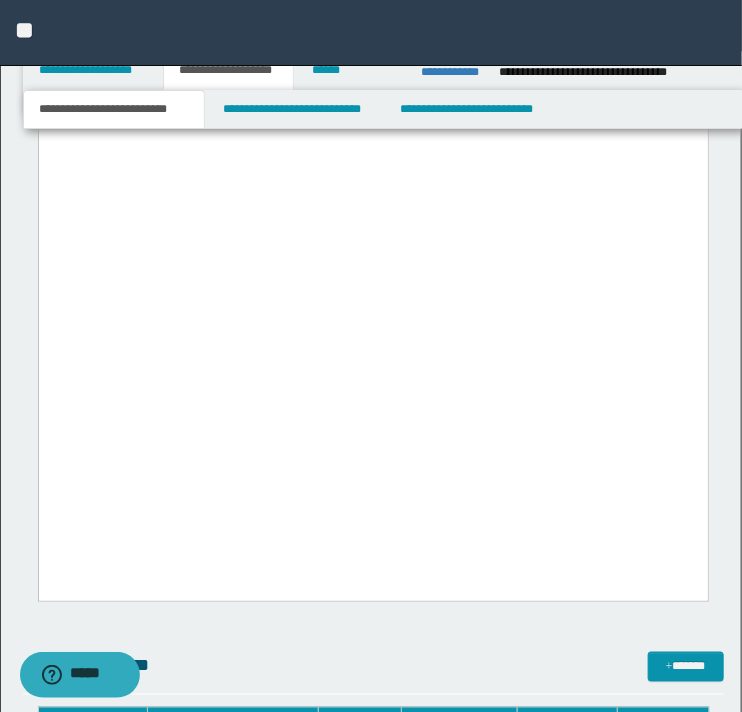 drag, startPoint x: 47, startPoint y: -3735, endPoint x: 606, endPoint y: 510, distance: 4281.6475 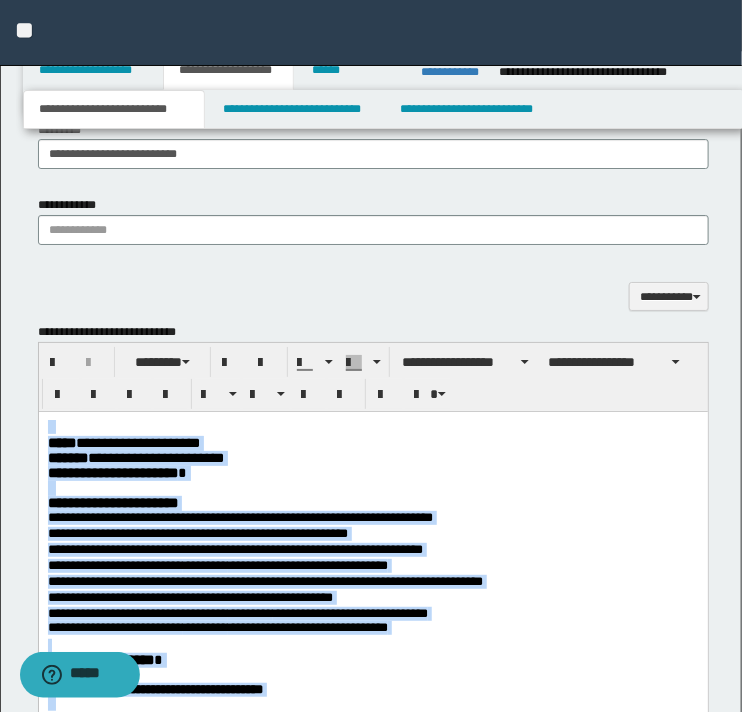 scroll, scrollTop: 1632, scrollLeft: 0, axis: vertical 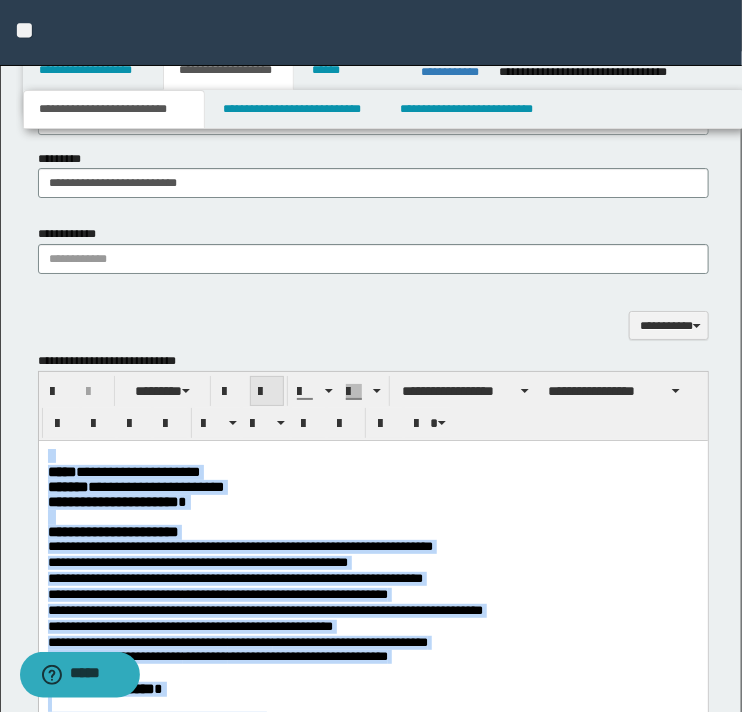 click at bounding box center [267, 392] 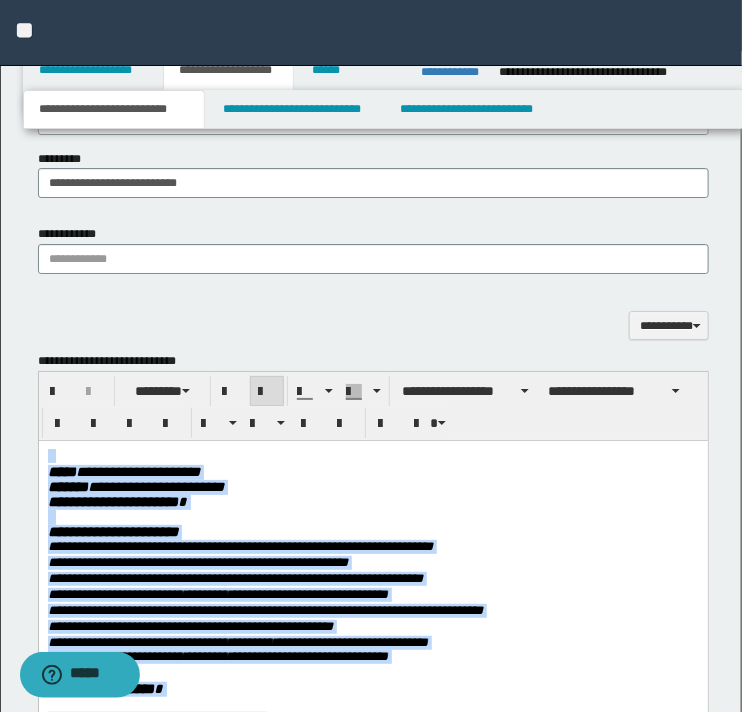 click at bounding box center [267, 392] 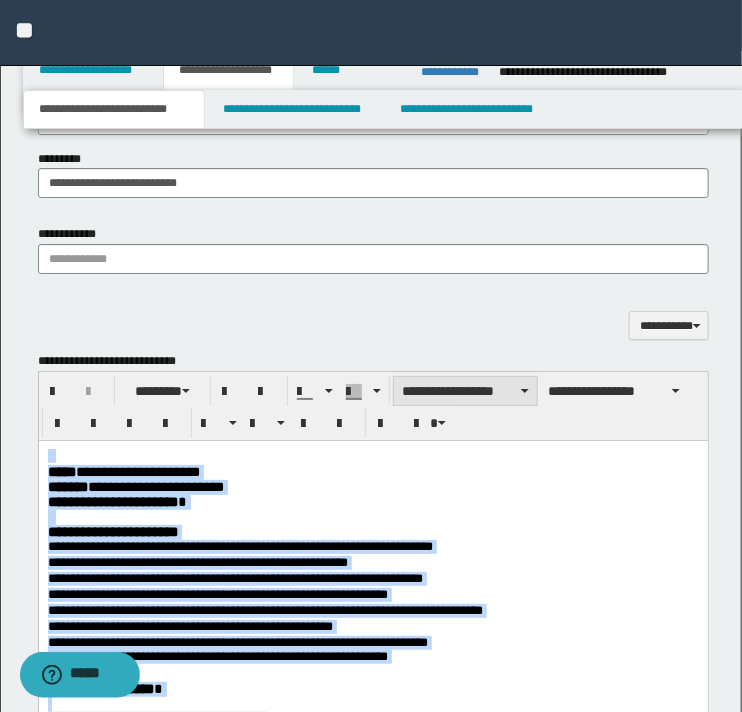 click on "**********" at bounding box center (465, 391) 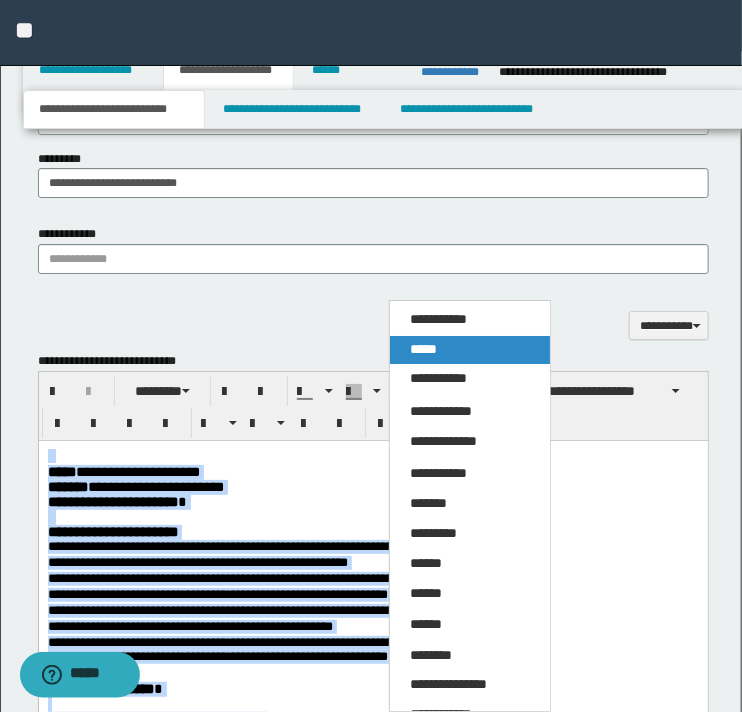 click on "*****" at bounding box center [470, 350] 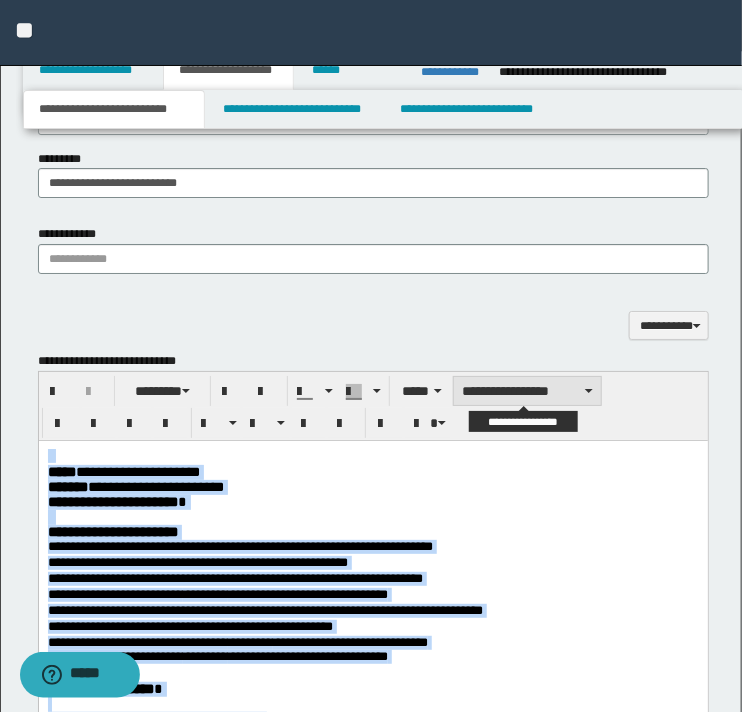 click on "**********" at bounding box center (527, 391) 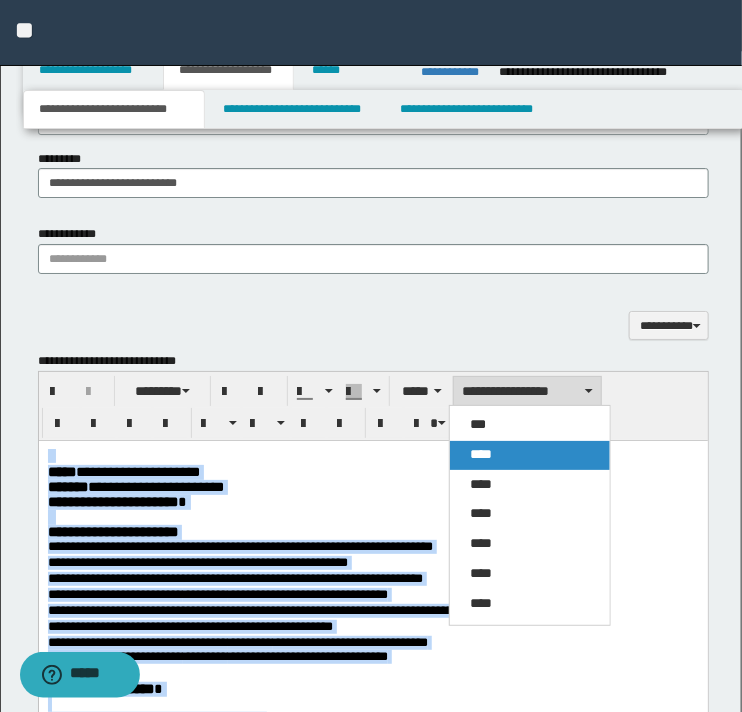 drag, startPoint x: 517, startPoint y: 448, endPoint x: 455, endPoint y: 12, distance: 440.3862 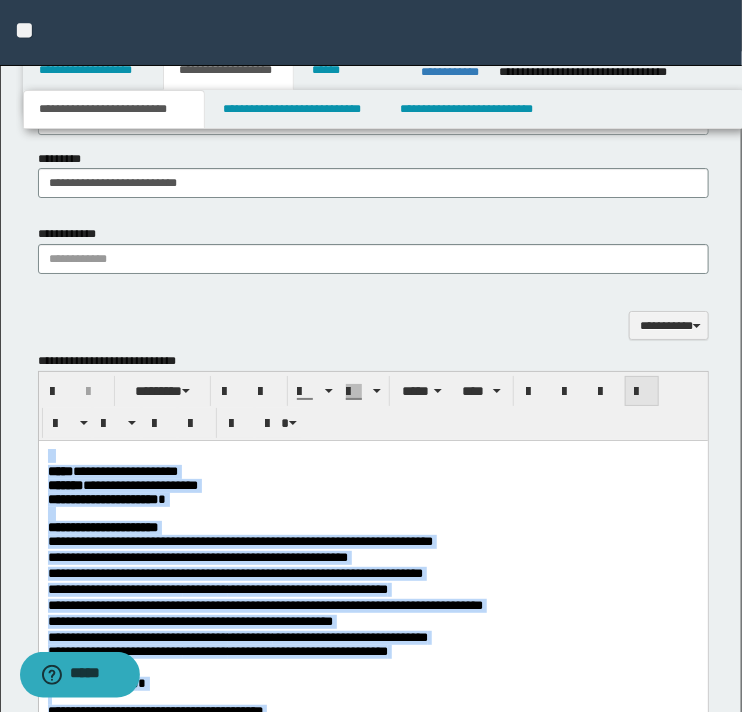 click at bounding box center (642, 391) 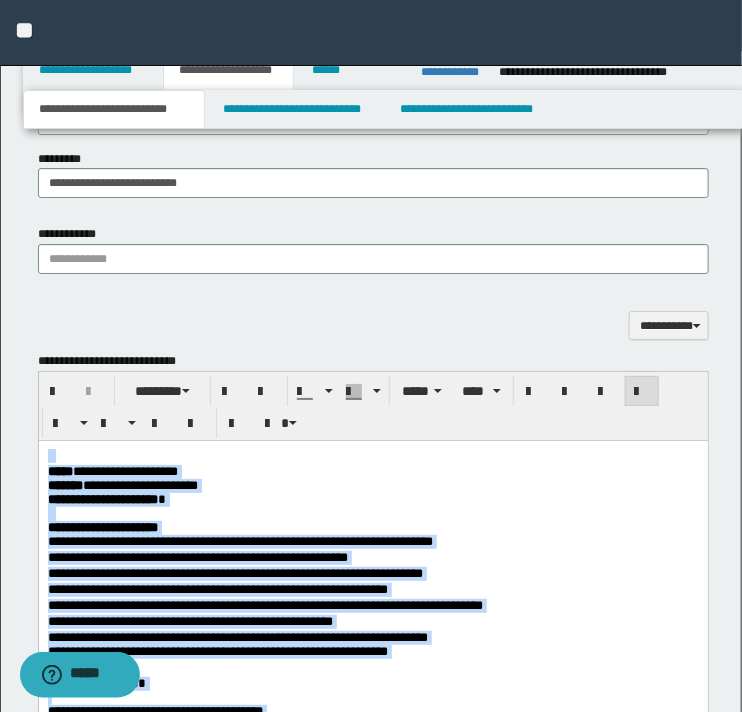 click on "**********" at bounding box center [372, 500] 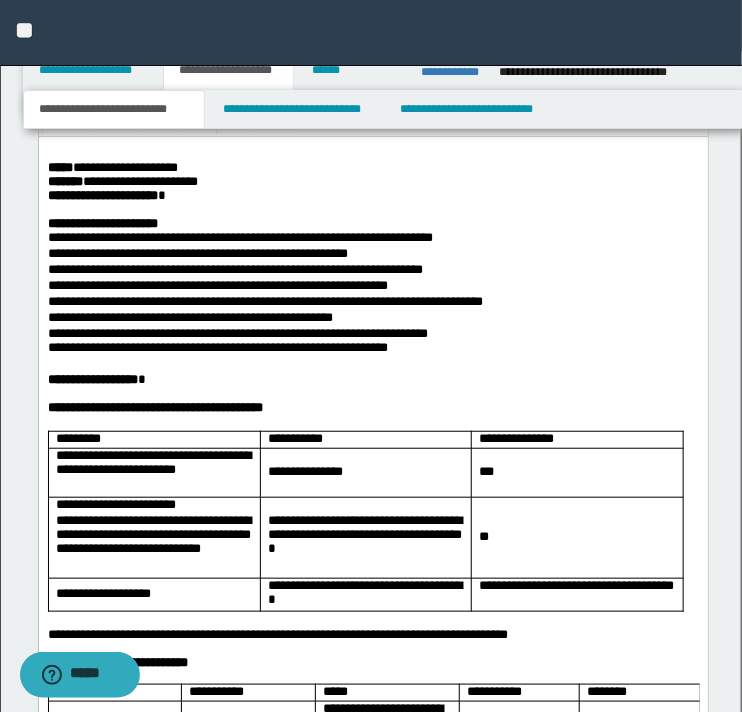 scroll, scrollTop: 1932, scrollLeft: 0, axis: vertical 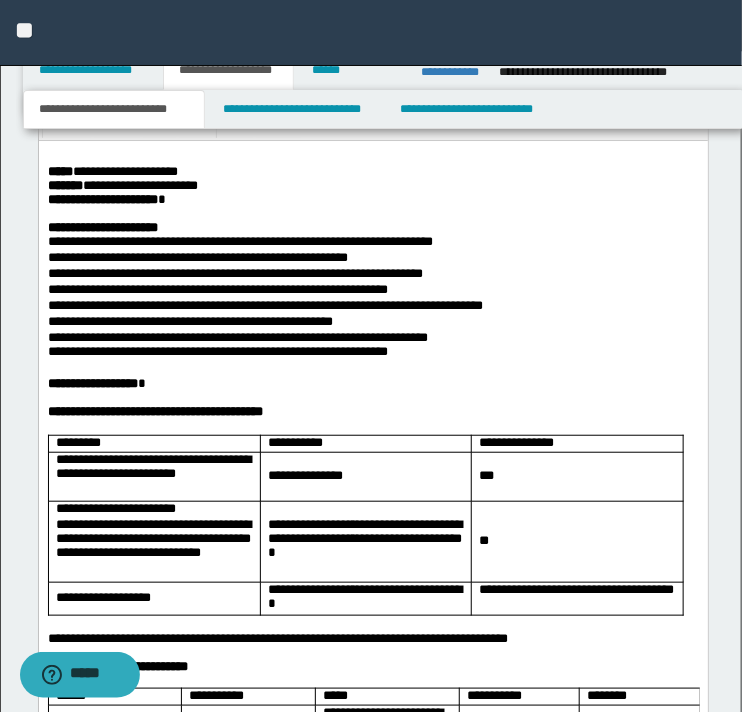 click on "**********" at bounding box center [372, 228] 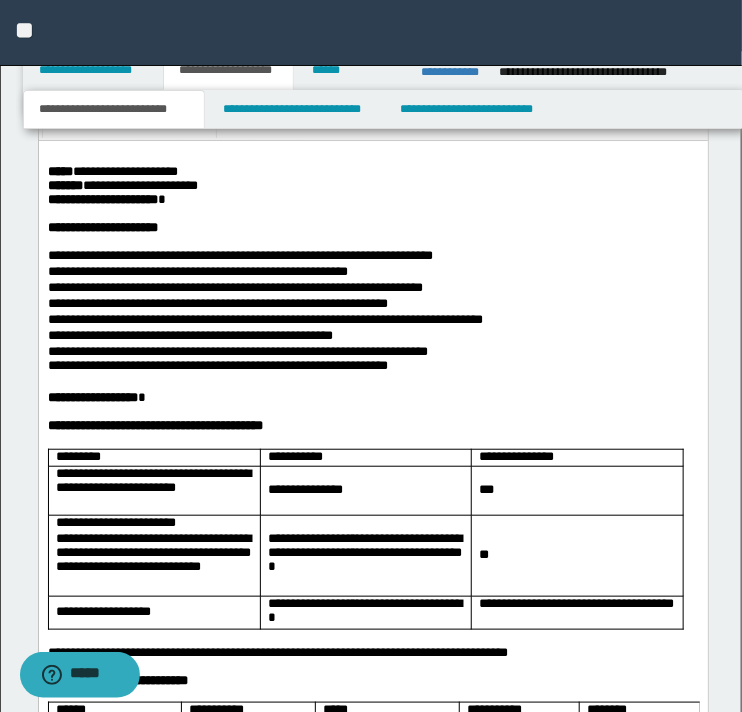 click on "**********" at bounding box center (372, 2159) 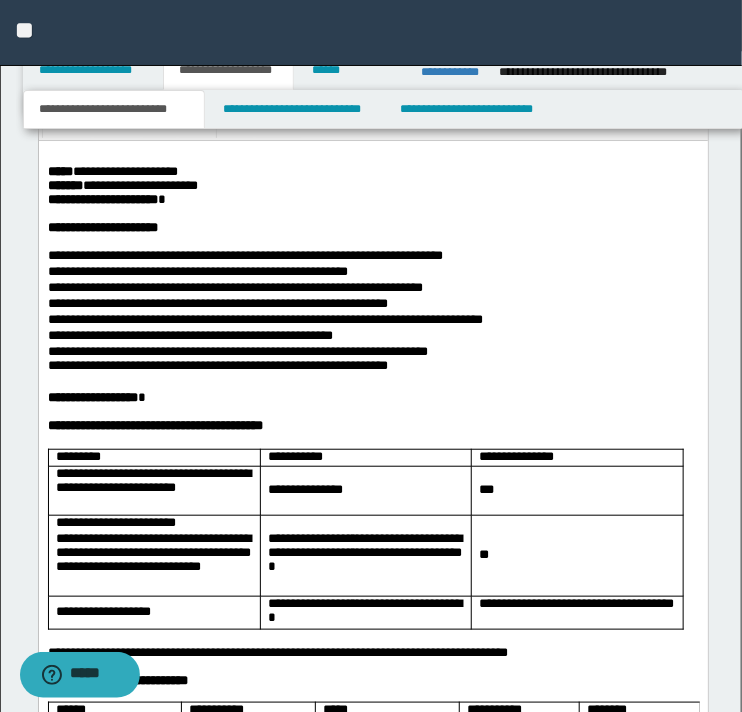 click on "**********" at bounding box center [197, 271] 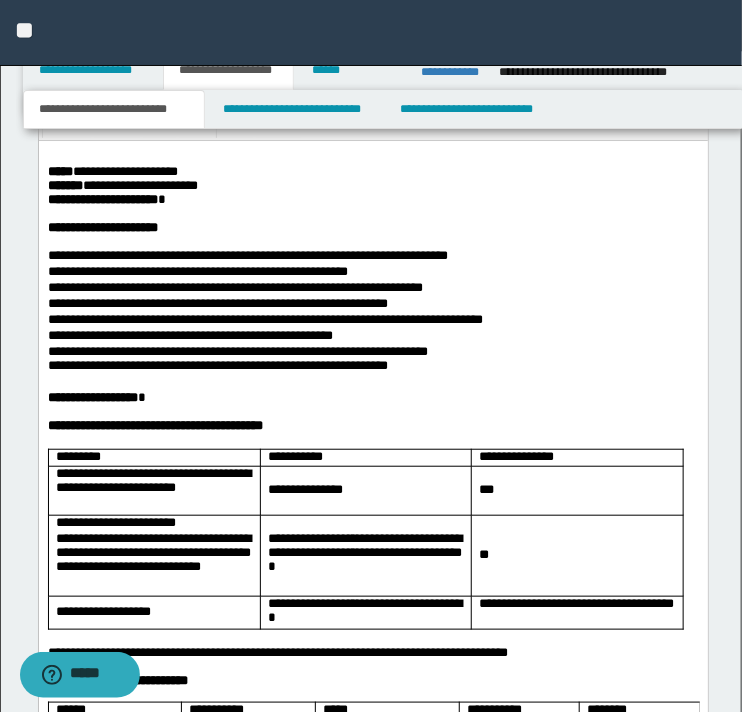 click on "**********" at bounding box center (372, 2159) 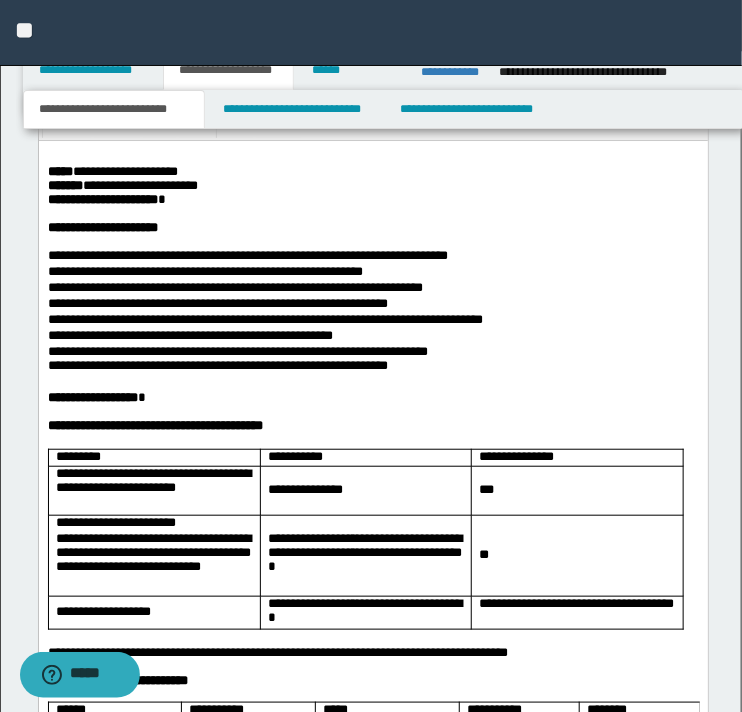 click on "**********" at bounding box center [372, 2159] 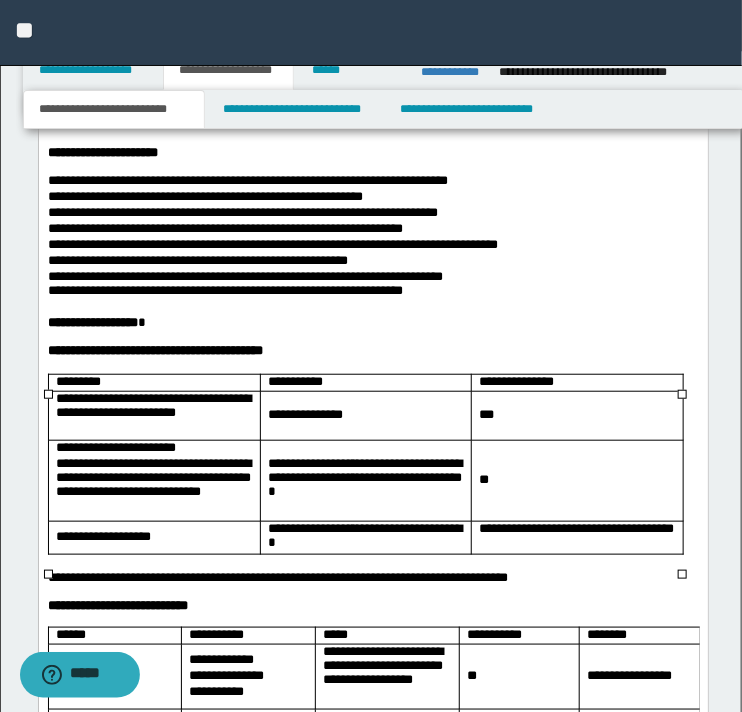 scroll, scrollTop: 1932, scrollLeft: 0, axis: vertical 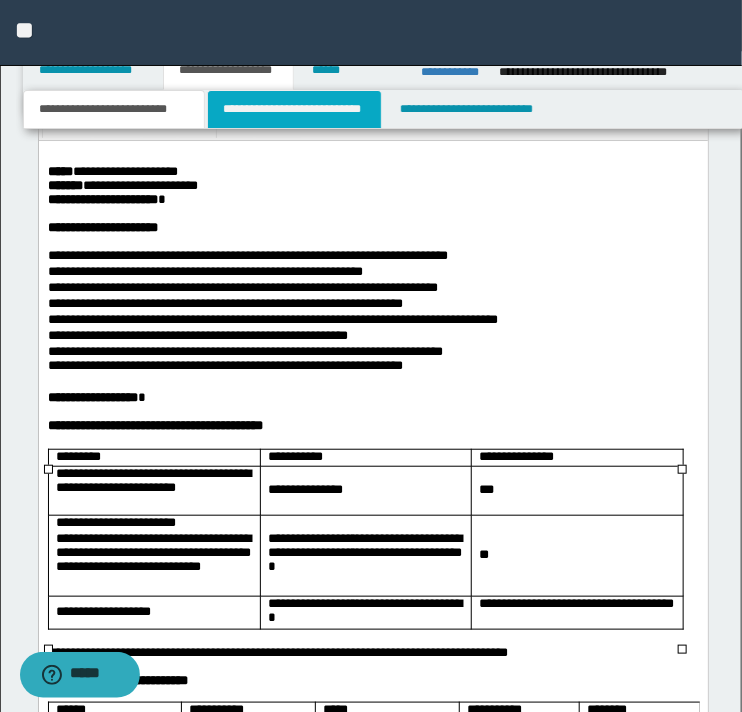 click on "**********" at bounding box center [294, 109] 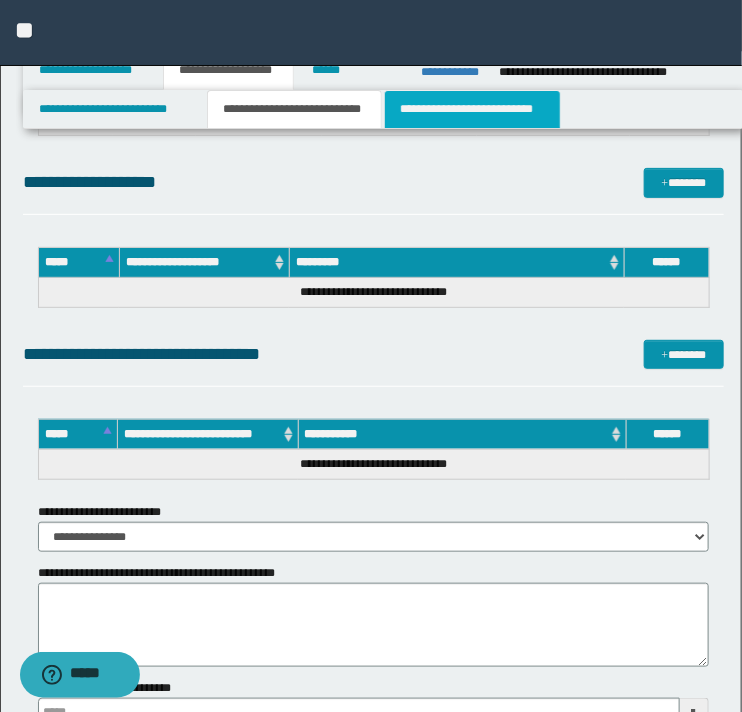 click on "**********" at bounding box center [472, 109] 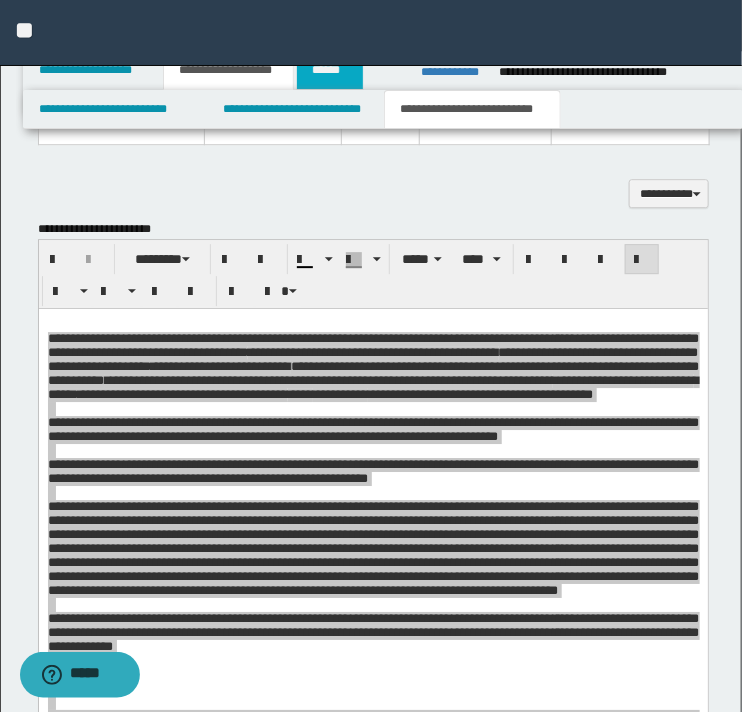 drag, startPoint x: 314, startPoint y: 73, endPoint x: 324, endPoint y: 77, distance: 10.770329 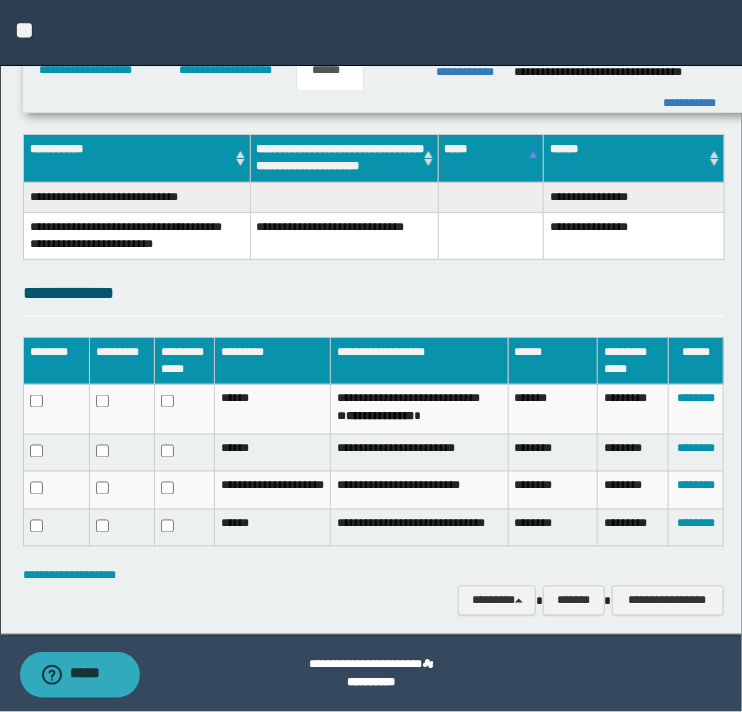 scroll, scrollTop: 531, scrollLeft: 0, axis: vertical 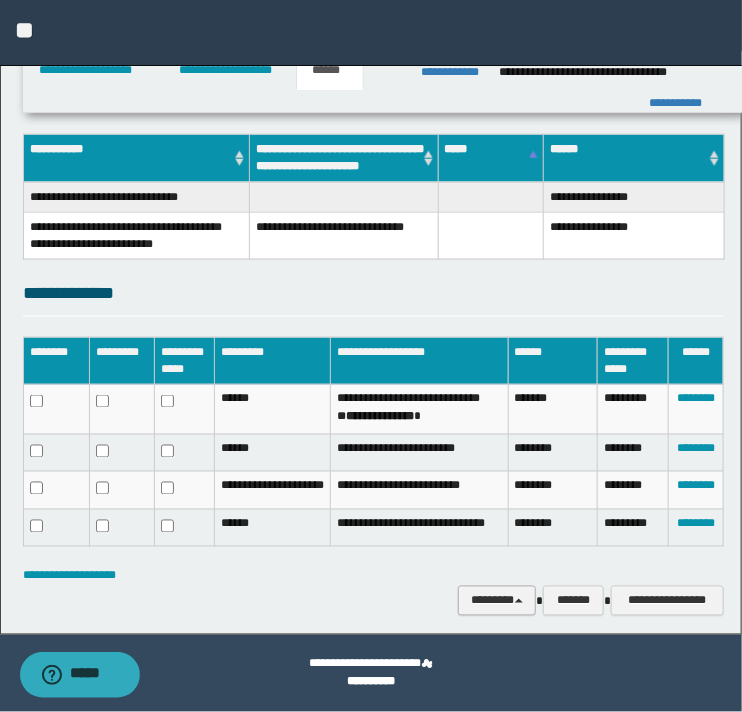 click on "********" at bounding box center [497, 601] 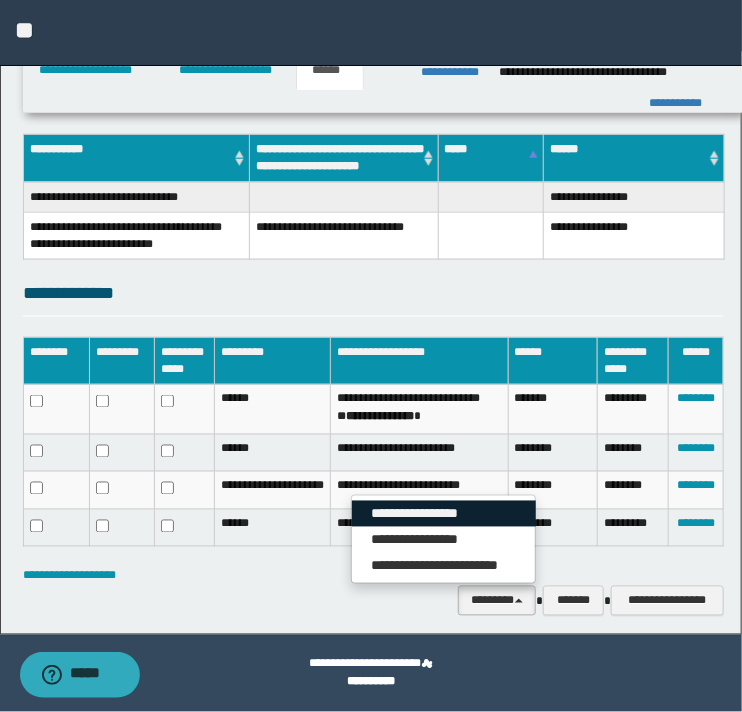 click on "**********" at bounding box center (444, 514) 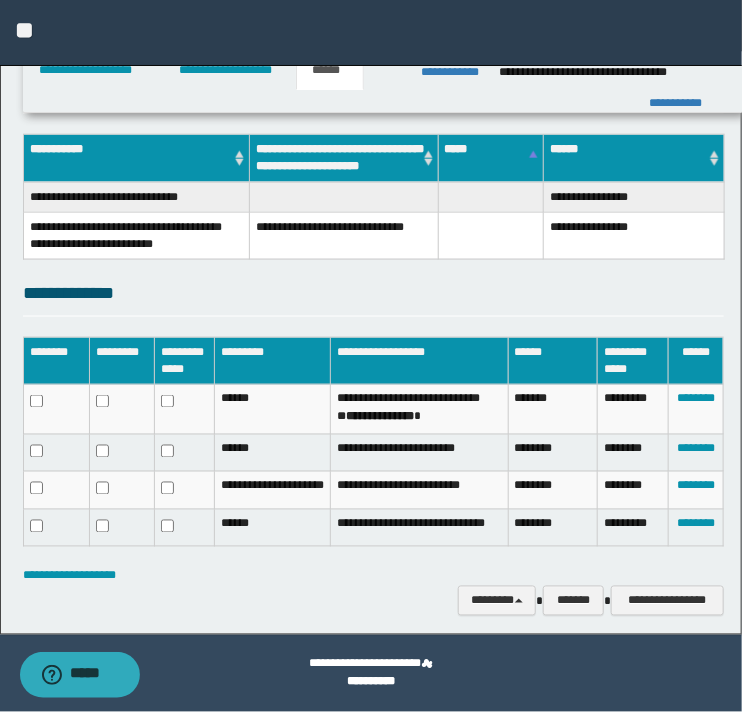 click on "**********" at bounding box center (373, 298) 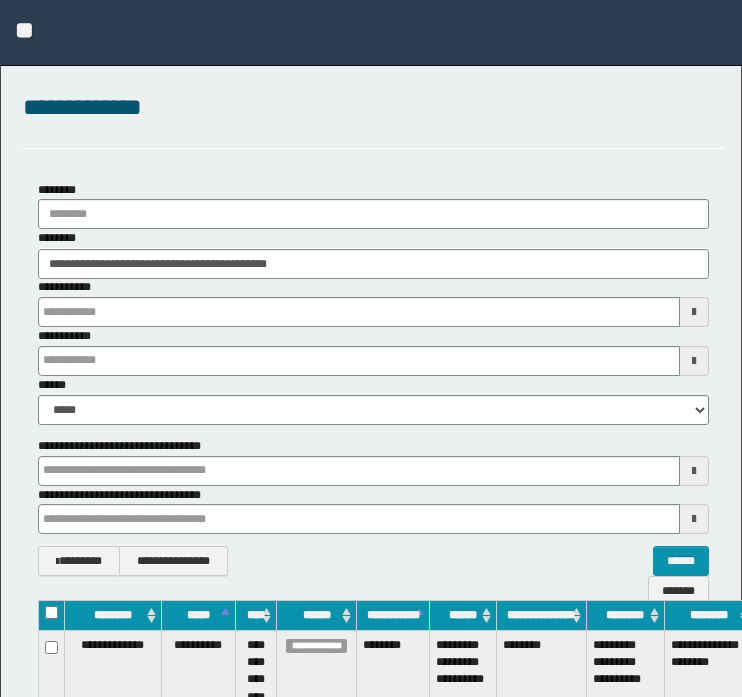 scroll, scrollTop: 0, scrollLeft: 0, axis: both 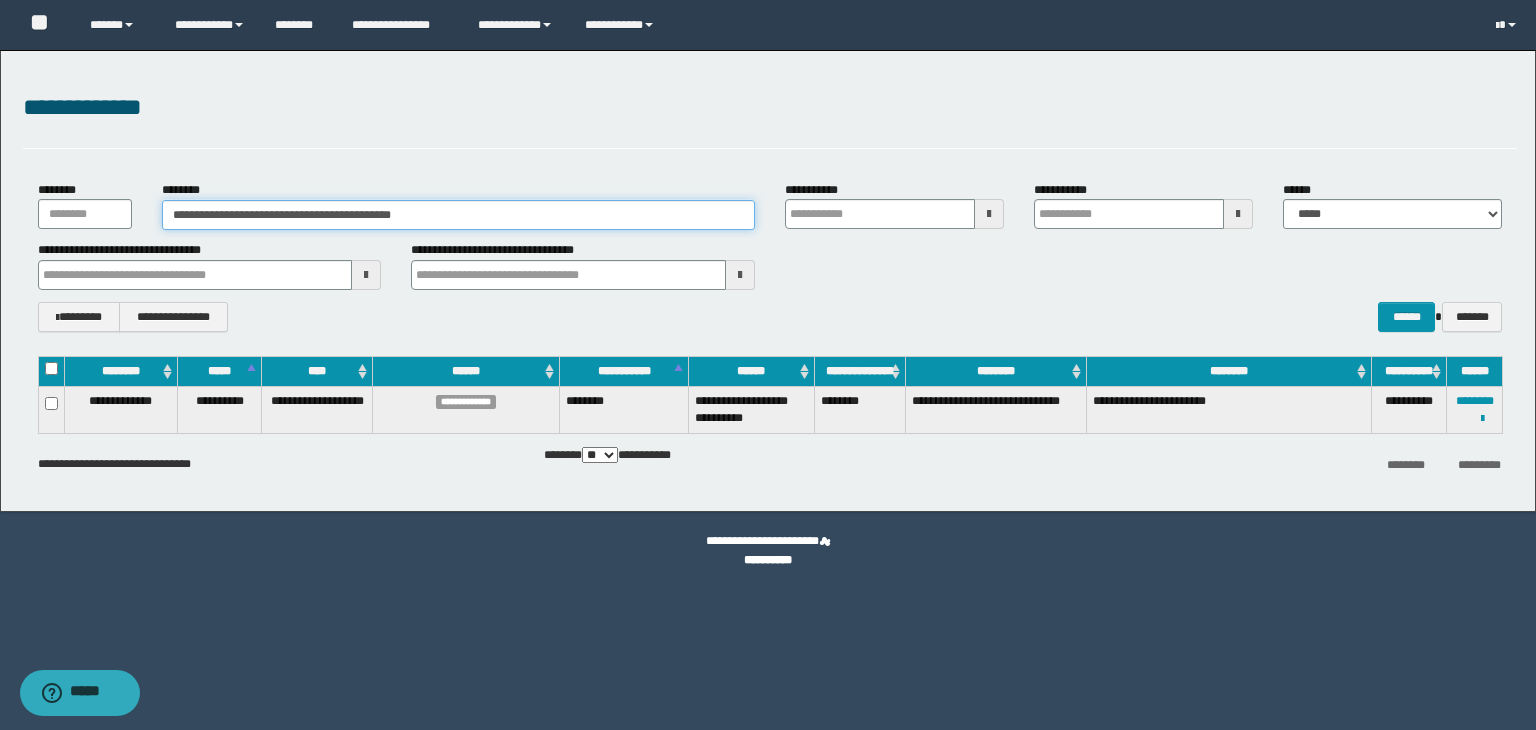 drag, startPoint x: 652, startPoint y: 215, endPoint x: 60, endPoint y: 194, distance: 592.3724 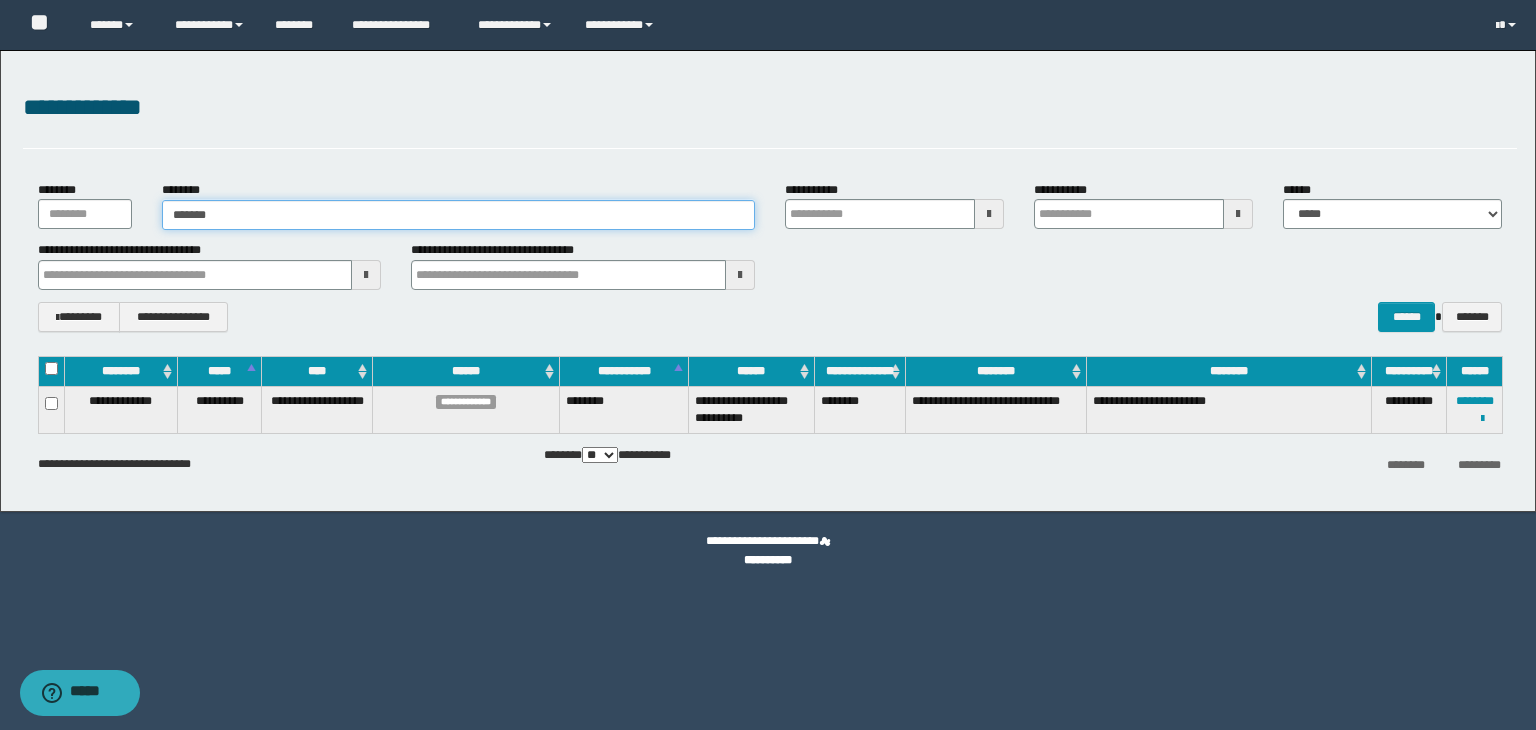 type on "*******" 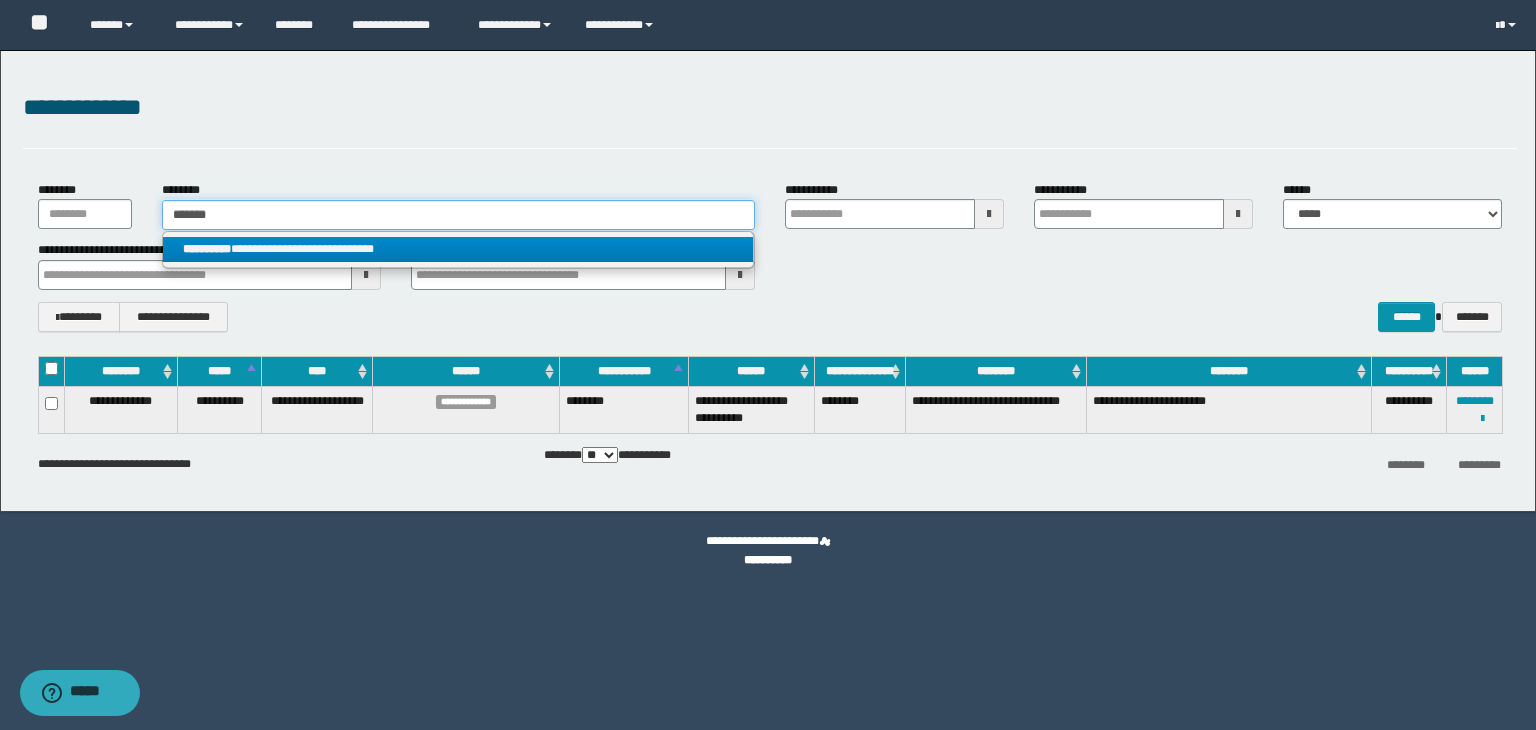 type on "*******" 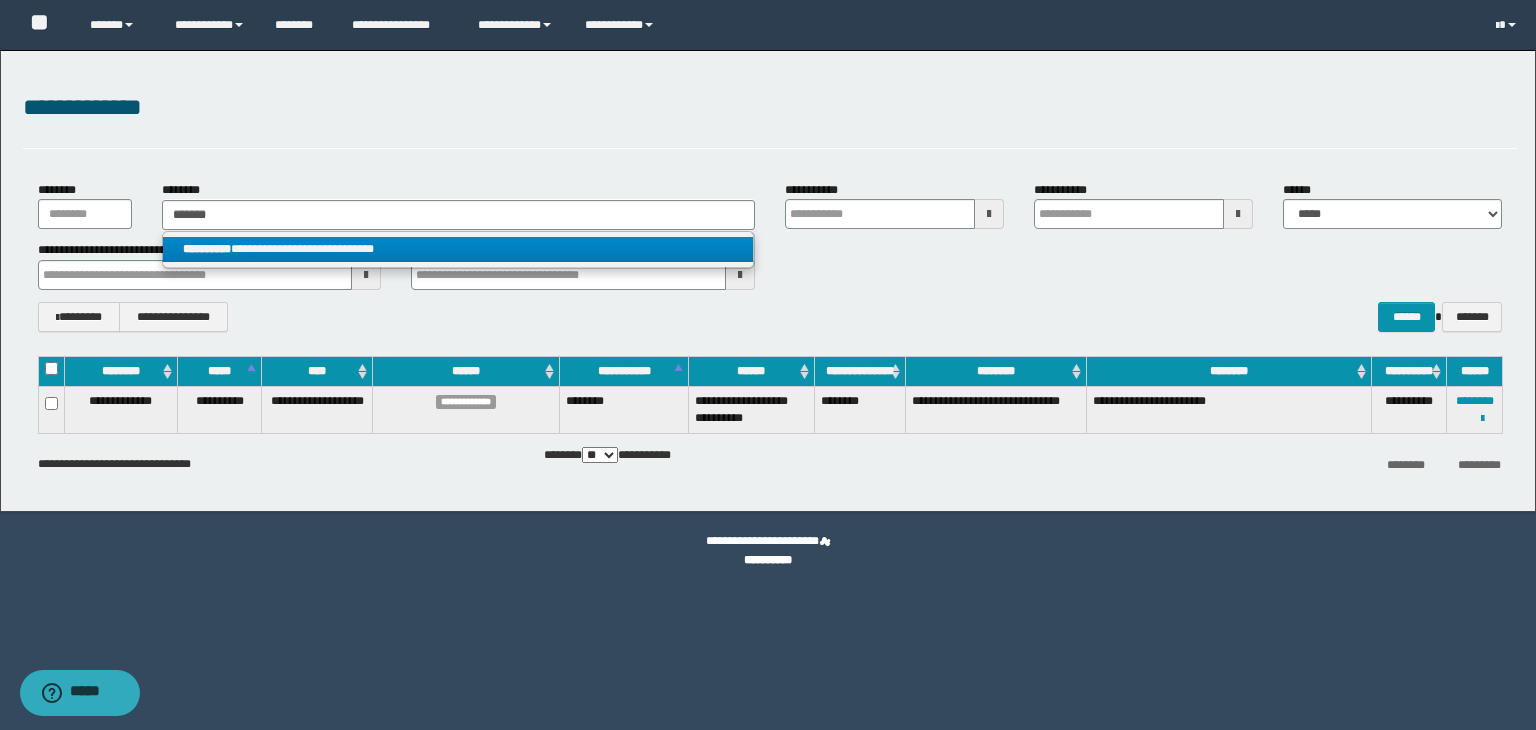 click on "**********" at bounding box center (458, 249) 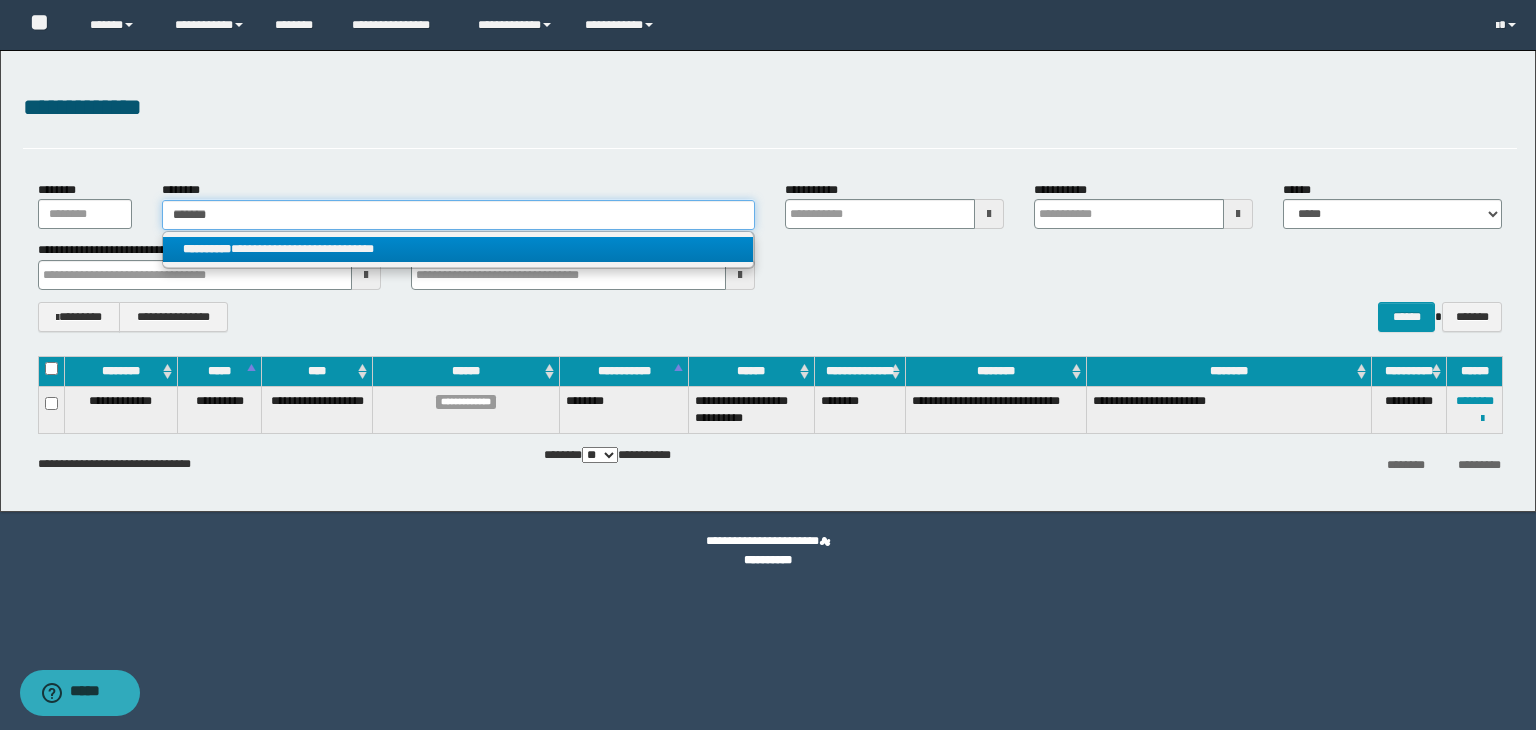 type 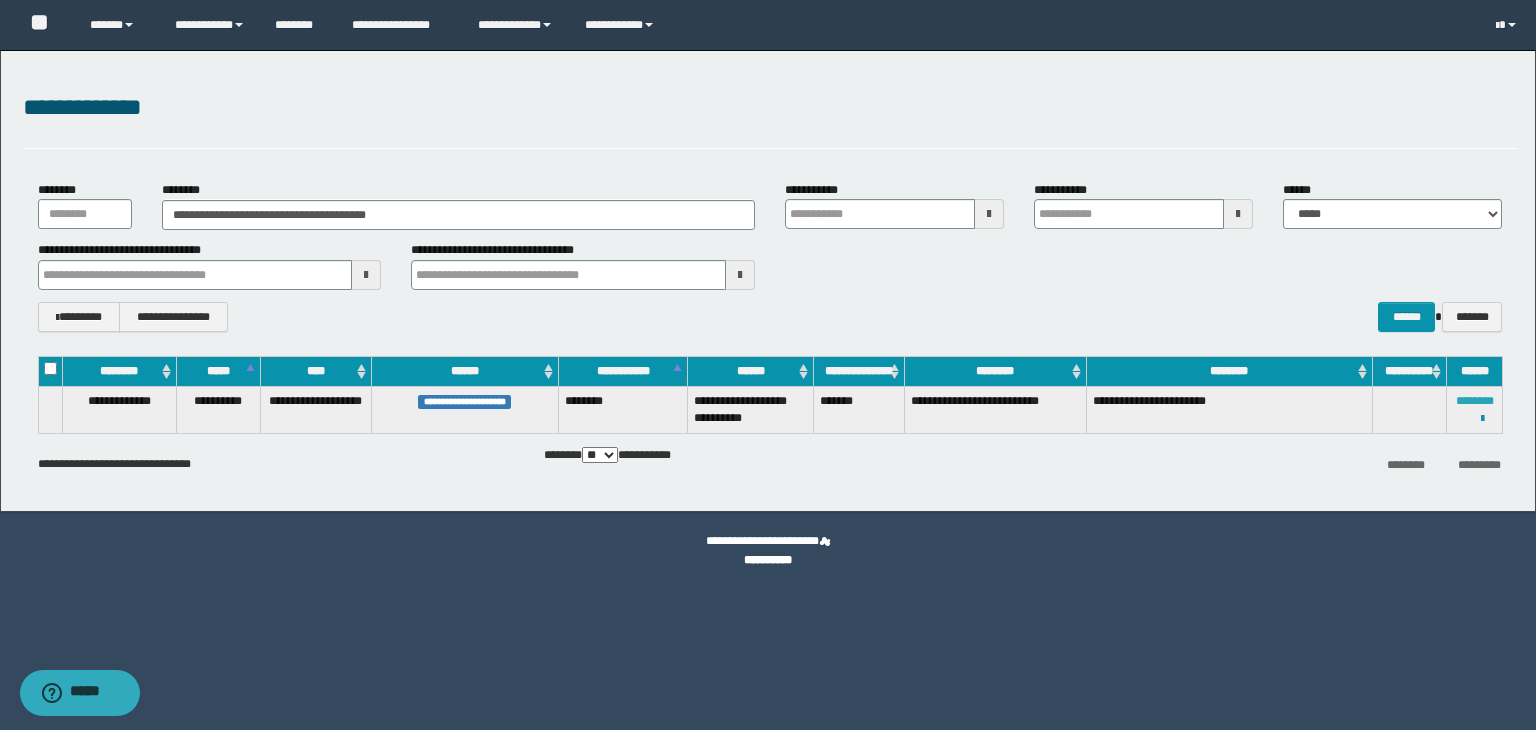 click on "********" at bounding box center [1475, 401] 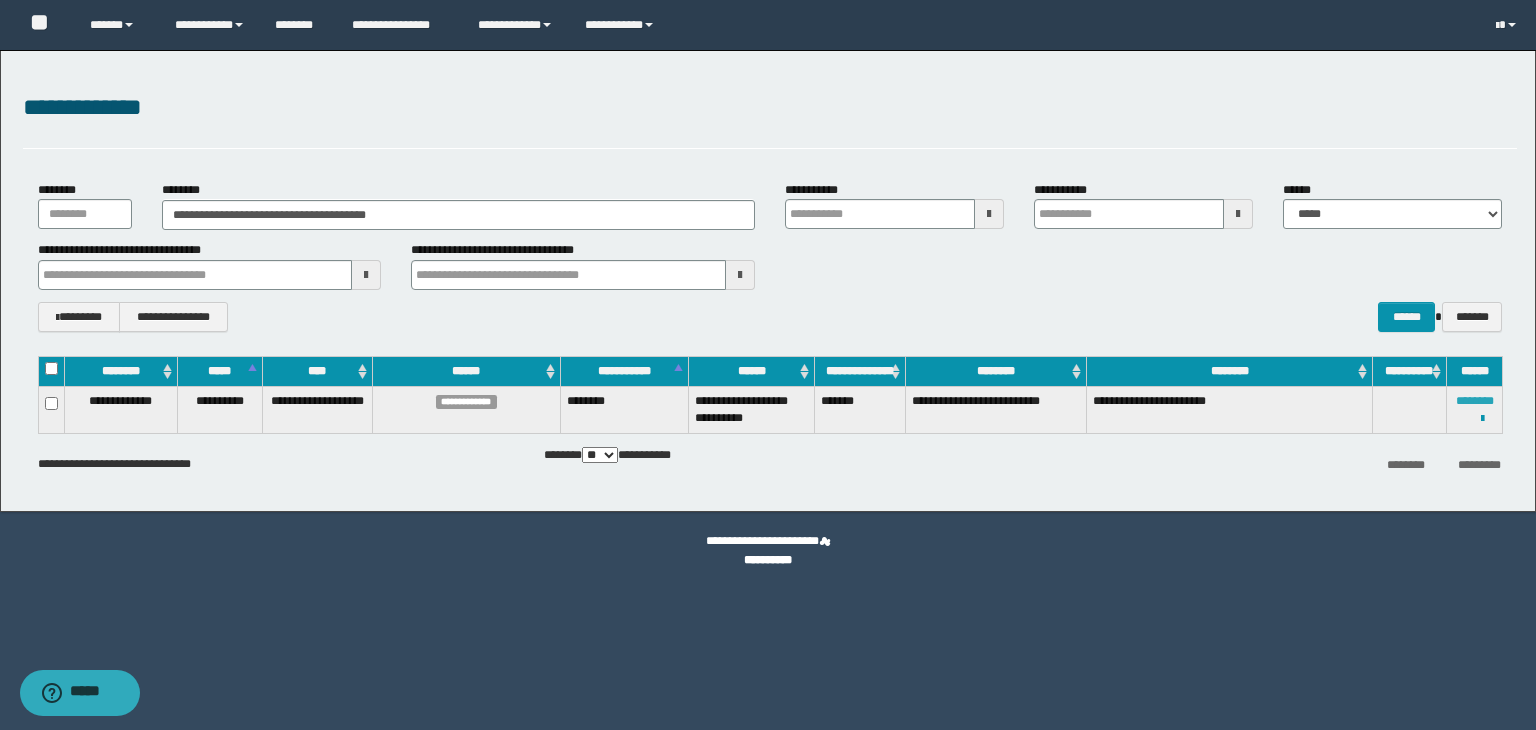 click on "********" at bounding box center [1475, 401] 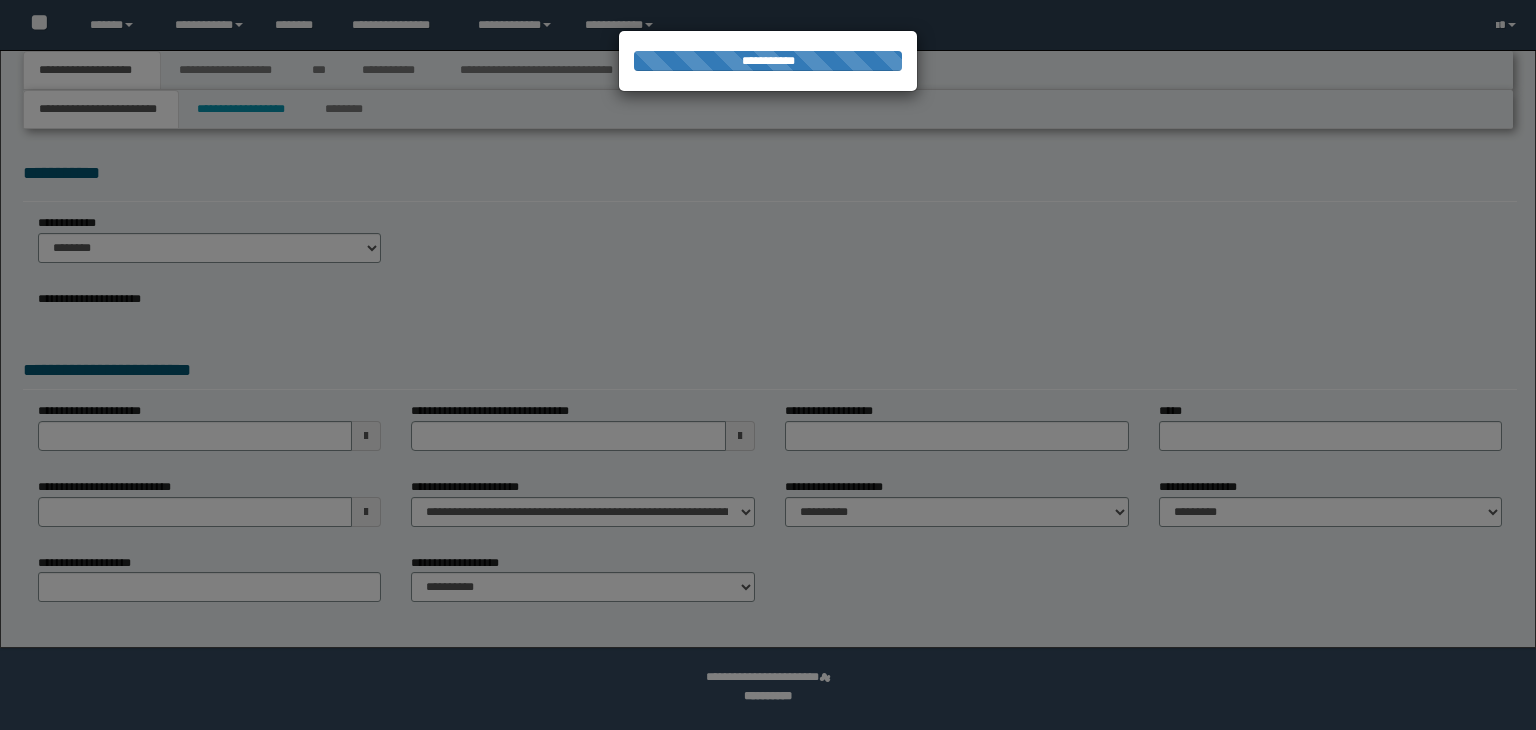 scroll, scrollTop: 0, scrollLeft: 0, axis: both 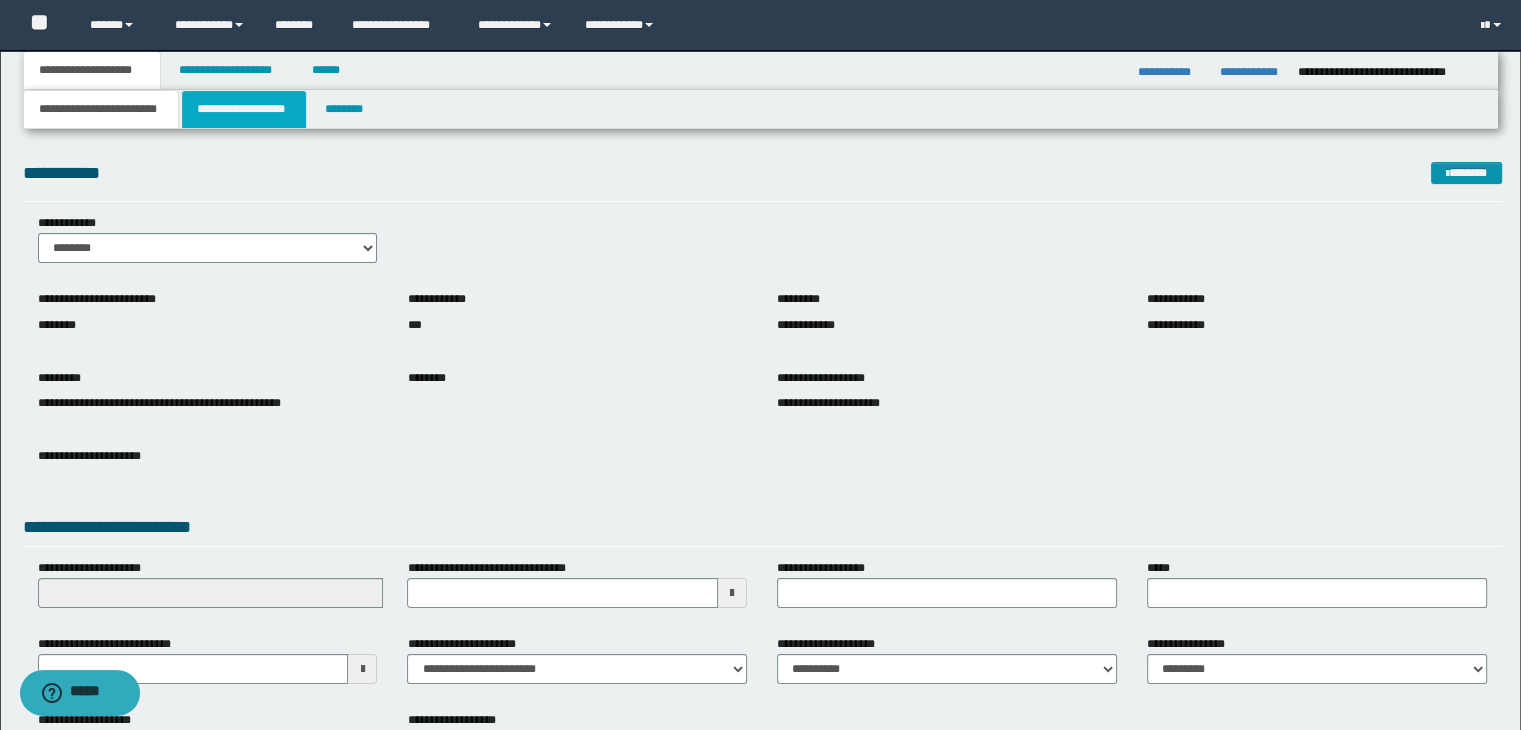 click on "**********" at bounding box center [244, 109] 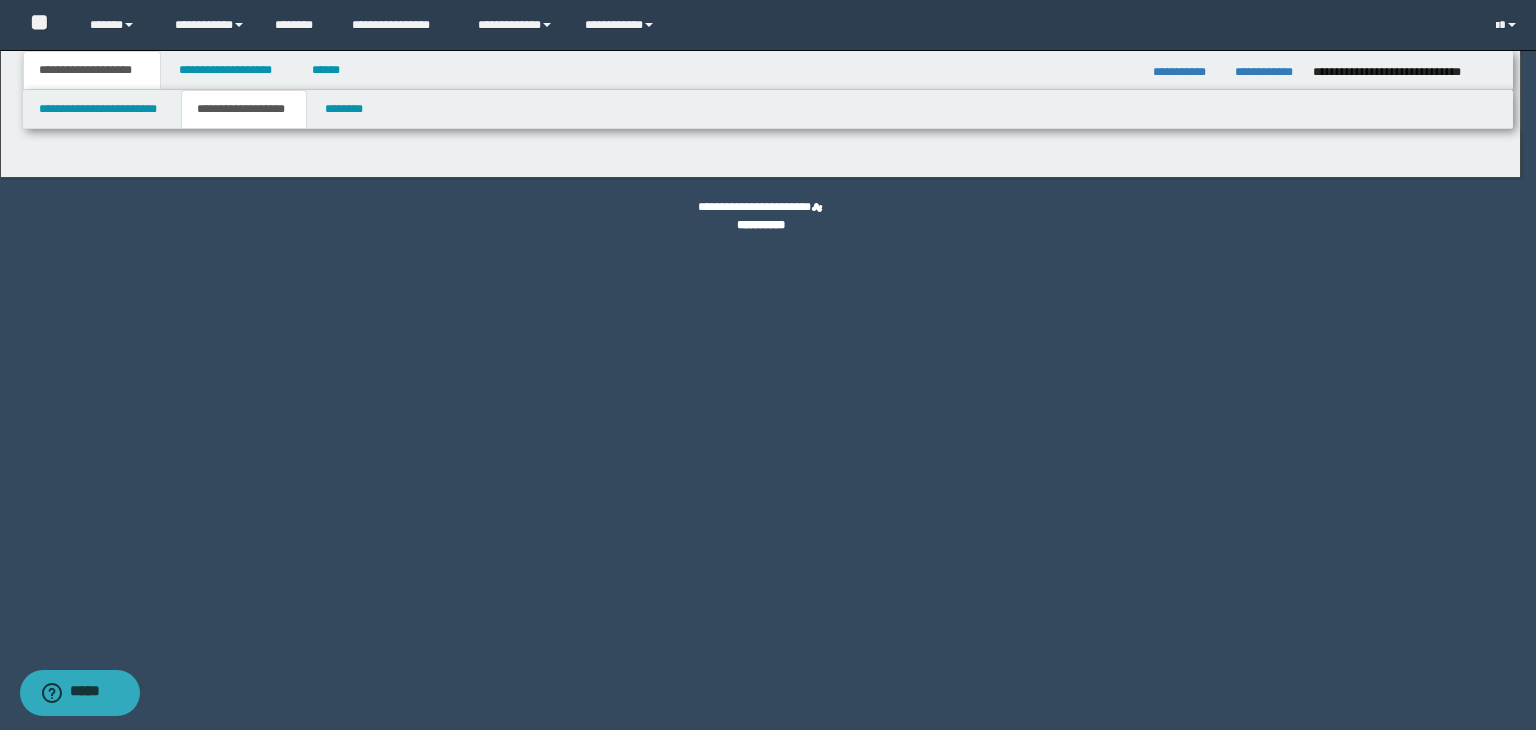 type on "*******" 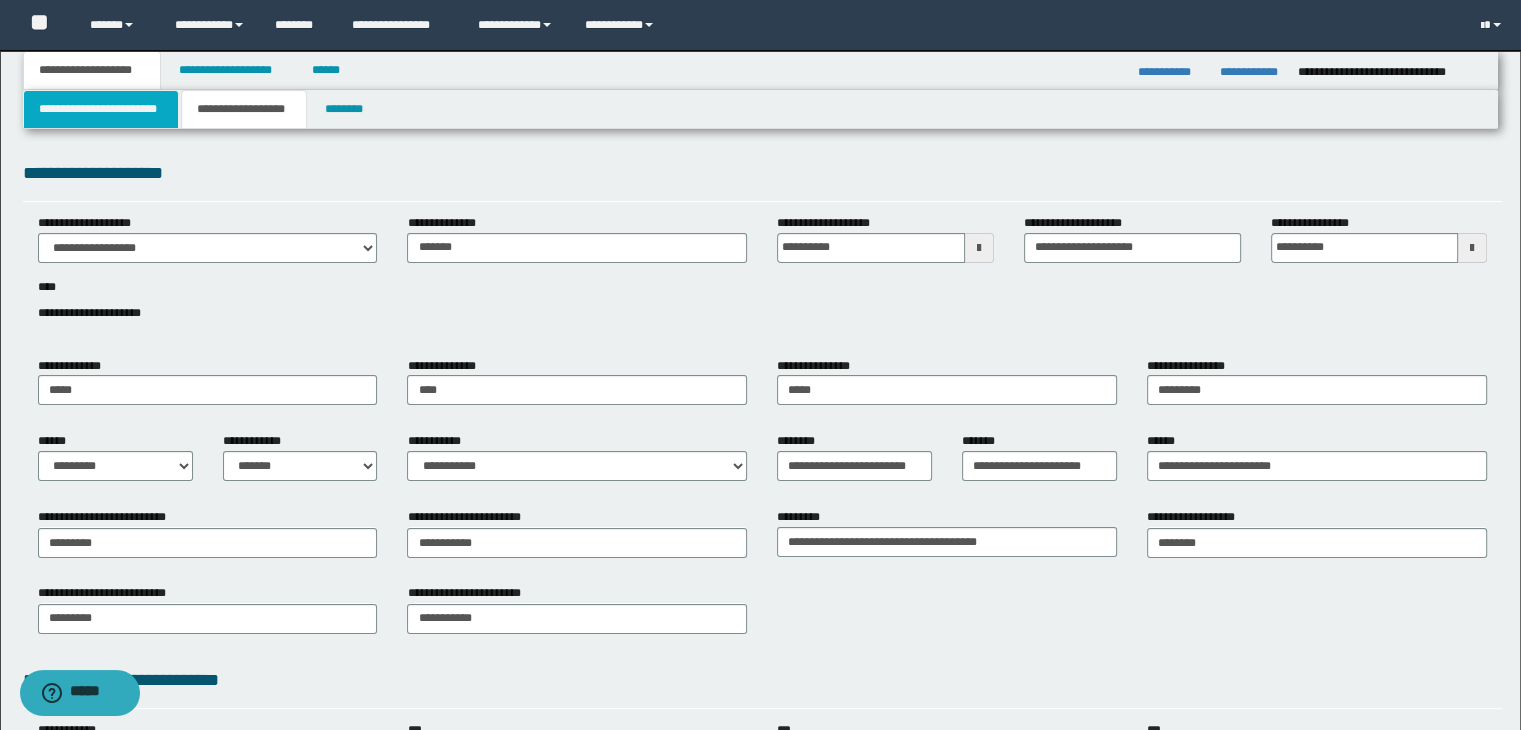 click on "**********" at bounding box center (101, 109) 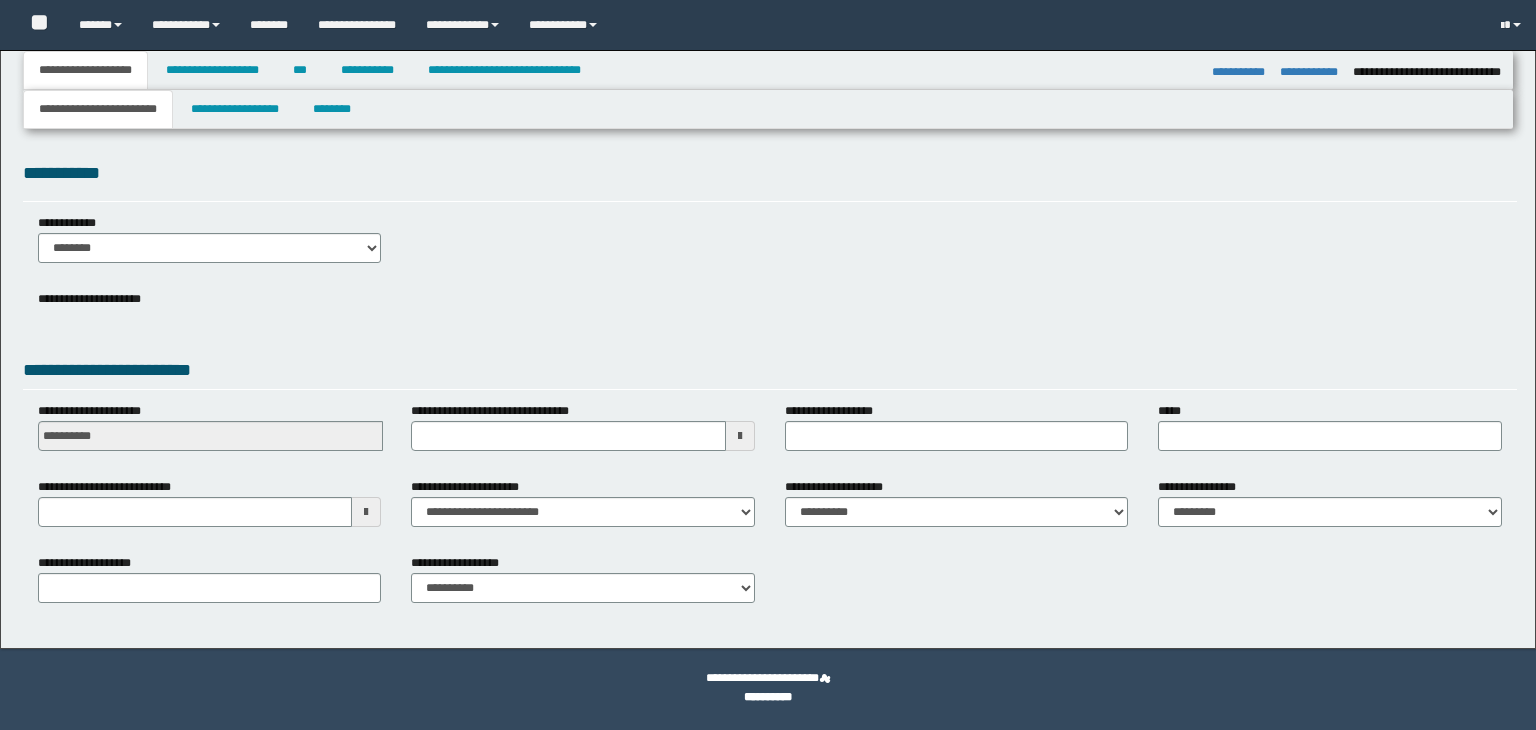 select on "*" 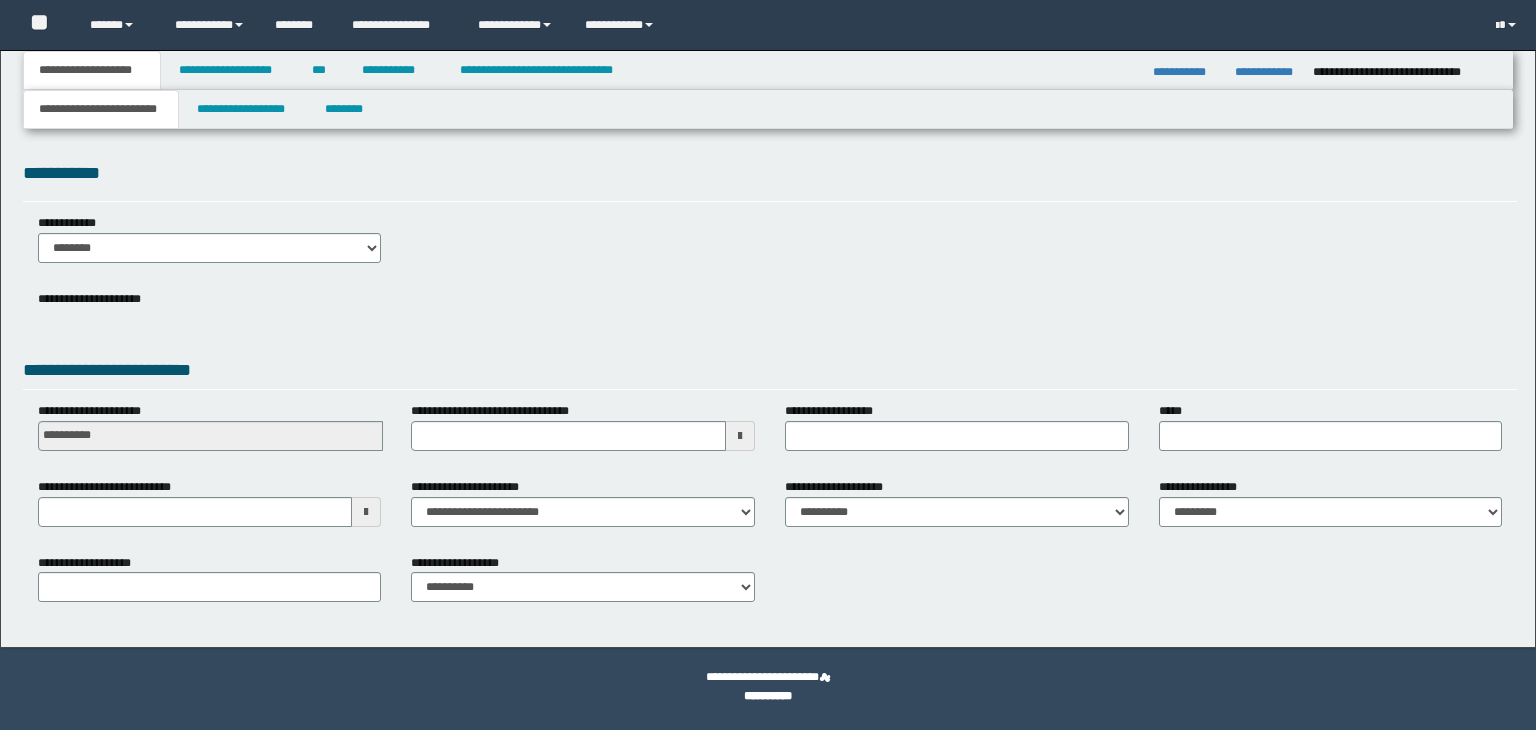 scroll, scrollTop: 0, scrollLeft: 0, axis: both 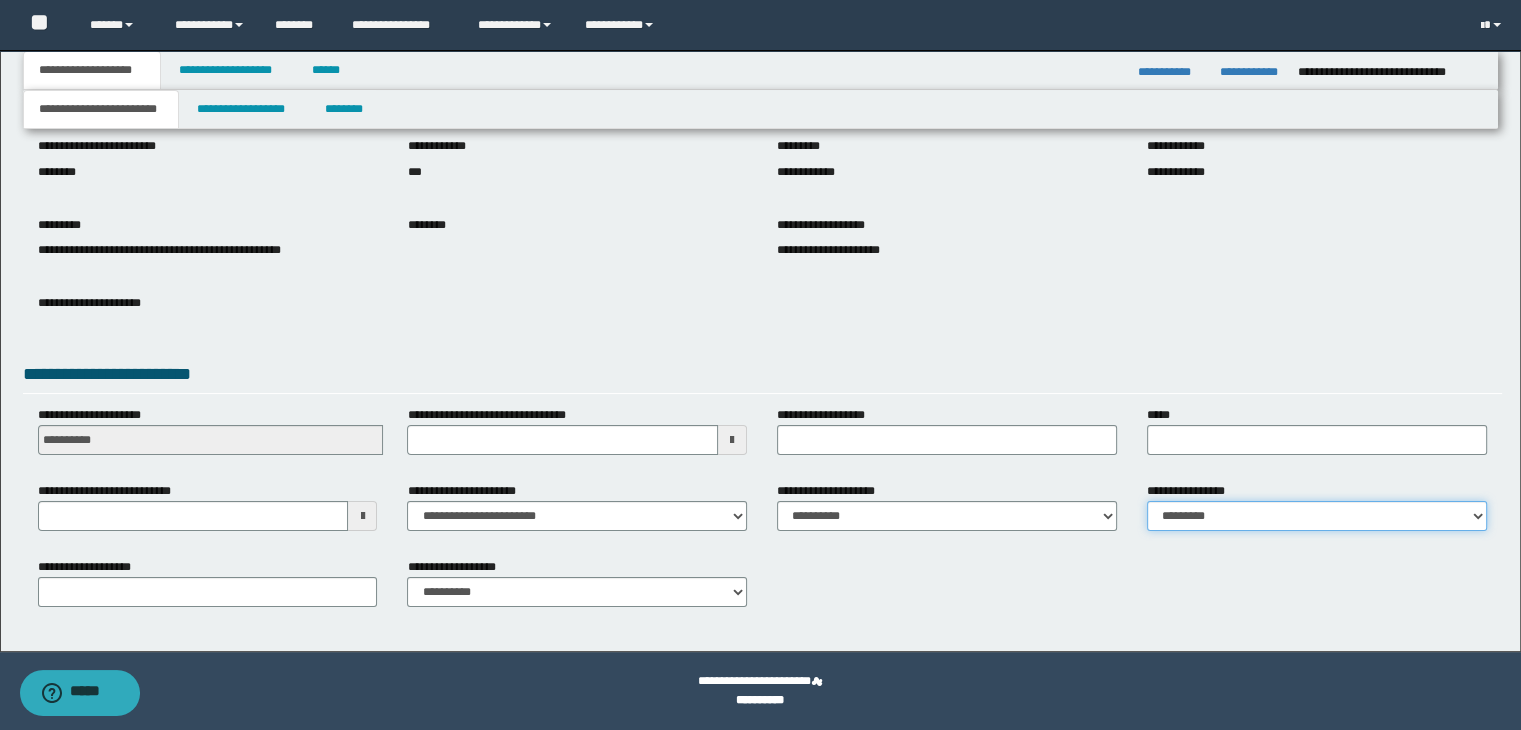 click on "**********" at bounding box center (1317, 516) 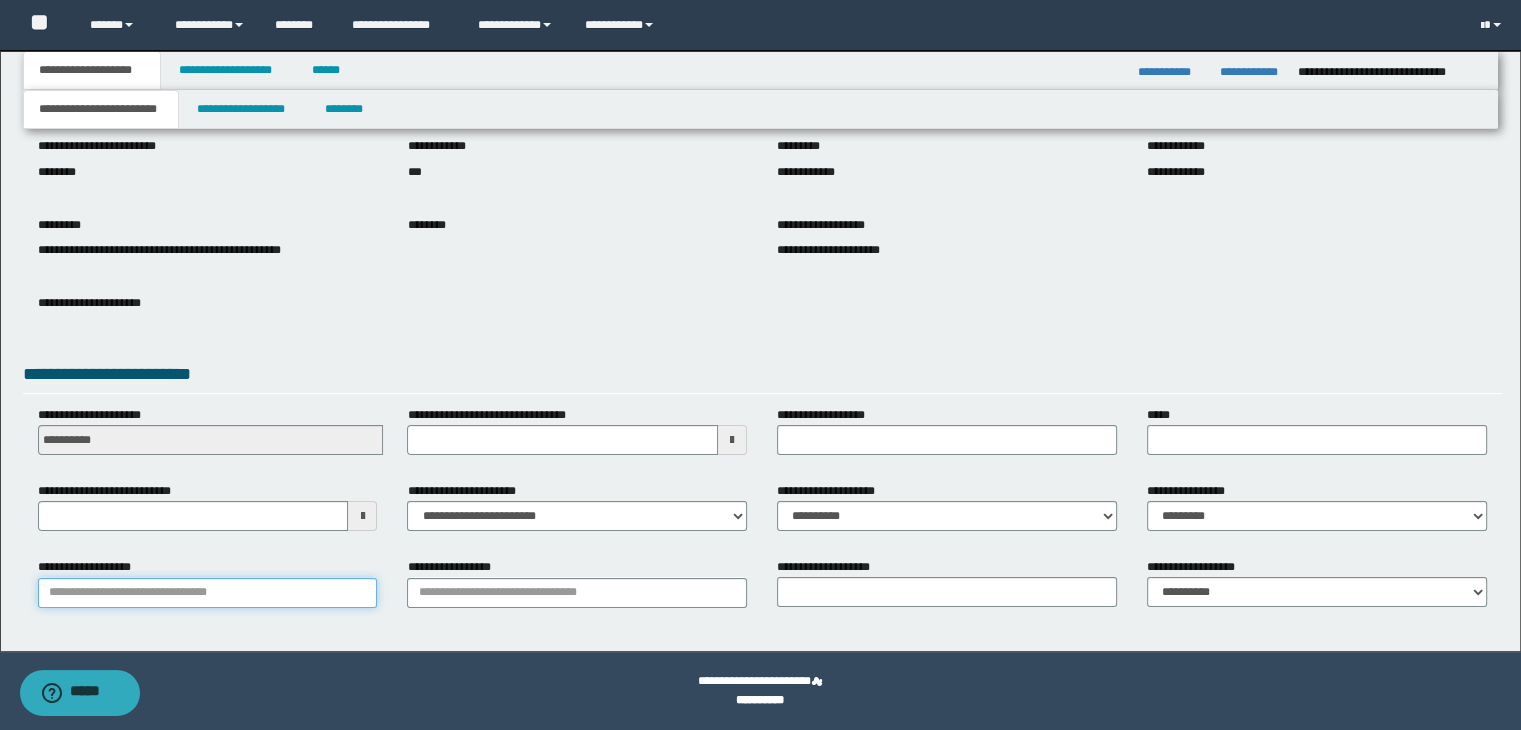 click on "**********" at bounding box center [208, 593] 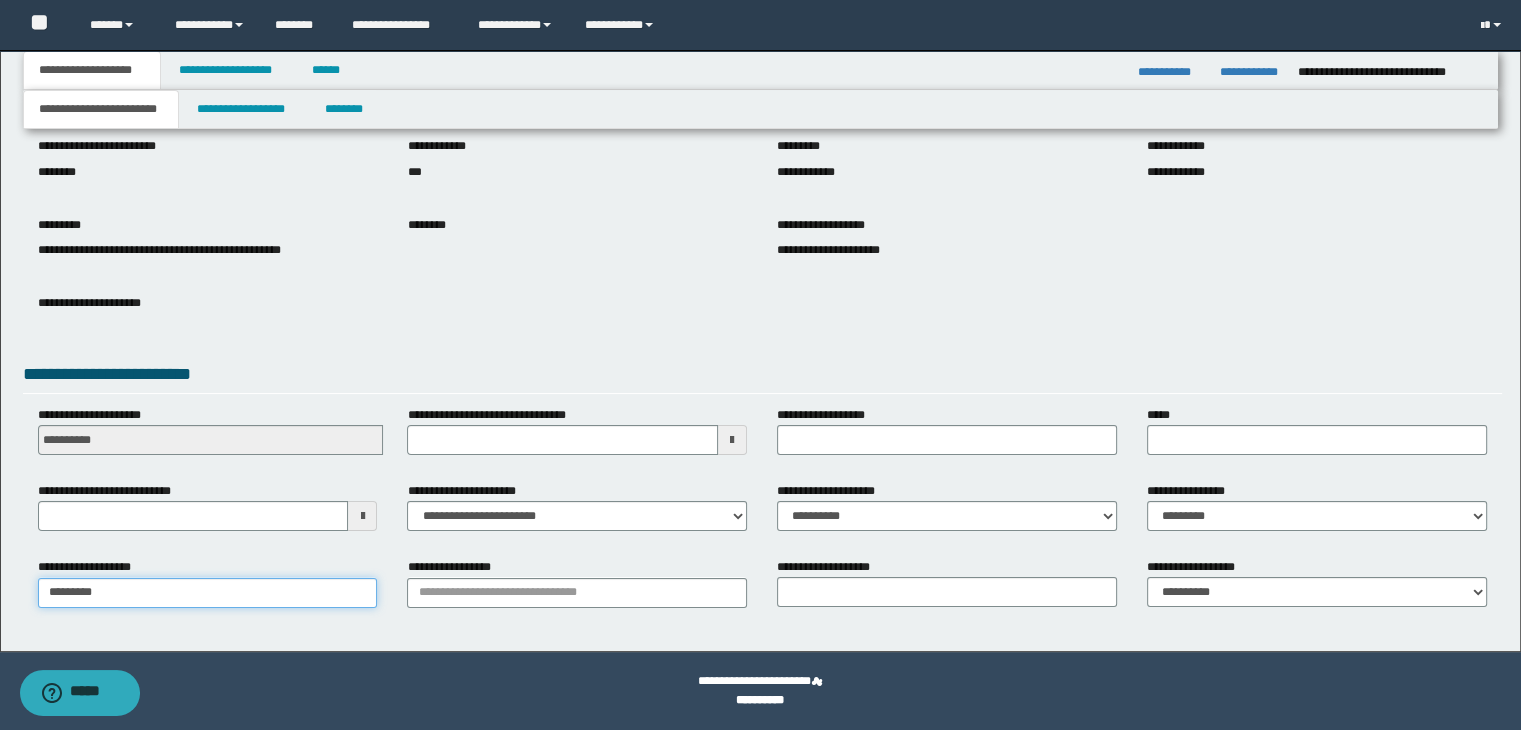 type on "**********" 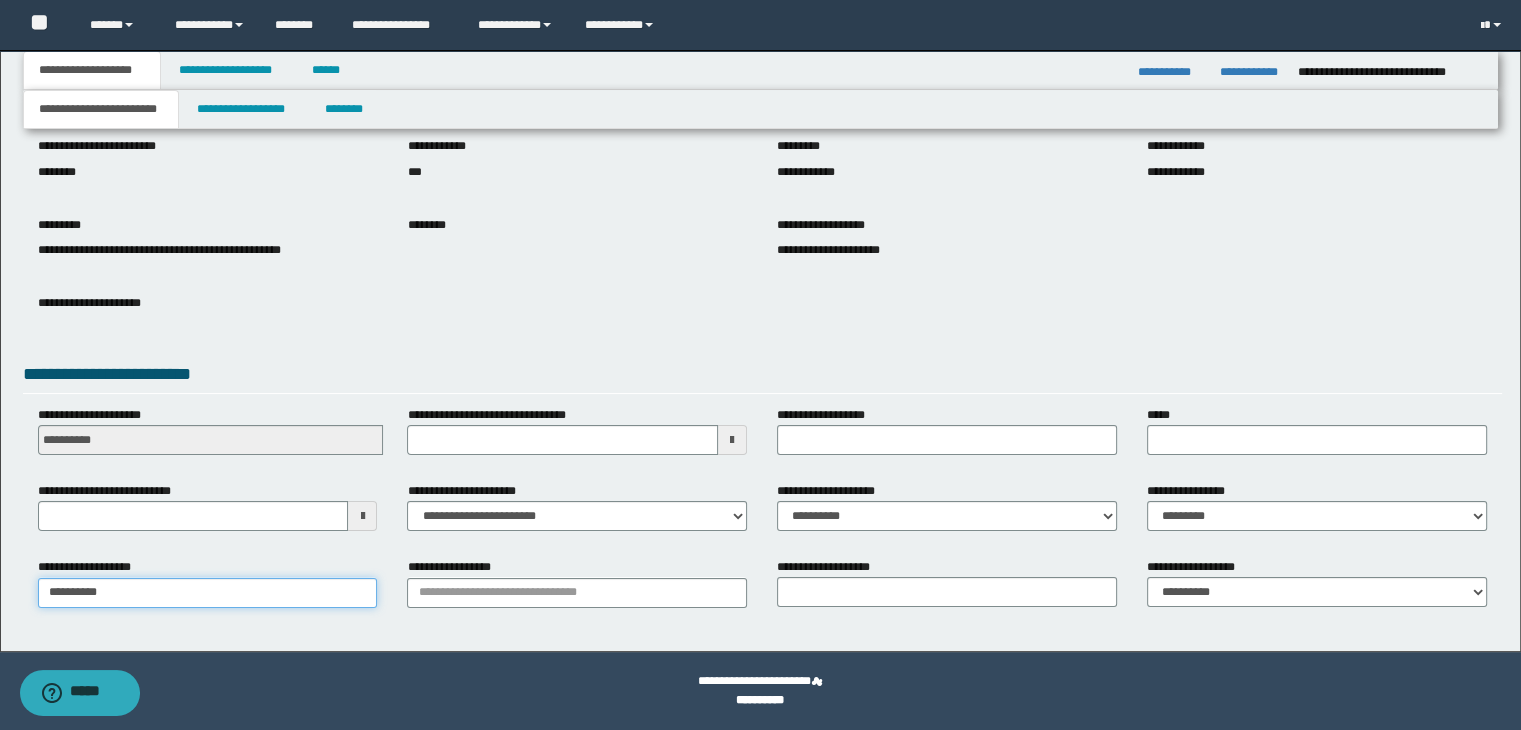 type on "**********" 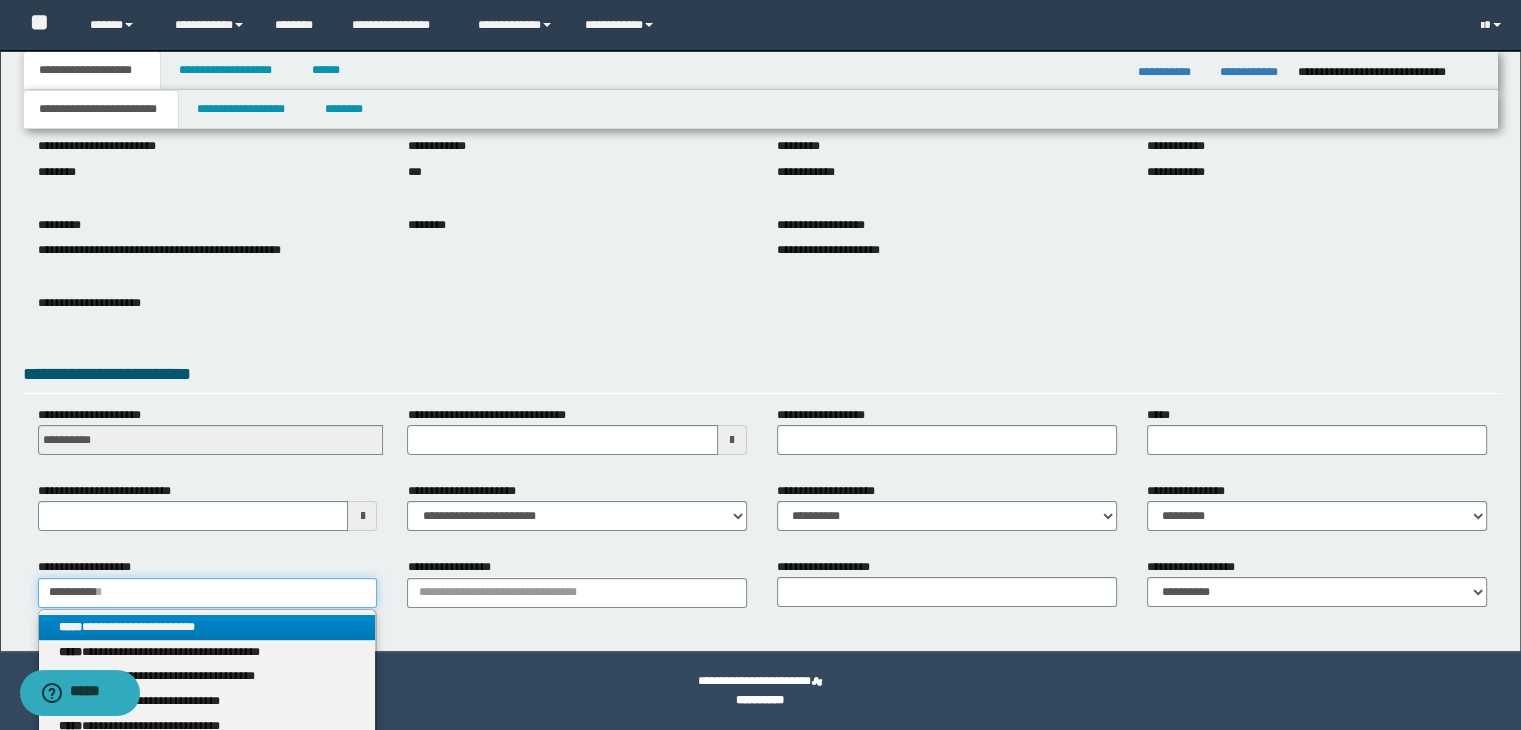 type on "**********" 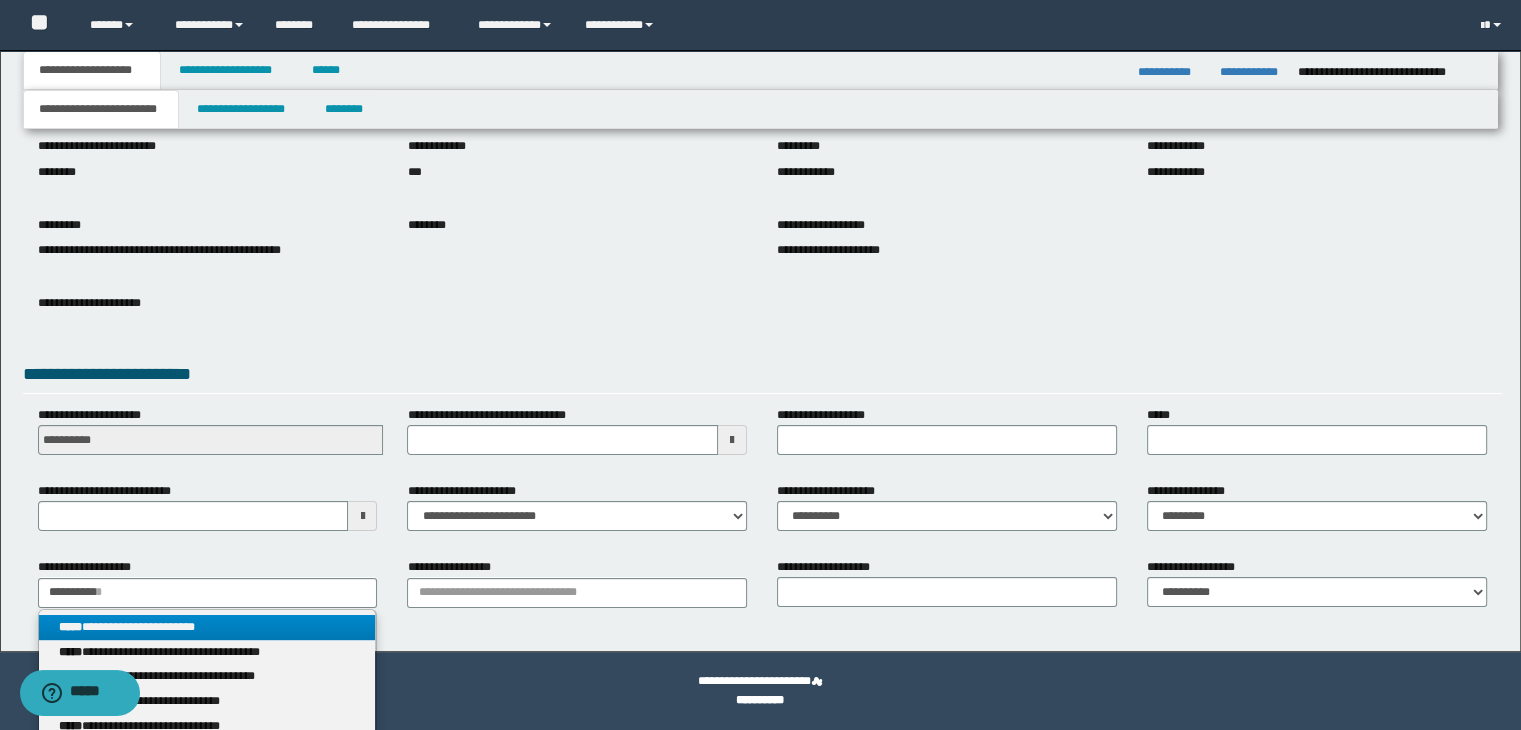 click on "**********" at bounding box center [208, 627] 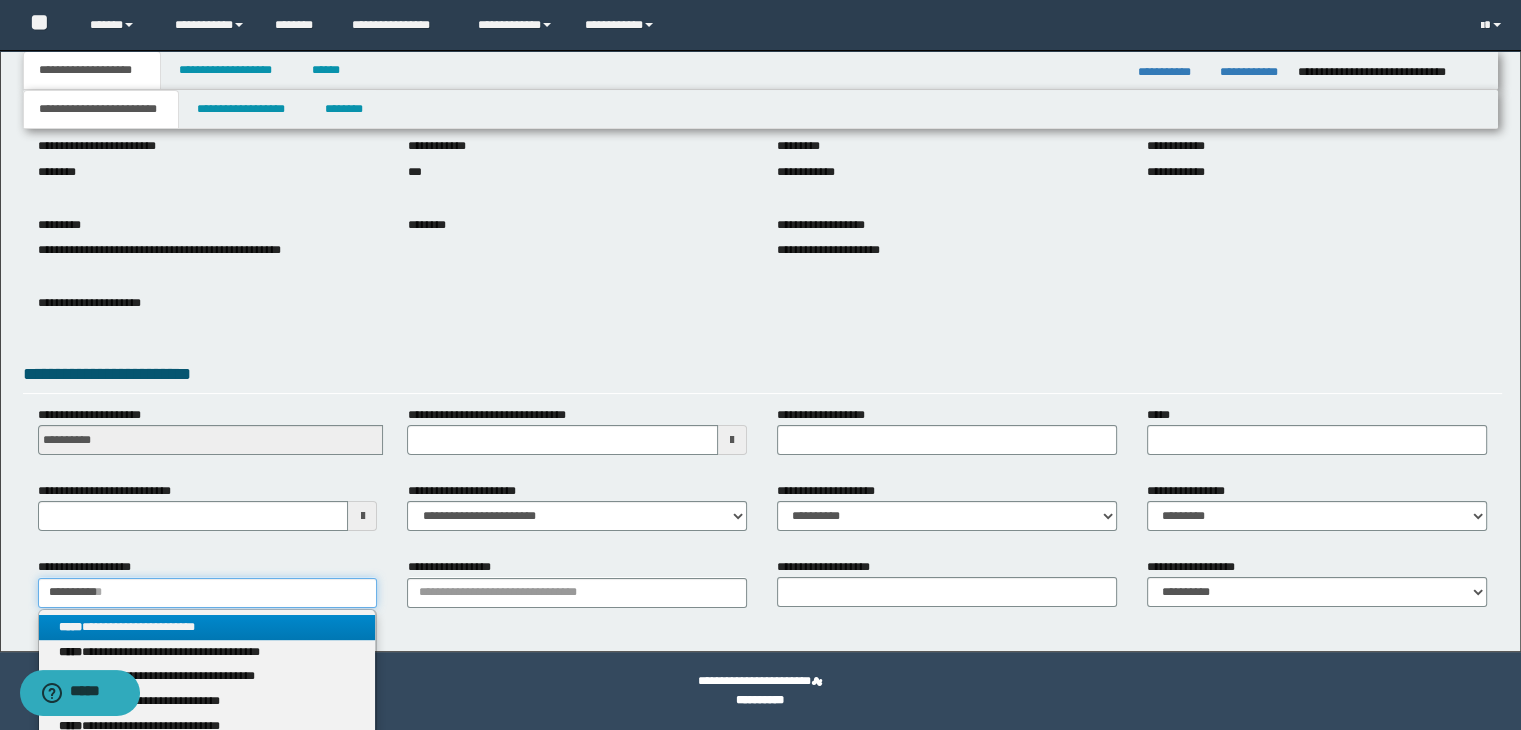 type 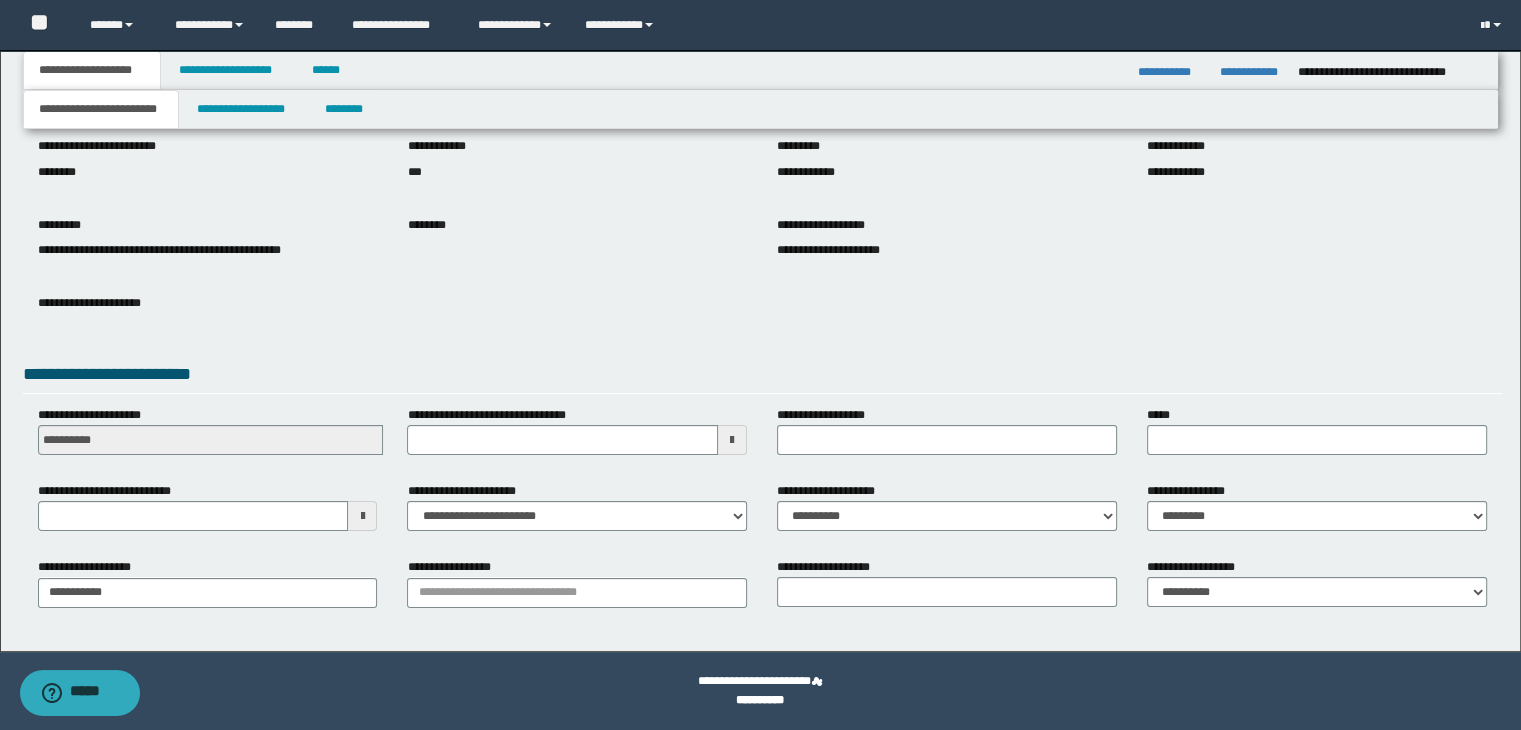 click on "**********" at bounding box center [577, 582] 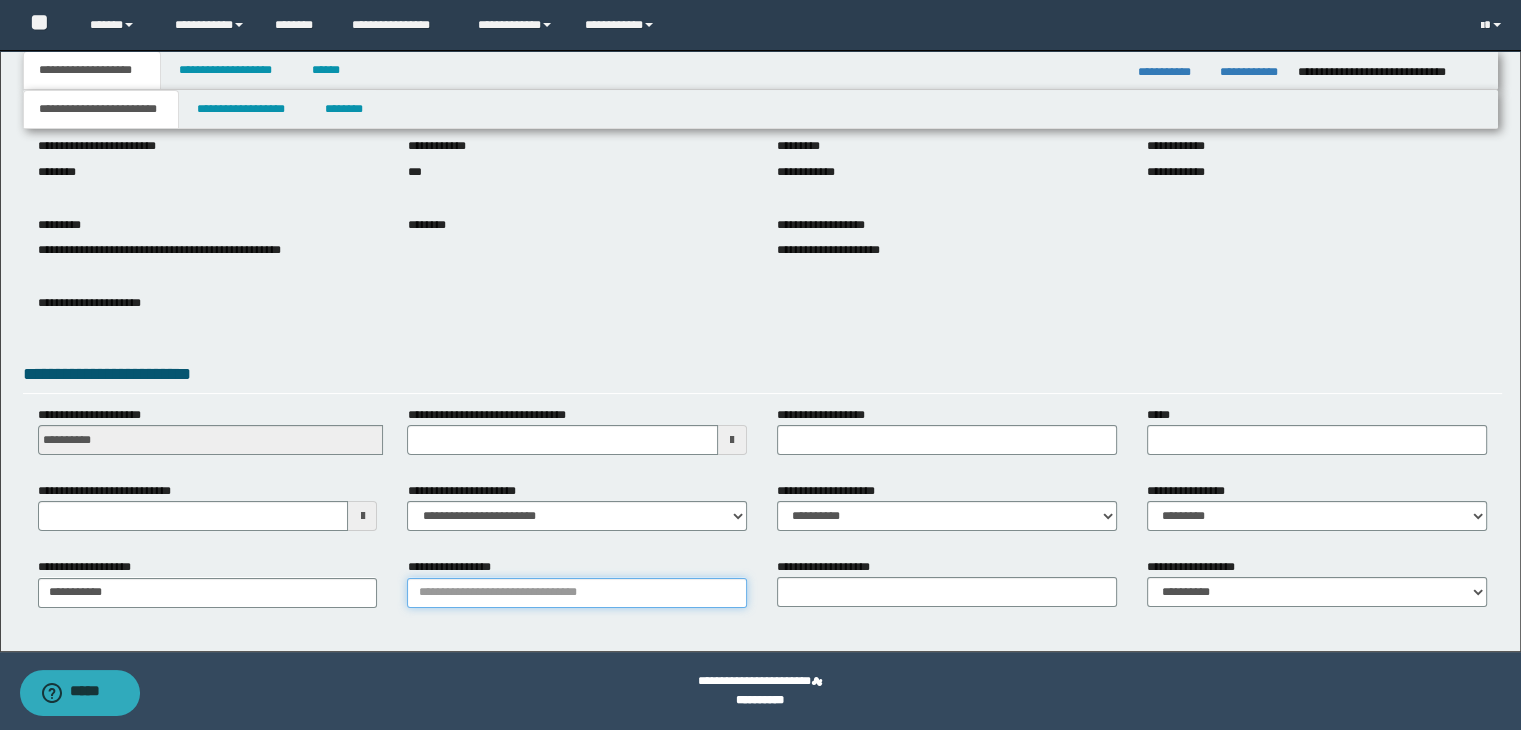 click on "**********" at bounding box center (577, 593) 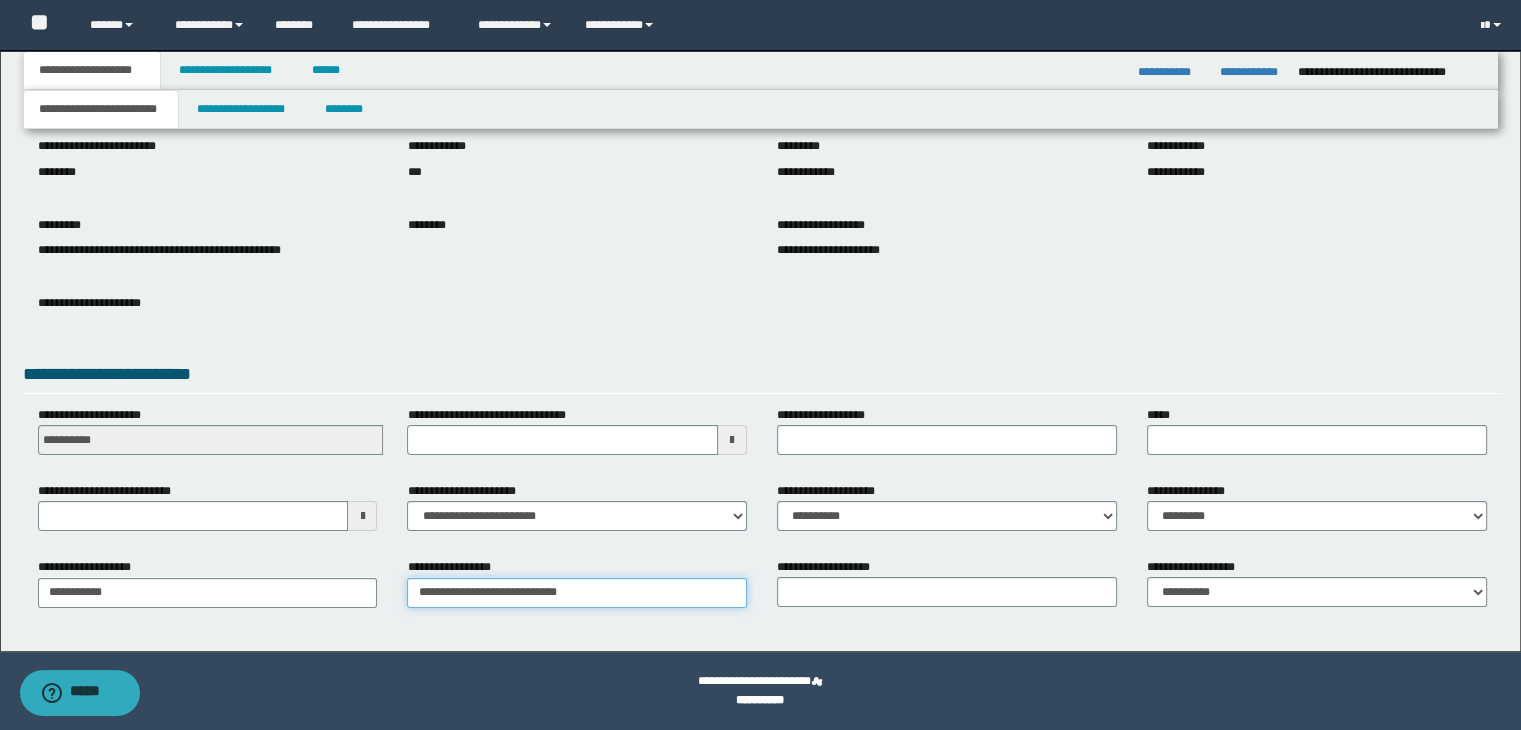 click on "**********" at bounding box center [577, 593] 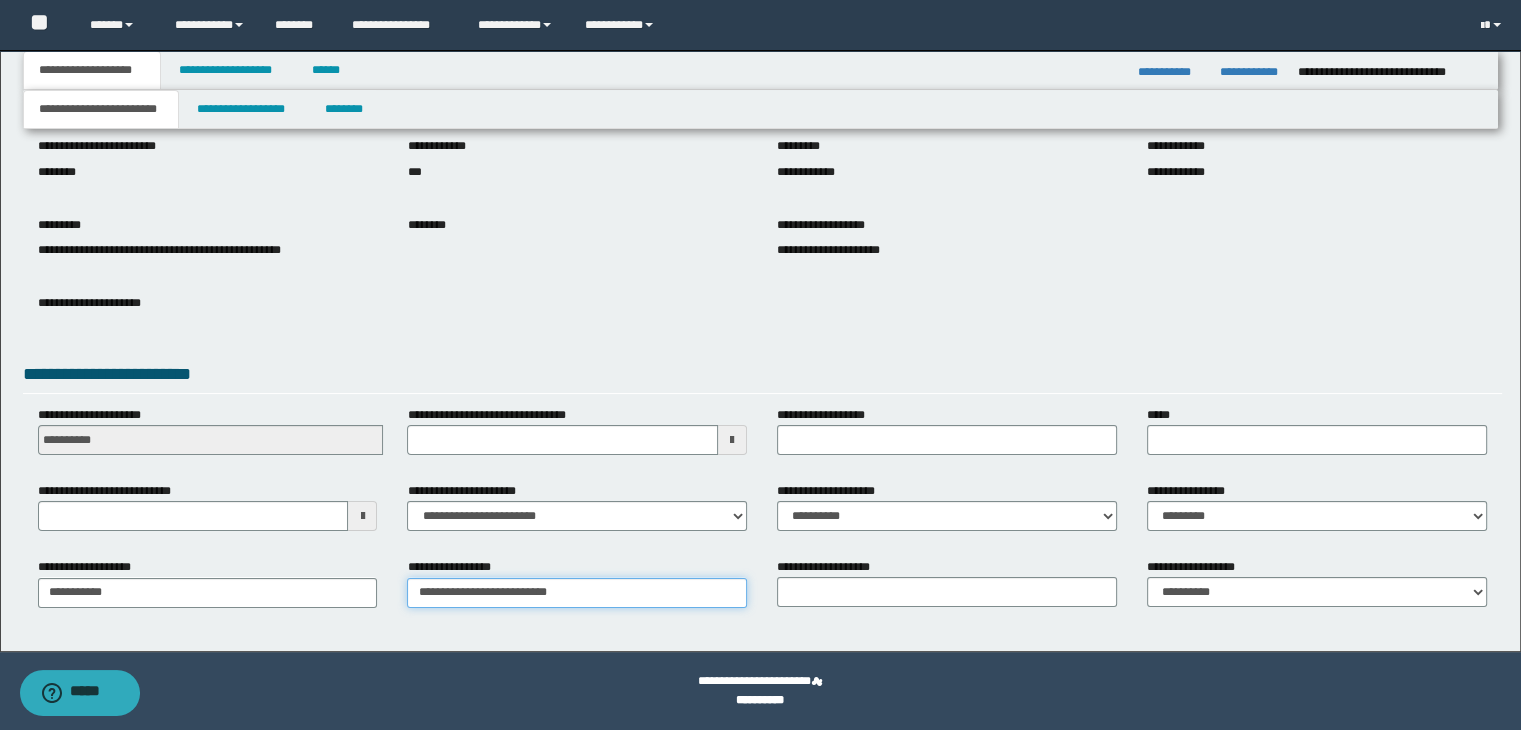 type on "**********" 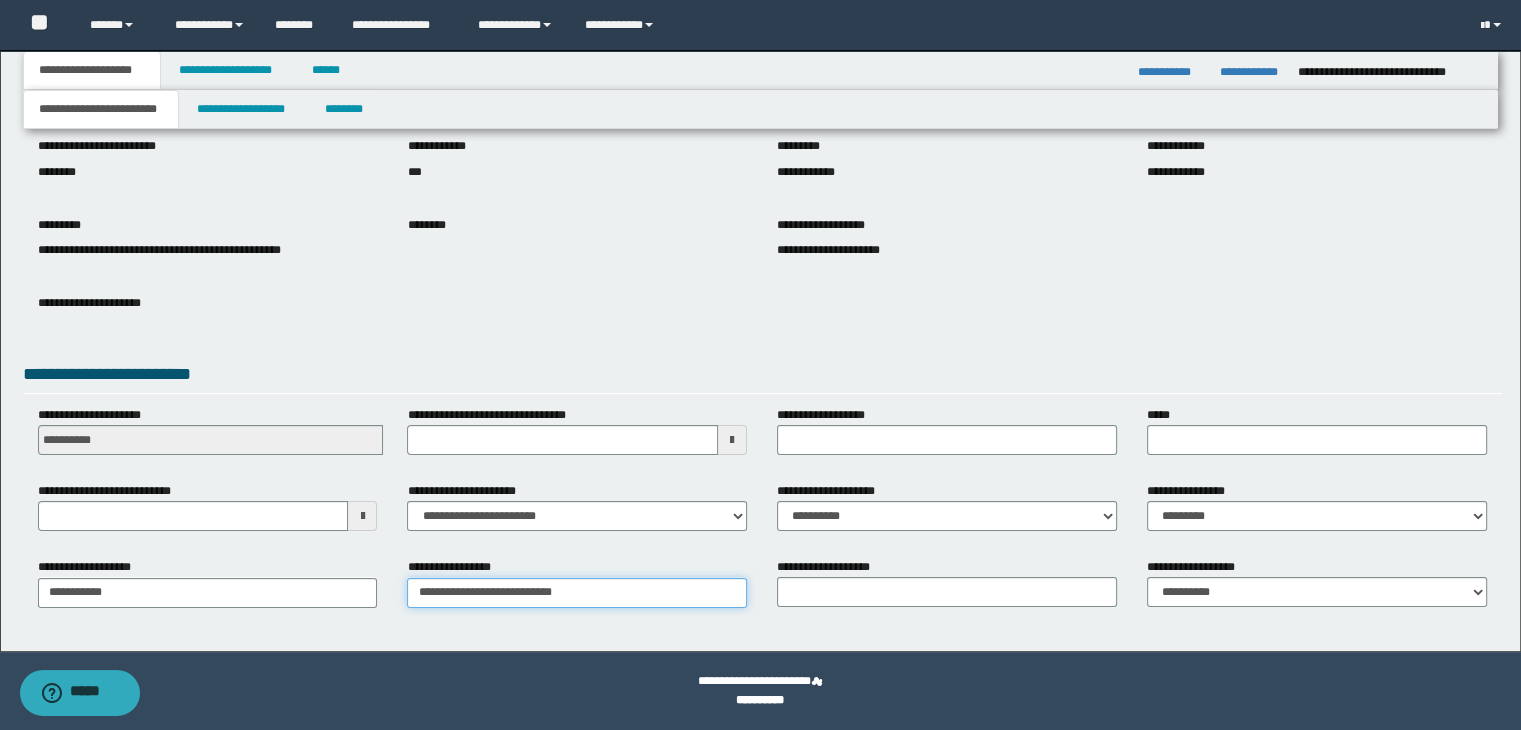 type on "**********" 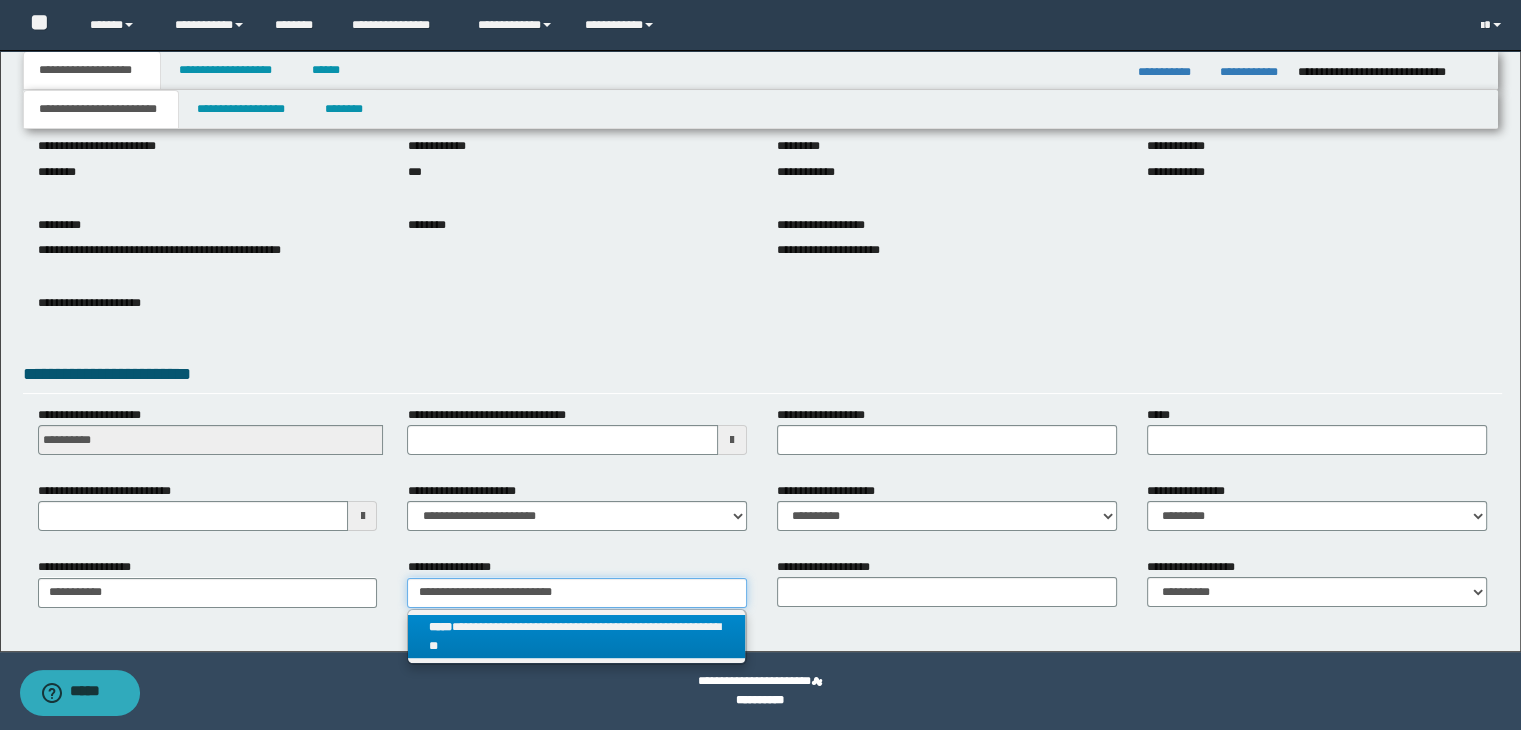 type on "**********" 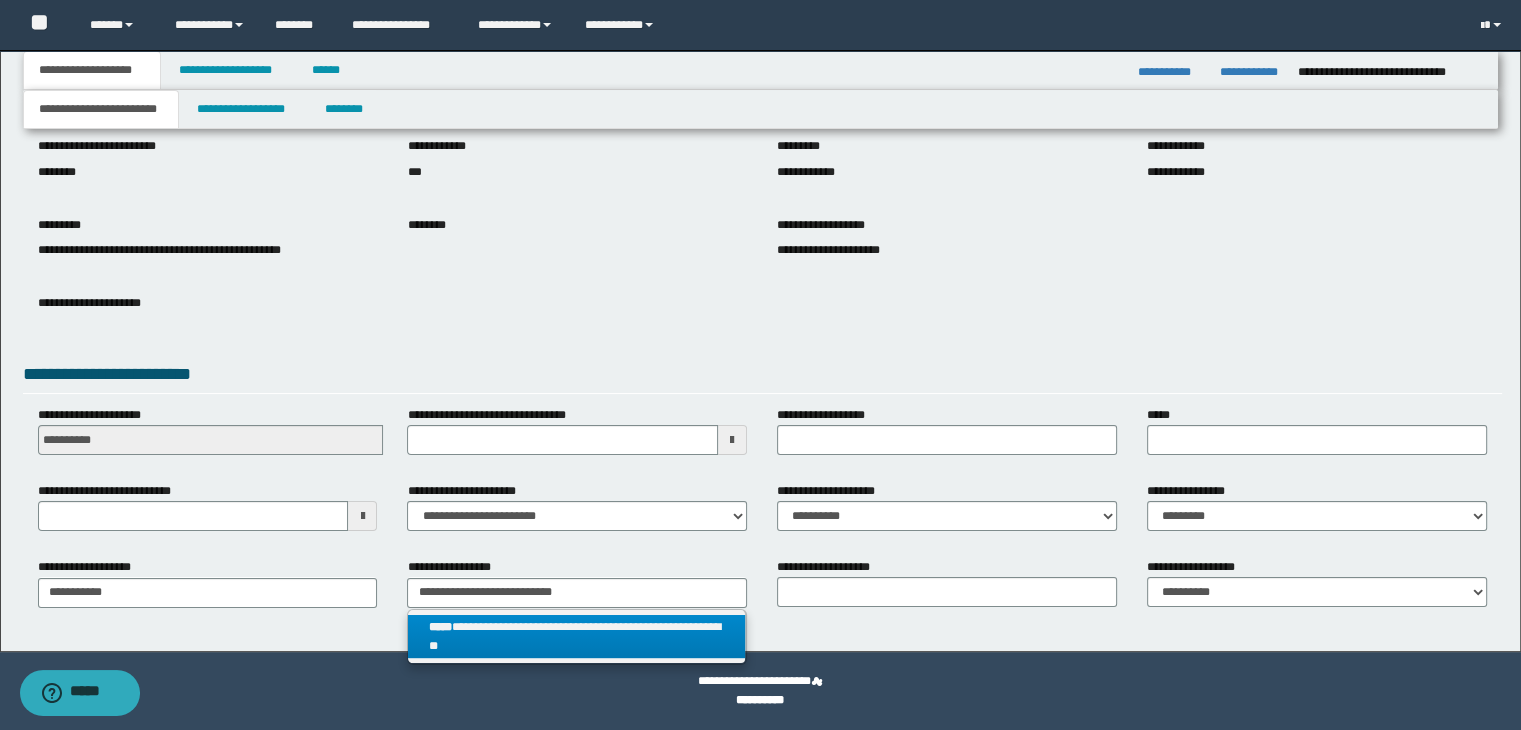 click on "**********" at bounding box center (577, 637) 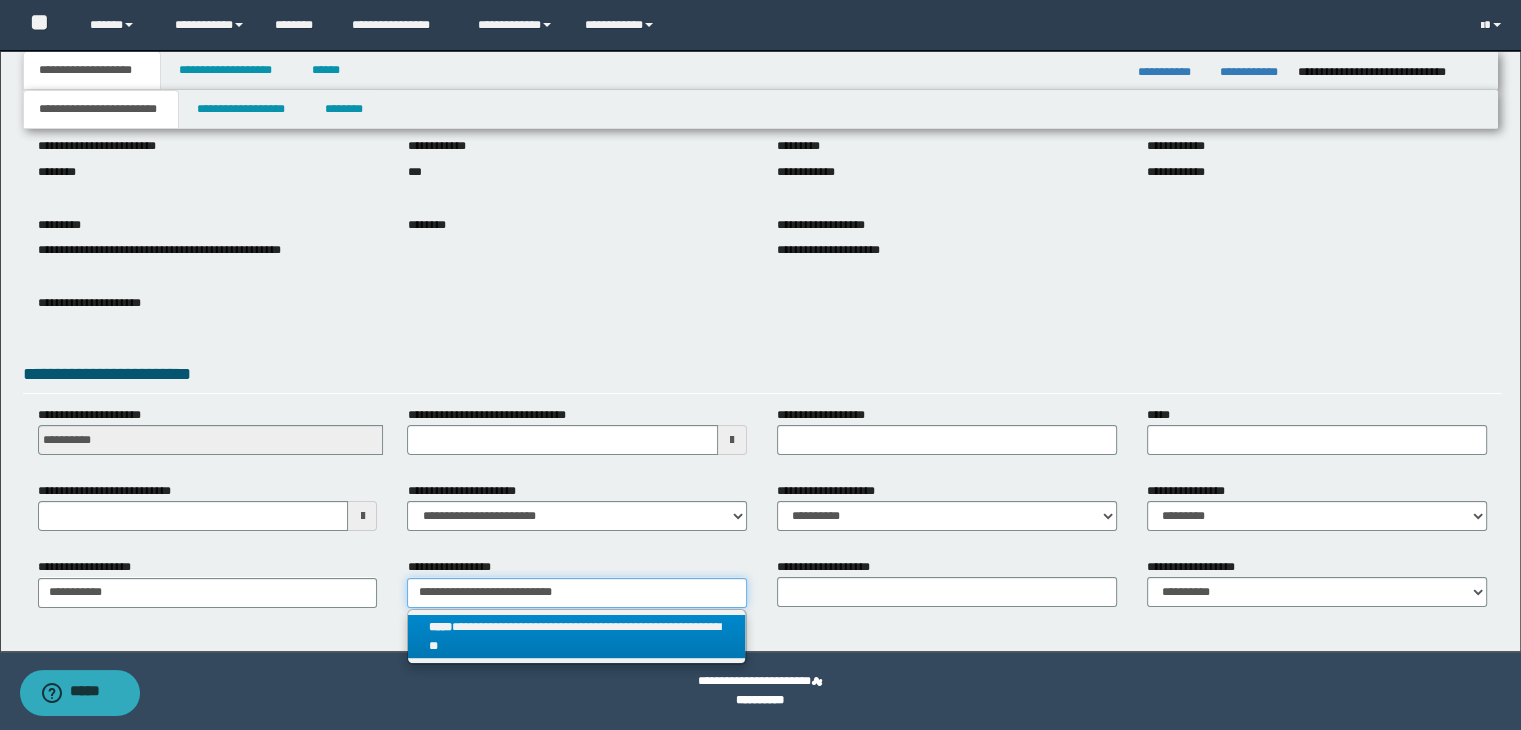type 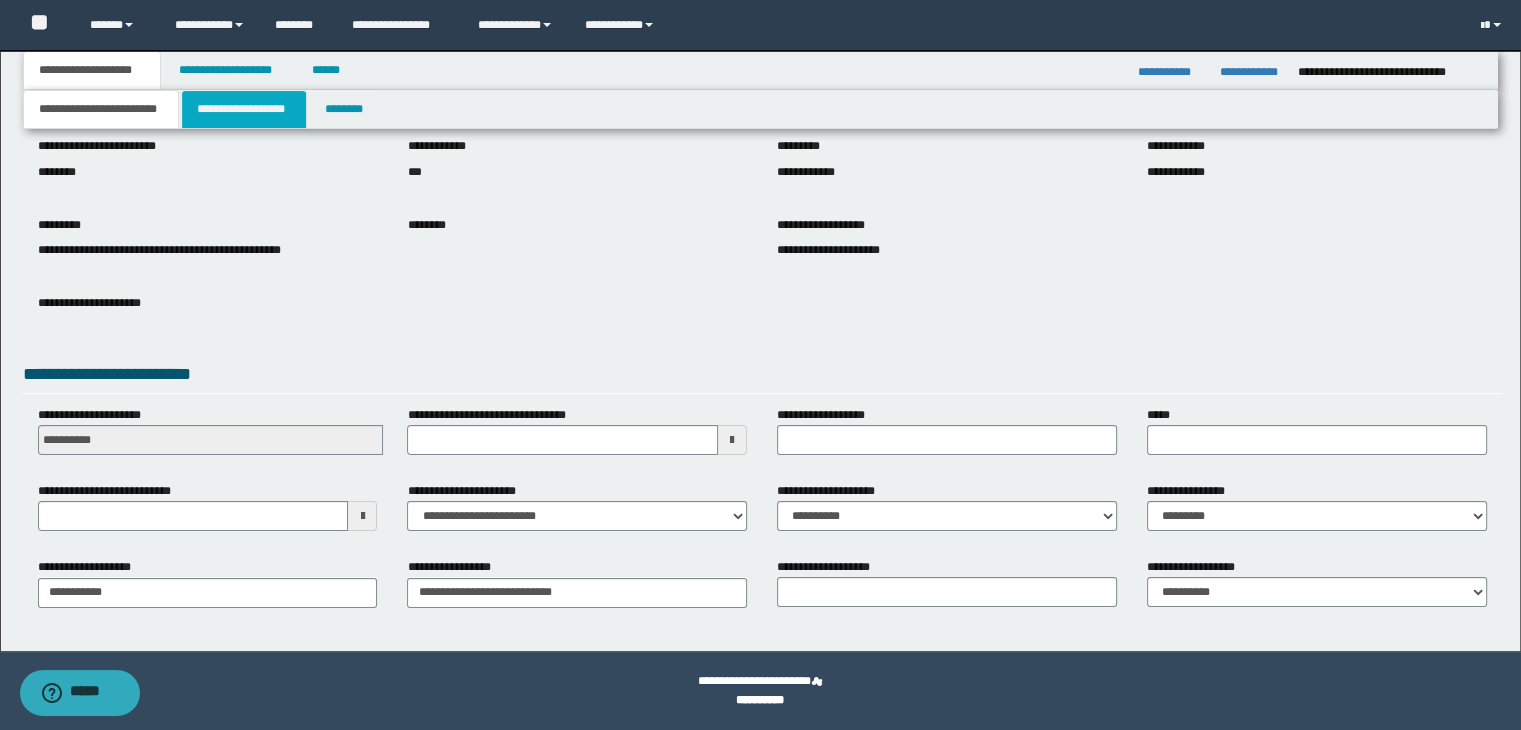 click on "**********" at bounding box center [244, 109] 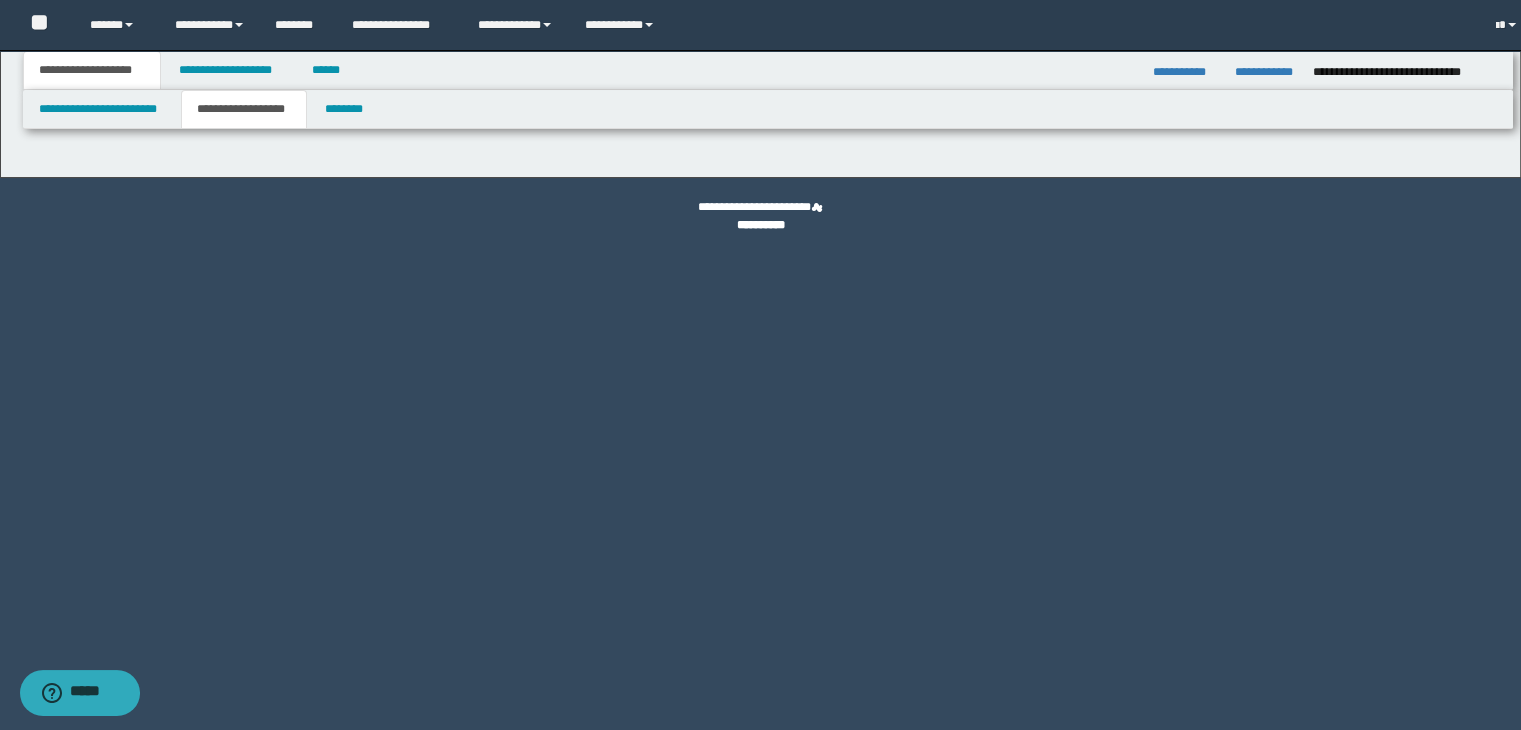 scroll, scrollTop: 0, scrollLeft: 0, axis: both 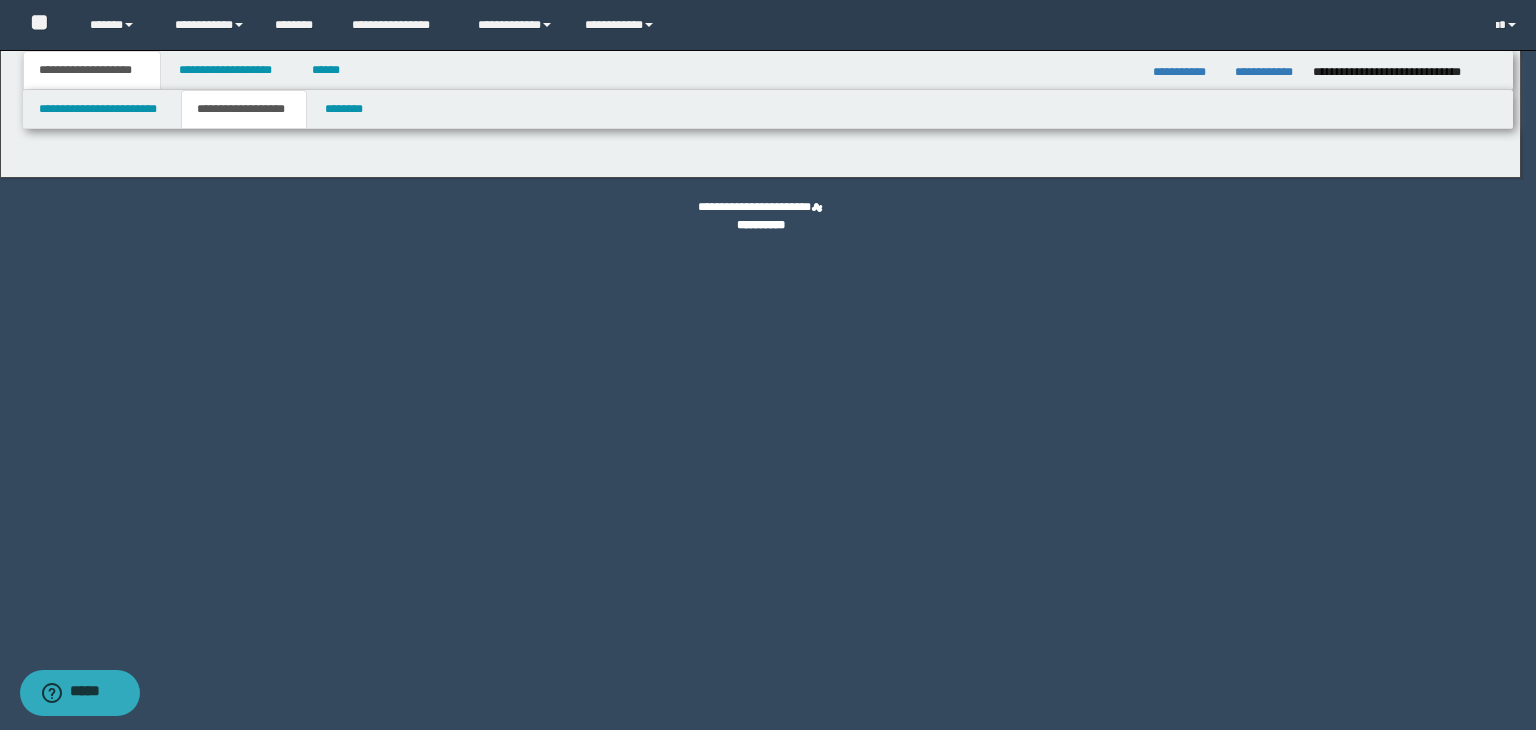 type on "*******" 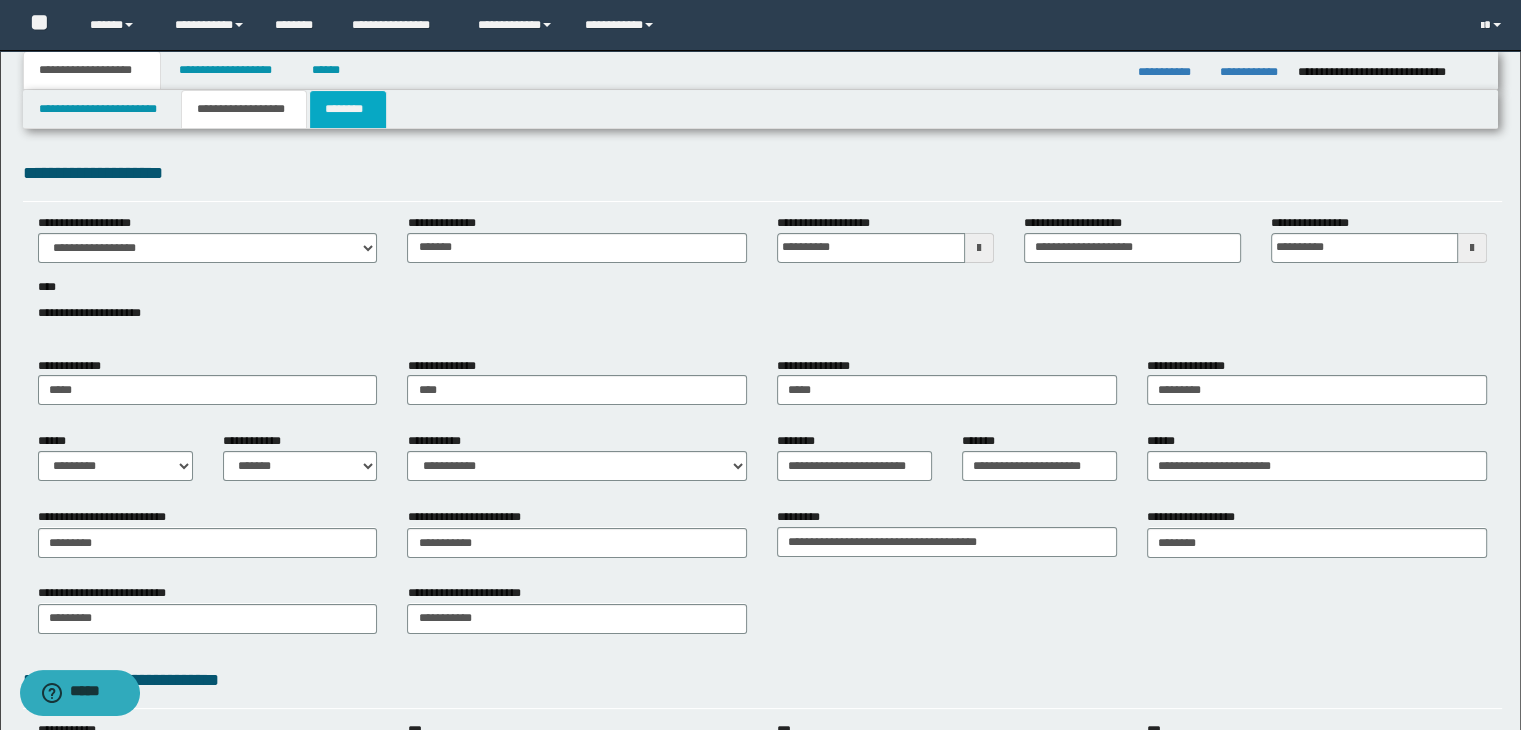 click on "********" at bounding box center (348, 109) 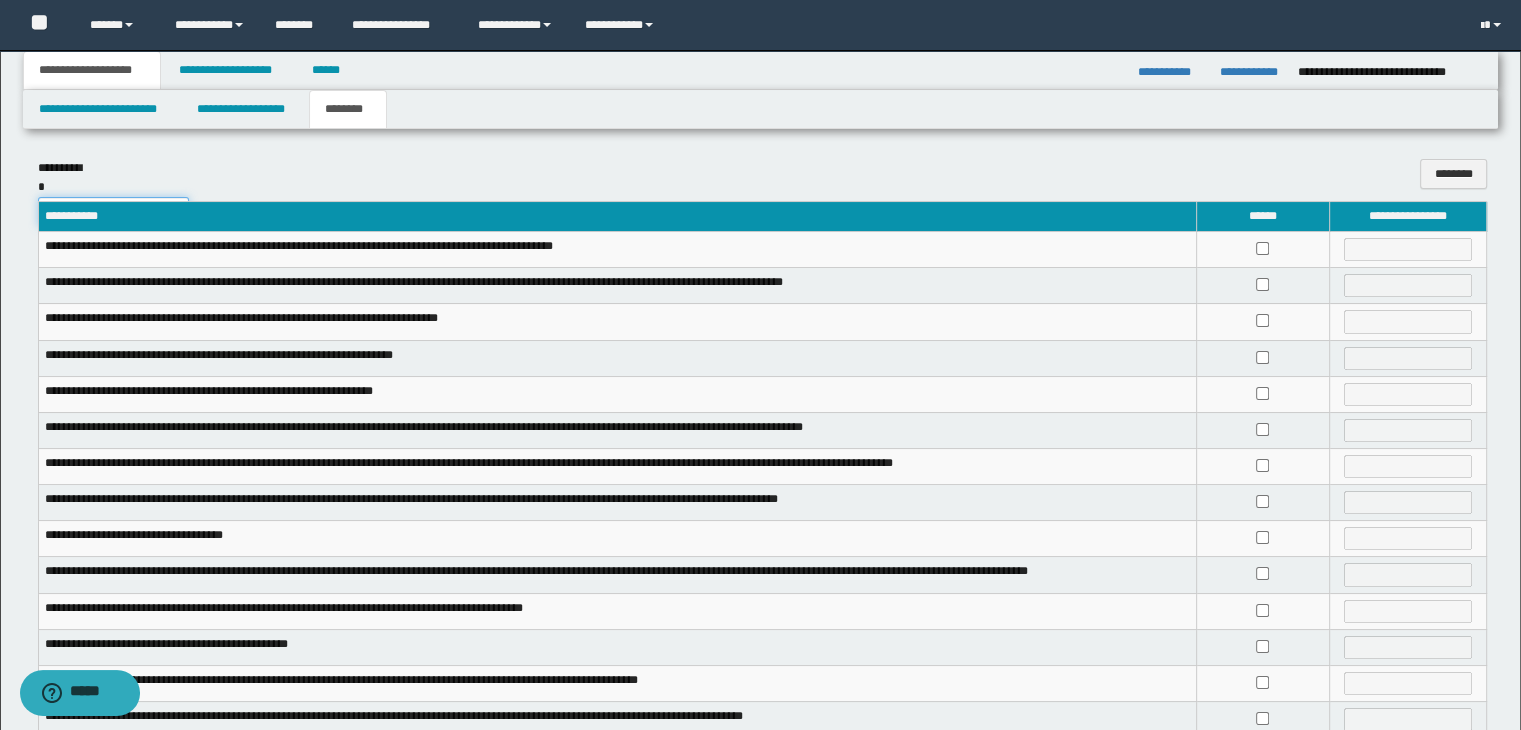 click on "**********" at bounding box center [113, 212] 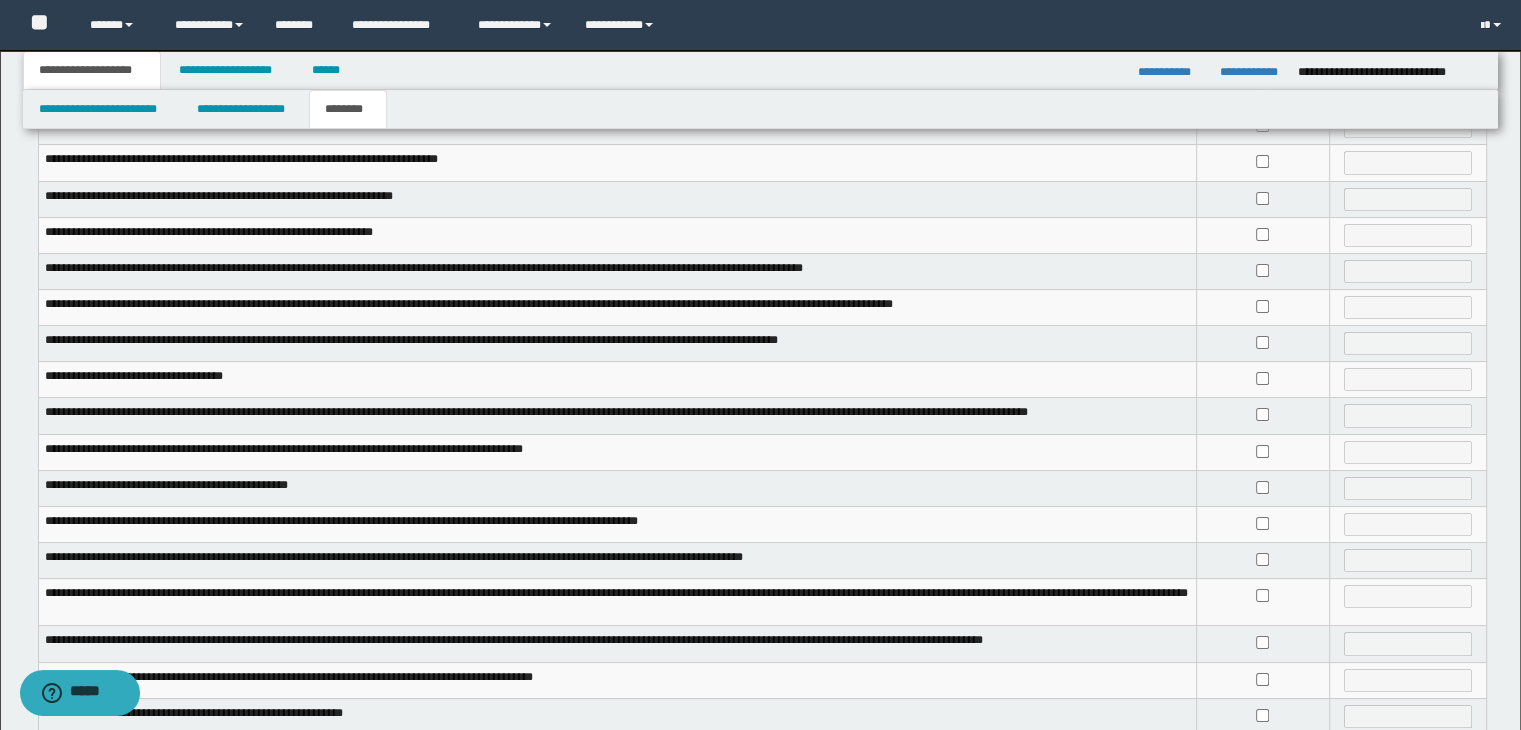 scroll, scrollTop: 380, scrollLeft: 0, axis: vertical 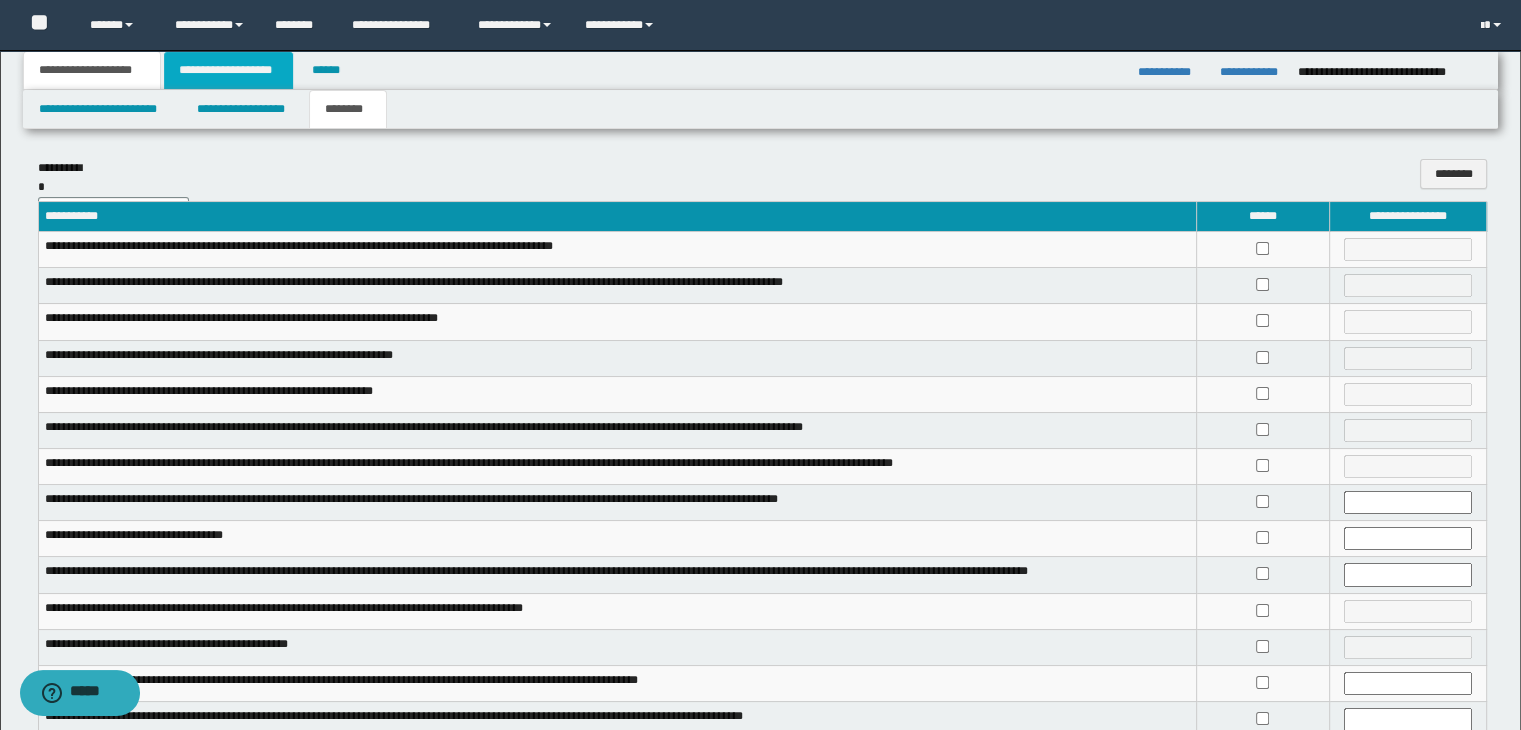 click on "**********" at bounding box center [228, 70] 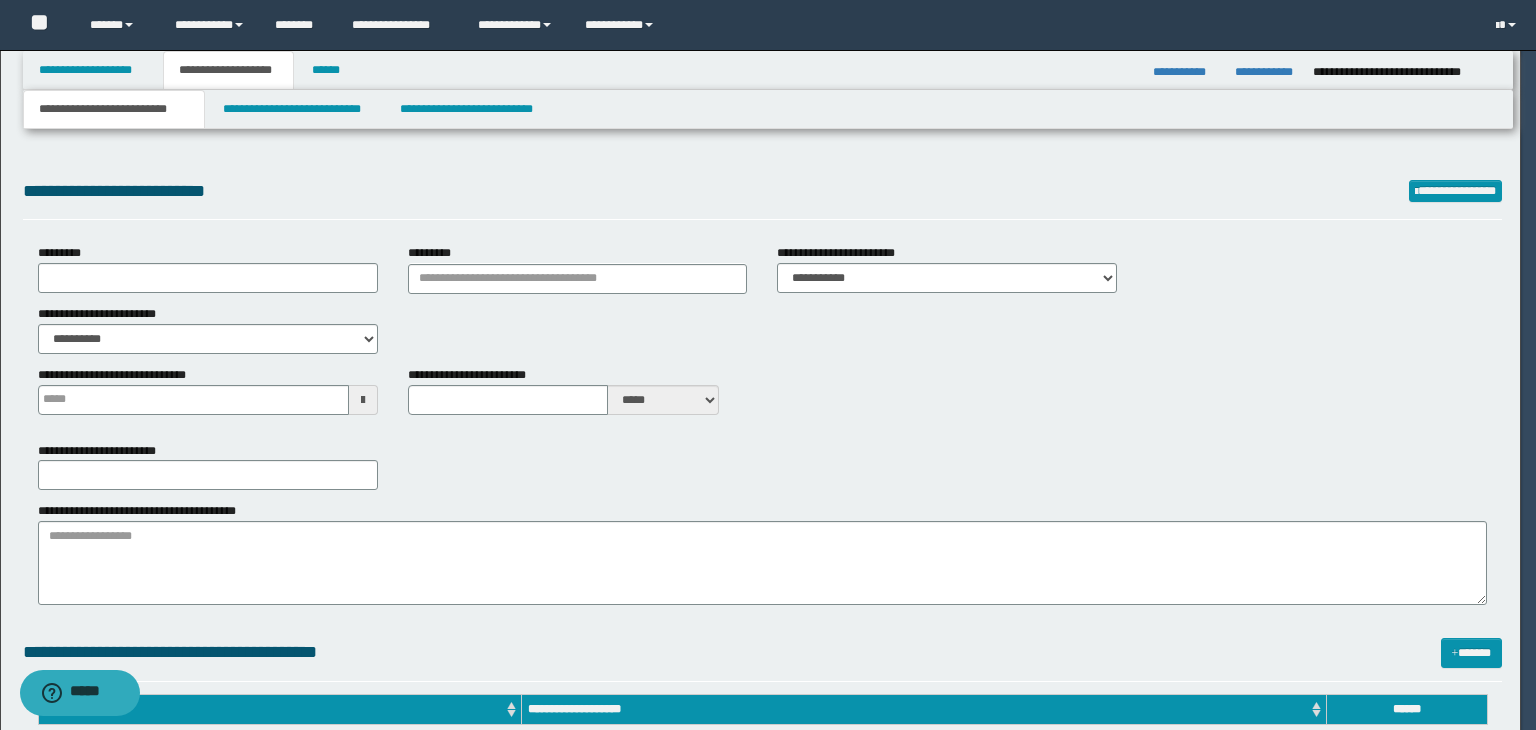 type on "**********" 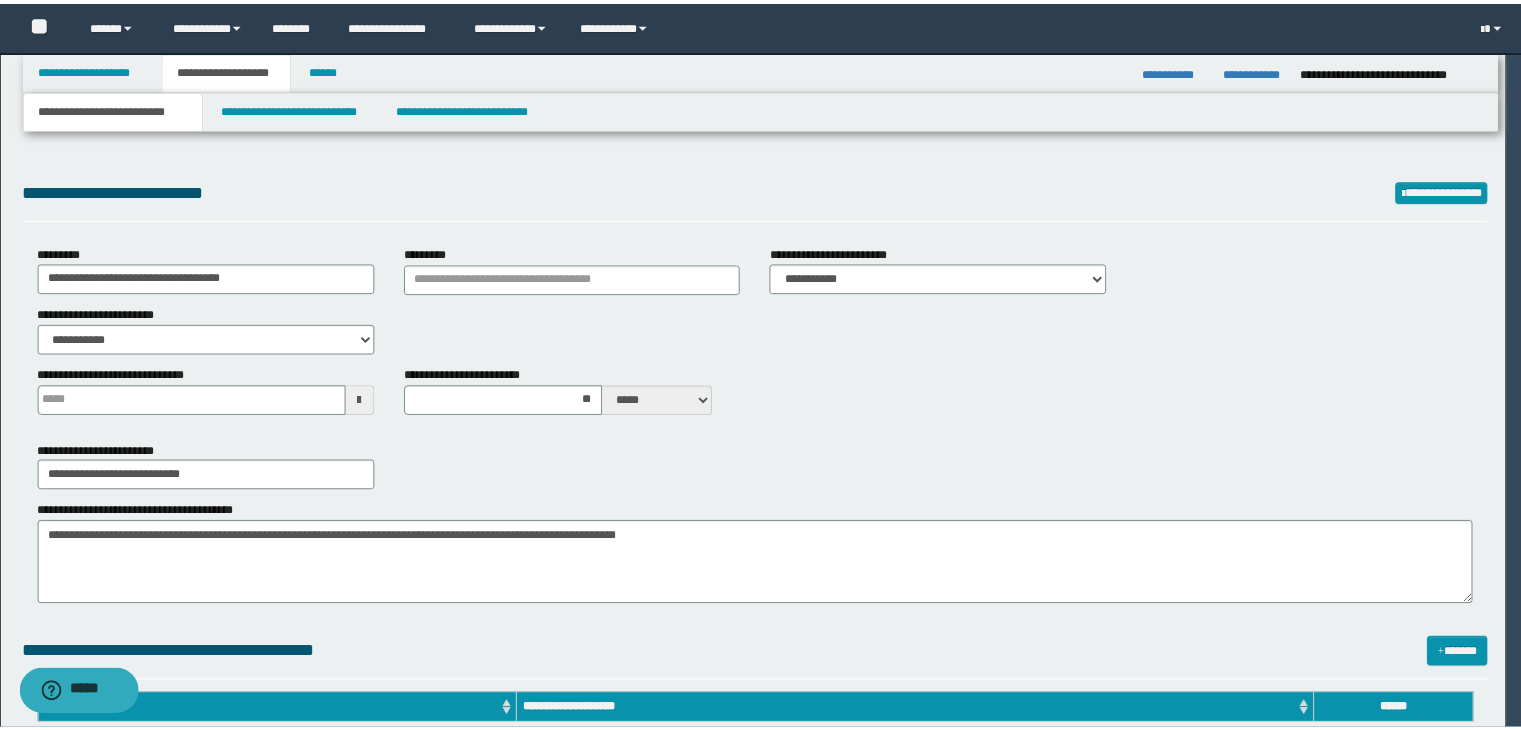 scroll, scrollTop: 0, scrollLeft: 0, axis: both 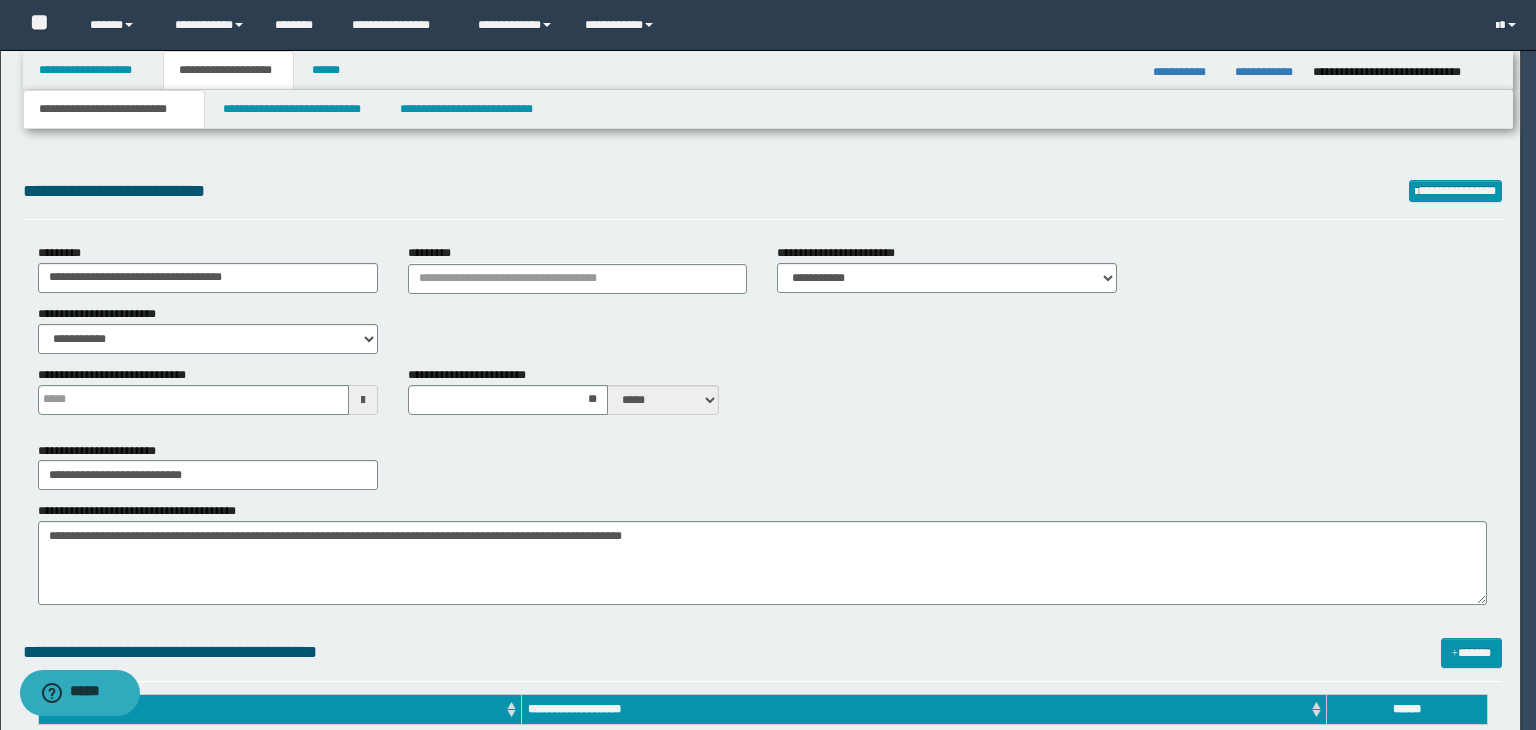 type 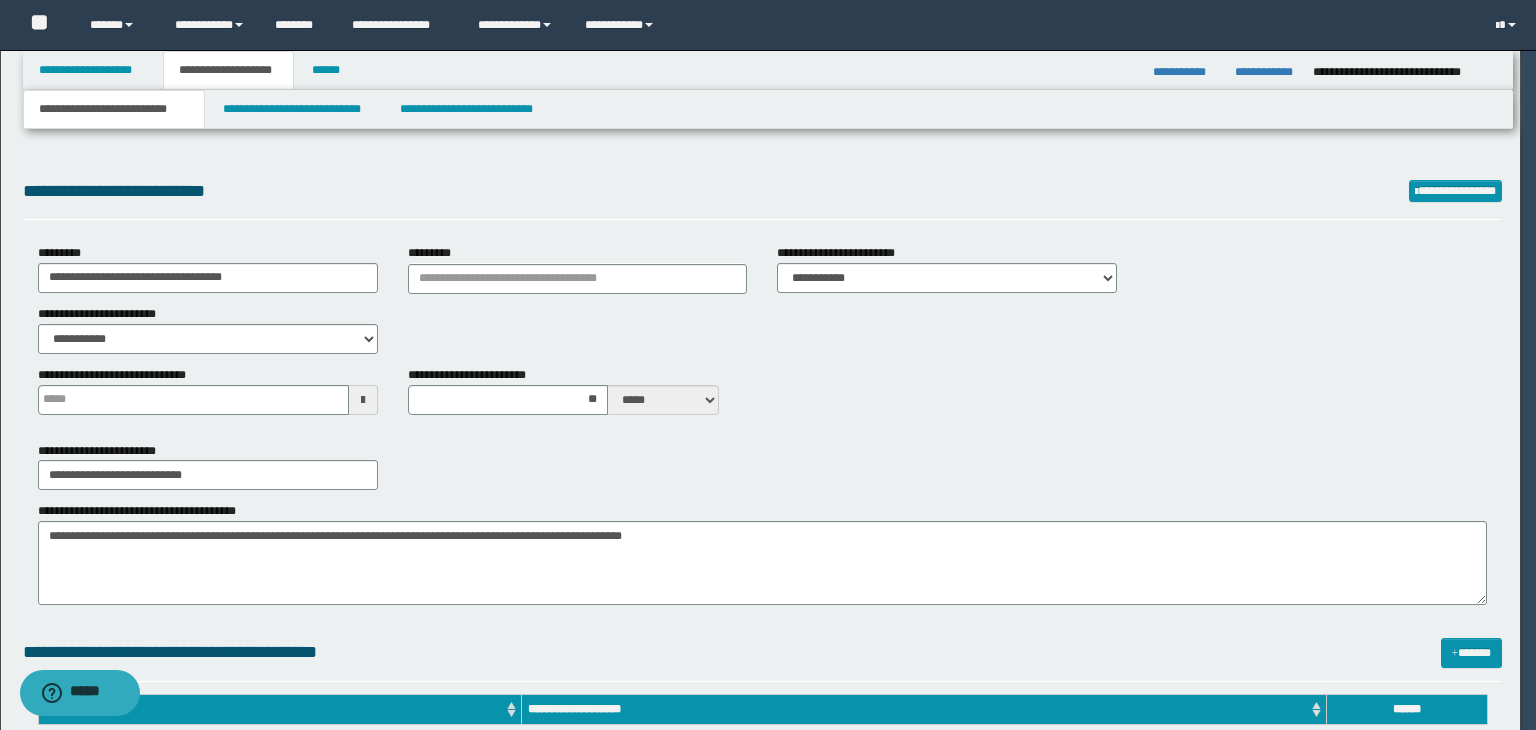 type on "**" 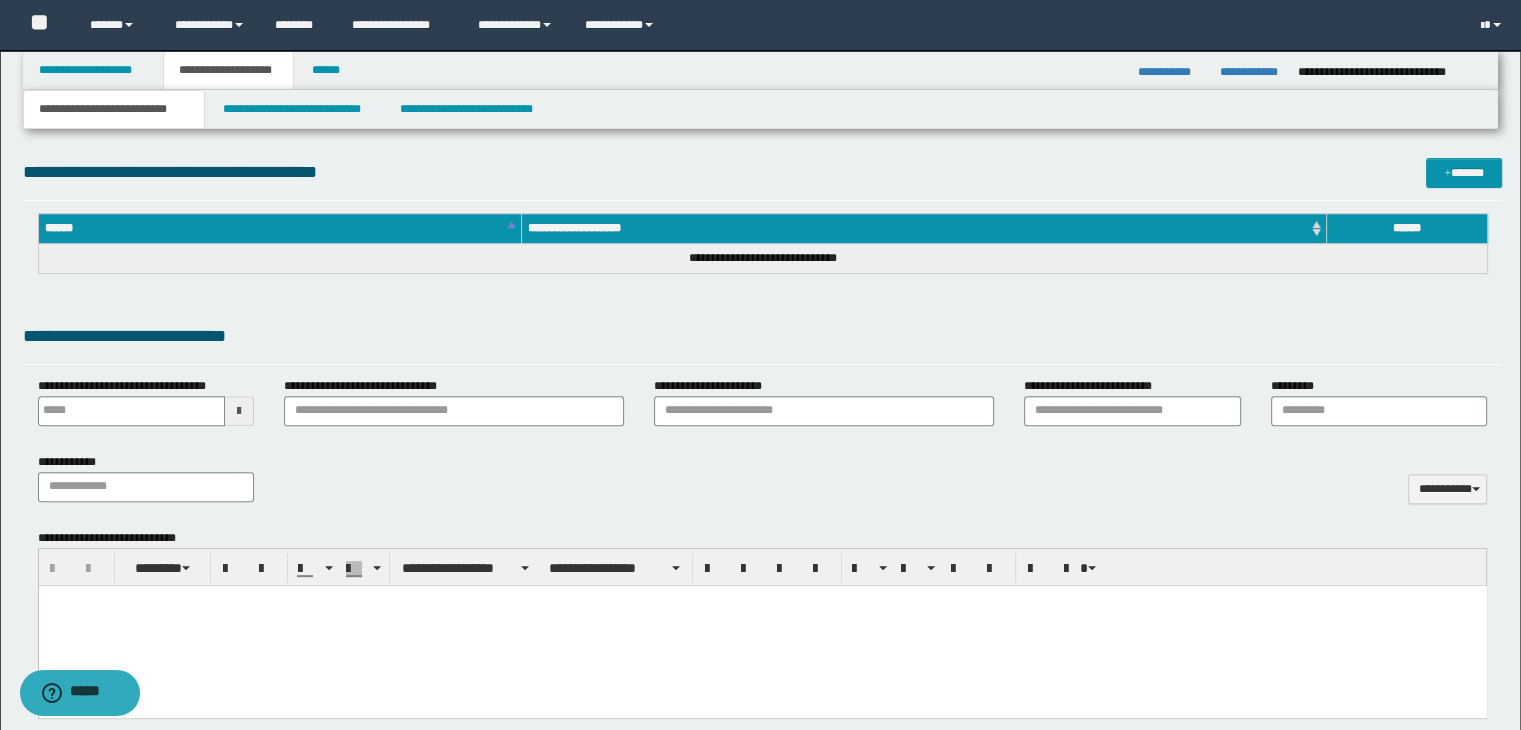 scroll, scrollTop: 700, scrollLeft: 0, axis: vertical 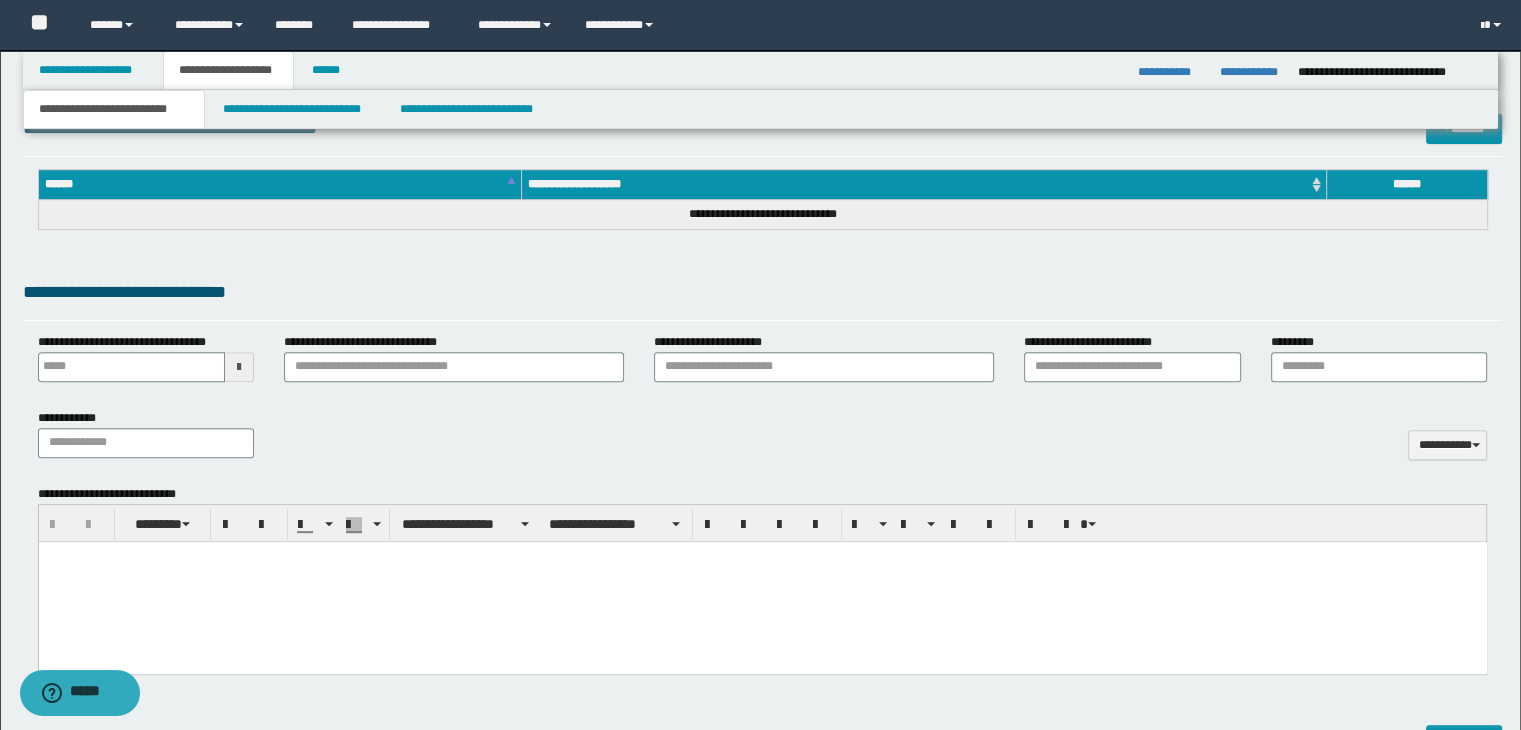 type 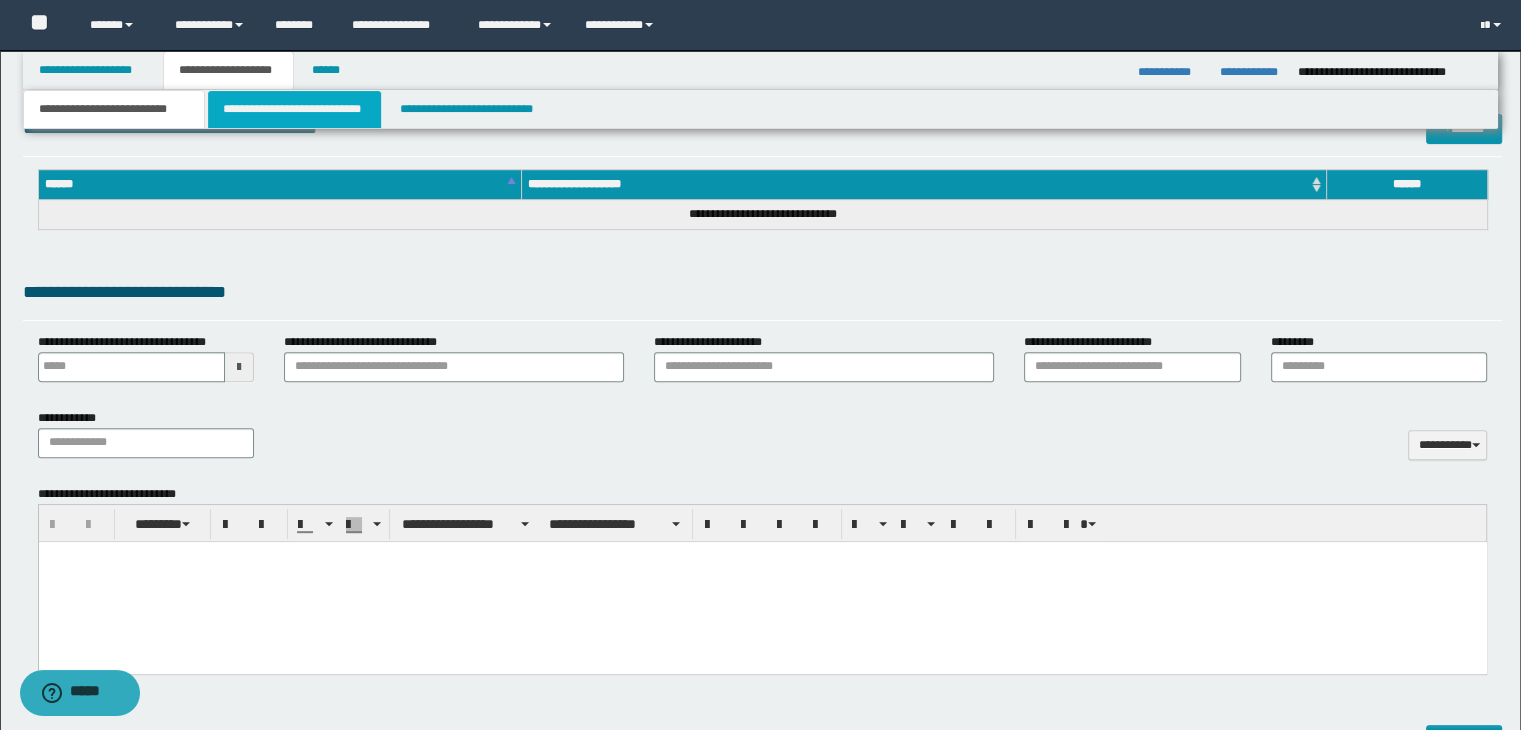 click on "**********" at bounding box center (294, 109) 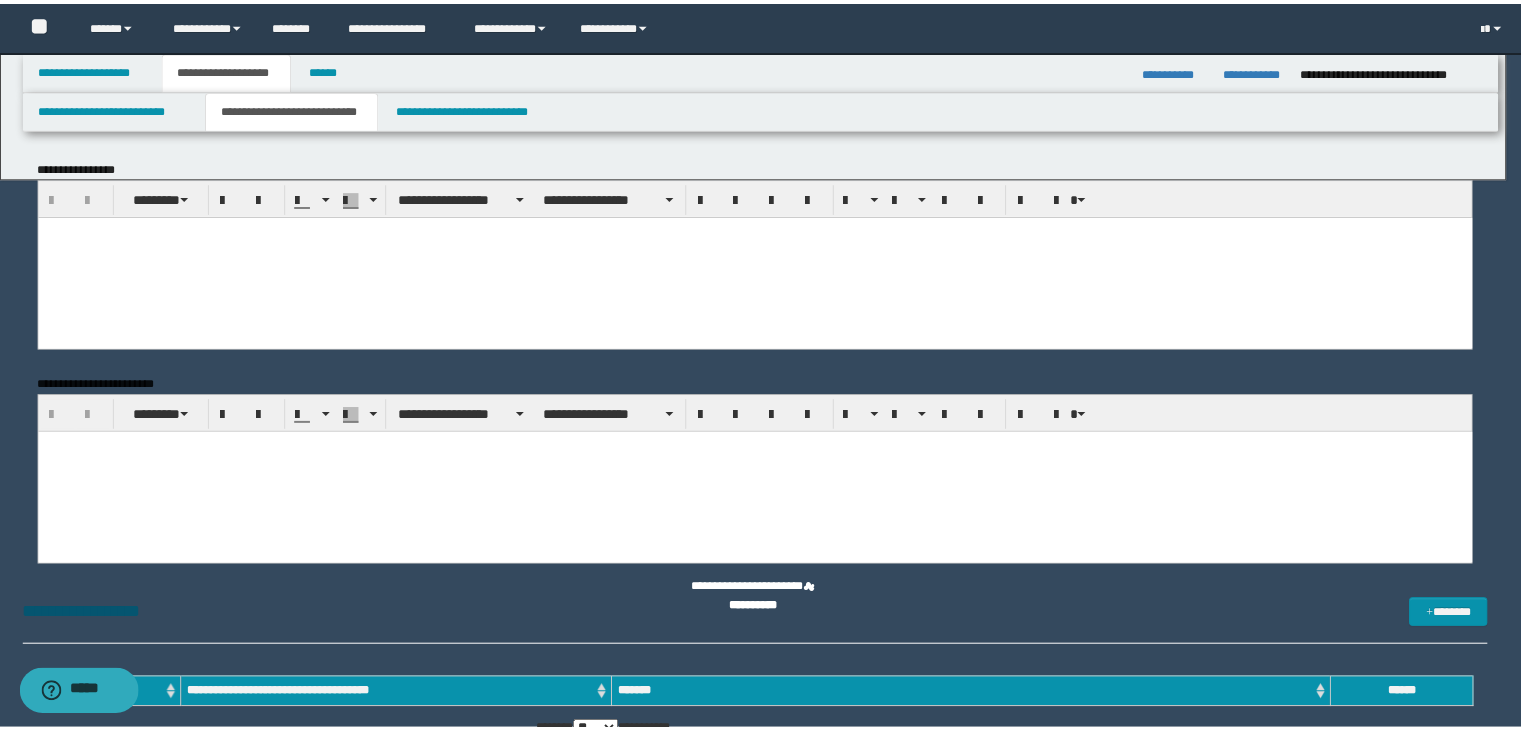scroll, scrollTop: 0, scrollLeft: 0, axis: both 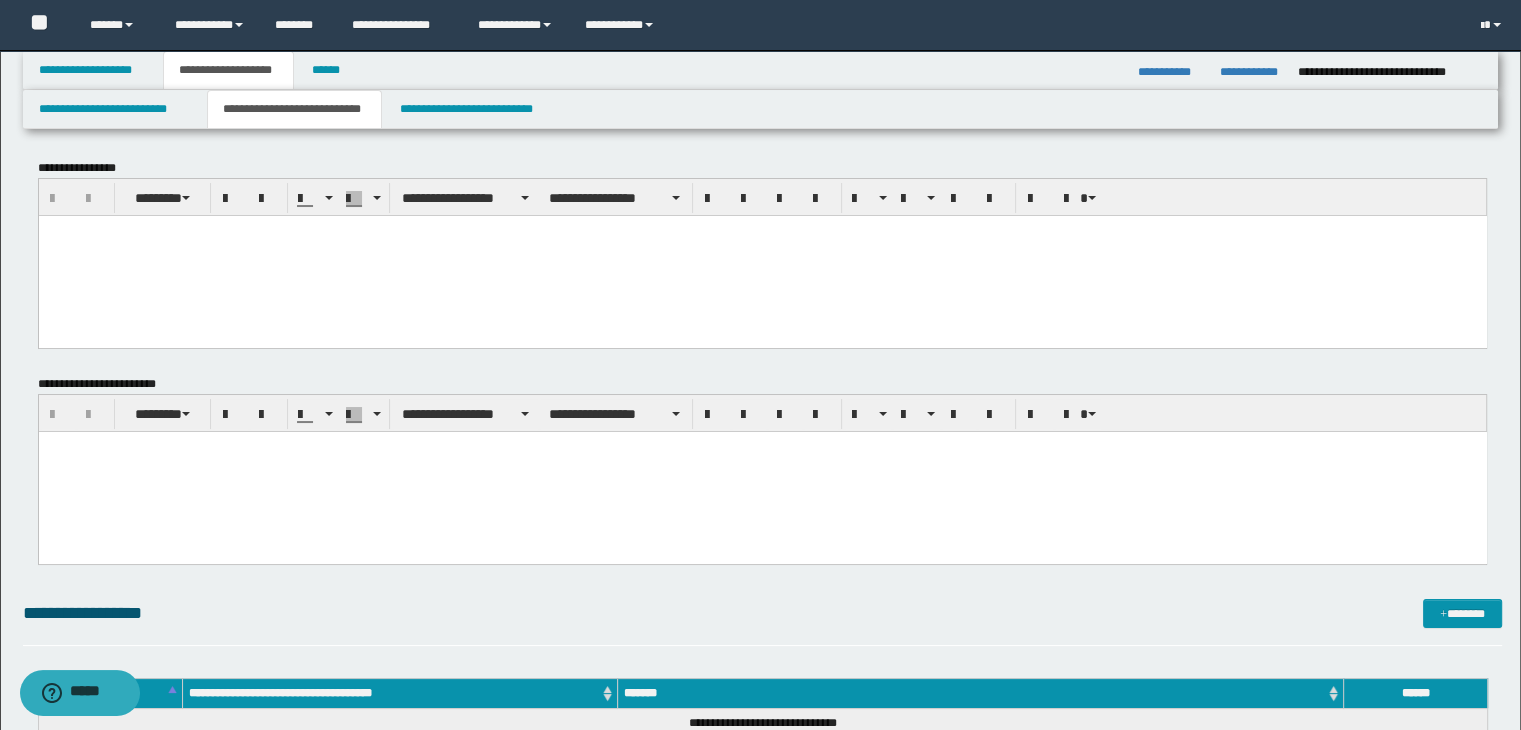 click at bounding box center (762, 255) 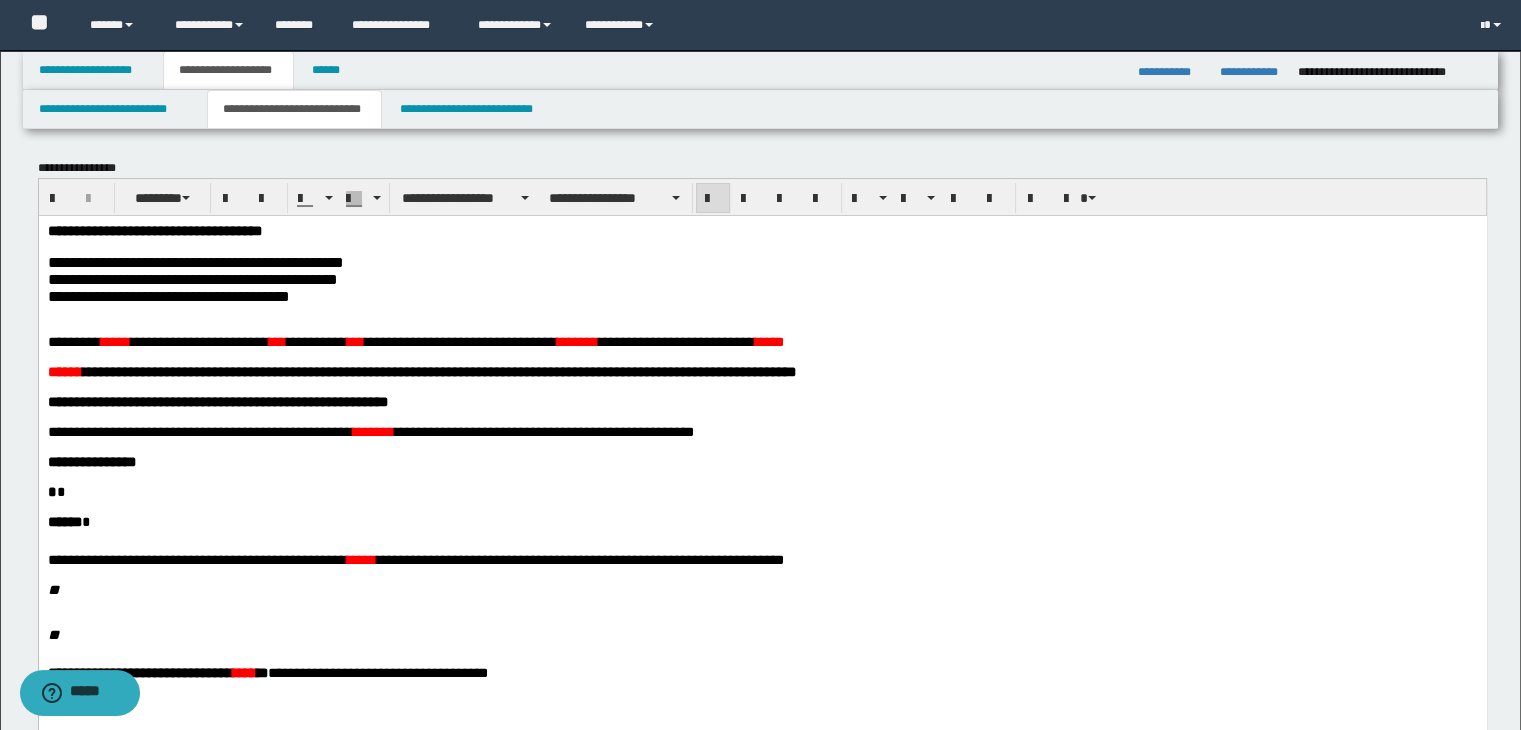 click on "**********" at bounding box center [762, 665] 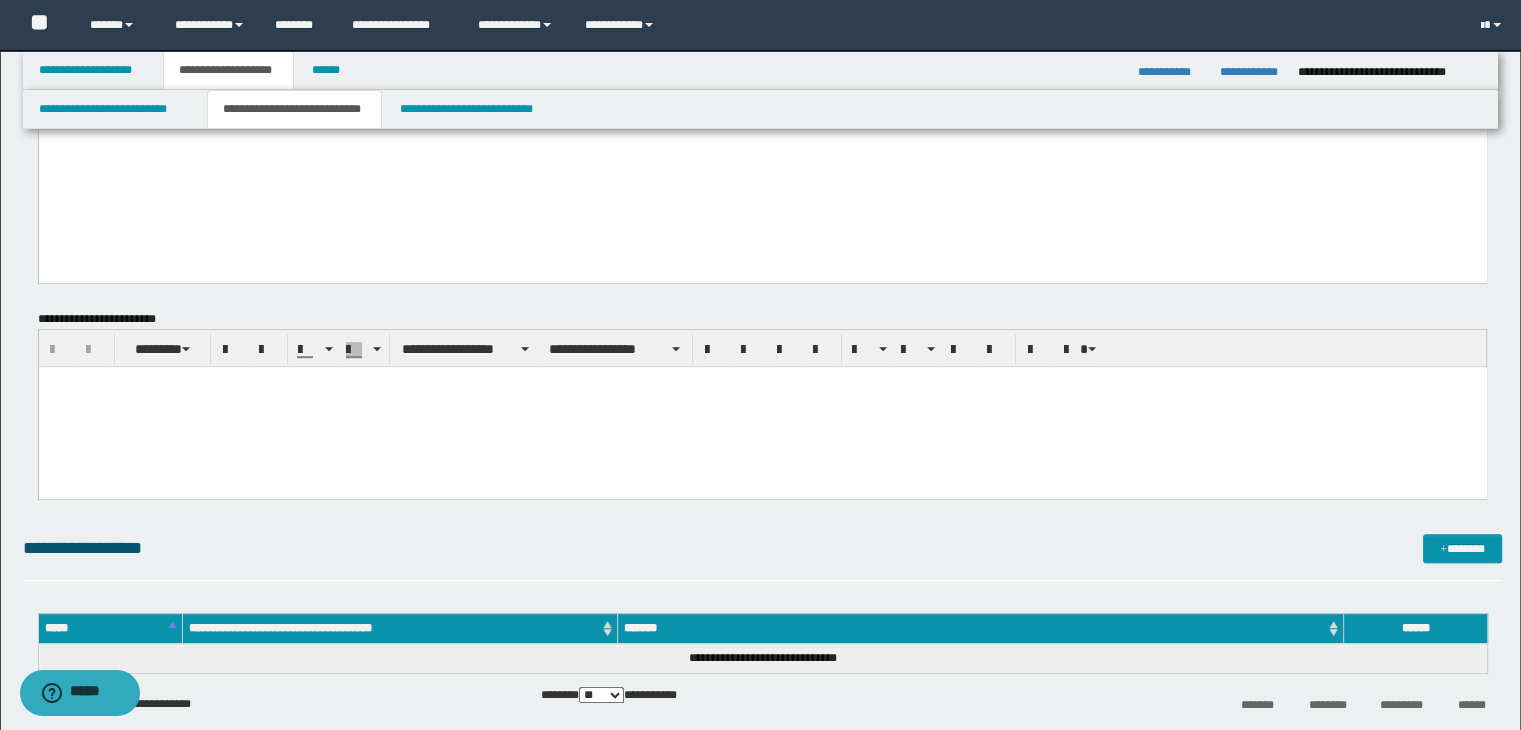 scroll, scrollTop: 1000, scrollLeft: 0, axis: vertical 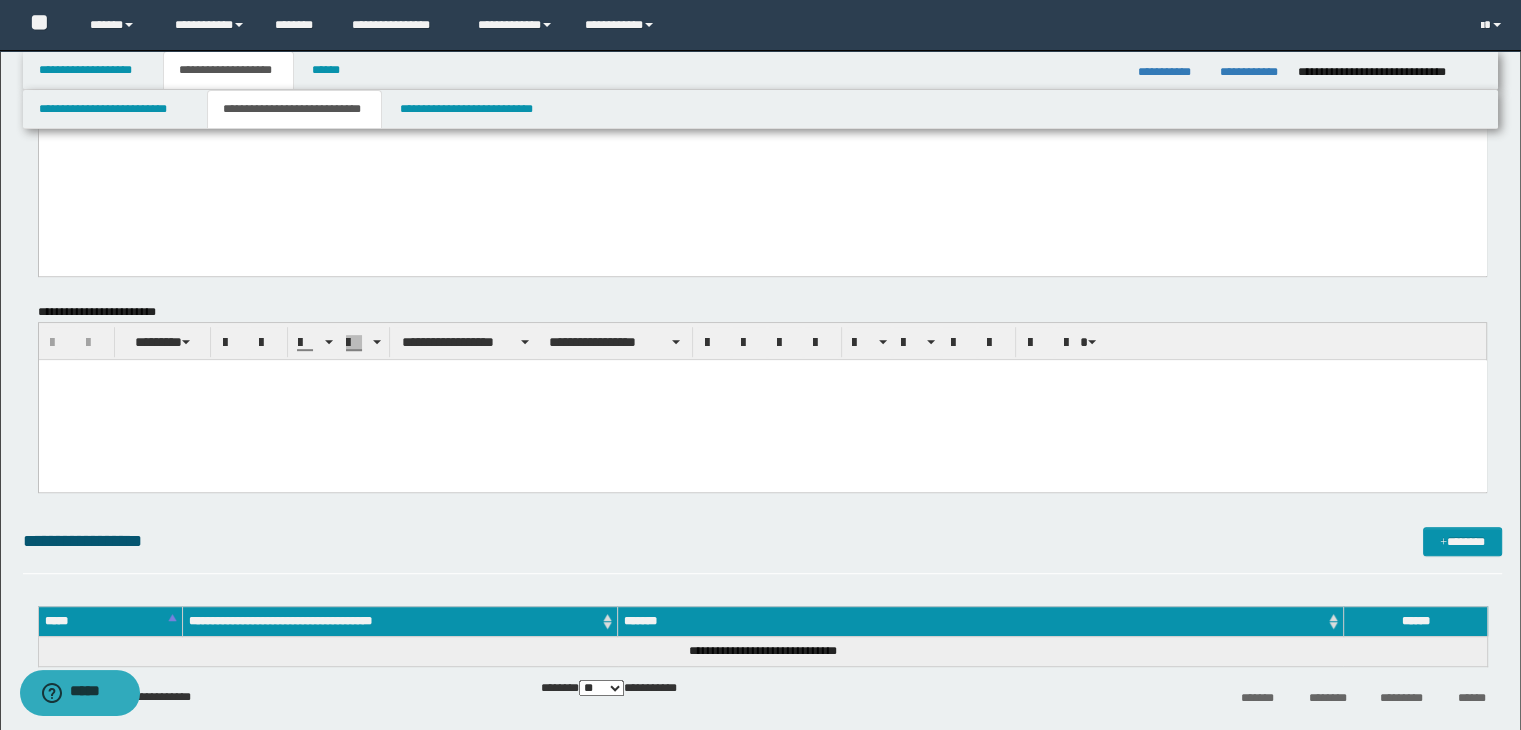 click at bounding box center [762, 399] 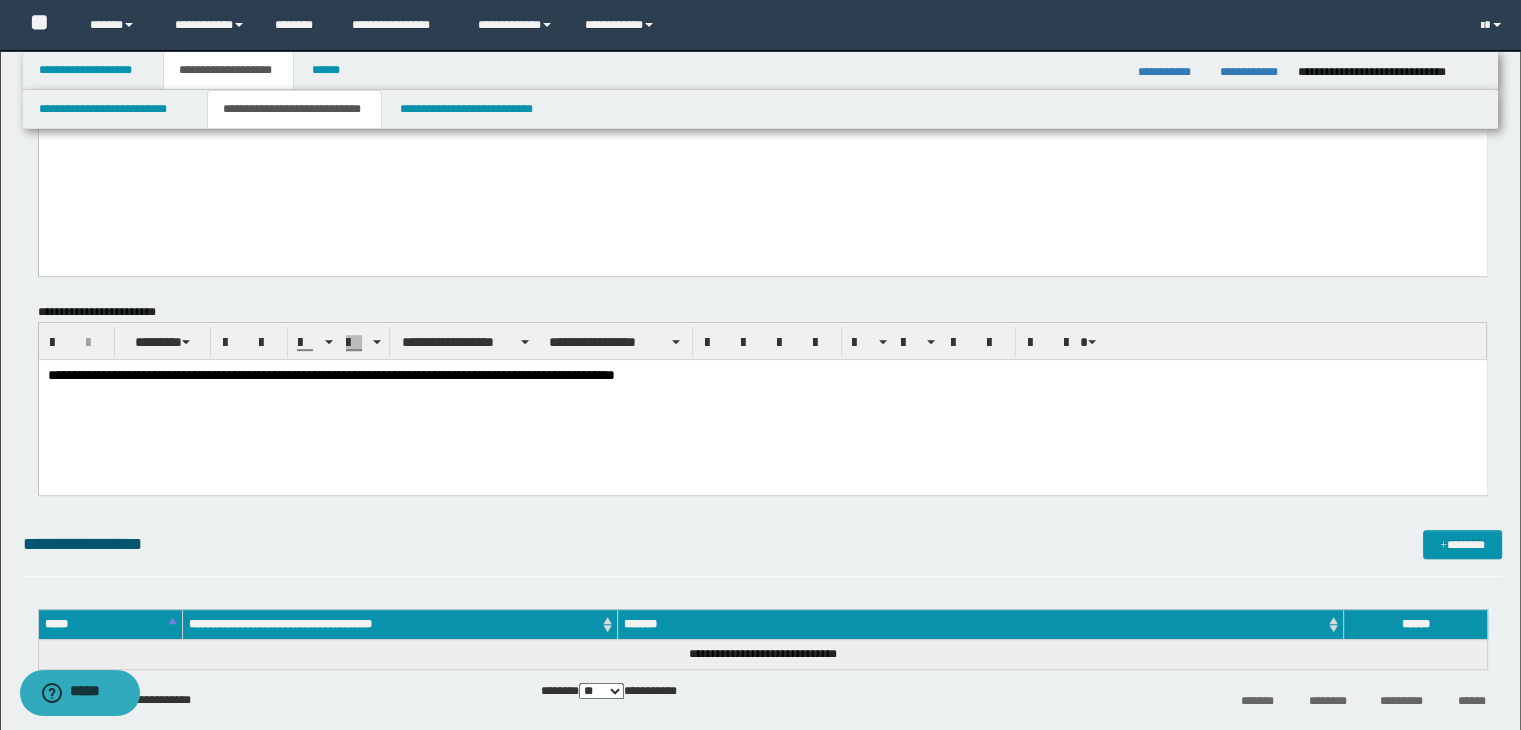 click on "**********" at bounding box center (762, 399) 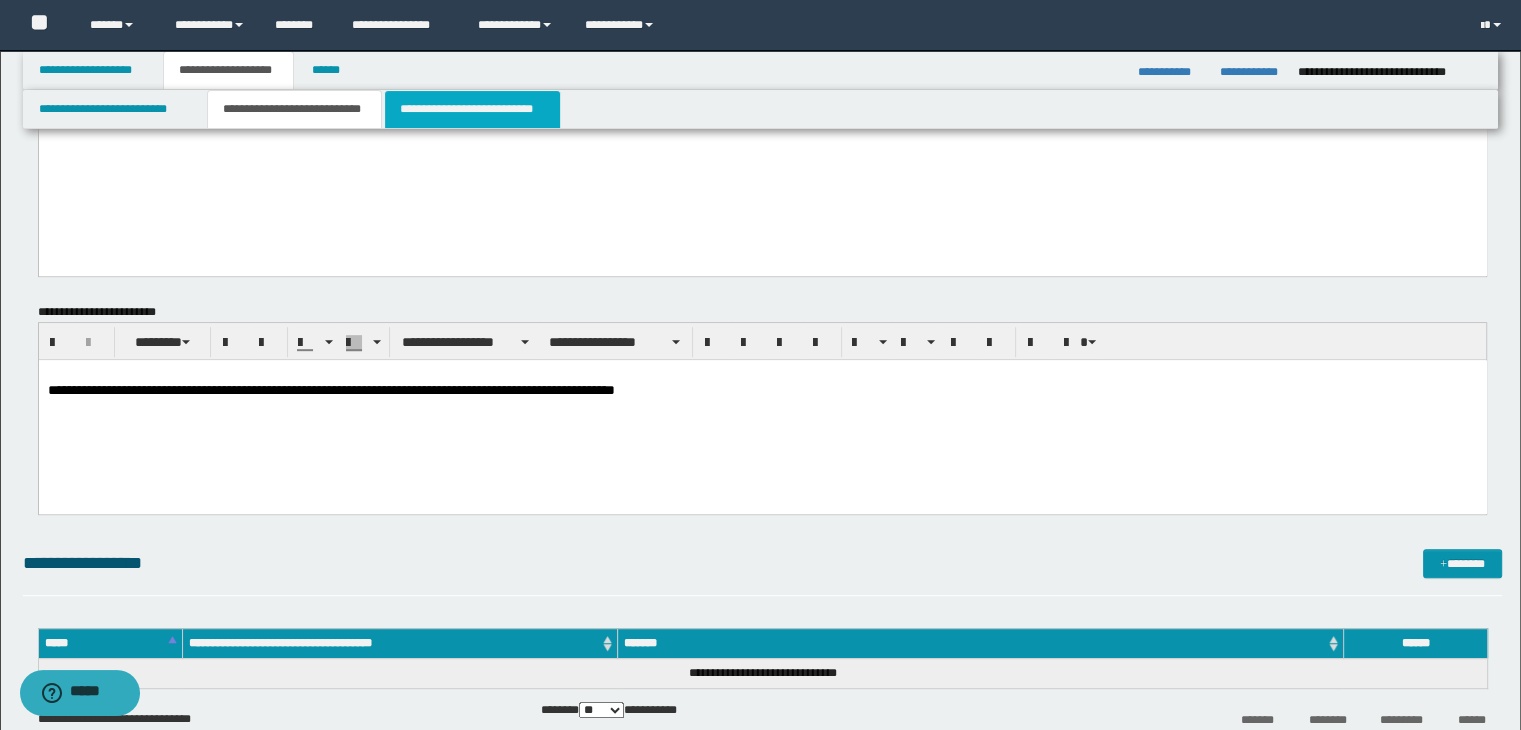 click on "**********" at bounding box center (472, 109) 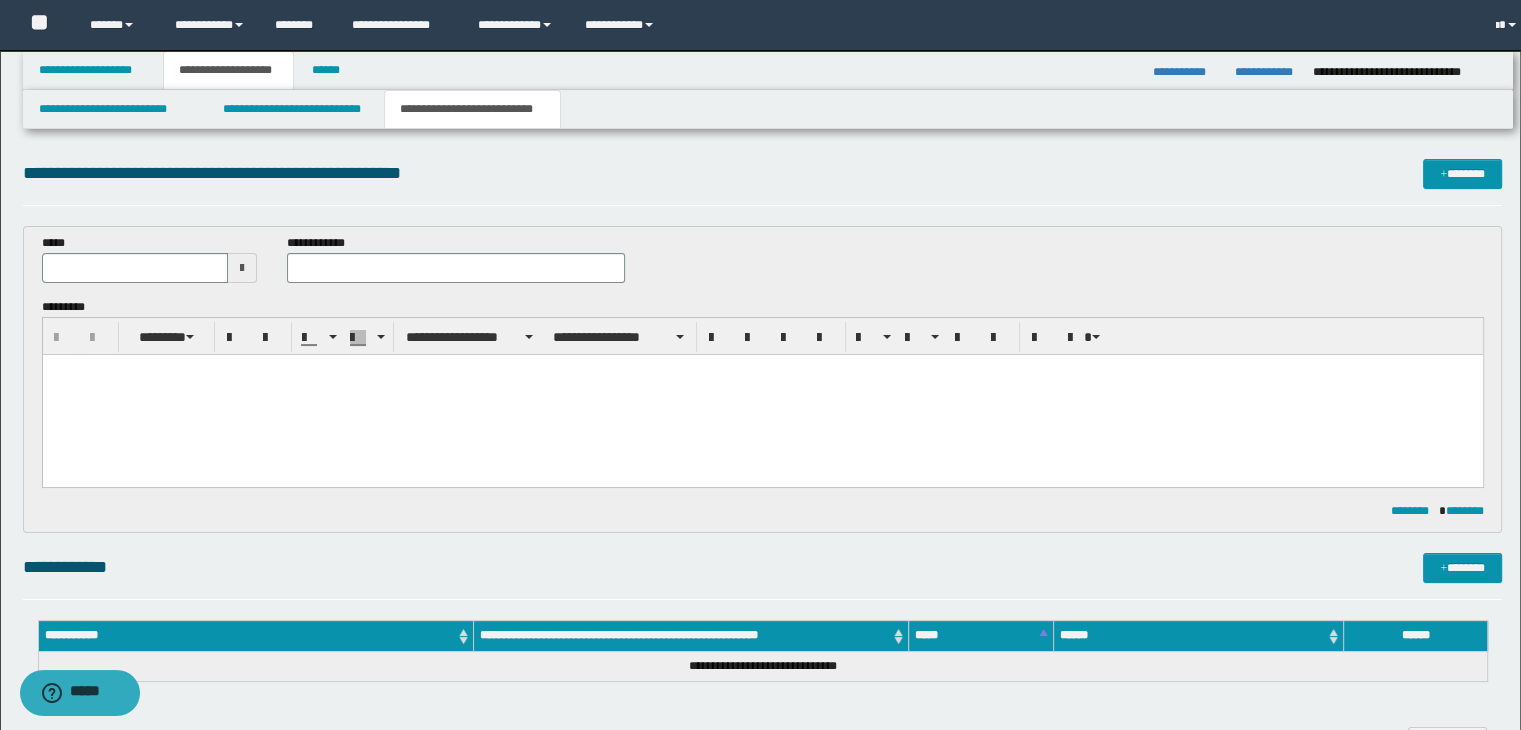 scroll, scrollTop: 0, scrollLeft: 0, axis: both 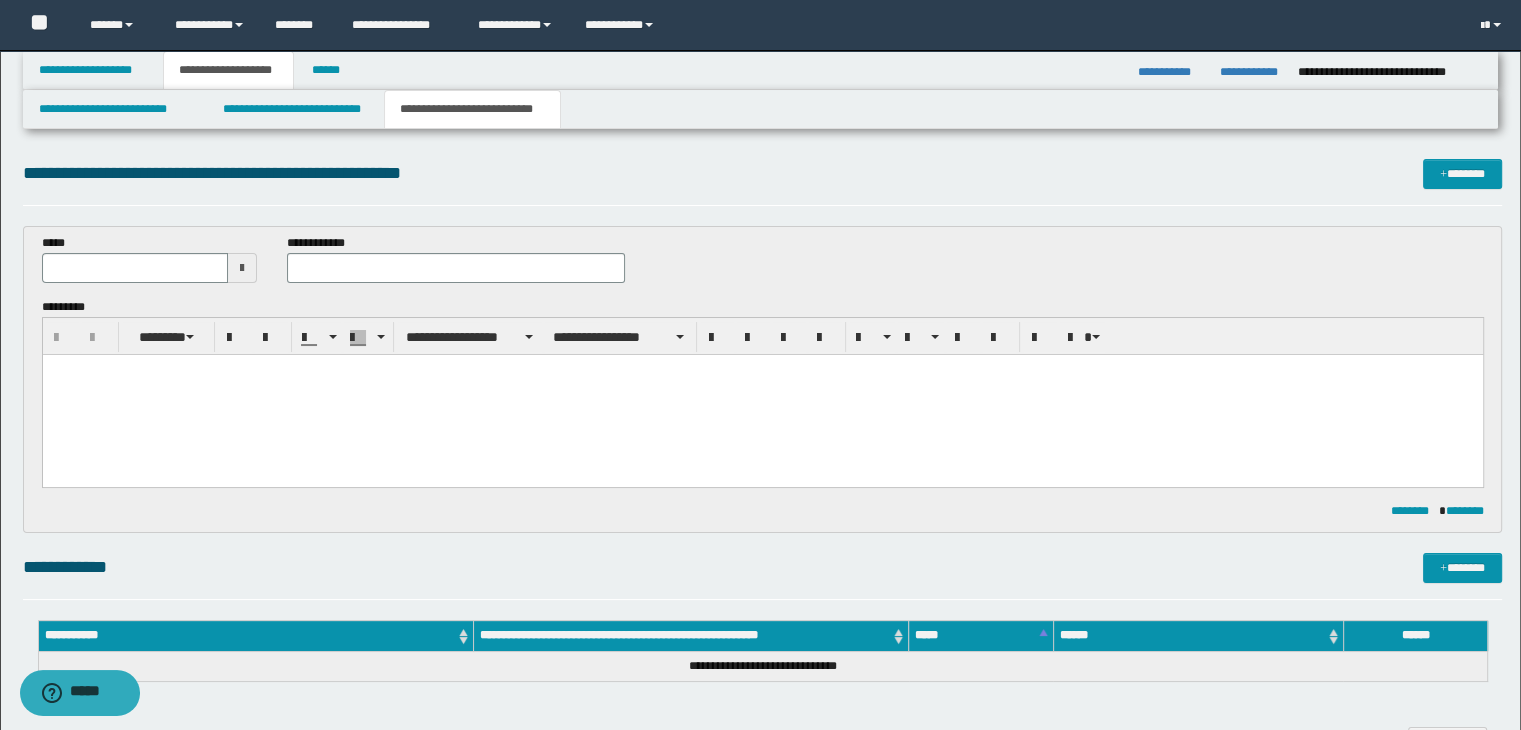 click at bounding box center [762, 394] 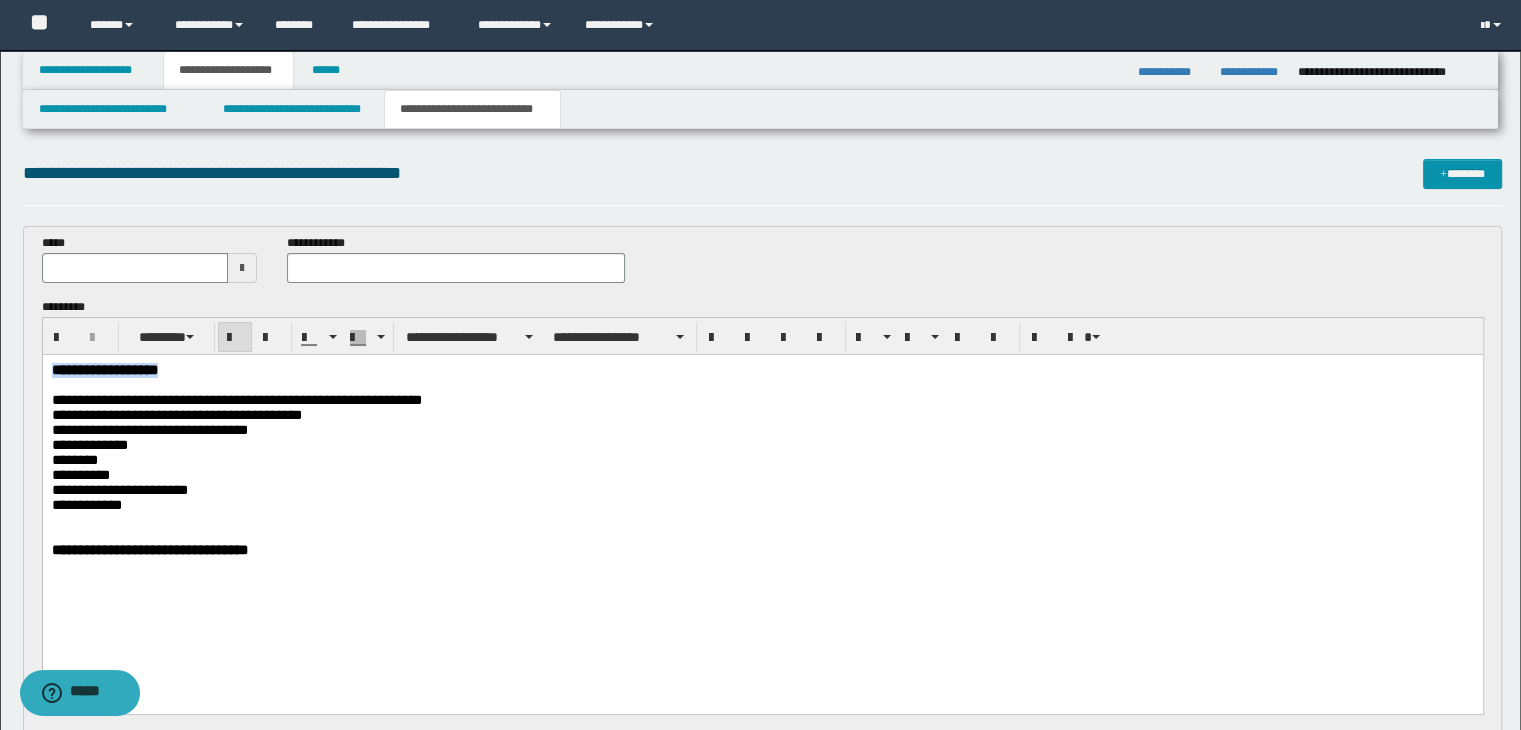 drag, startPoint x: 176, startPoint y: 378, endPoint x: 20, endPoint y: 350, distance: 158.4929 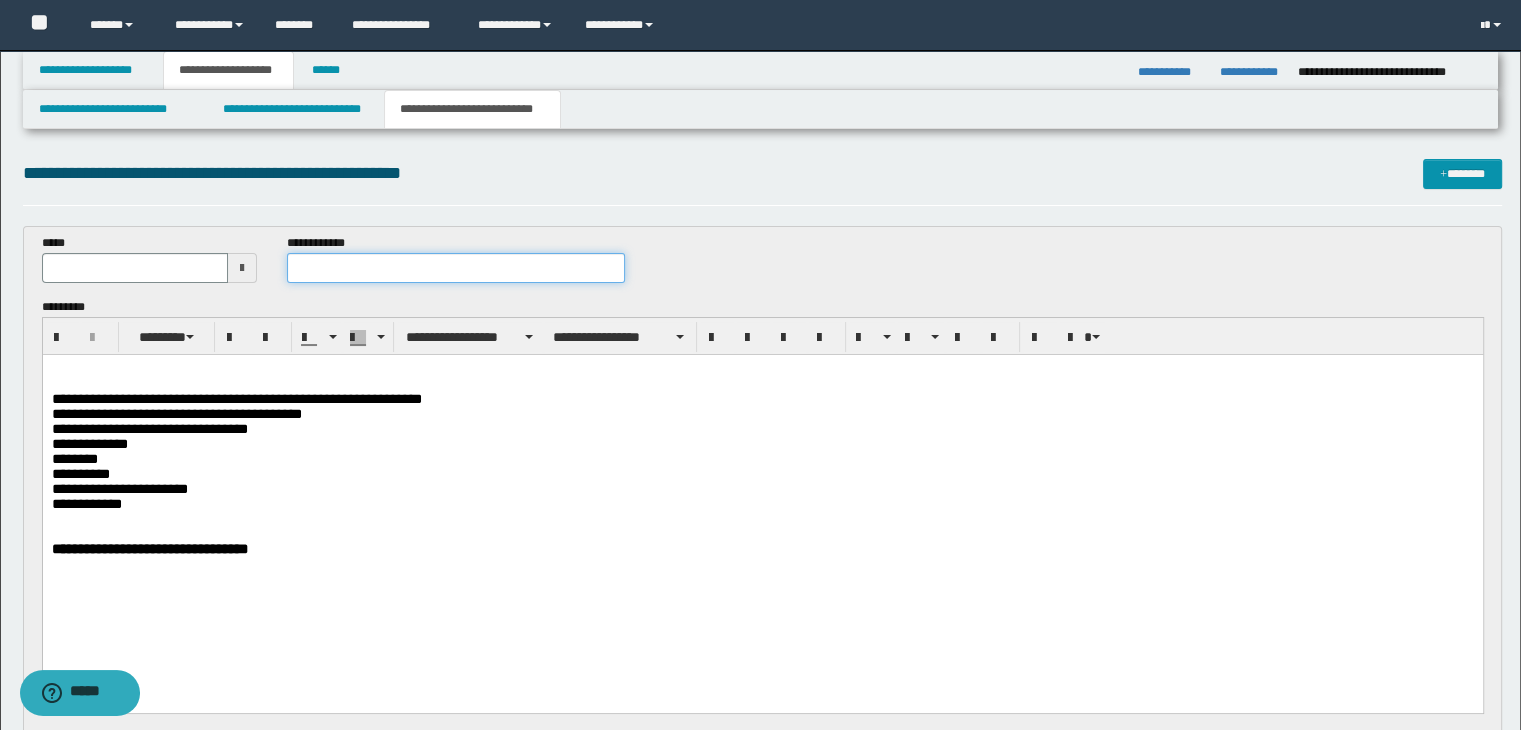 click at bounding box center [456, 268] 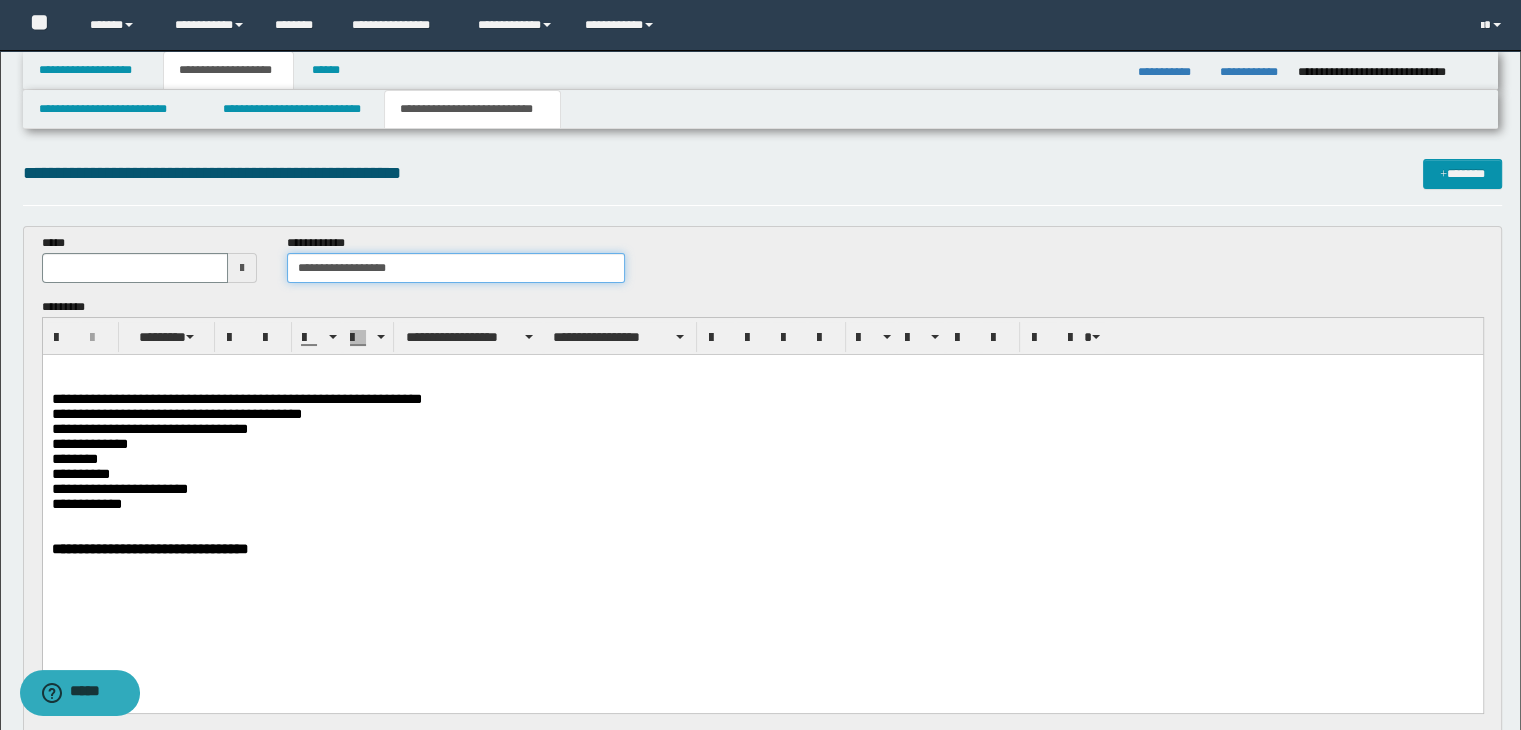 type 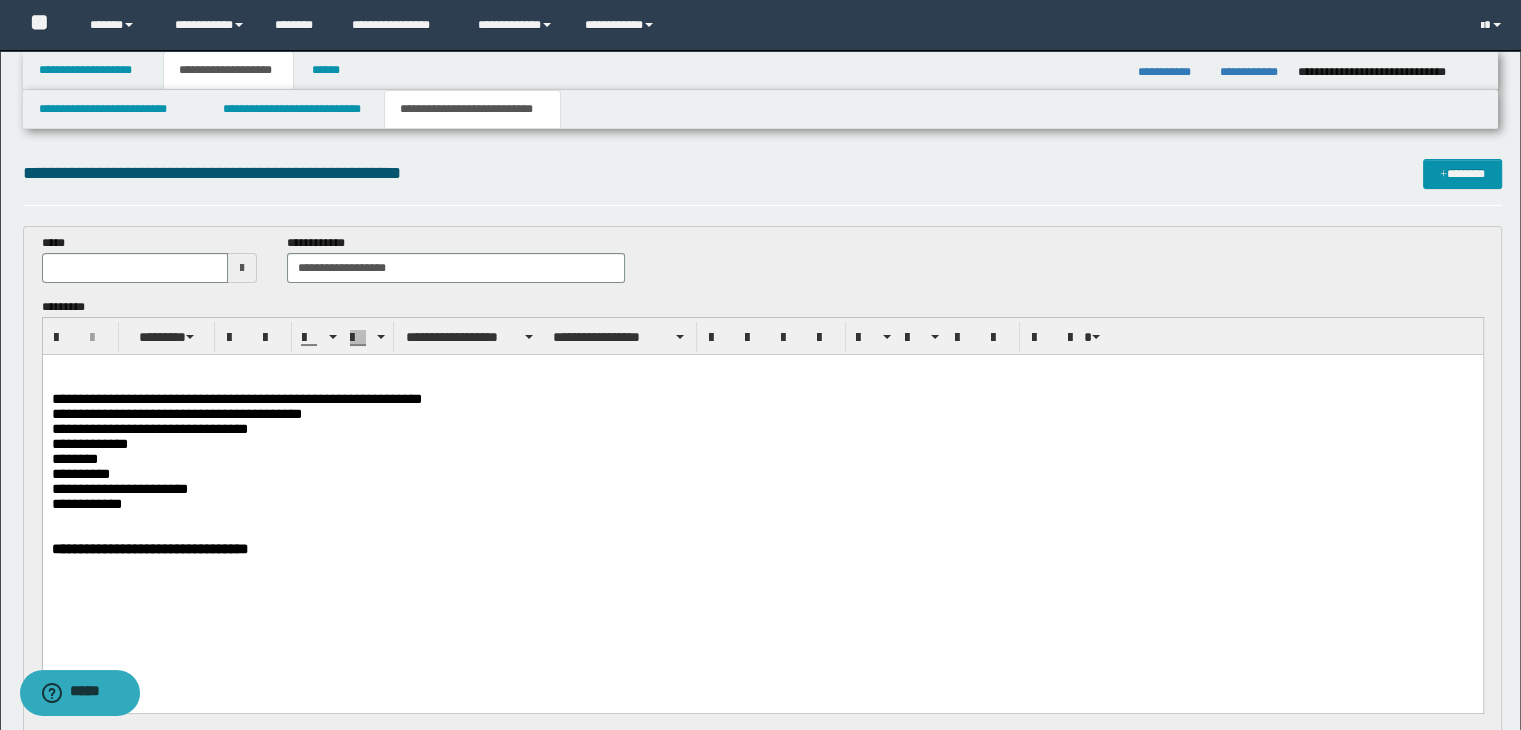 click at bounding box center (242, 268) 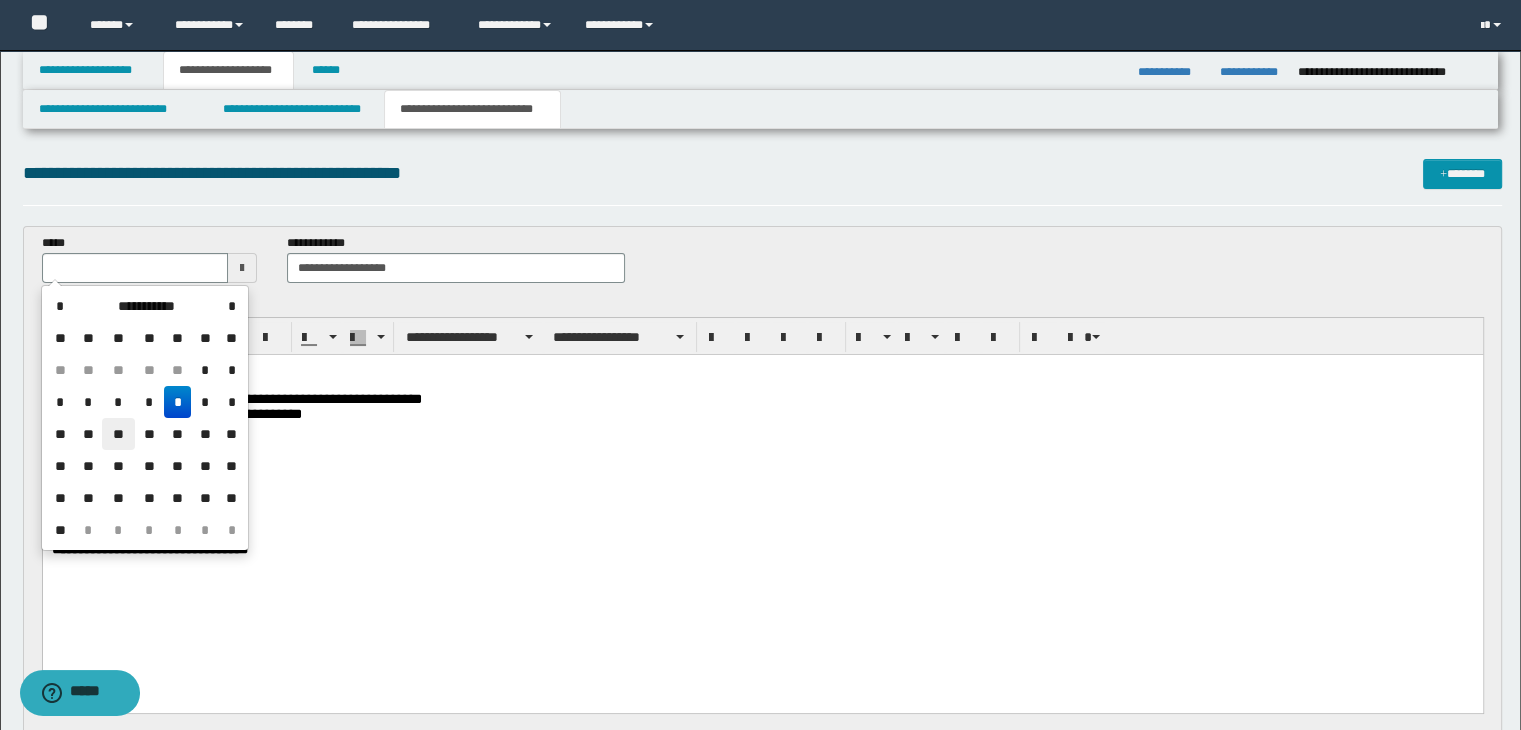 click on "**" at bounding box center [118, 434] 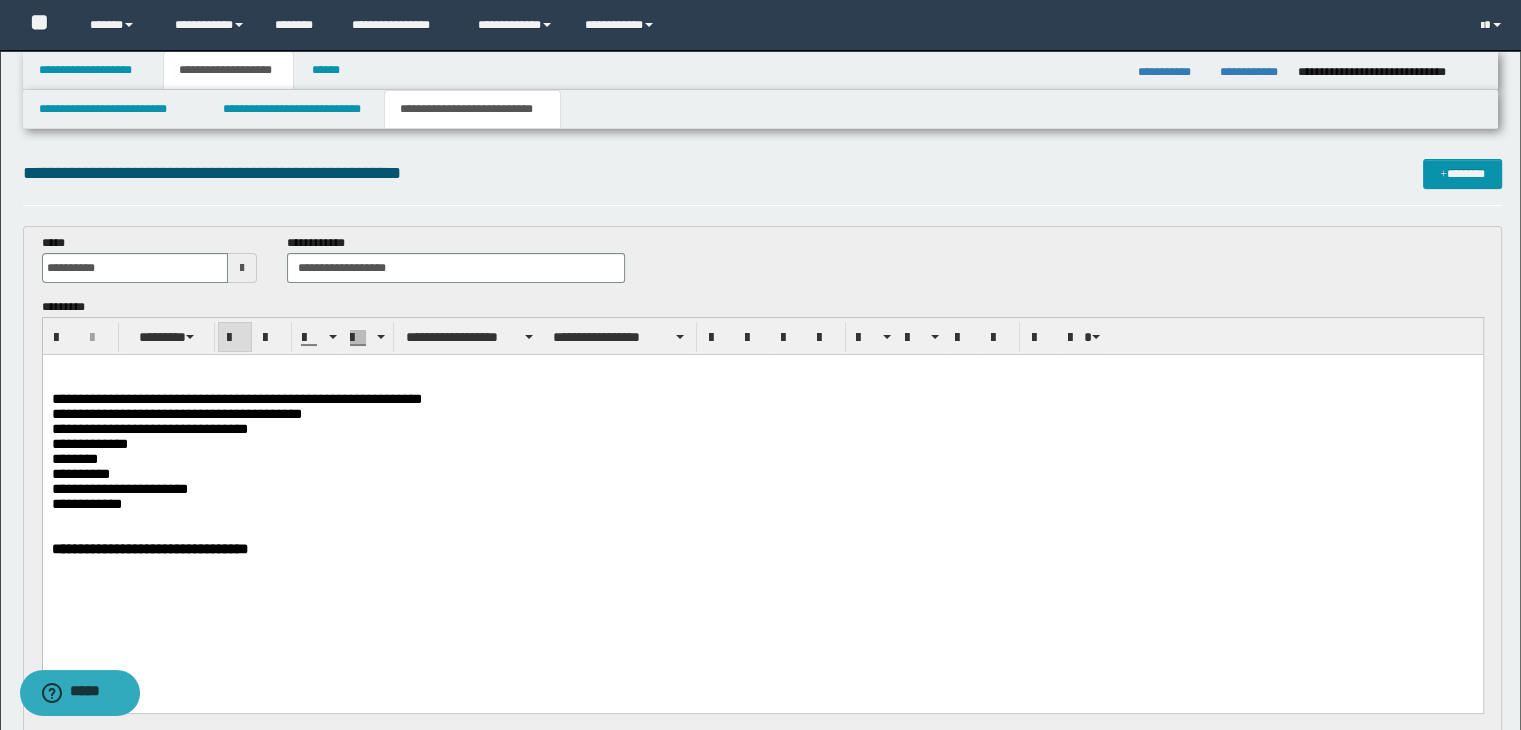click at bounding box center (762, 383) 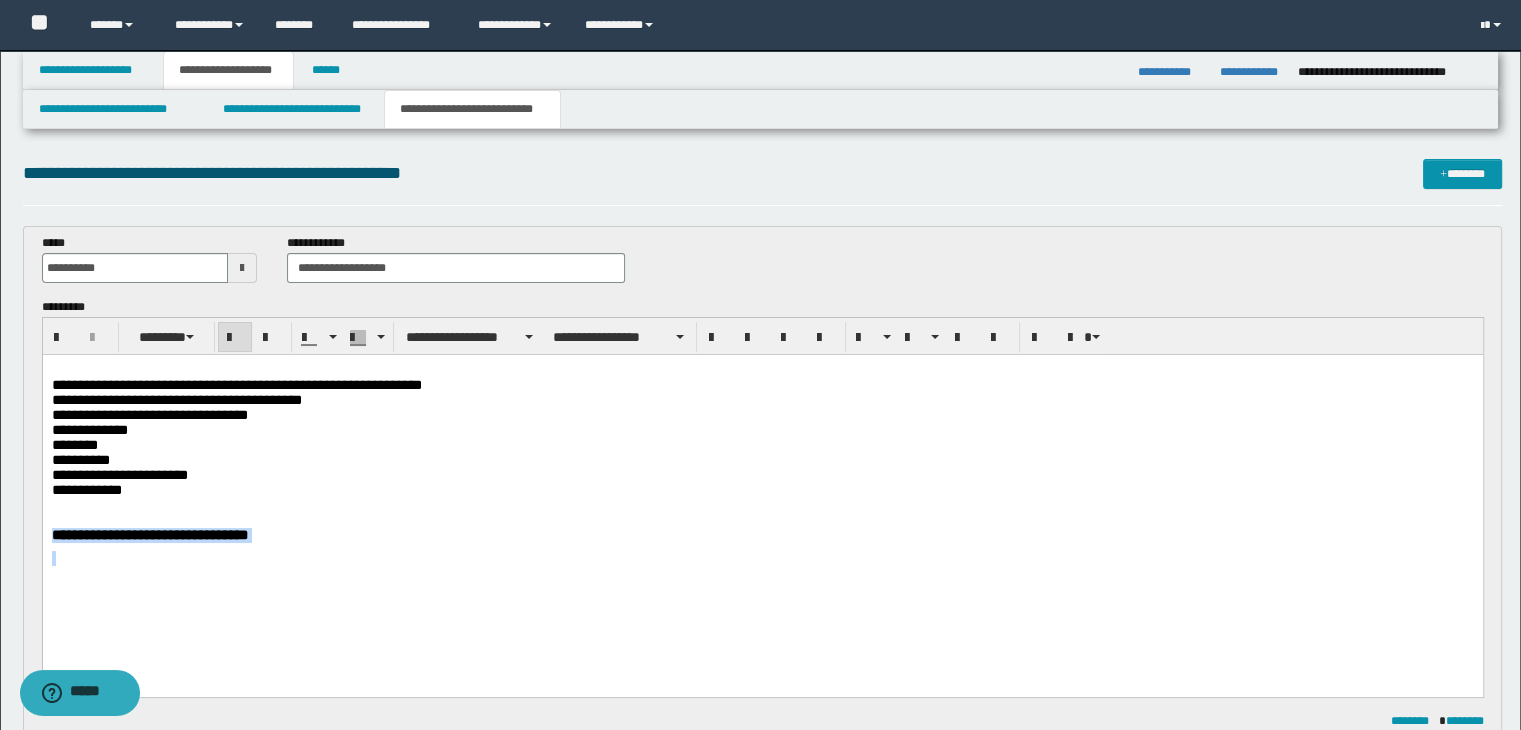 drag, startPoint x: 305, startPoint y: 570, endPoint x: 60, endPoint y: 534, distance: 247.63077 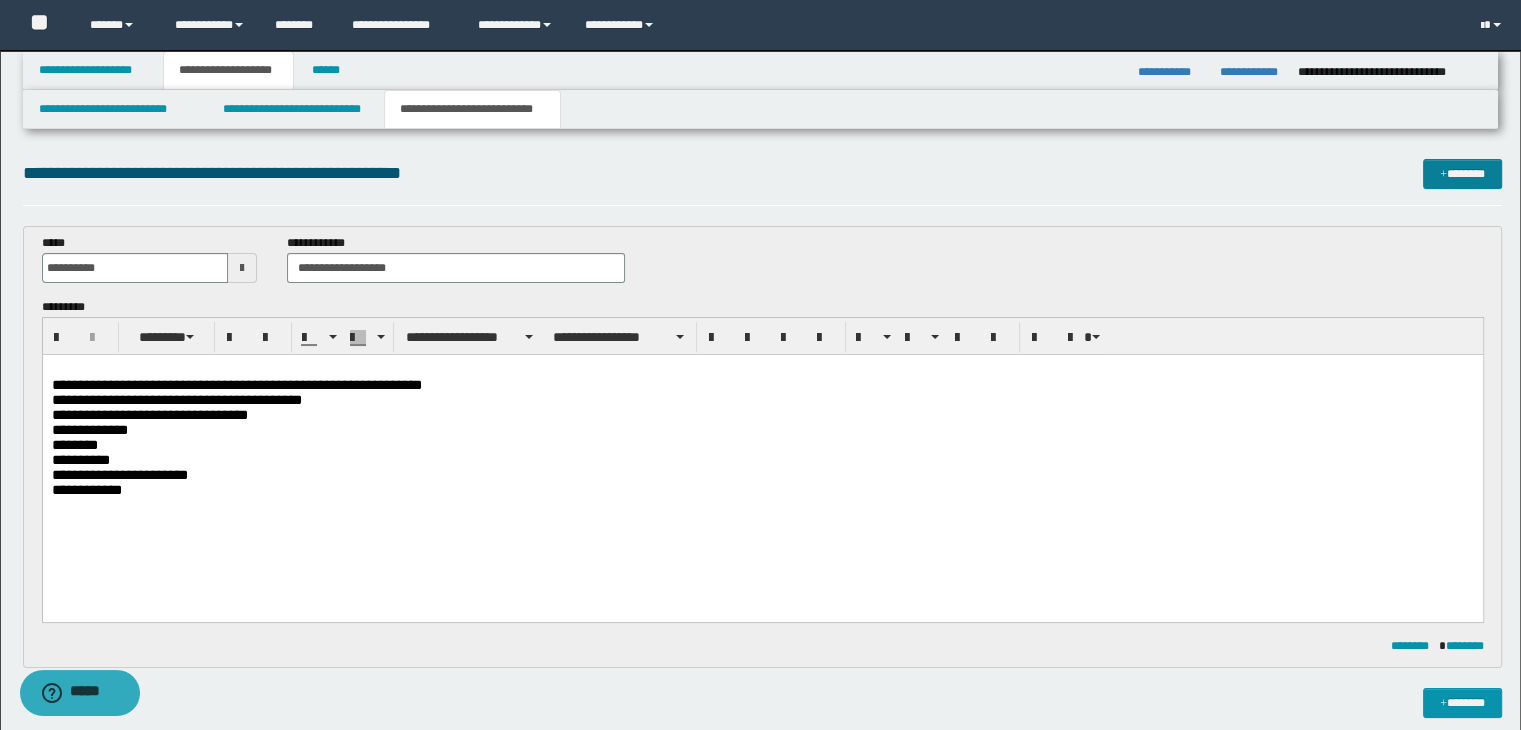 click on "*******" at bounding box center [1462, 174] 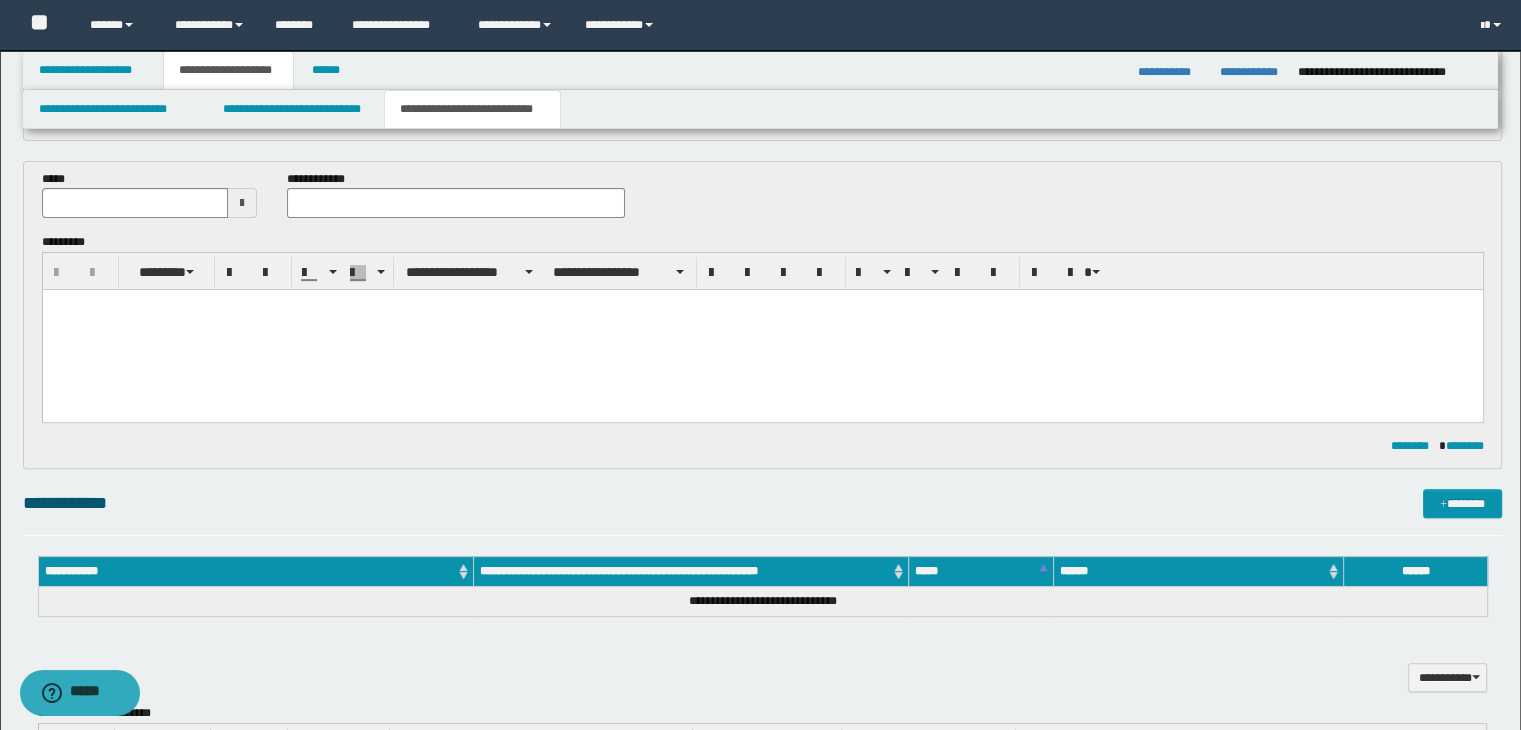 scroll, scrollTop: 415, scrollLeft: 0, axis: vertical 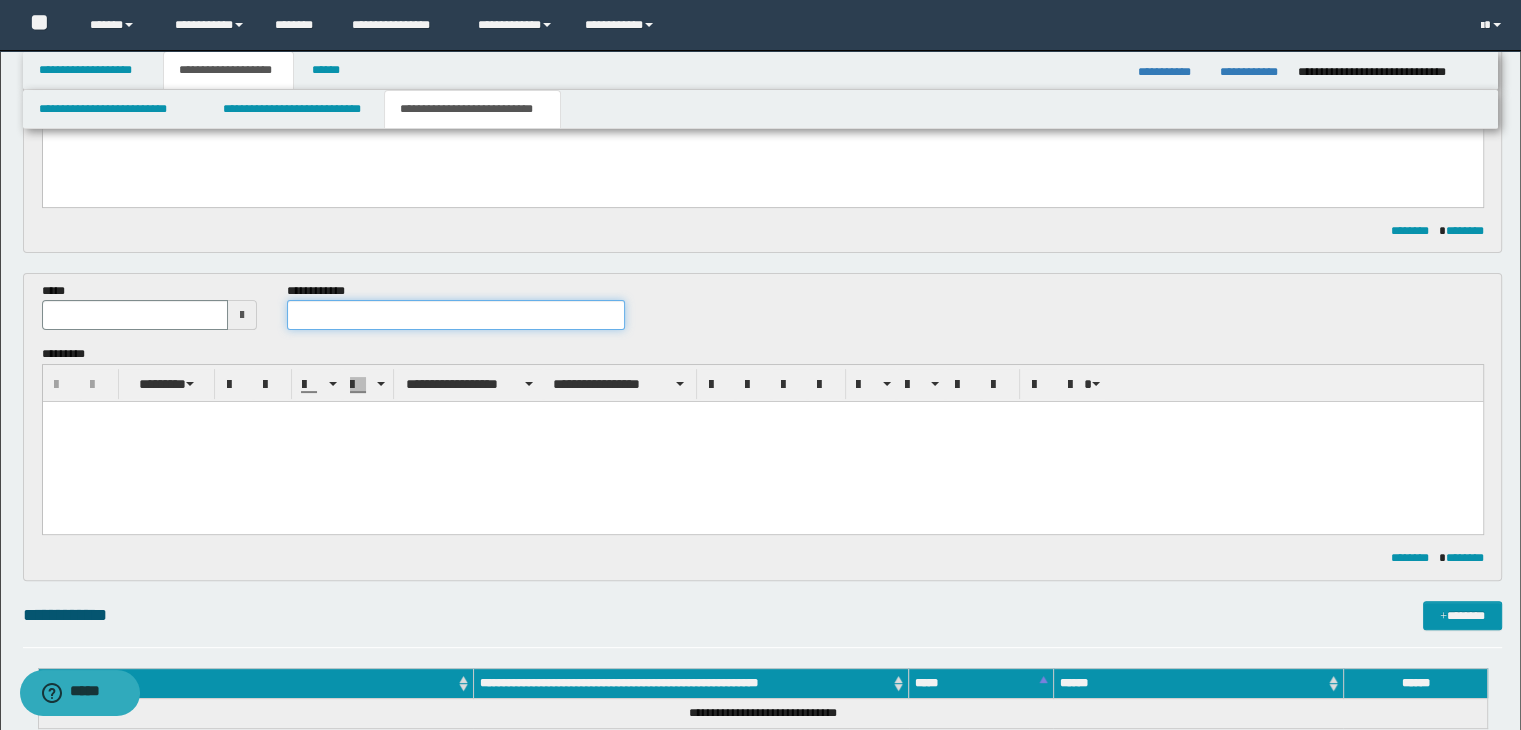 click at bounding box center (456, 315) 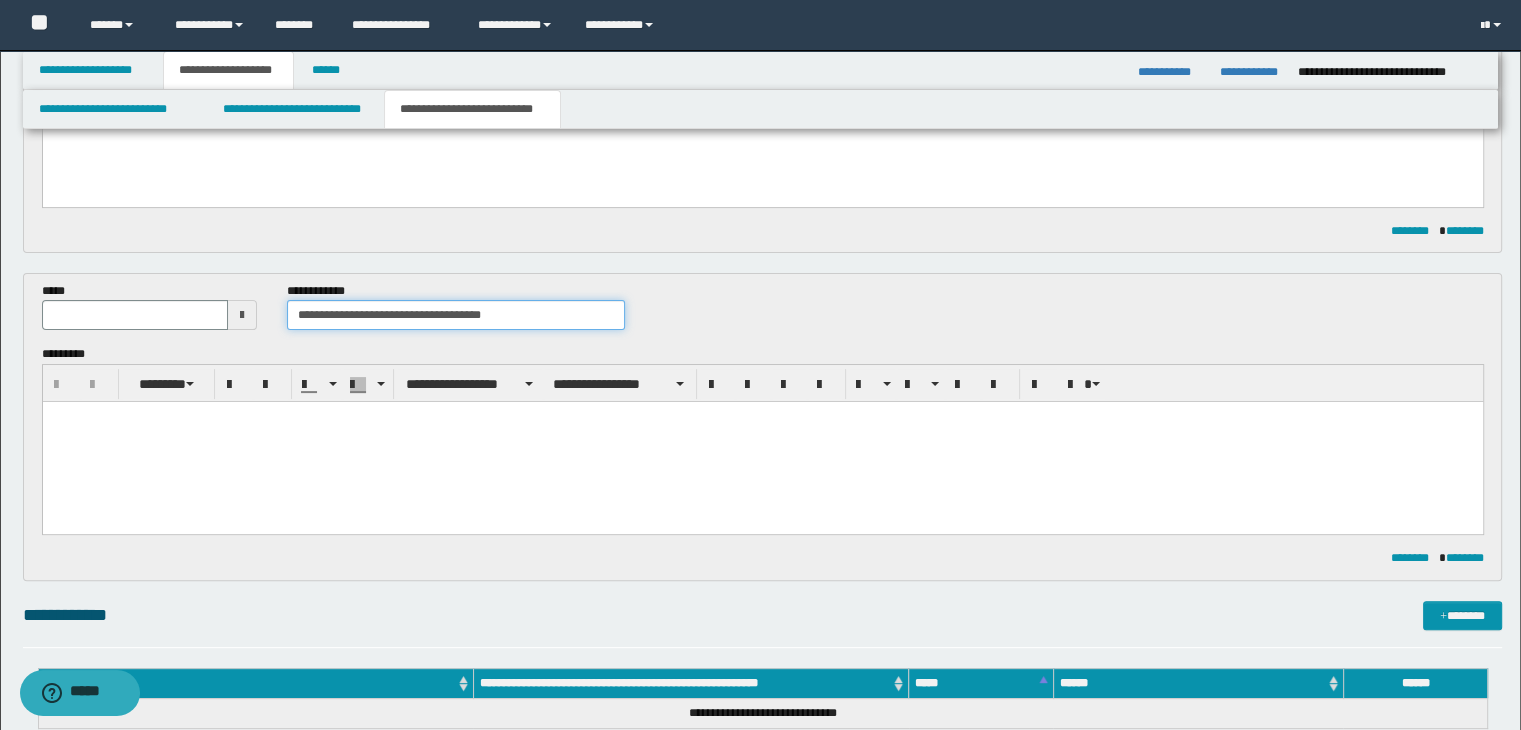 type 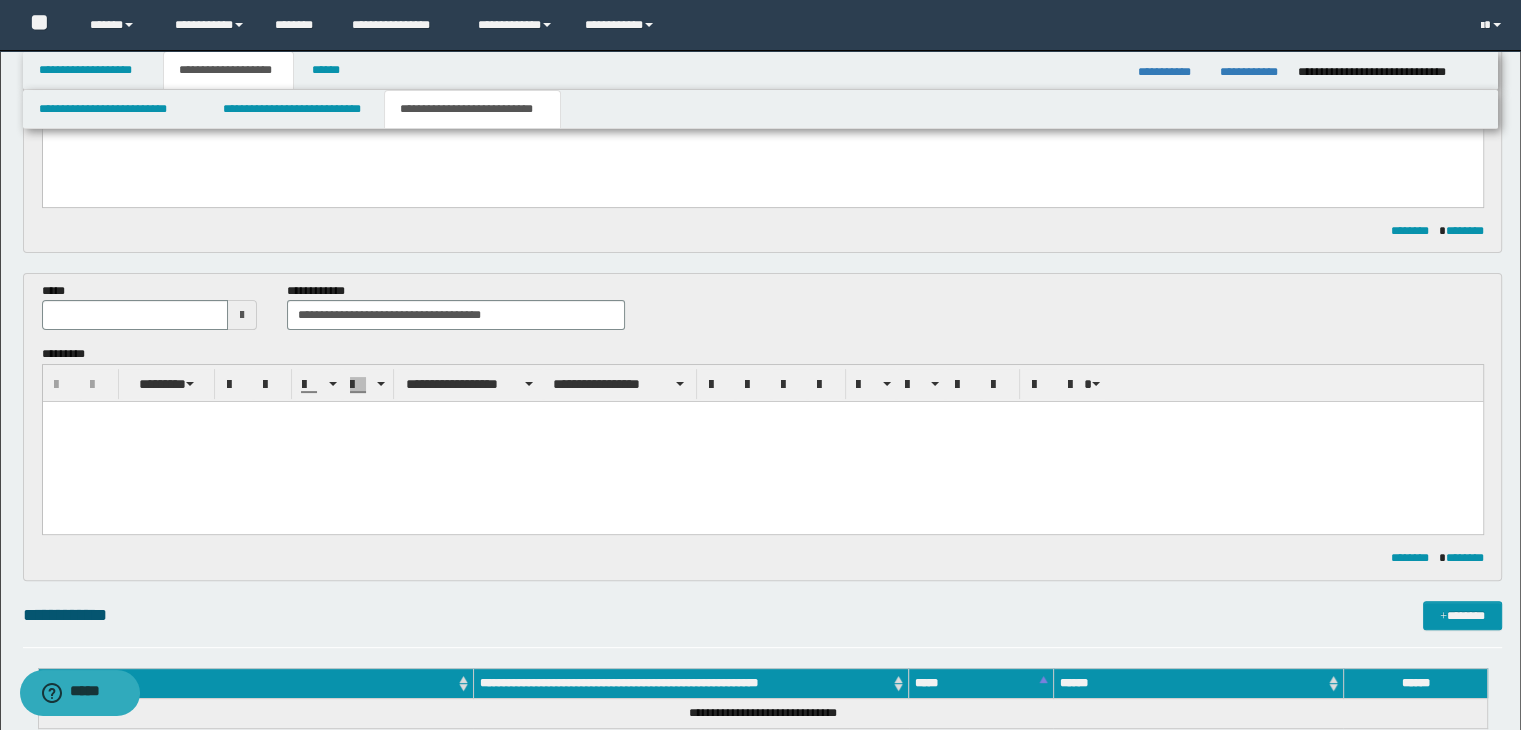 click at bounding box center (242, 315) 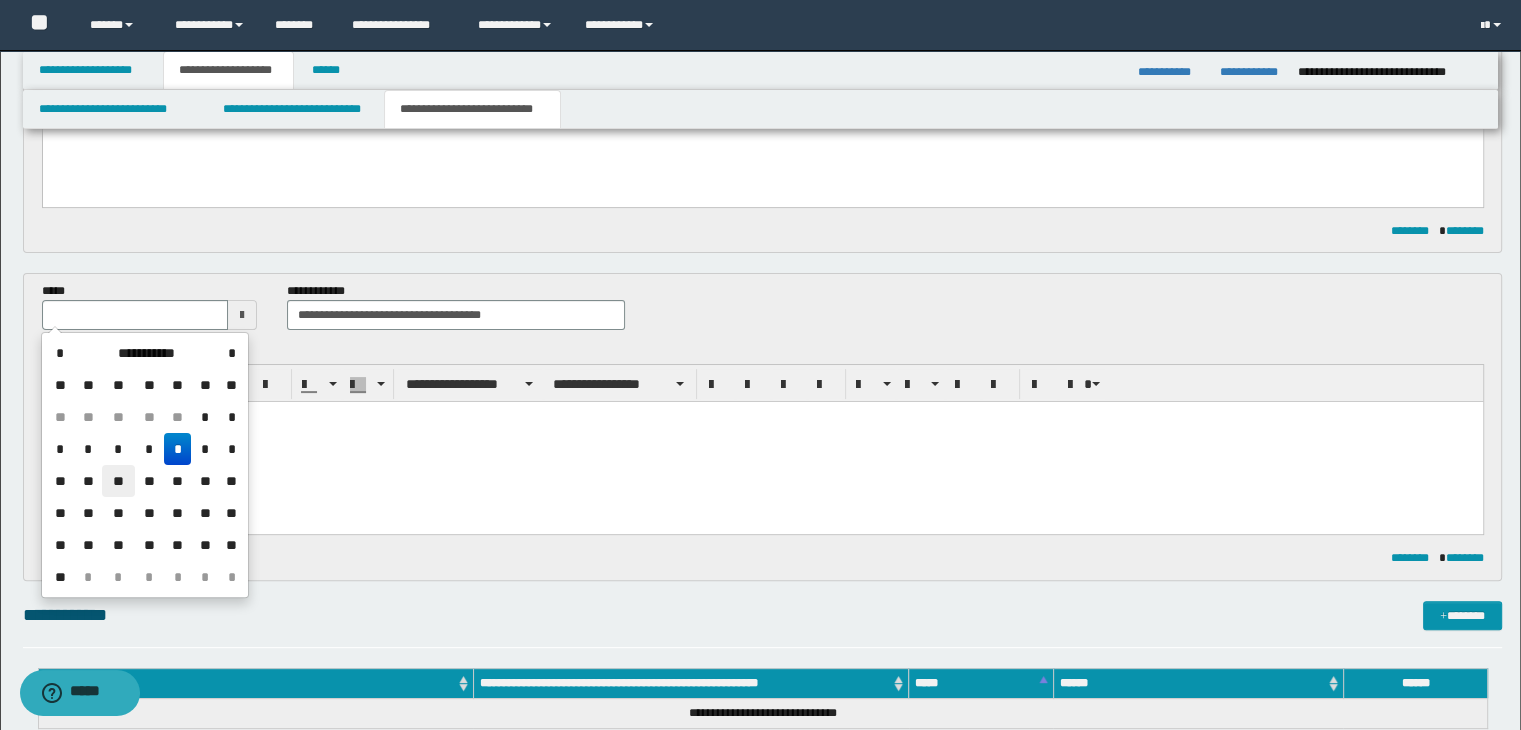 click on "**" at bounding box center [118, 481] 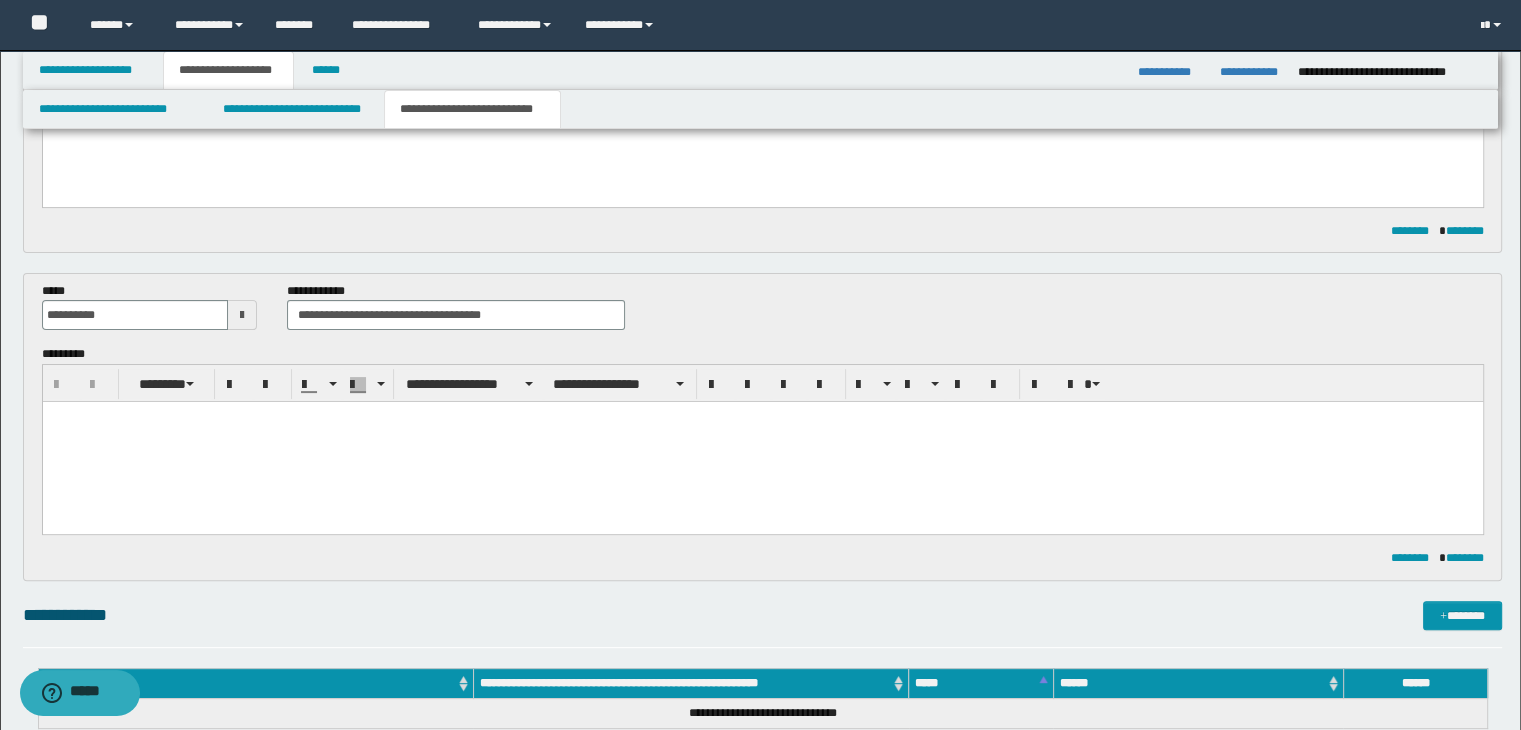 drag, startPoint x: 319, startPoint y: 481, endPoint x: 417, endPoint y: 494, distance: 98.85848 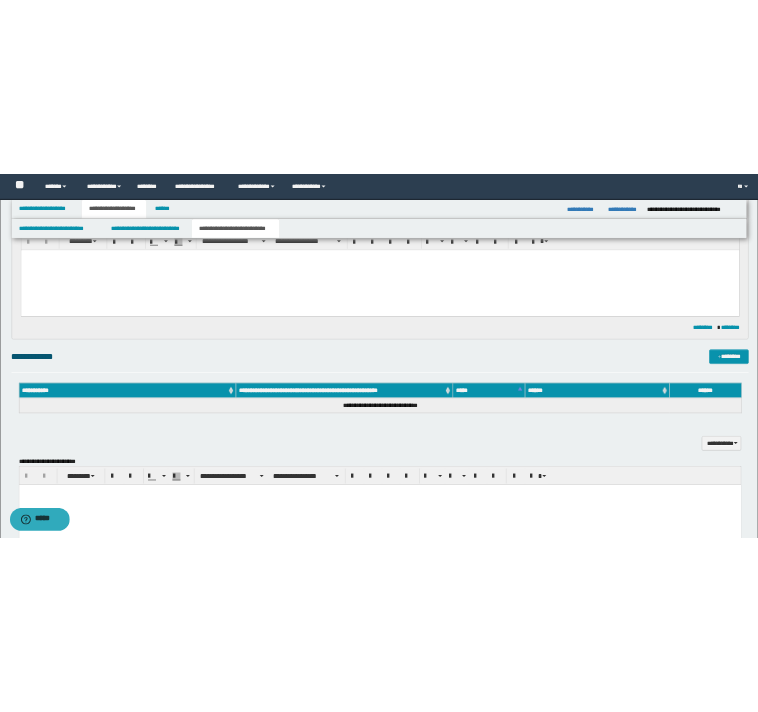 scroll, scrollTop: 515, scrollLeft: 0, axis: vertical 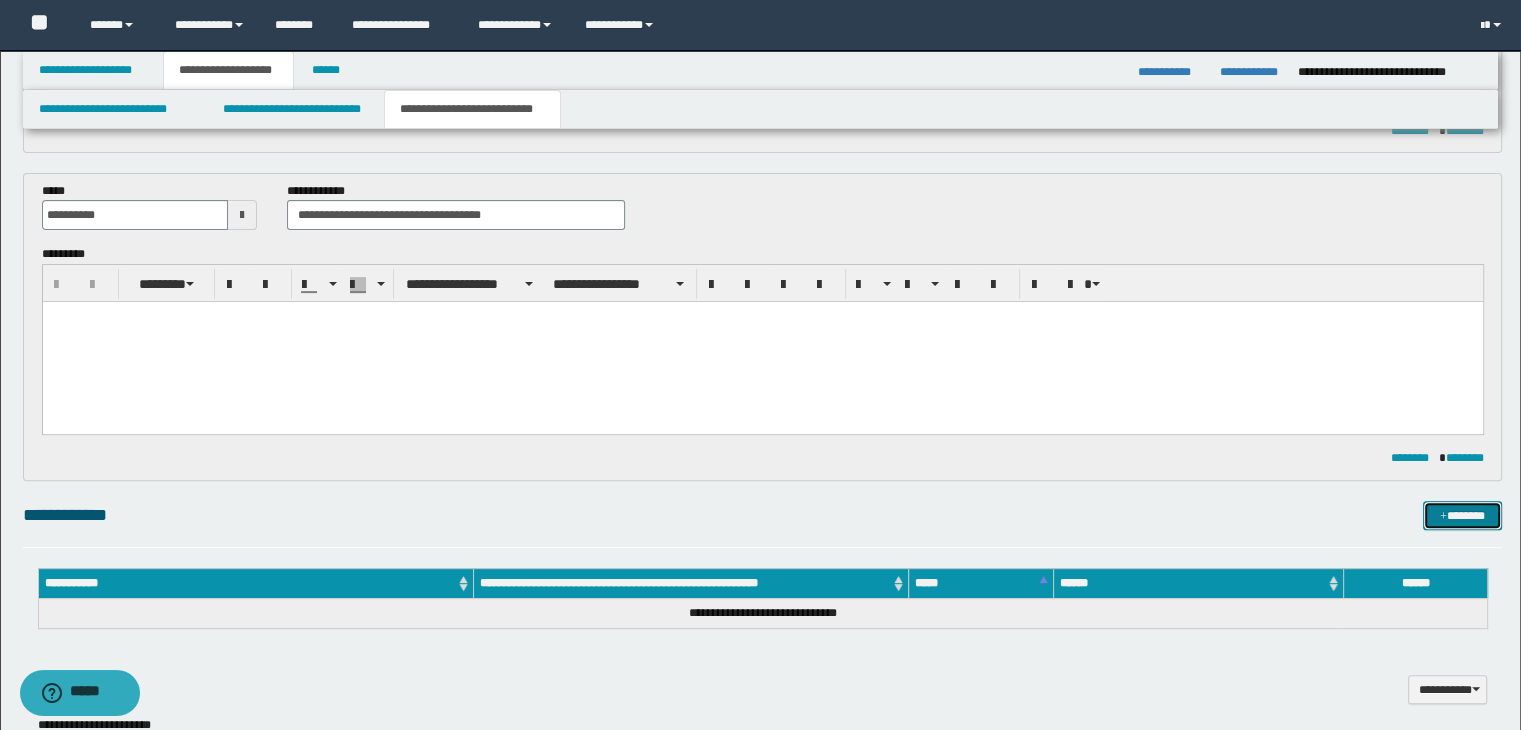 click on "*******" at bounding box center [1462, 516] 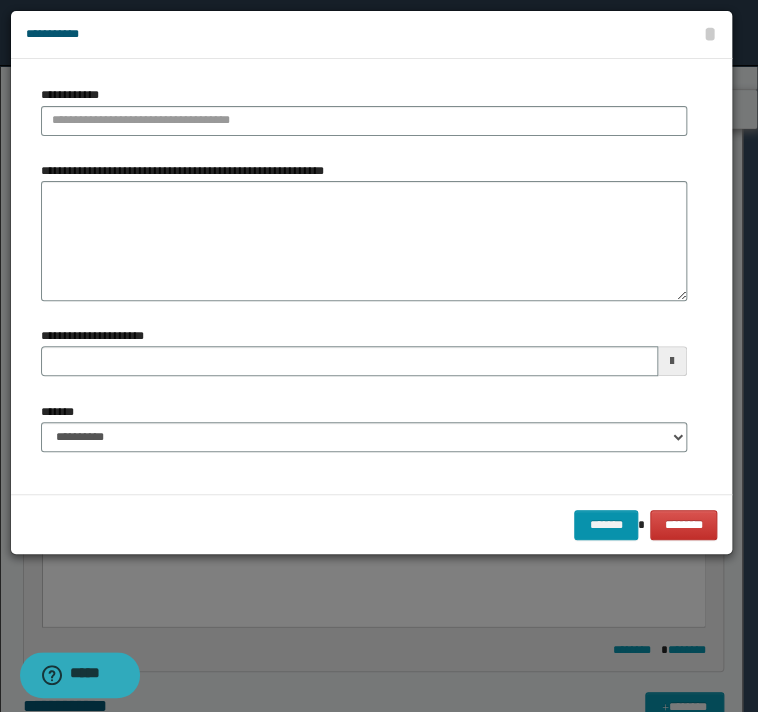 type 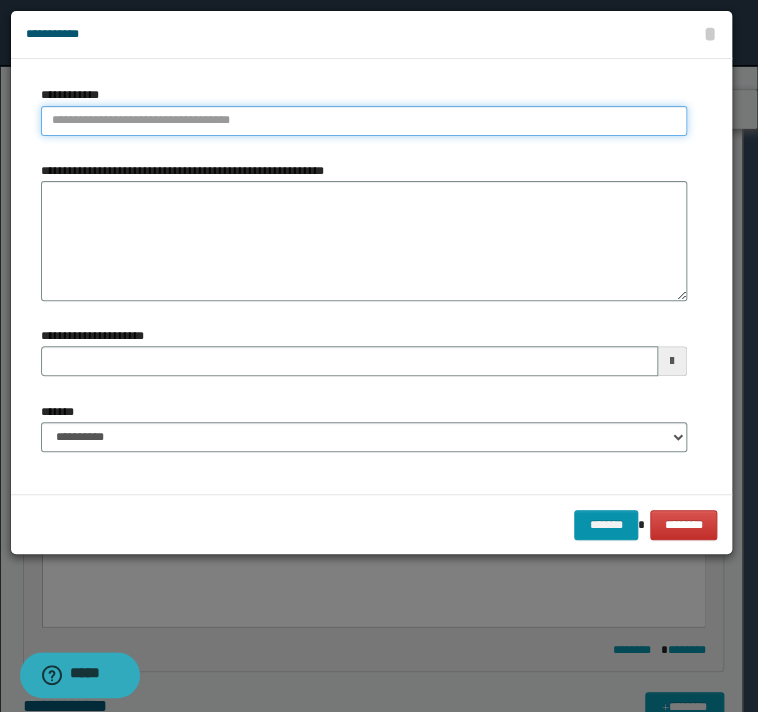 click on "**********" at bounding box center [364, 121] 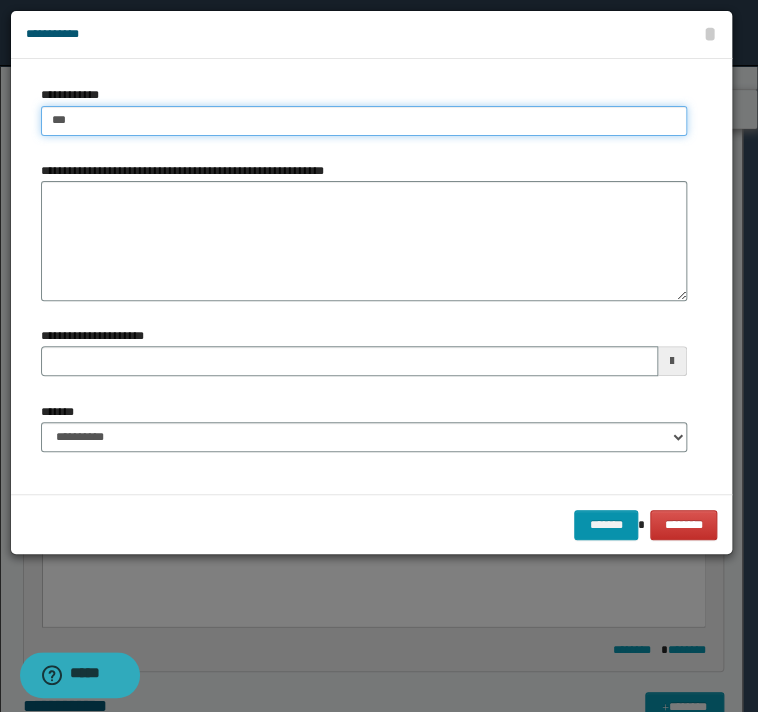 type on "****" 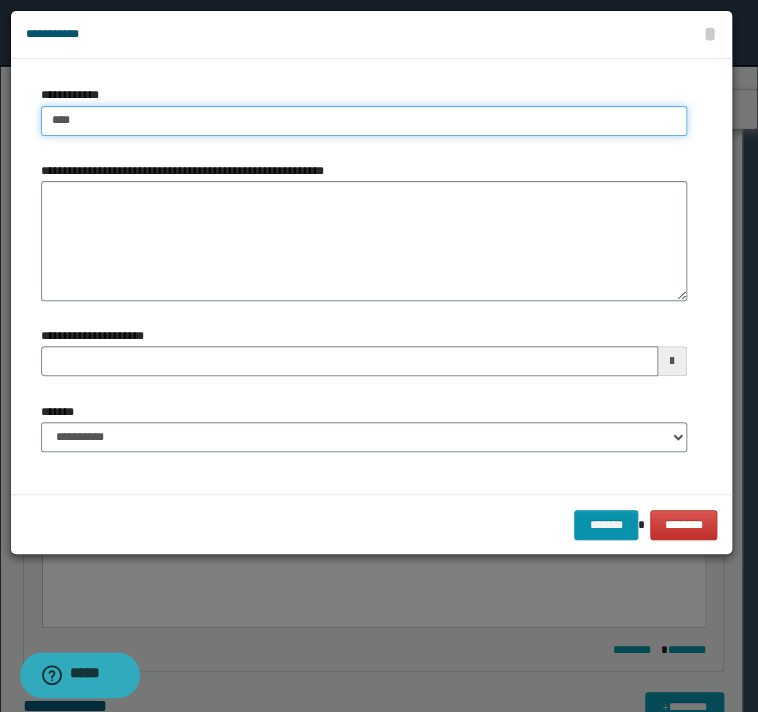 type on "****" 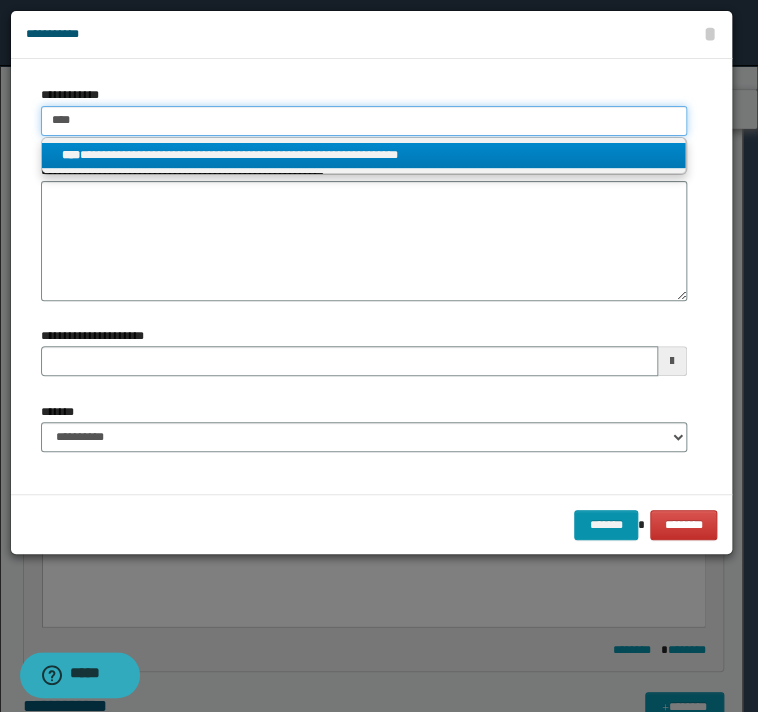 type on "****" 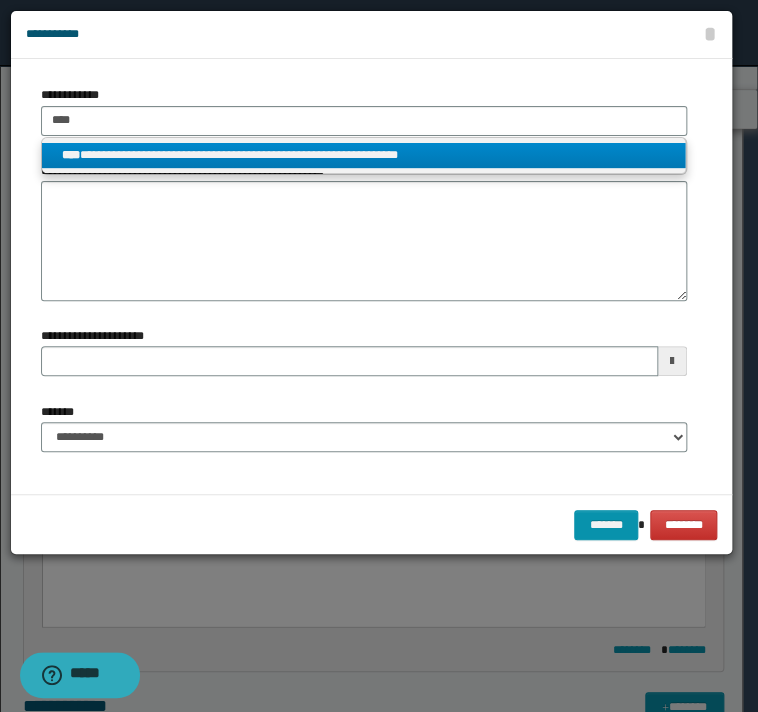 click on "**********" at bounding box center [363, 155] 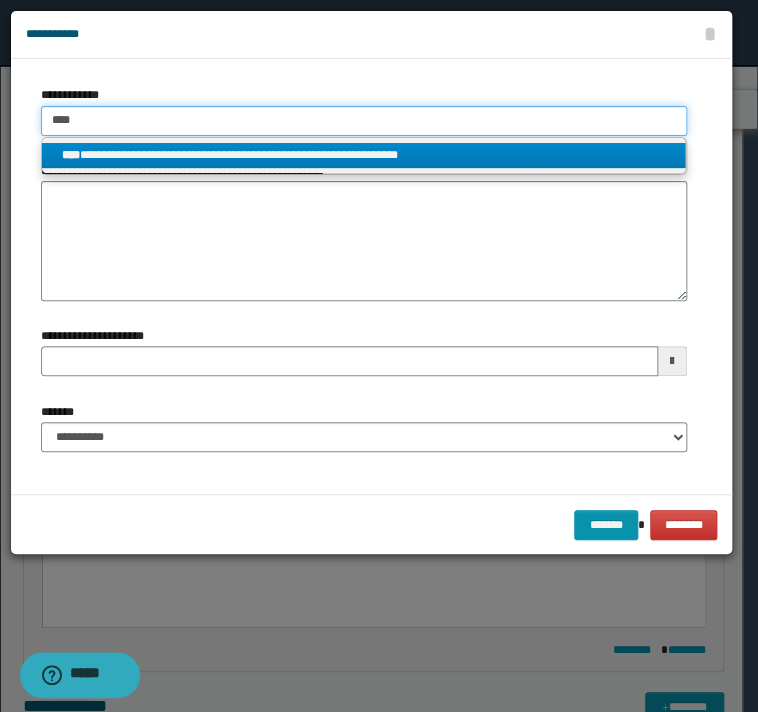 type 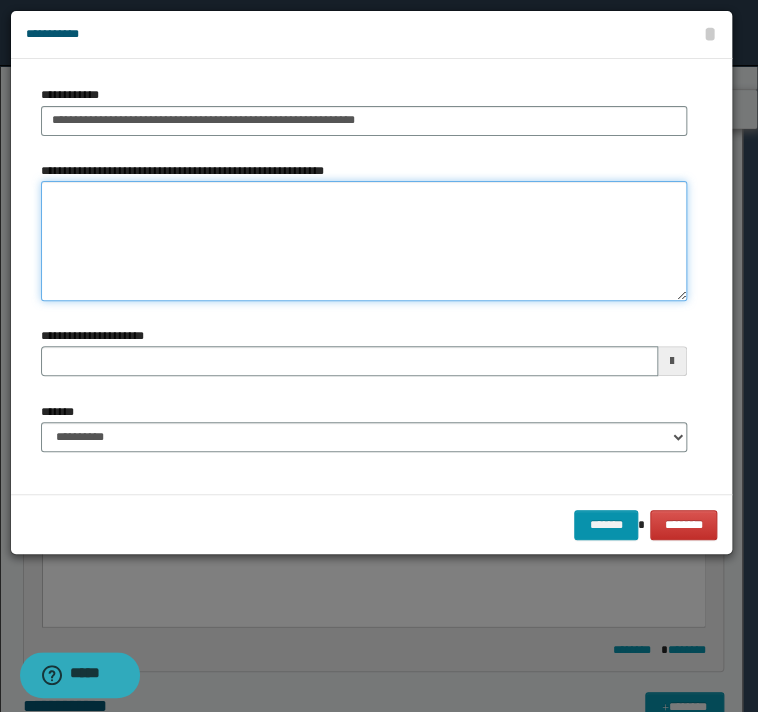 click on "**********" at bounding box center [364, 241] 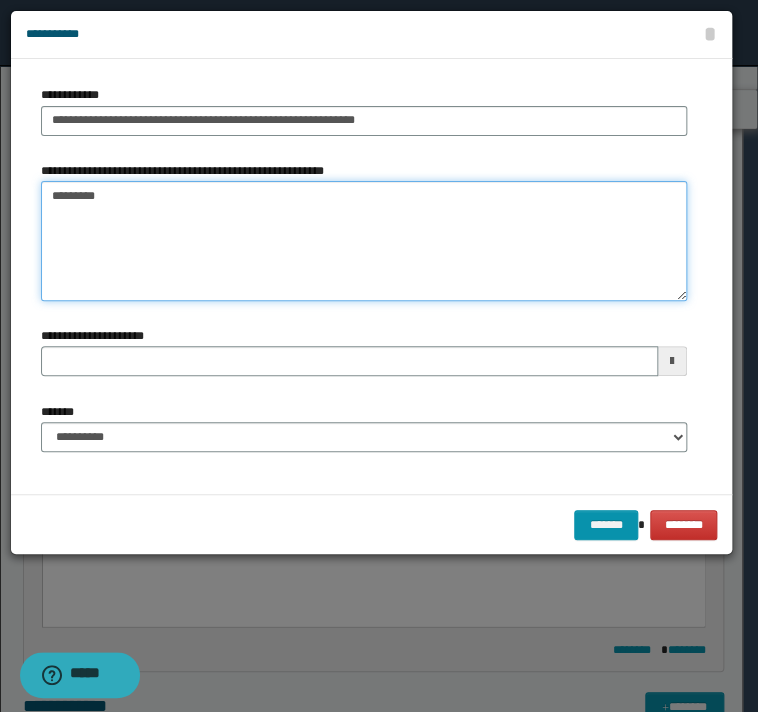 type on "**********" 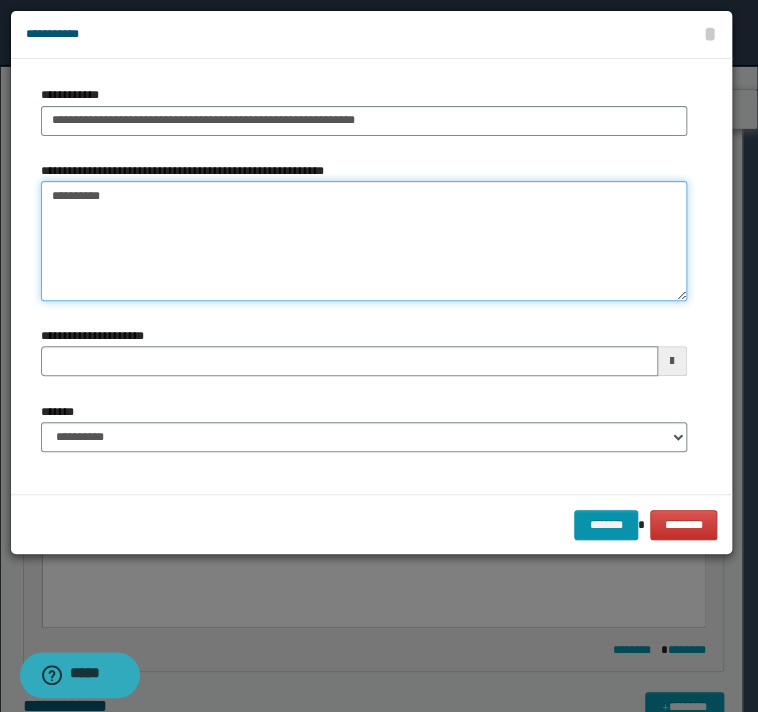 type 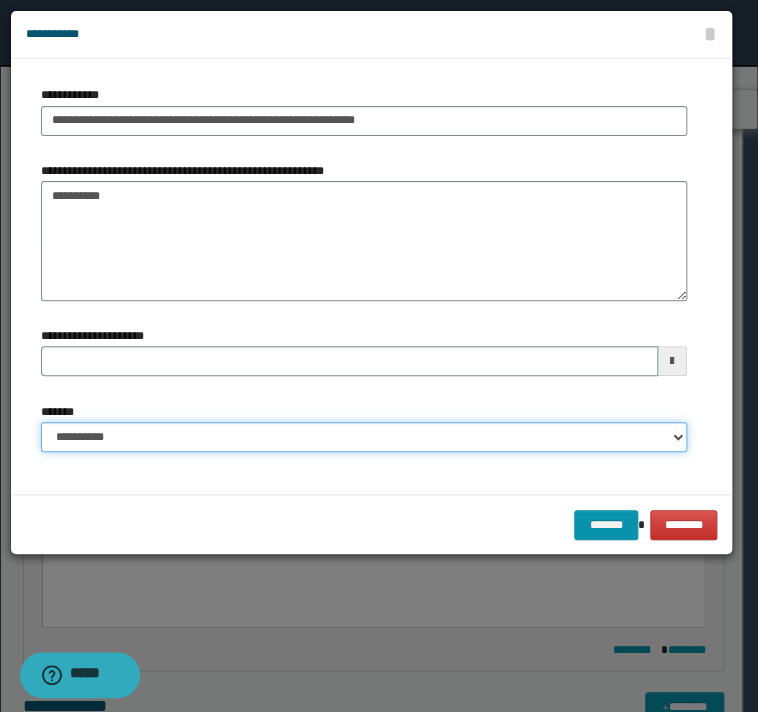 click on "**********" at bounding box center [364, 437] 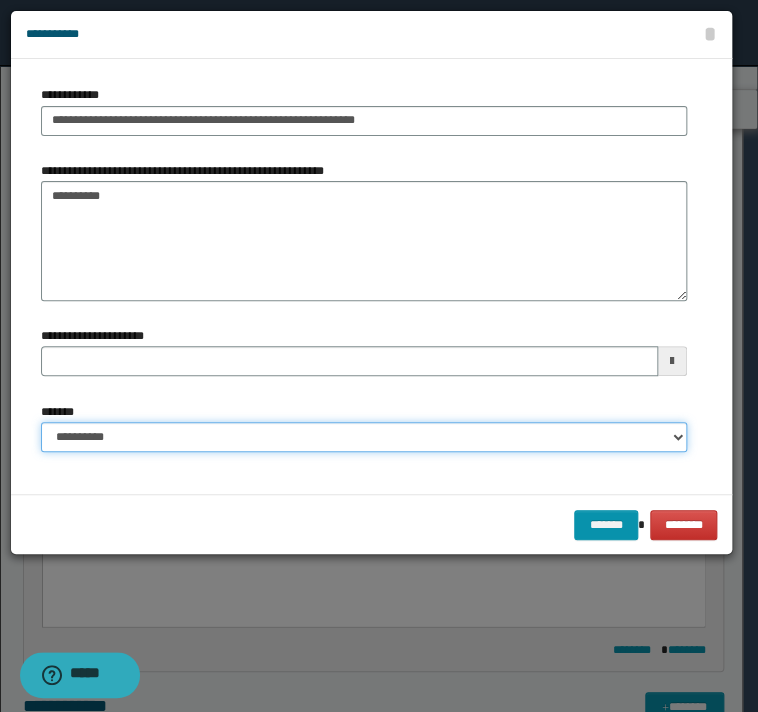 select on "*" 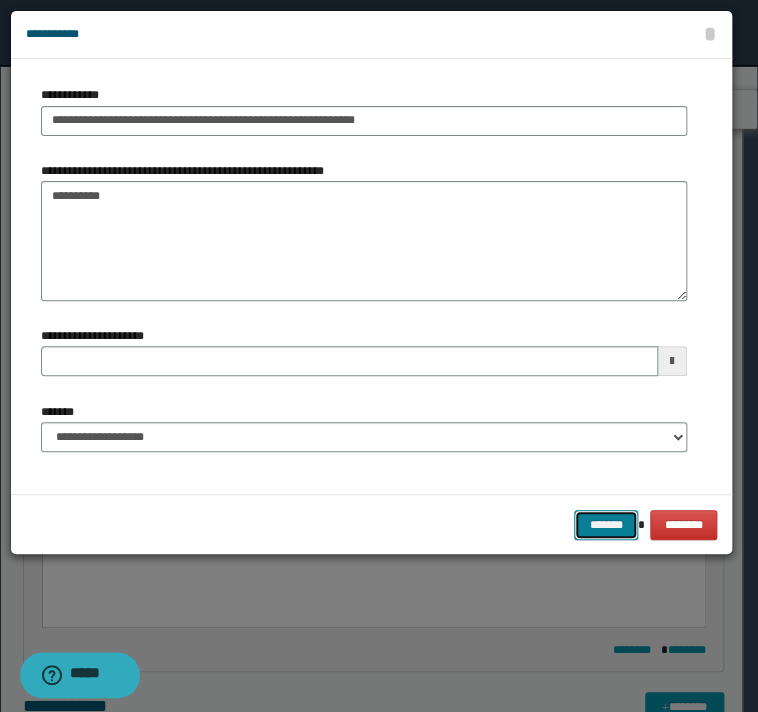 click on "*******" at bounding box center (606, 525) 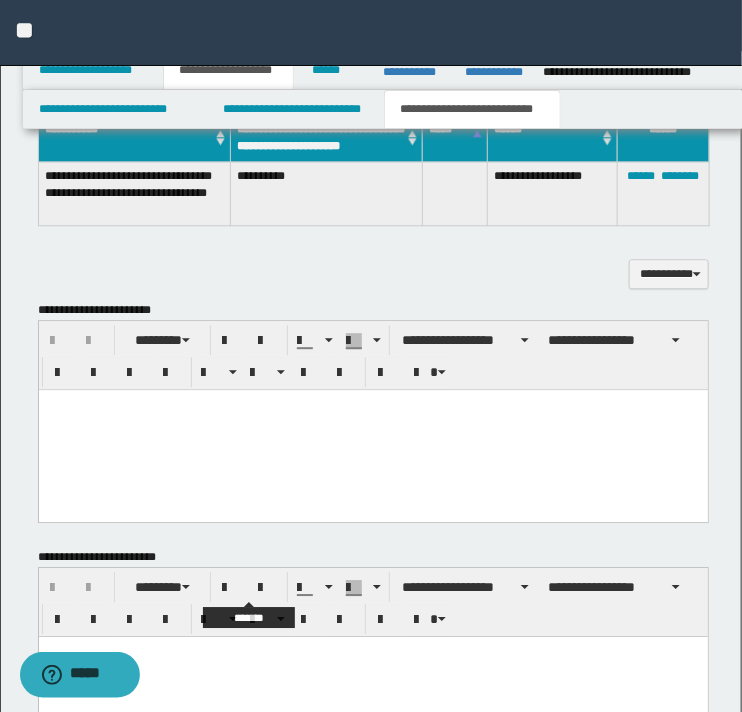 scroll, scrollTop: 1124, scrollLeft: 0, axis: vertical 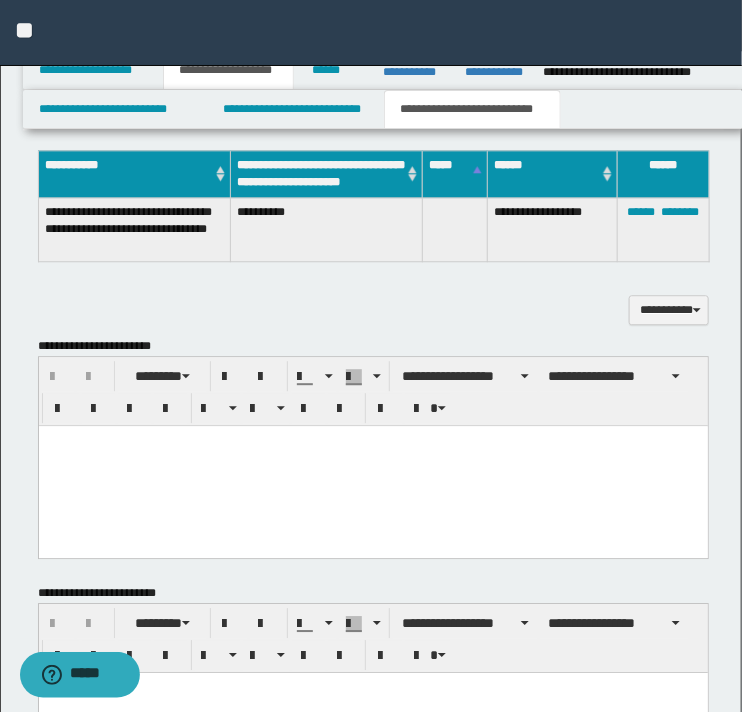 click at bounding box center (372, 465) 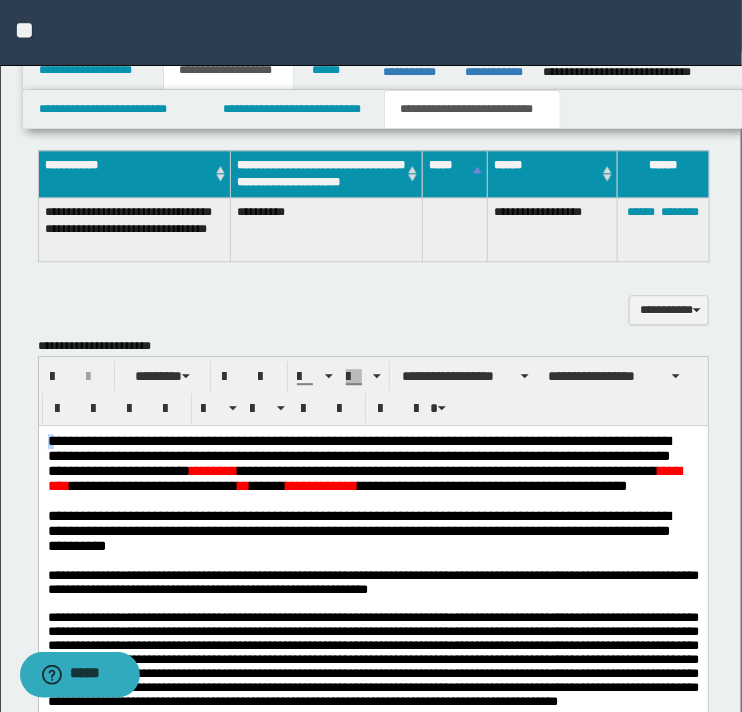 click on "**********" at bounding box center [364, 462] 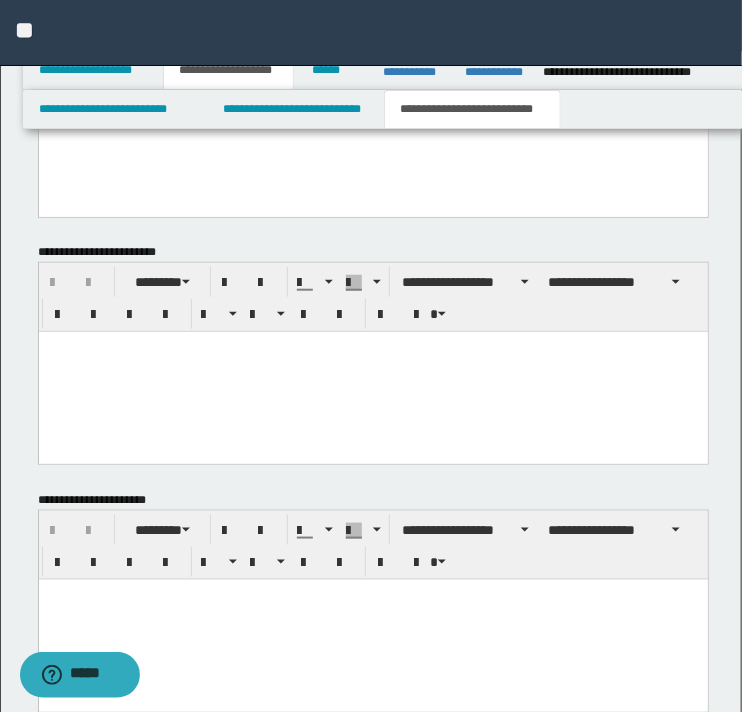 scroll, scrollTop: 2264, scrollLeft: 0, axis: vertical 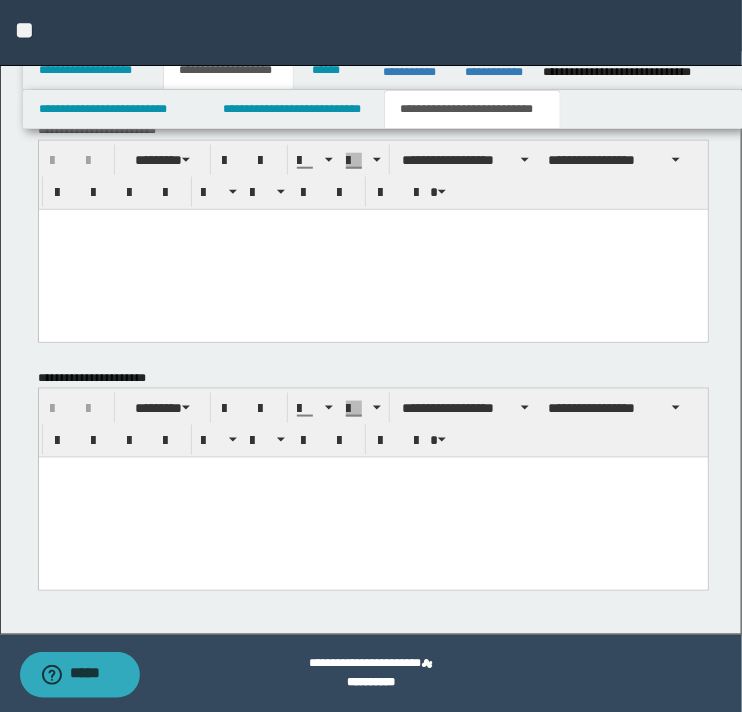 click at bounding box center (372, 497) 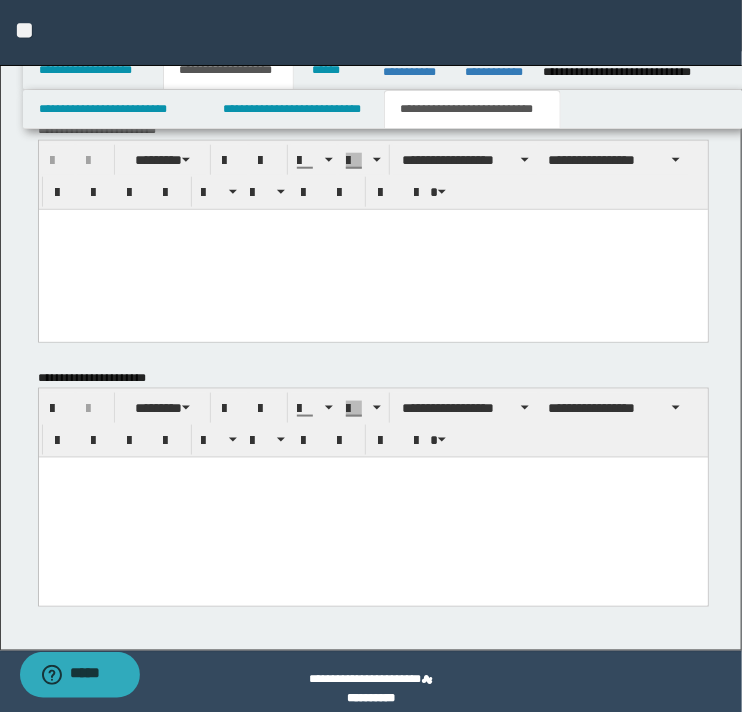 paste 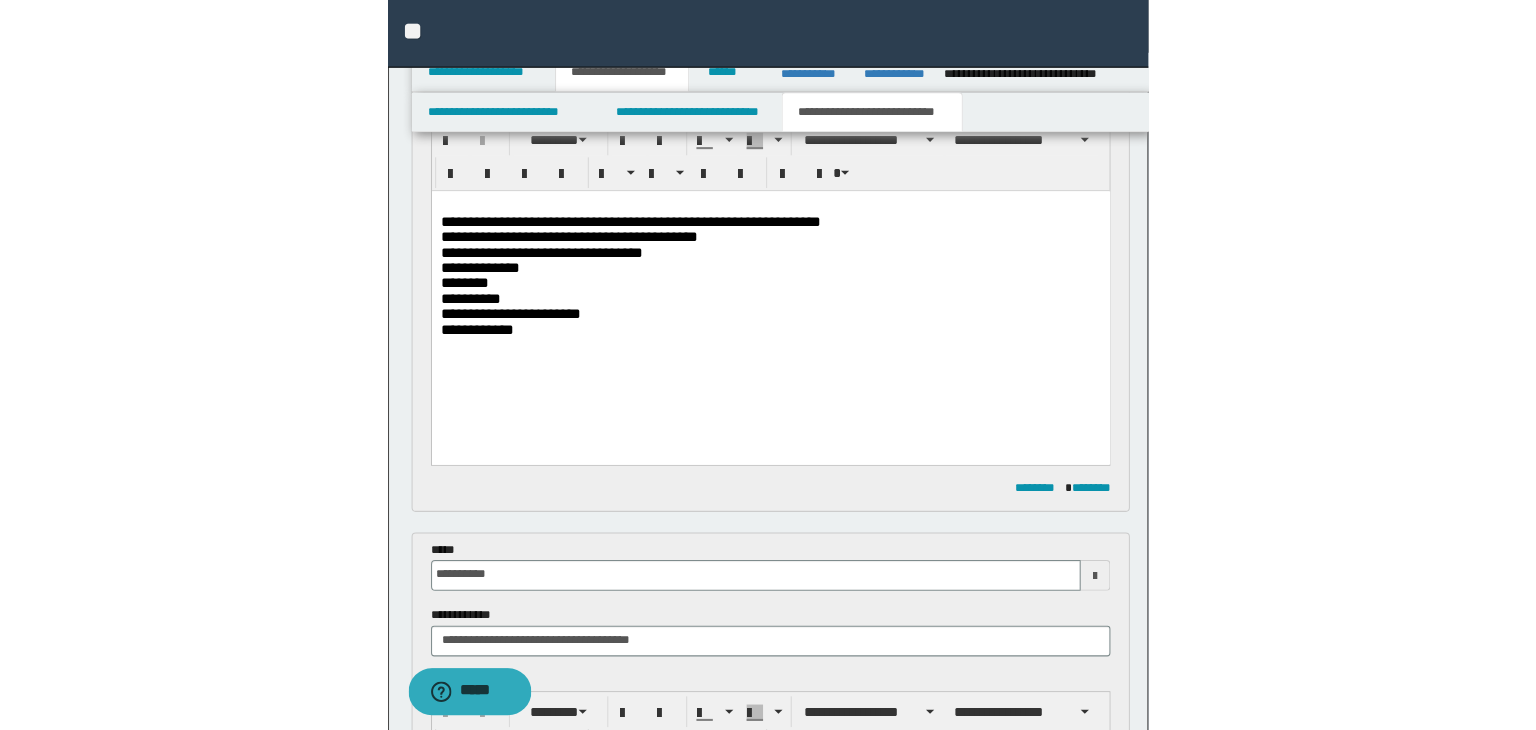scroll, scrollTop: 0, scrollLeft: 0, axis: both 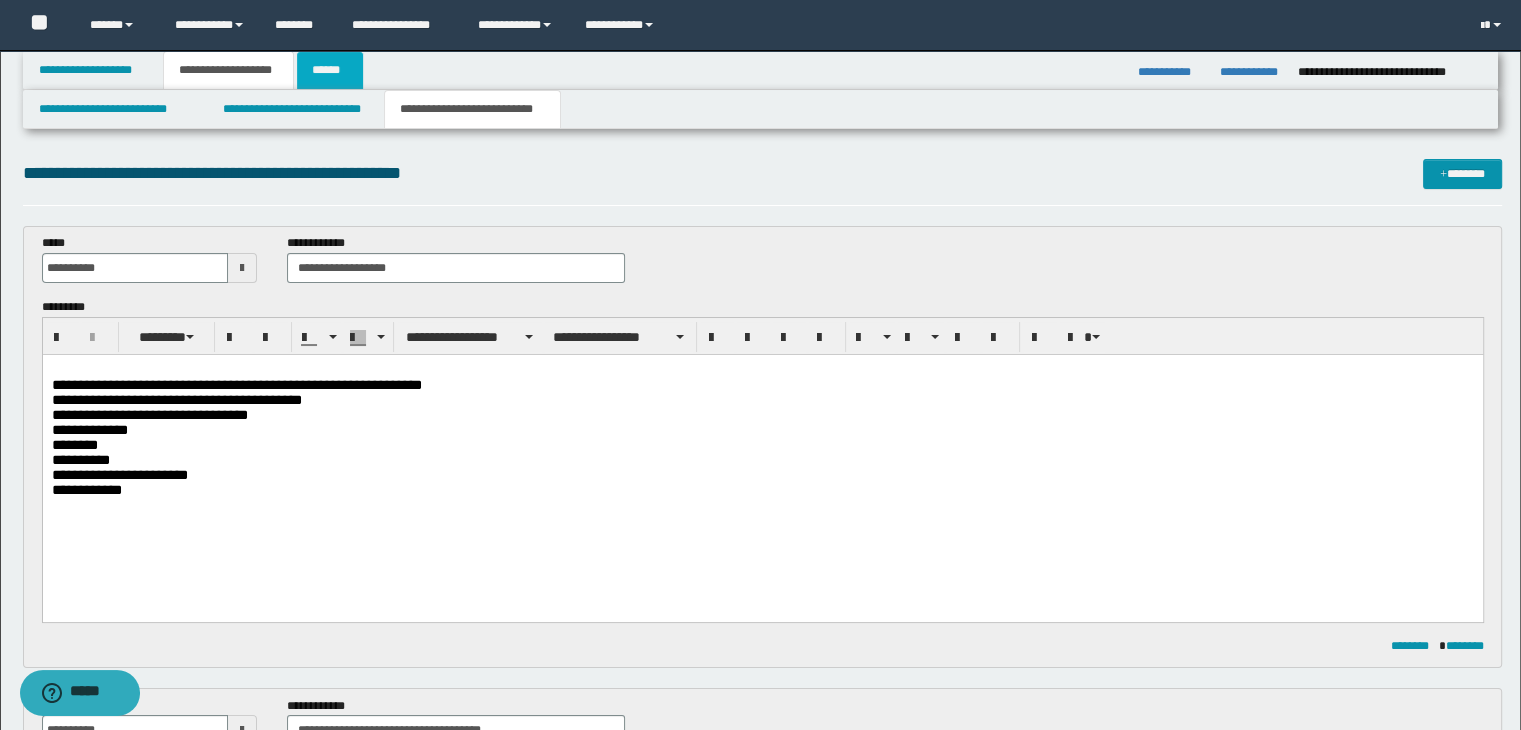drag, startPoint x: 317, startPoint y: 68, endPoint x: 341, endPoint y: 67, distance: 24.020824 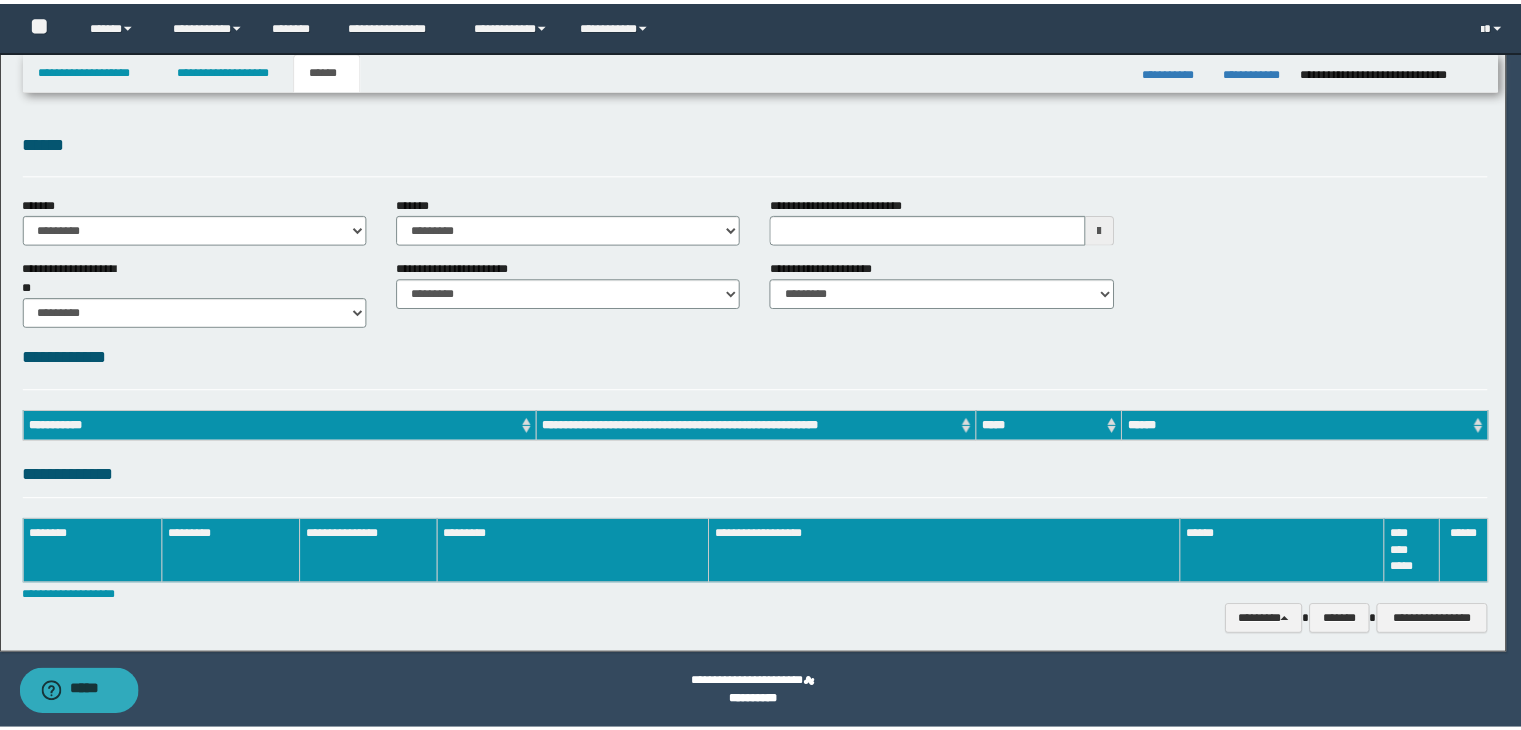 scroll, scrollTop: 0, scrollLeft: 0, axis: both 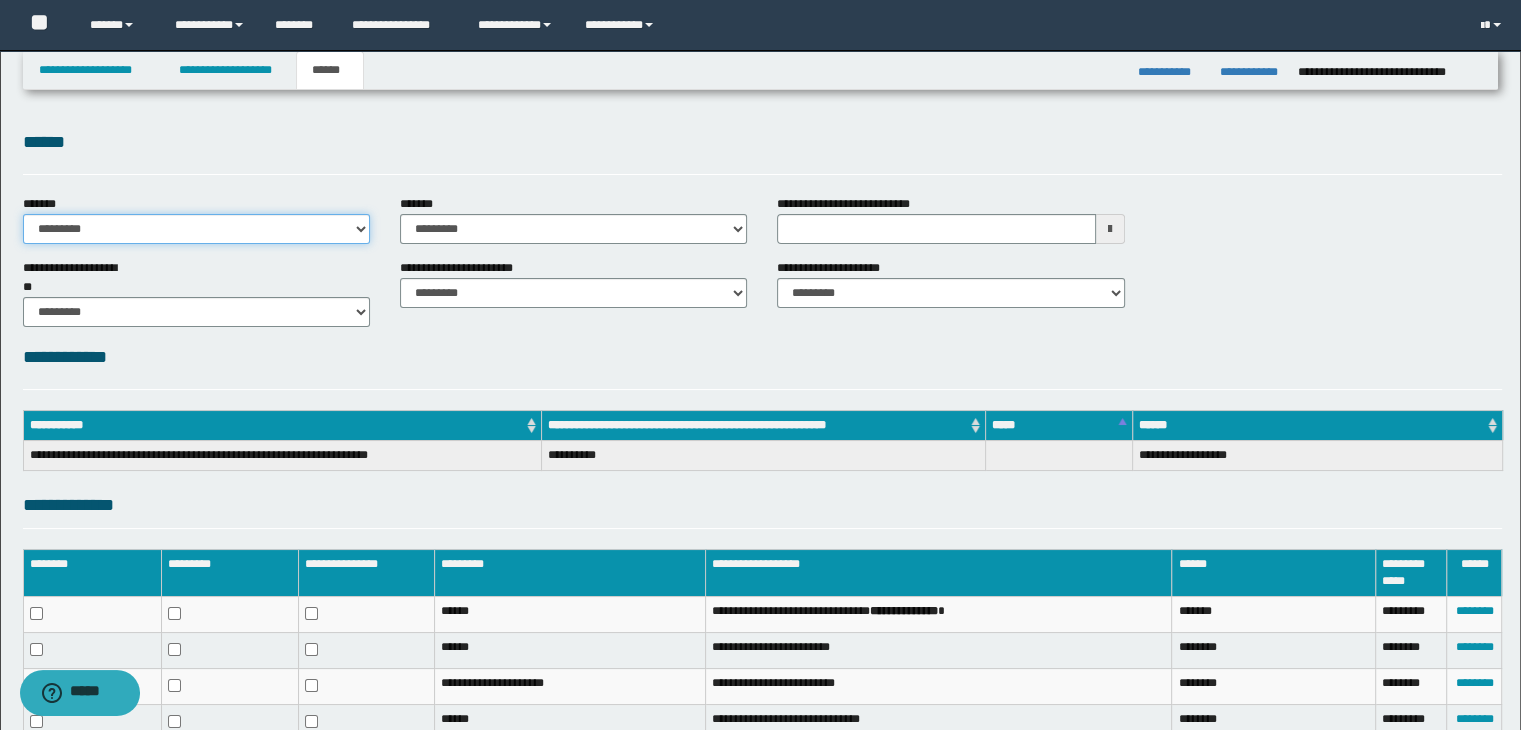 click on "**********" at bounding box center (196, 229) 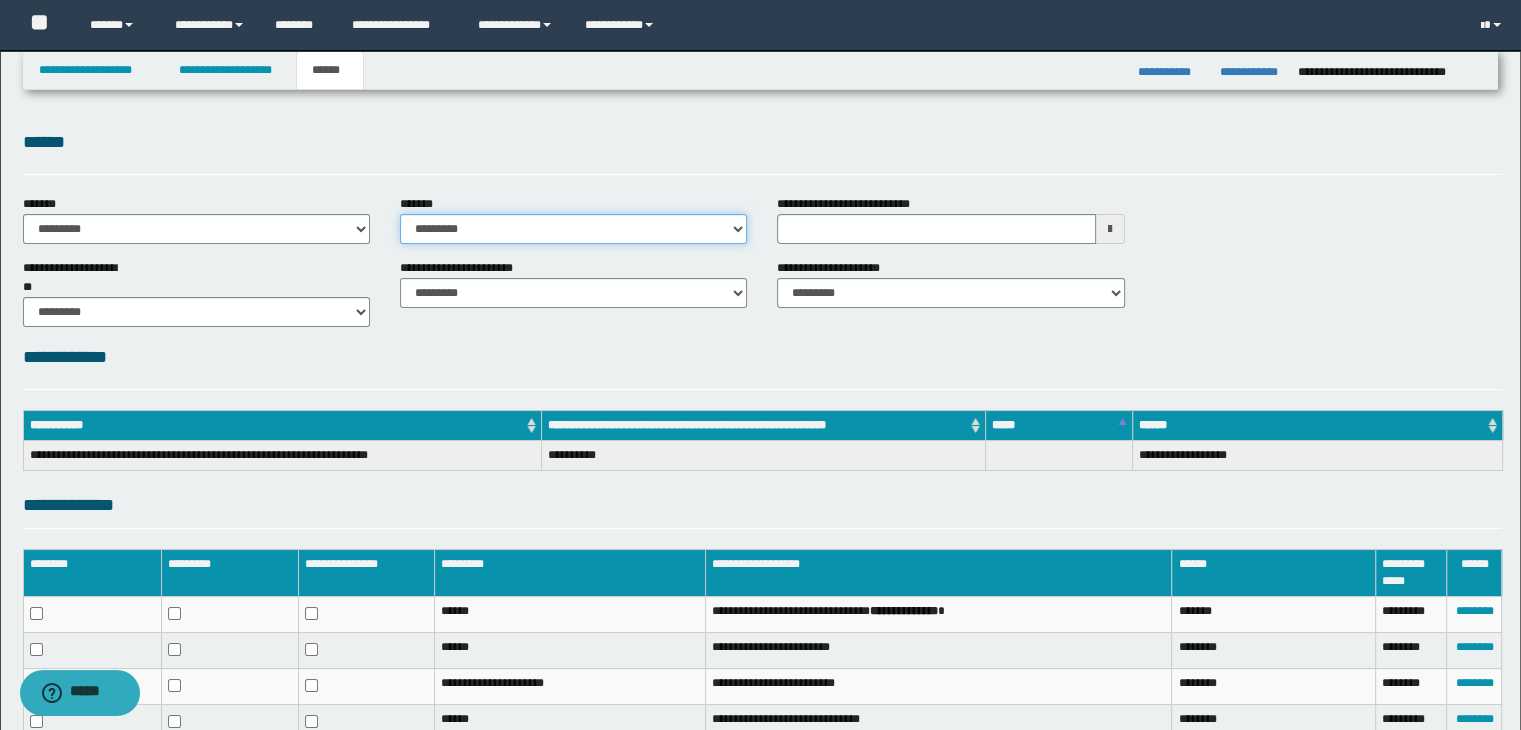 click on "**********" at bounding box center (573, 229) 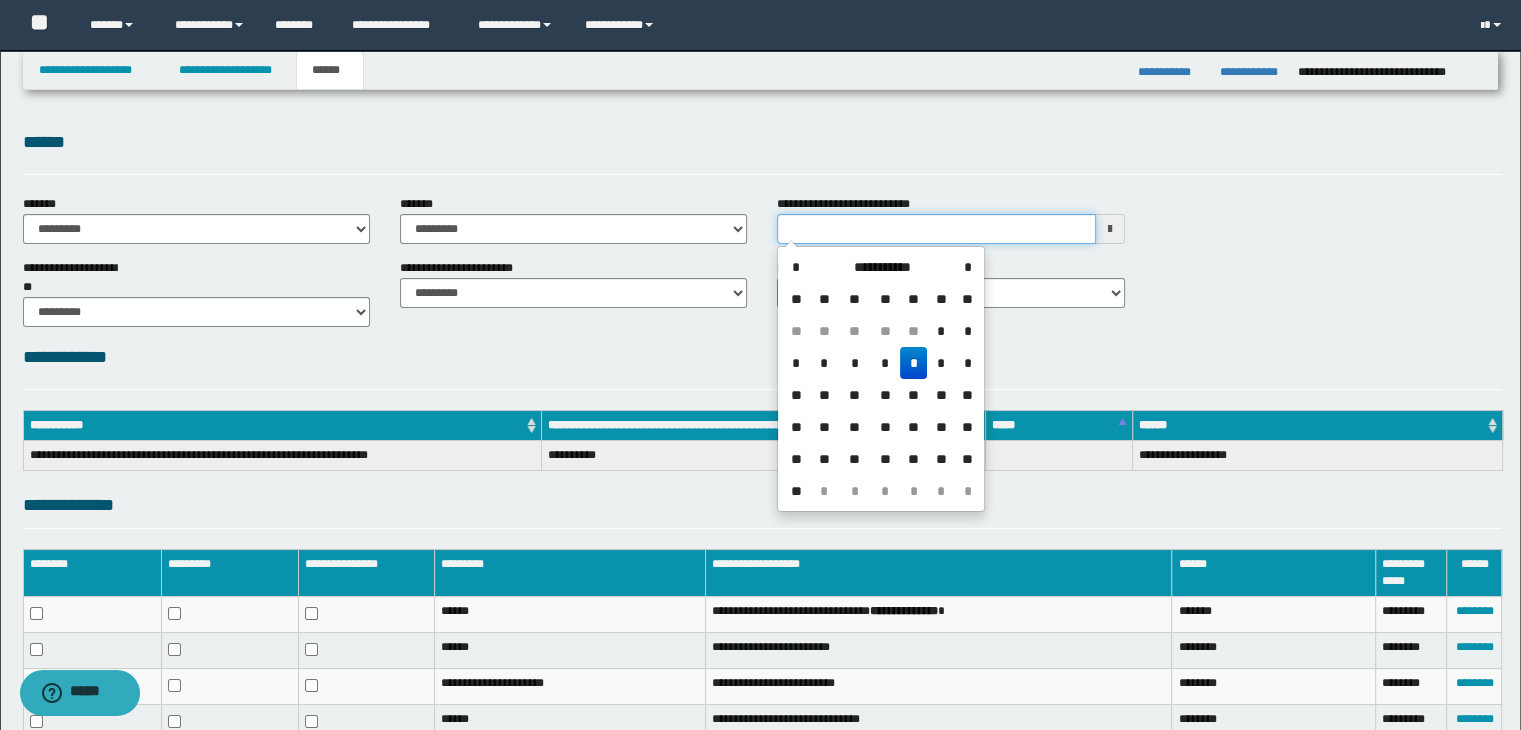 drag, startPoint x: 879, startPoint y: 241, endPoint x: 893, endPoint y: 394, distance: 153.63919 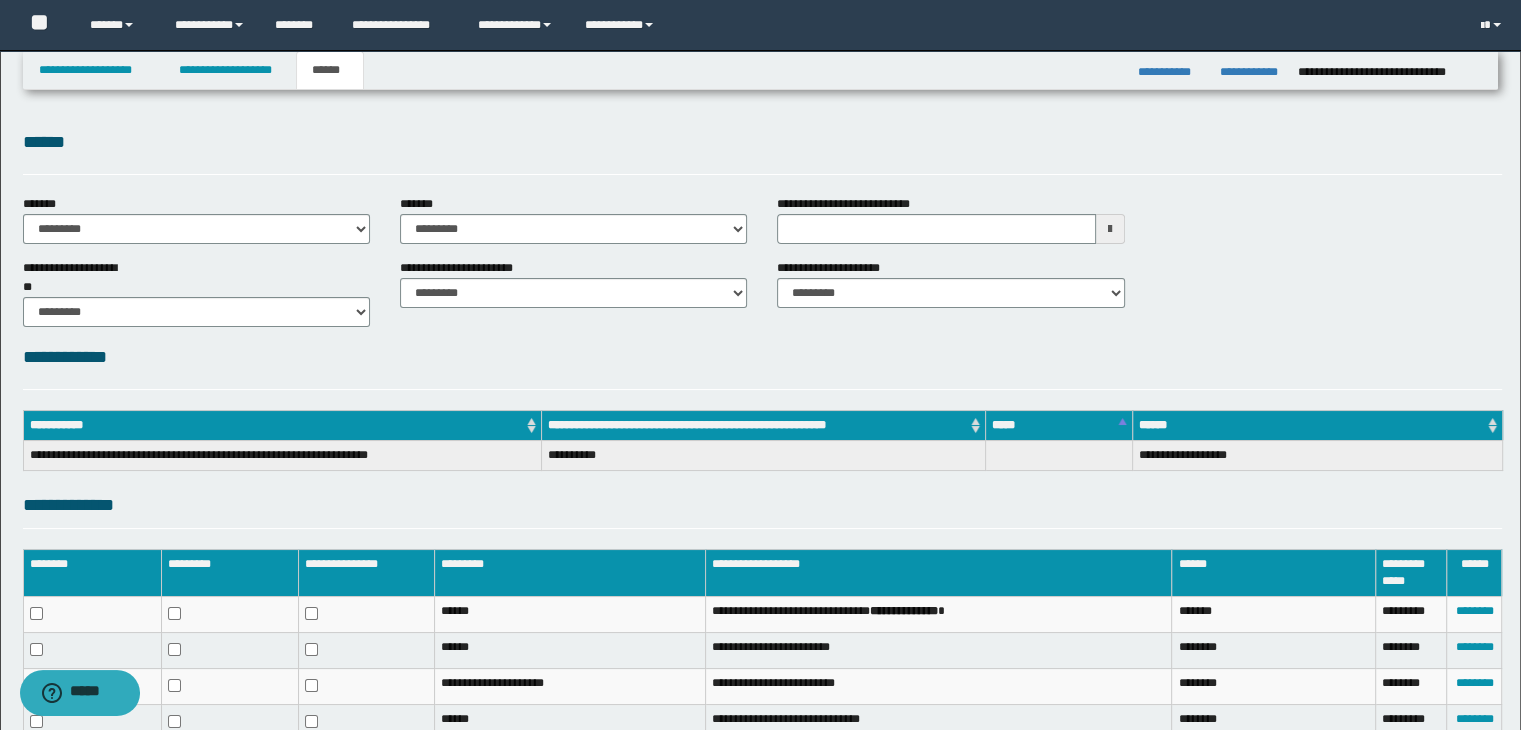 drag, startPoint x: 1136, startPoint y: 335, endPoint x: 1052, endPoint y: 272, distance: 105 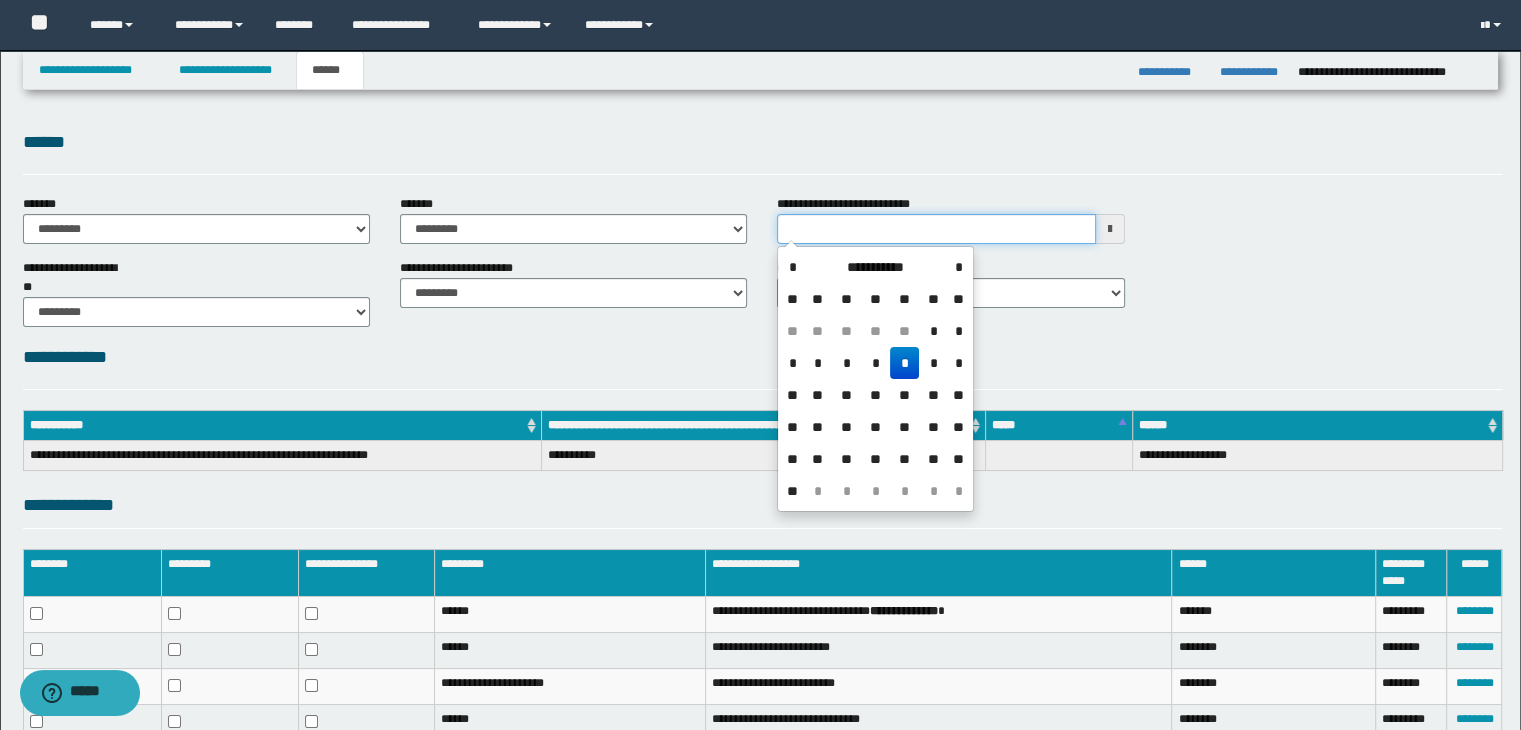 click on "**********" at bounding box center (936, 229) 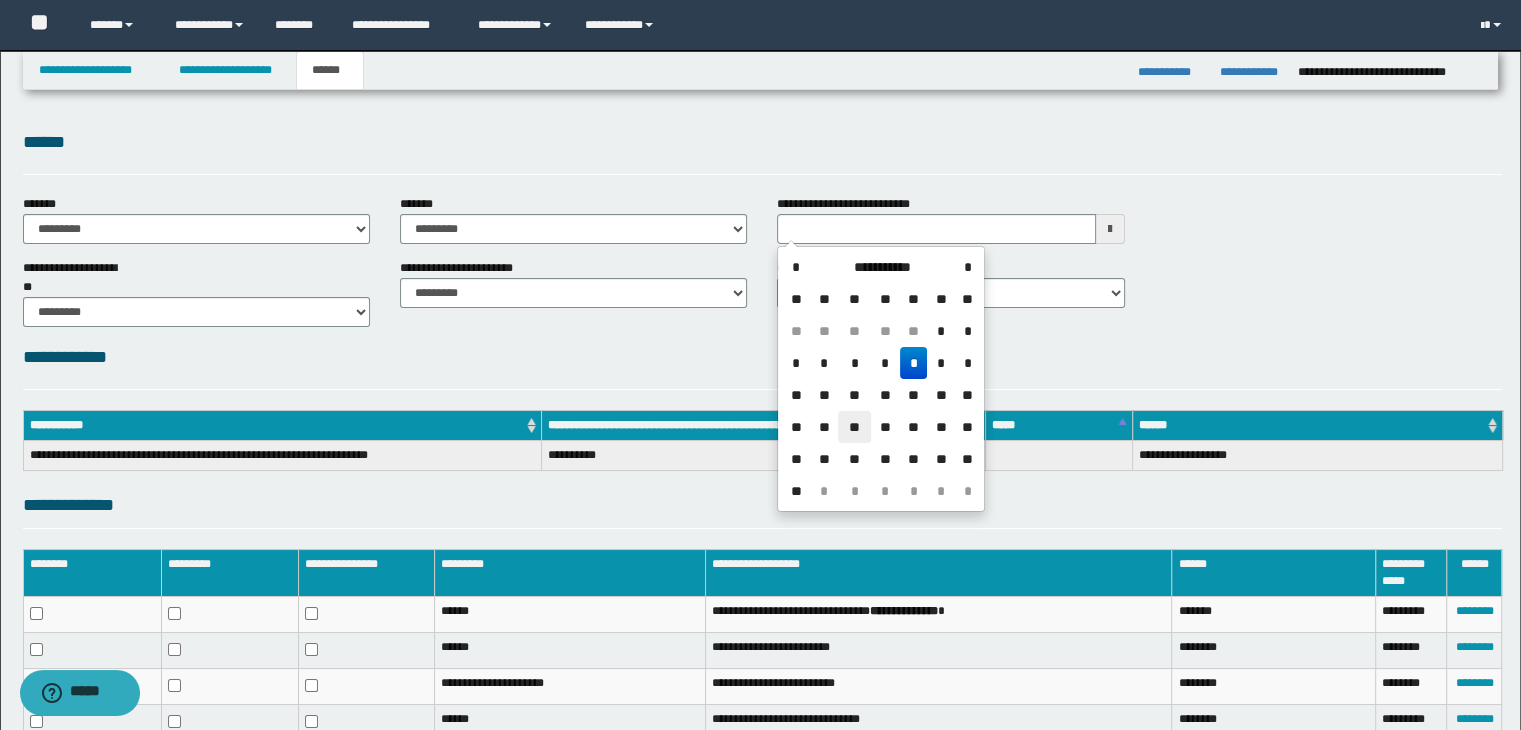 click on "**" at bounding box center [854, 427] 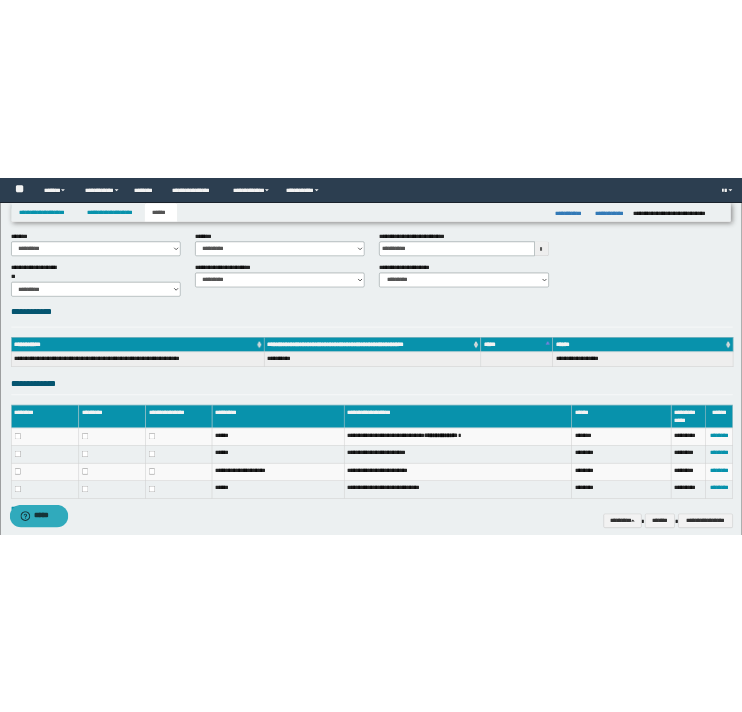 scroll, scrollTop: 0, scrollLeft: 0, axis: both 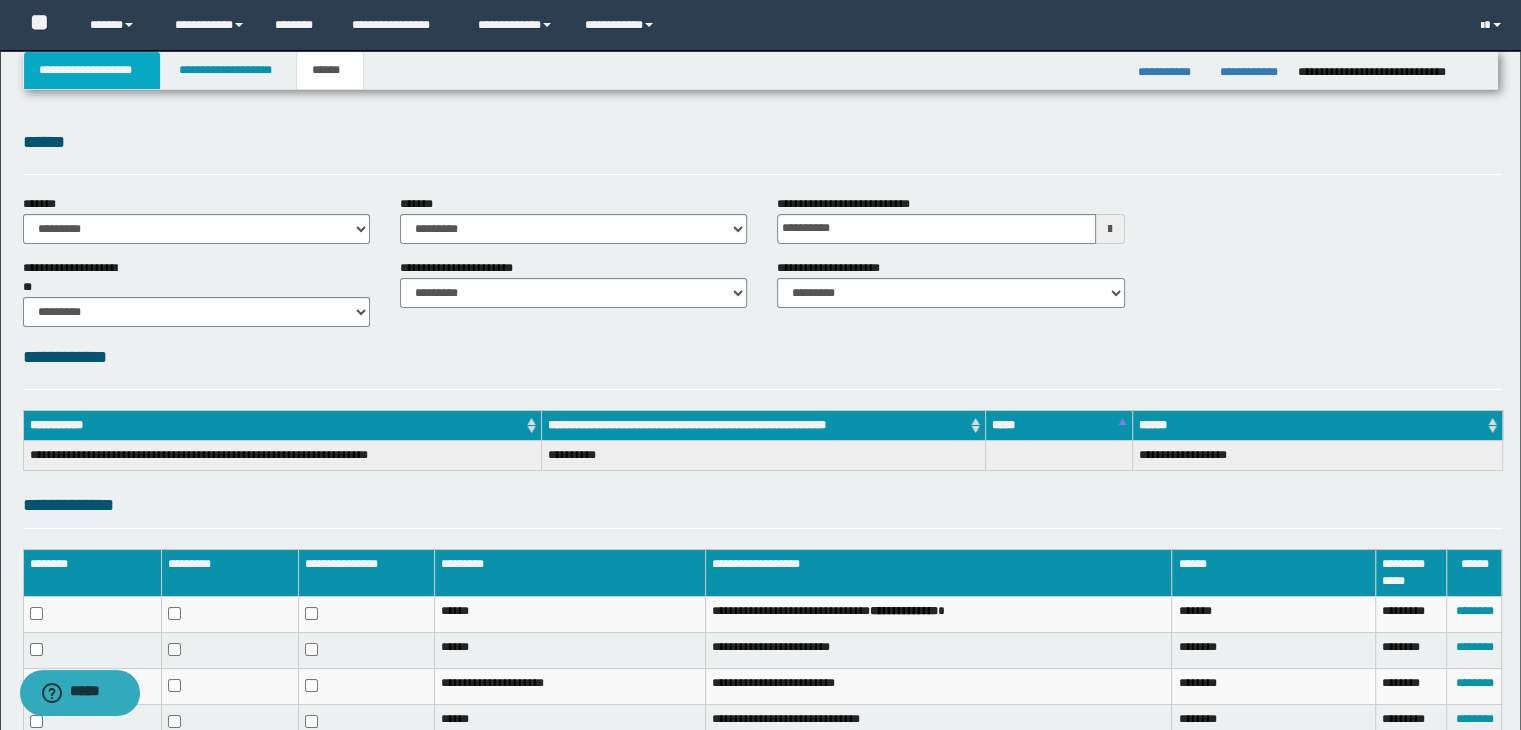 click on "**********" at bounding box center (92, 70) 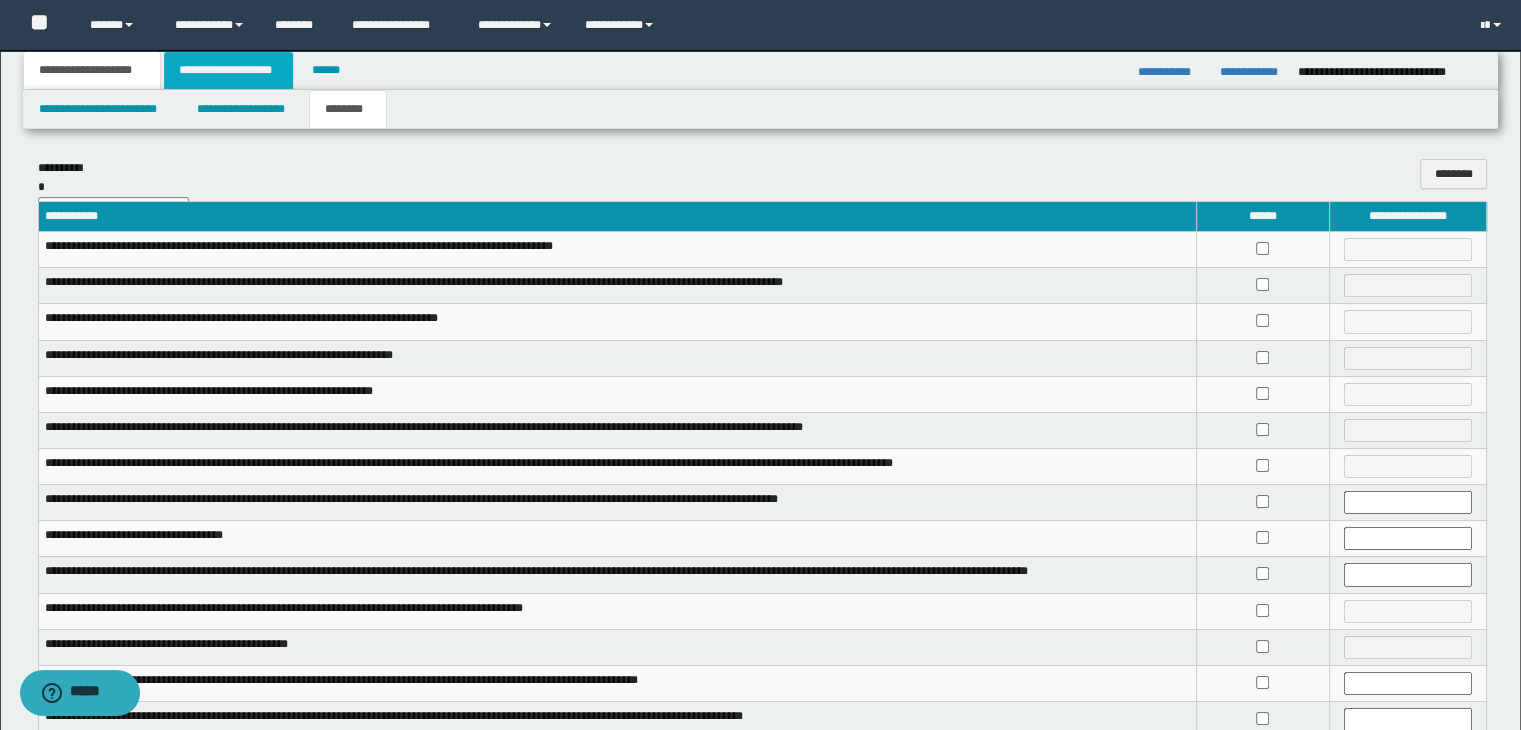 click on "**********" at bounding box center [228, 70] 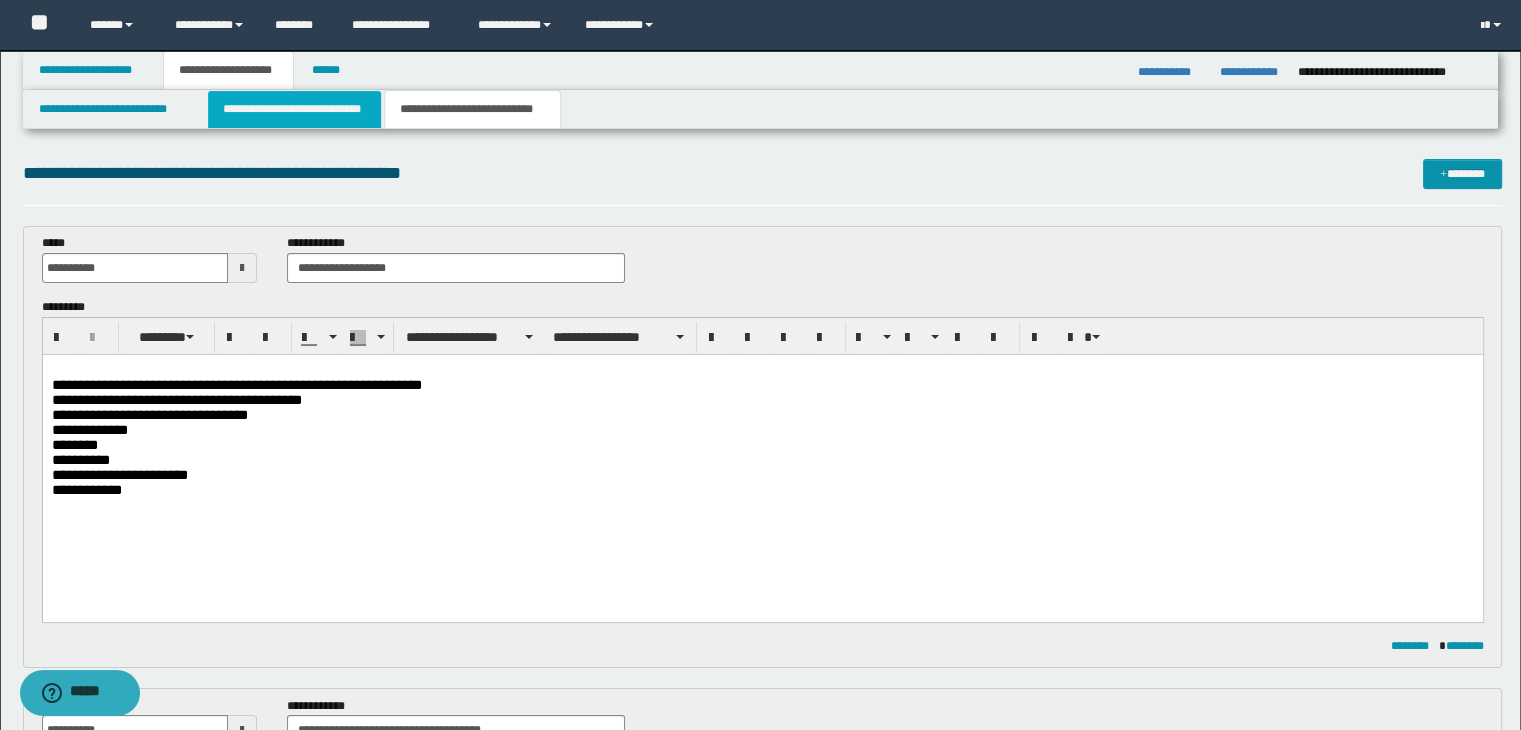 click on "**********" at bounding box center (294, 109) 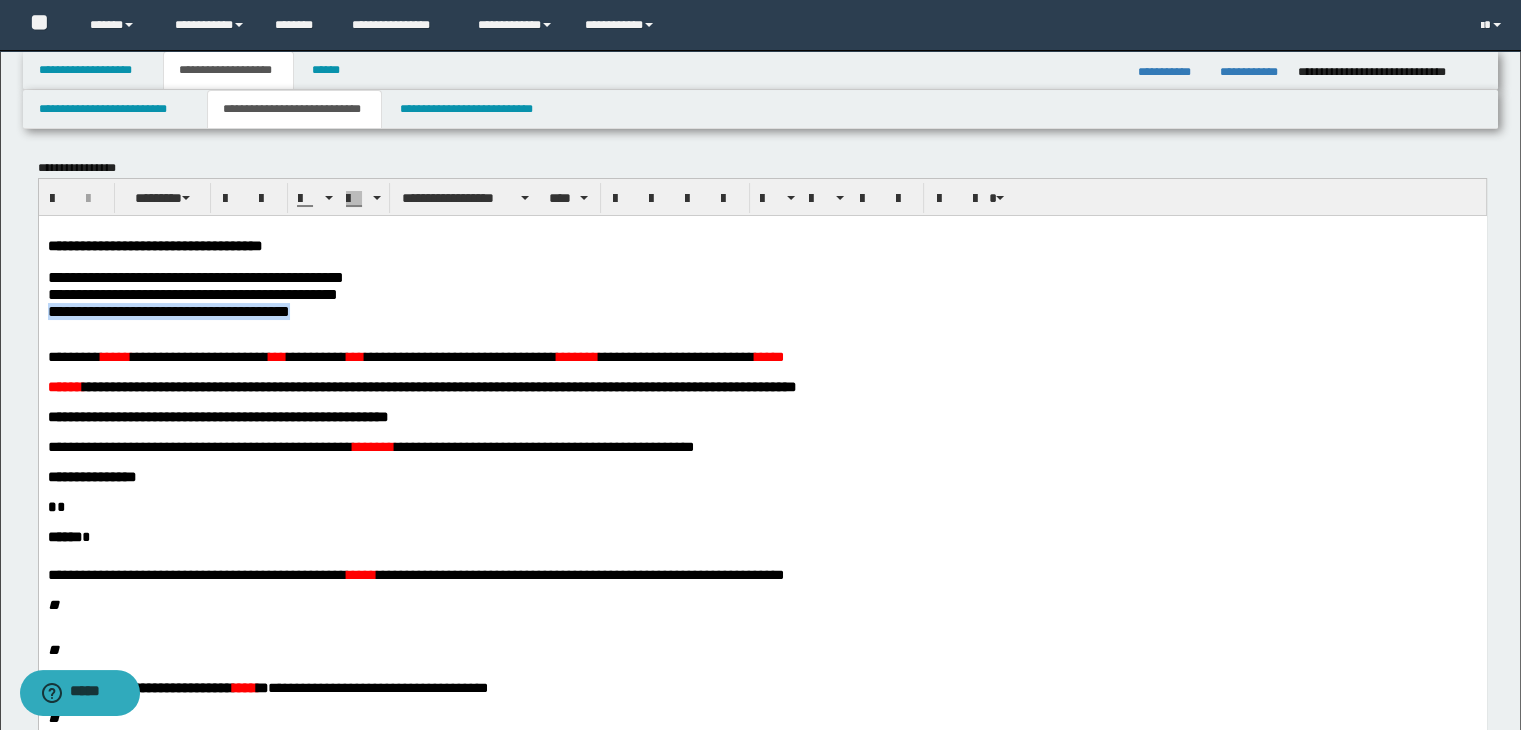 drag, startPoint x: 356, startPoint y: 319, endPoint x: 40, endPoint y: 321, distance: 316.00632 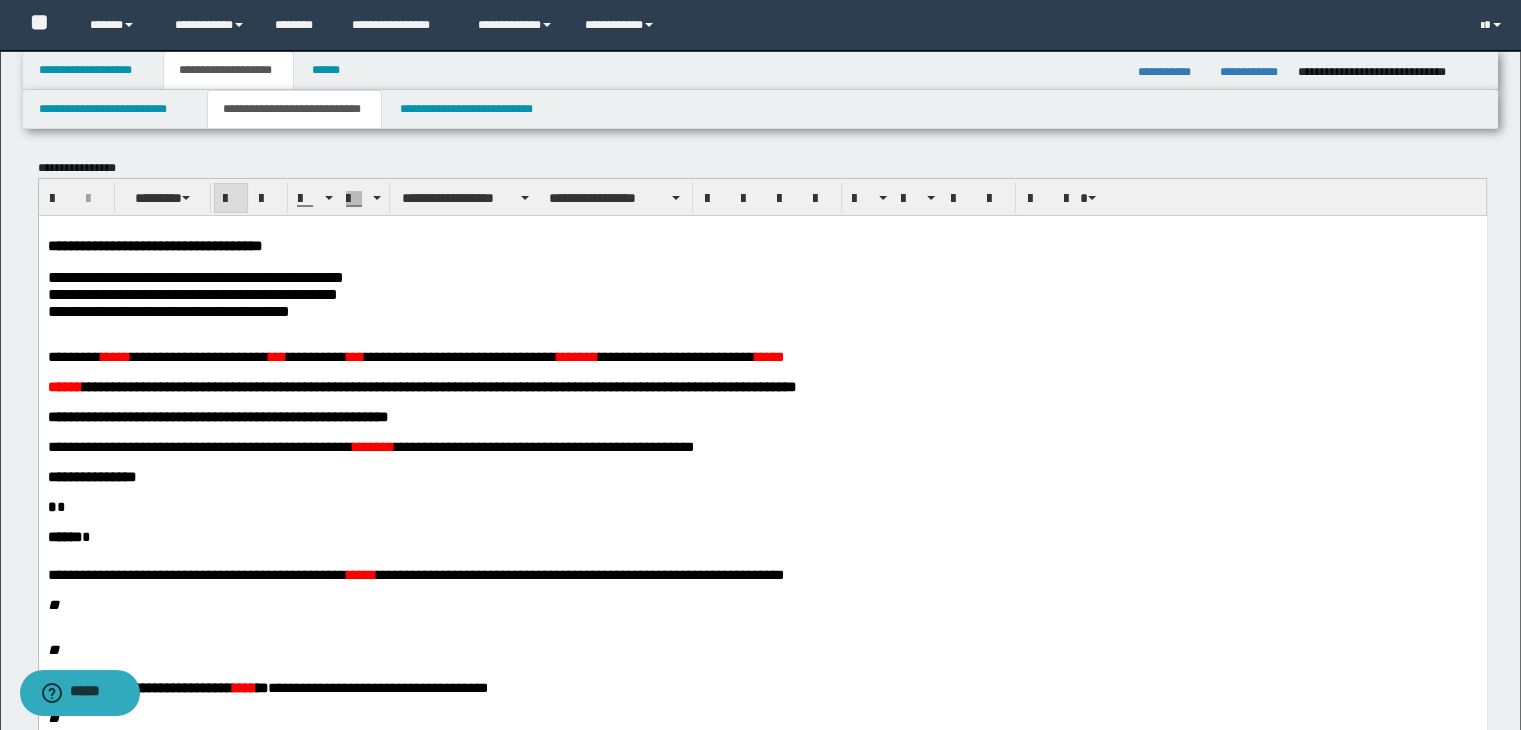 click at bounding box center (762, 326) 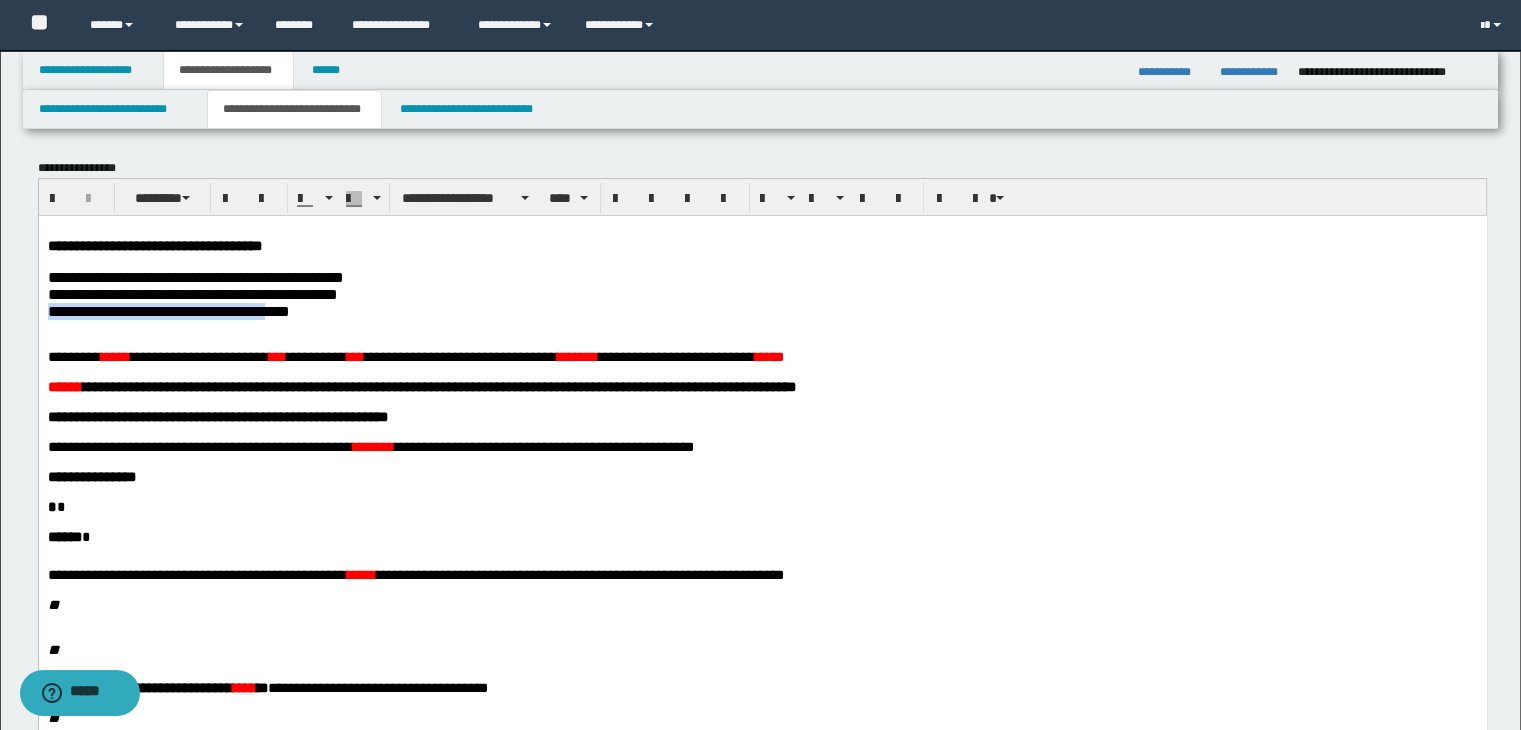 drag, startPoint x: 319, startPoint y: 322, endPoint x: 51, endPoint y: 316, distance: 268.06717 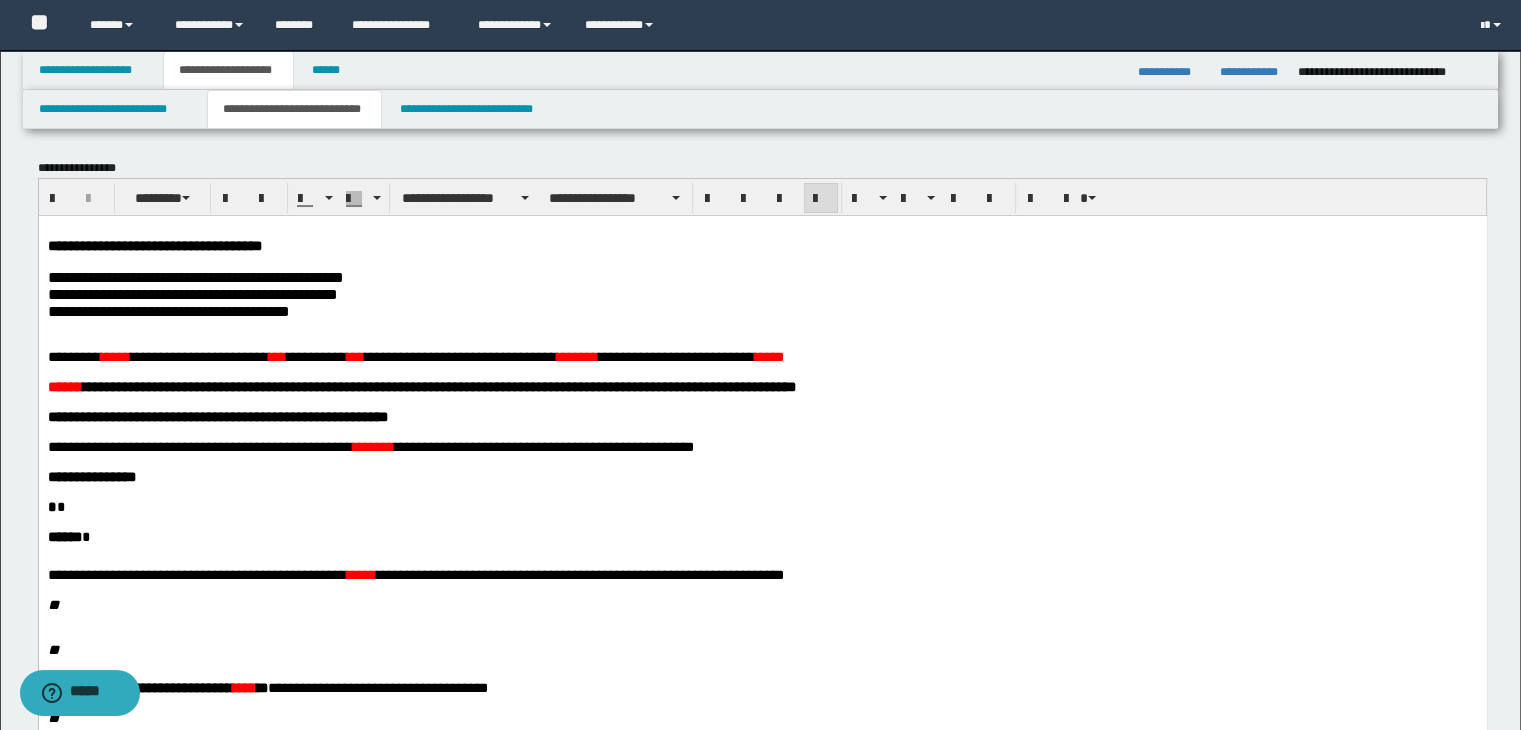 click on "**********" at bounding box center [762, 673] 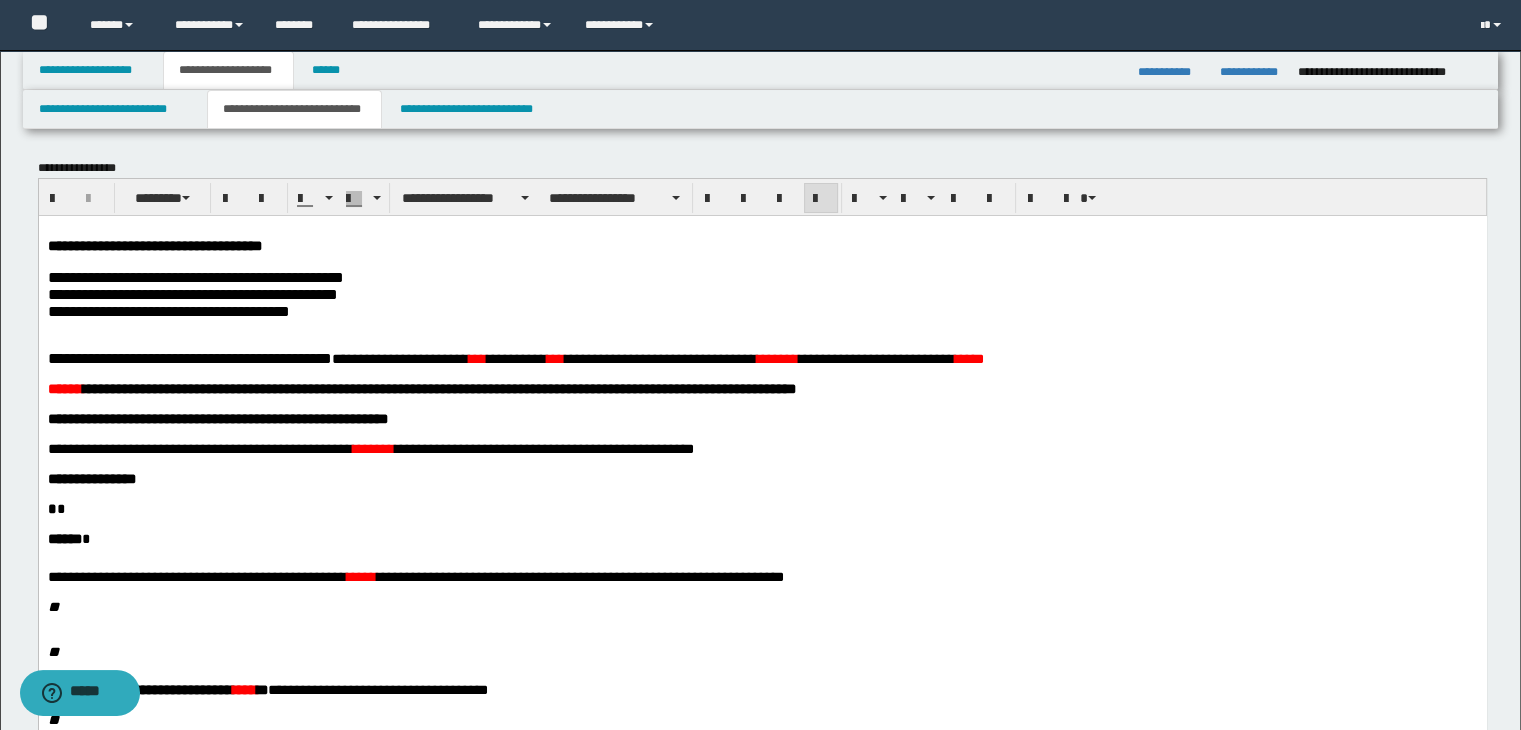 click on "**********" at bounding box center [515, 358] 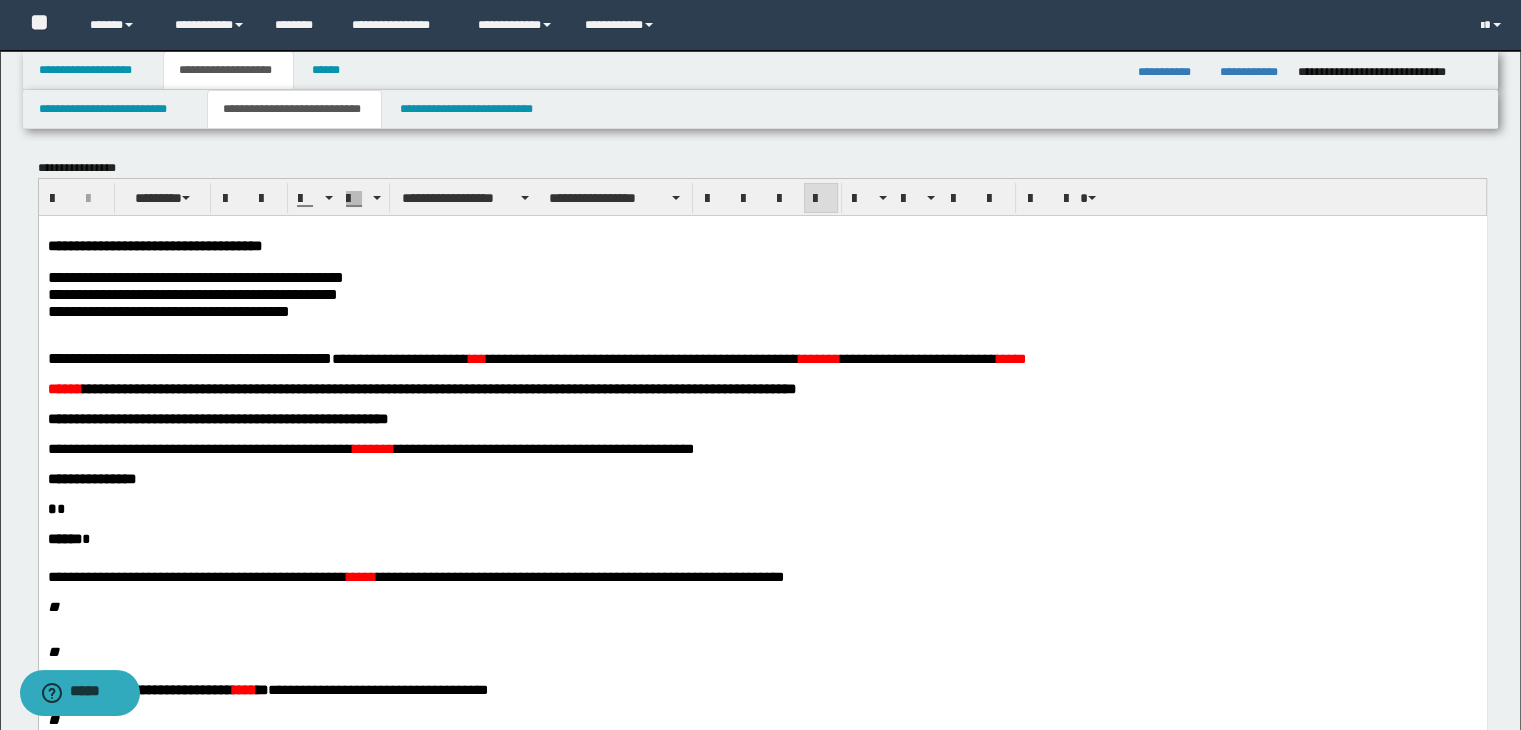 click on "**********" at bounding box center (536, 358) 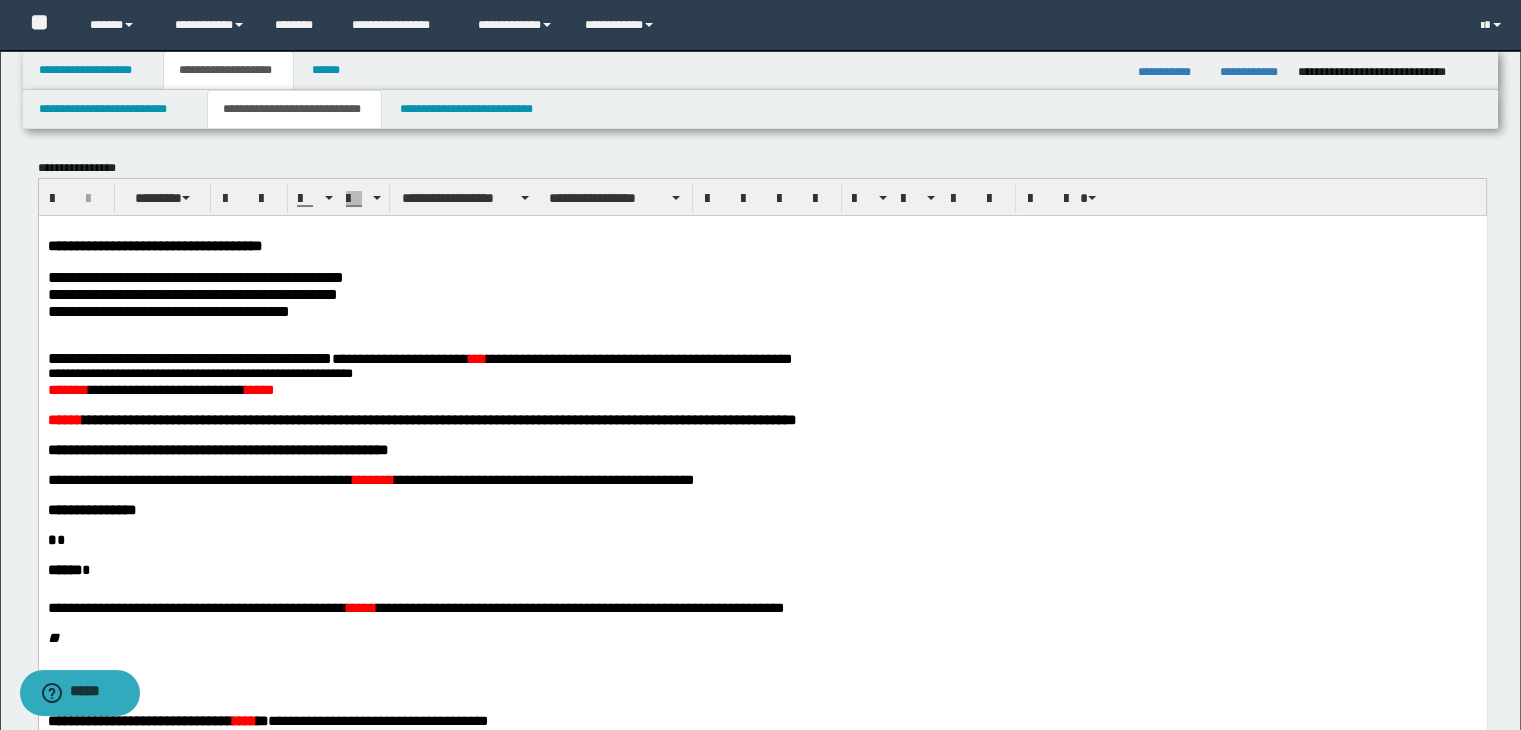 click on "**********" at bounding box center (762, 374) 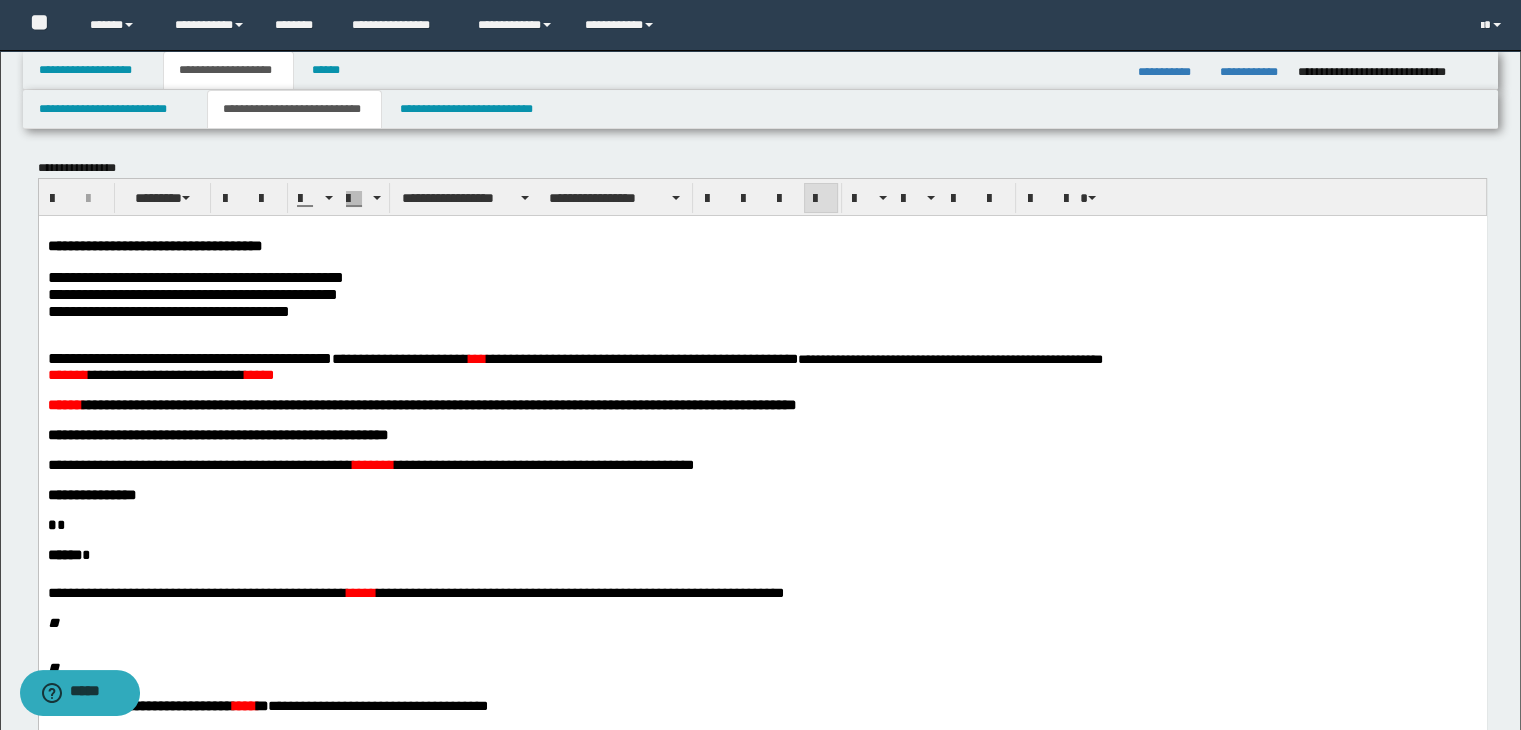 click on "**********" at bounding box center [160, 374] 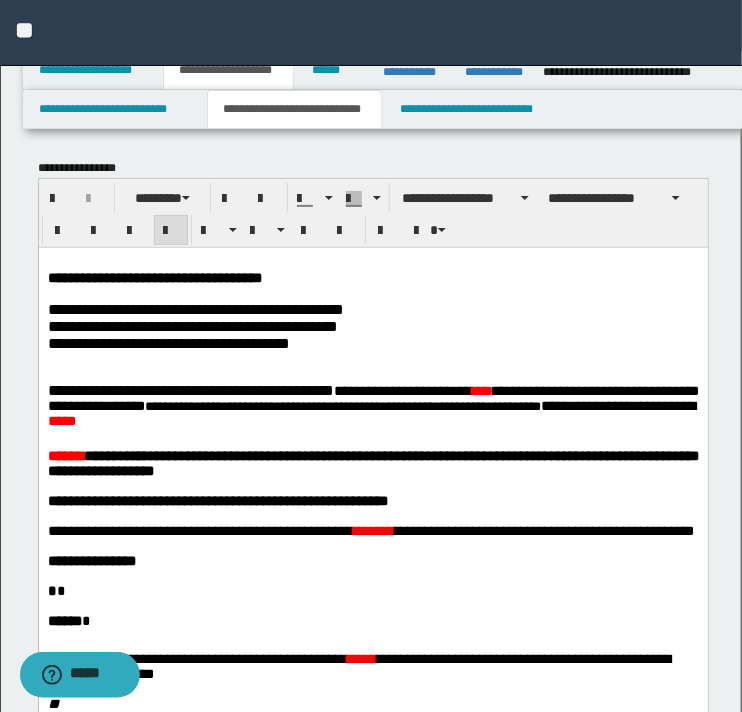 click on "**********" at bounding box center (371, 412) 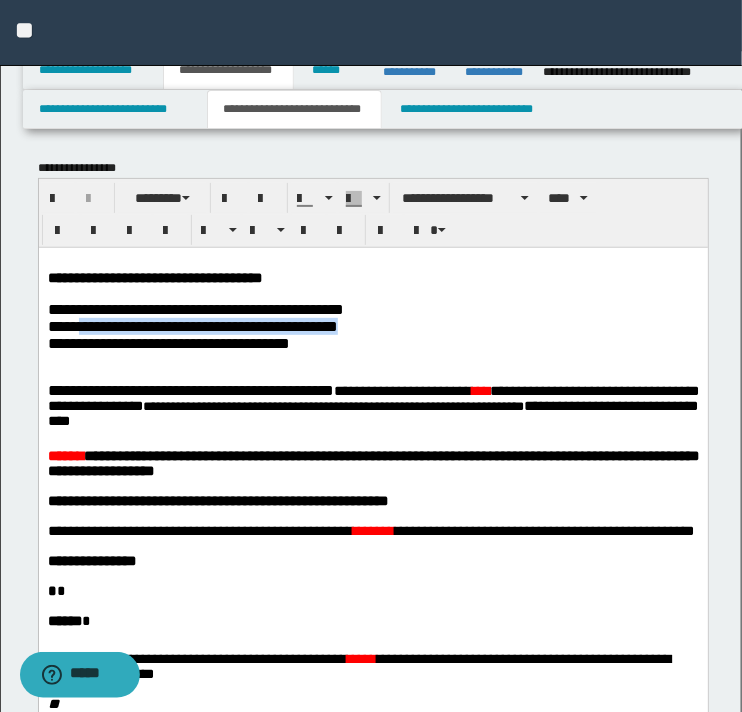 drag, startPoint x: 403, startPoint y: 333, endPoint x: 84, endPoint y: 323, distance: 319.1567 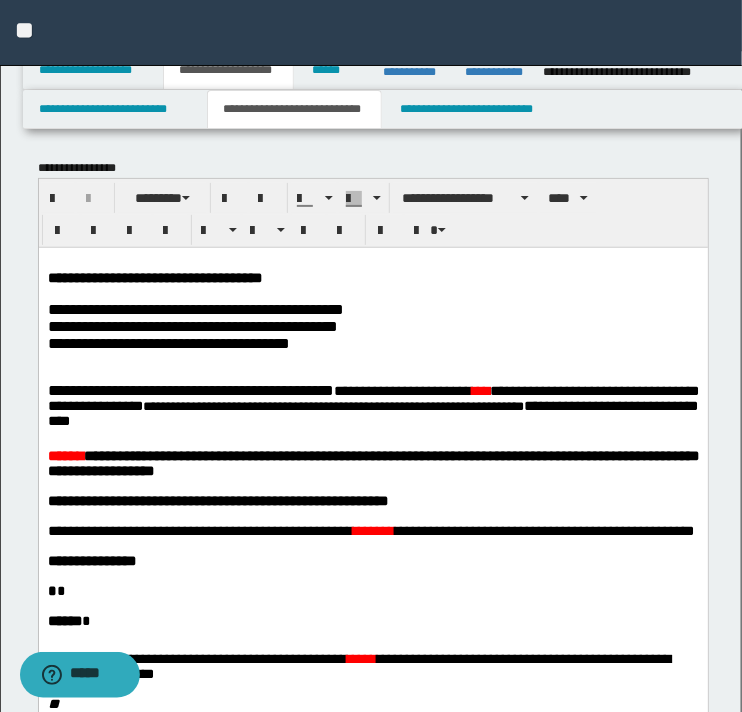 drag, startPoint x: 436, startPoint y: 351, endPoint x: 427, endPoint y: 340, distance: 14.21267 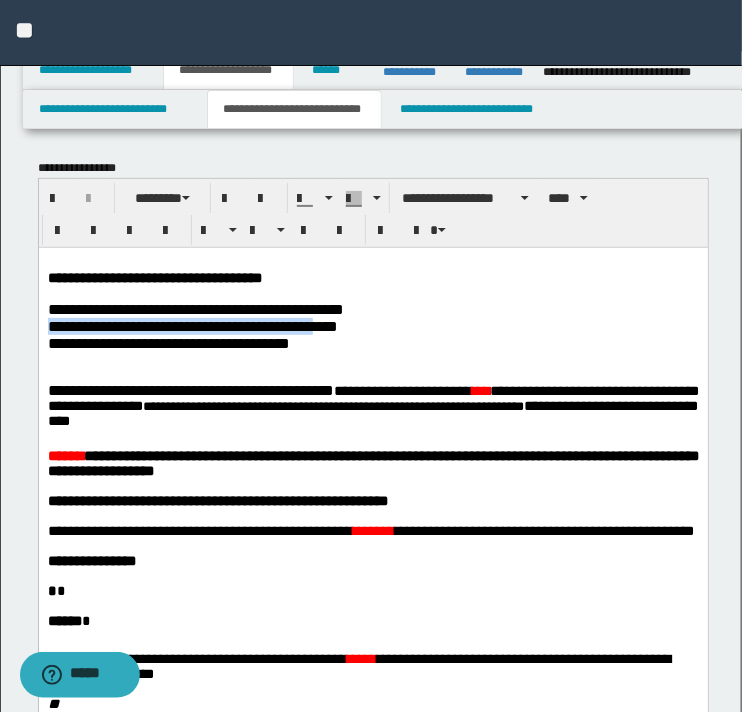 drag, startPoint x: 370, startPoint y: 334, endPoint x: 46, endPoint y: 327, distance: 324.07562 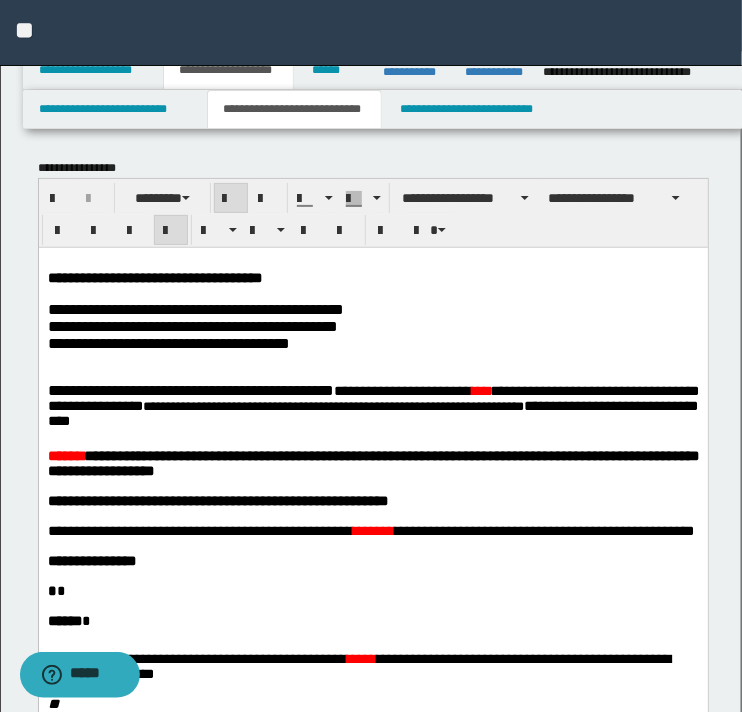 click on "**********" at bounding box center [372, 462] 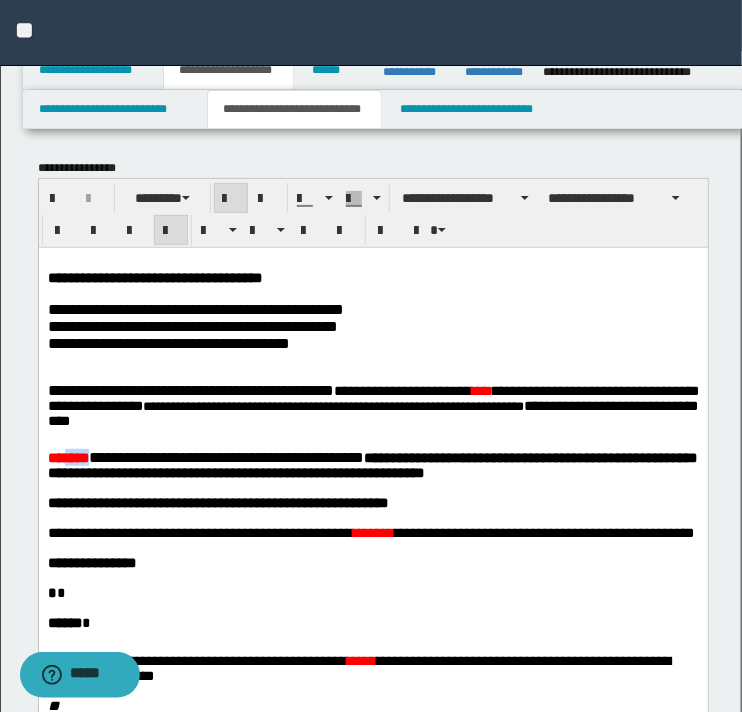 drag, startPoint x: 94, startPoint y: 471, endPoint x: 63, endPoint y: 471, distance: 31 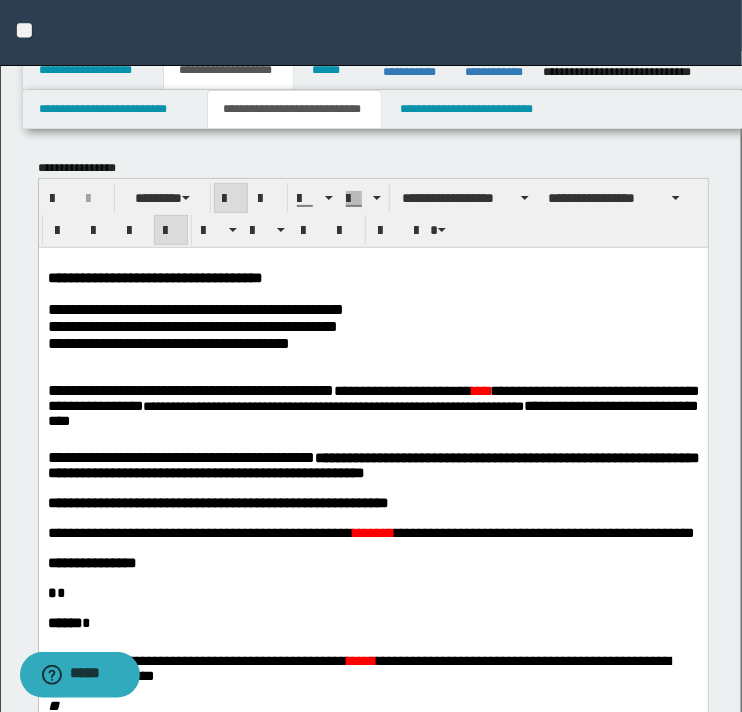 click on "**********" at bounding box center (180, 456) 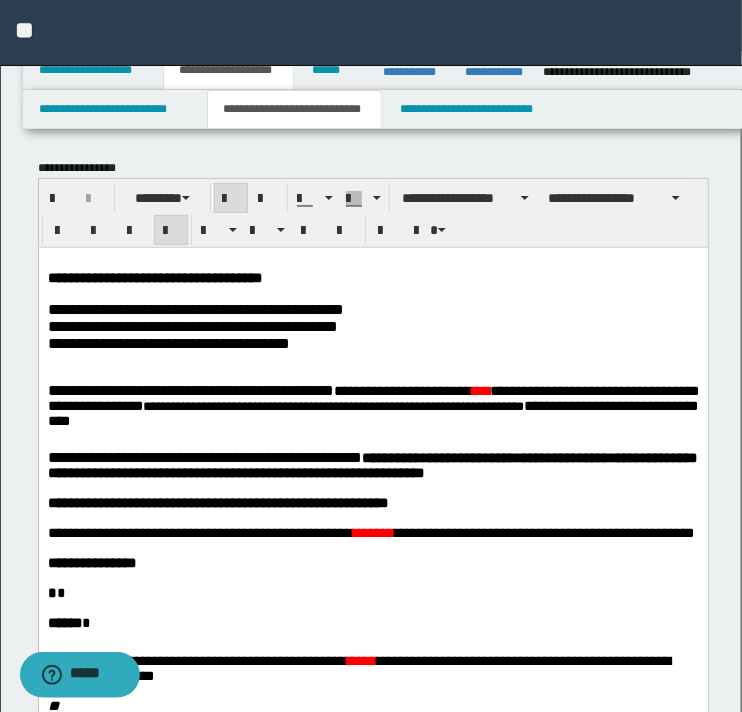 click on "**********" at bounding box center [372, 464] 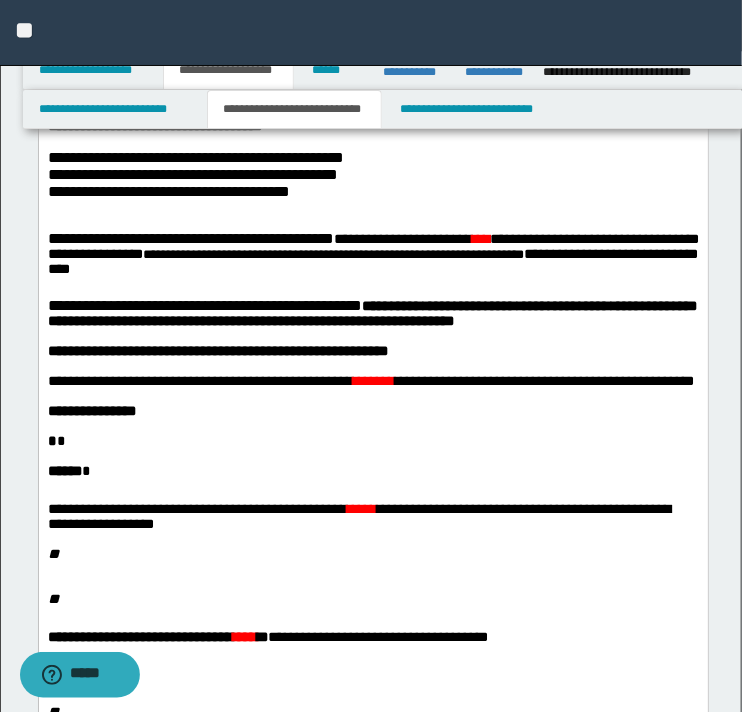 scroll, scrollTop: 200, scrollLeft: 0, axis: vertical 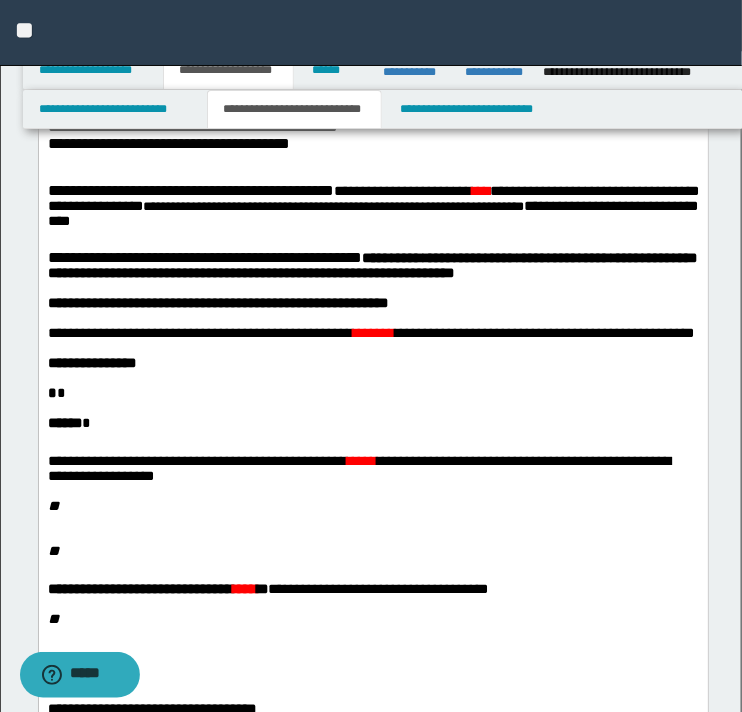 click on "**********" at bounding box center (370, 332) 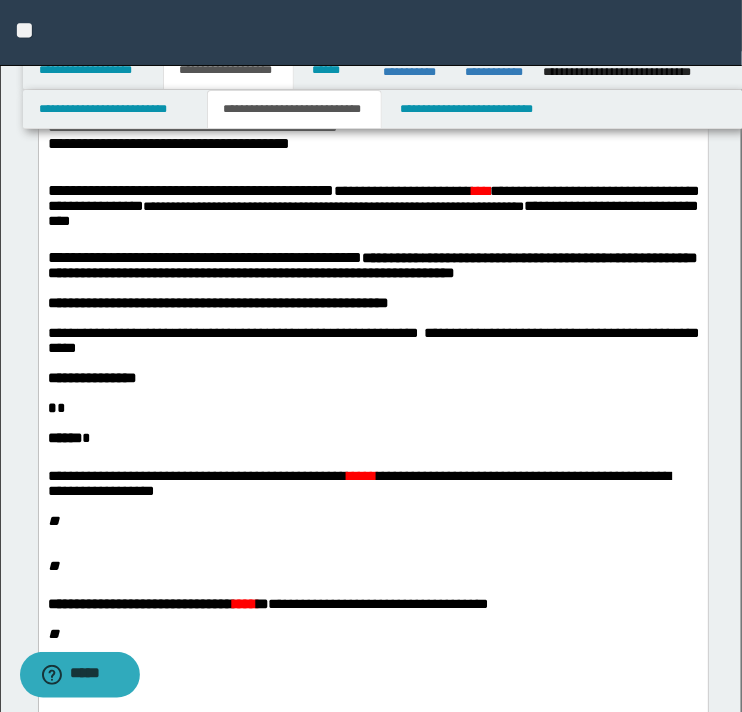 click on "**********" at bounding box center [372, 339] 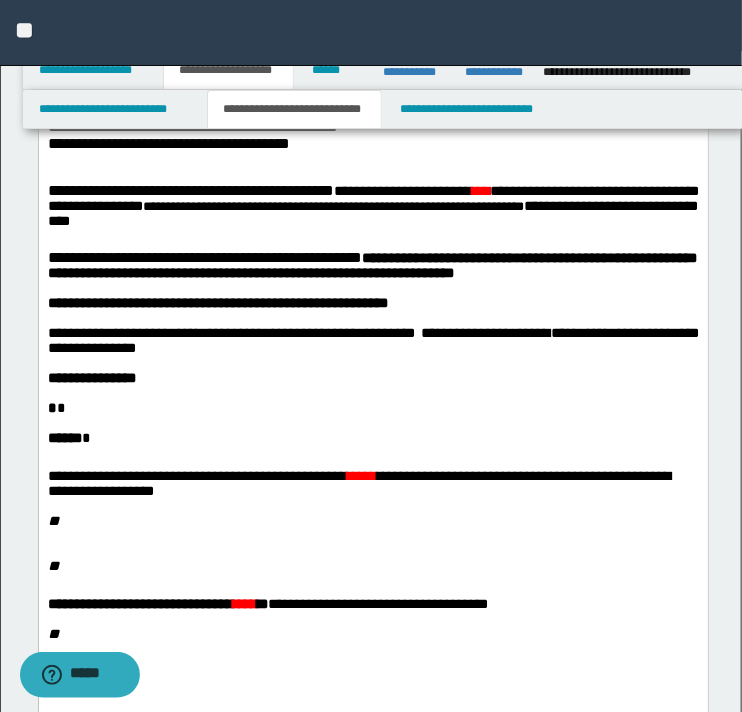 click on "**********" at bounding box center [372, 339] 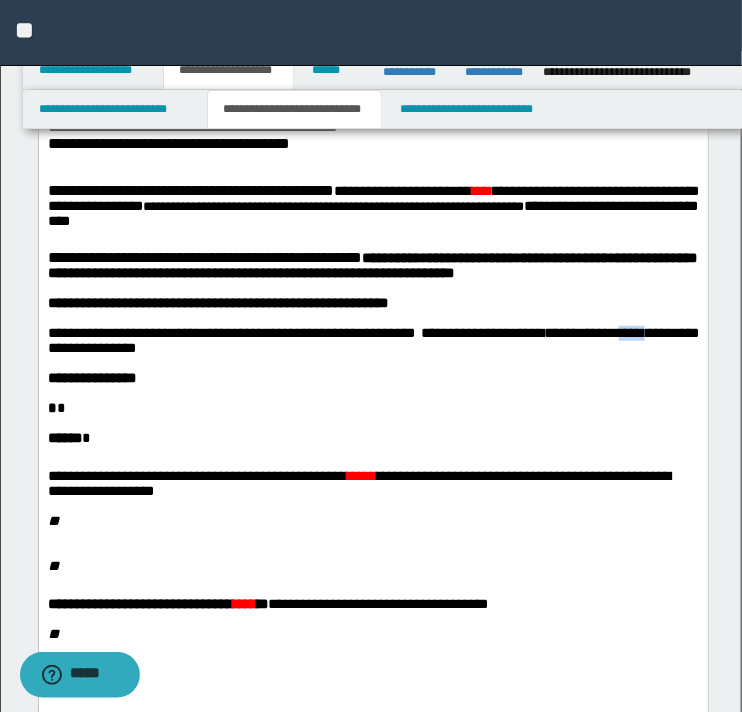 drag, startPoint x: 649, startPoint y: 356, endPoint x: 677, endPoint y: 355, distance: 28.01785 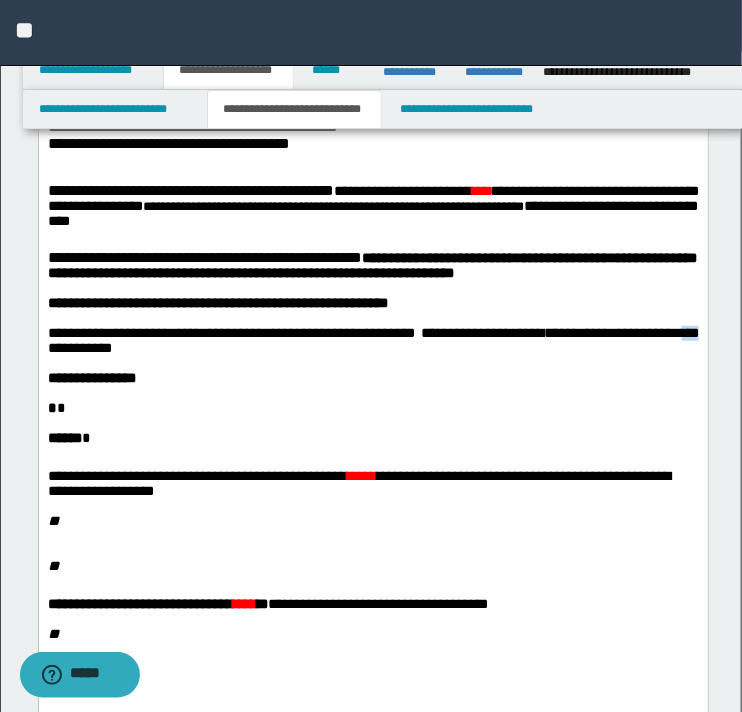 drag, startPoint x: 72, startPoint y: 377, endPoint x: 51, endPoint y: 418, distance: 46.06517 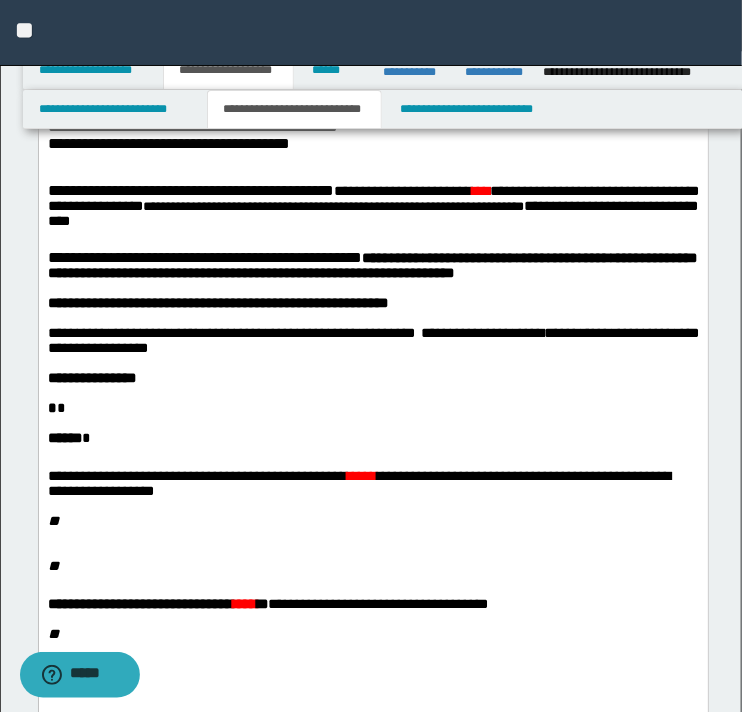 click on "* *" at bounding box center [372, 407] 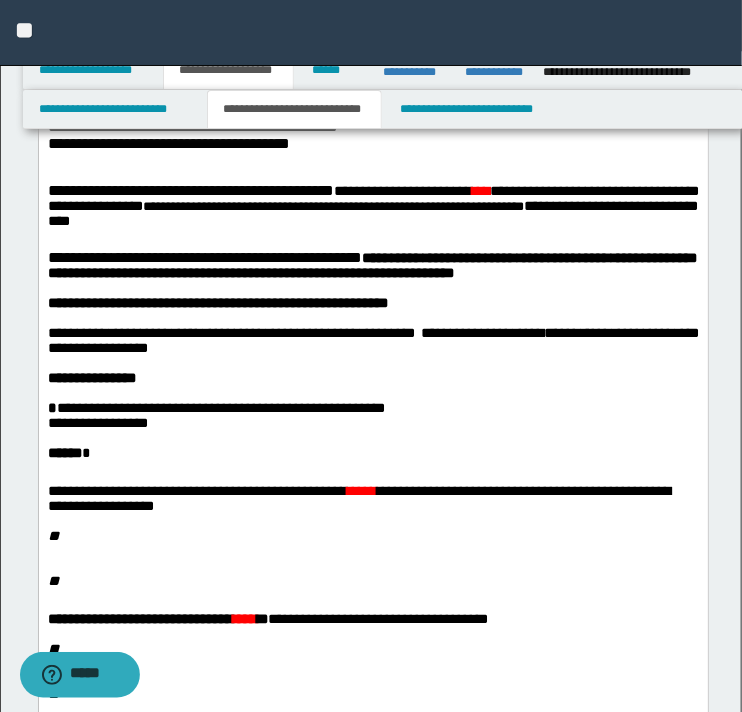 click on "**********" at bounding box center [372, 563] 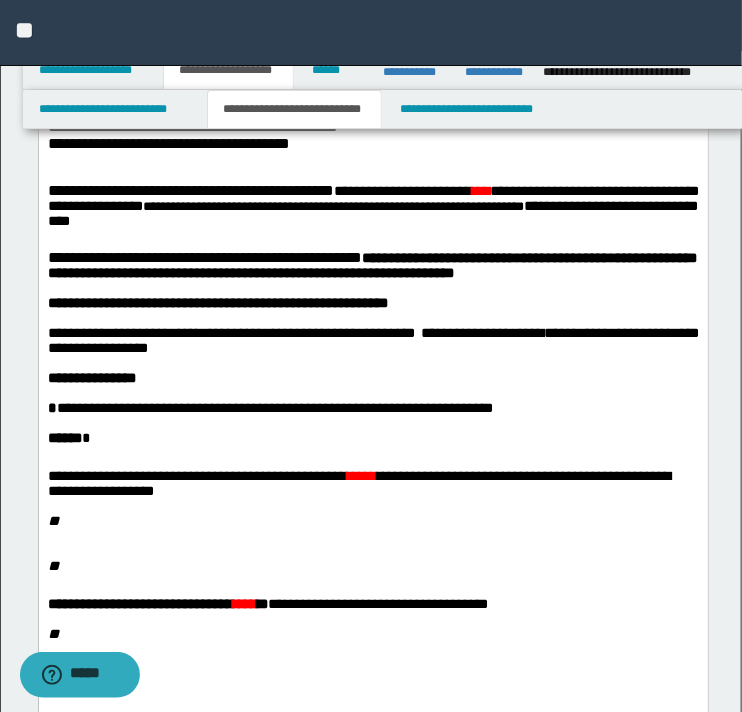 click on "**********" at bounding box center [274, 407] 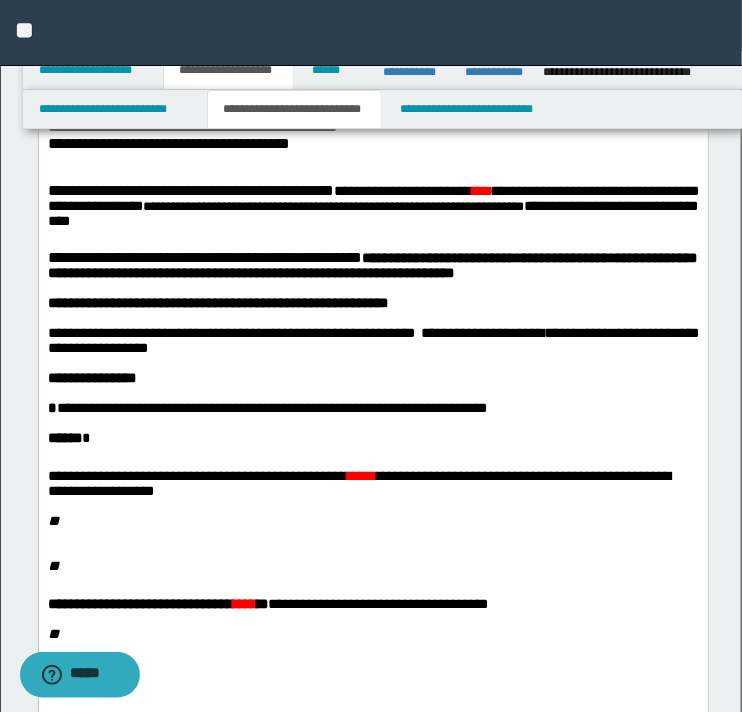 click on "**********" at bounding box center [271, 407] 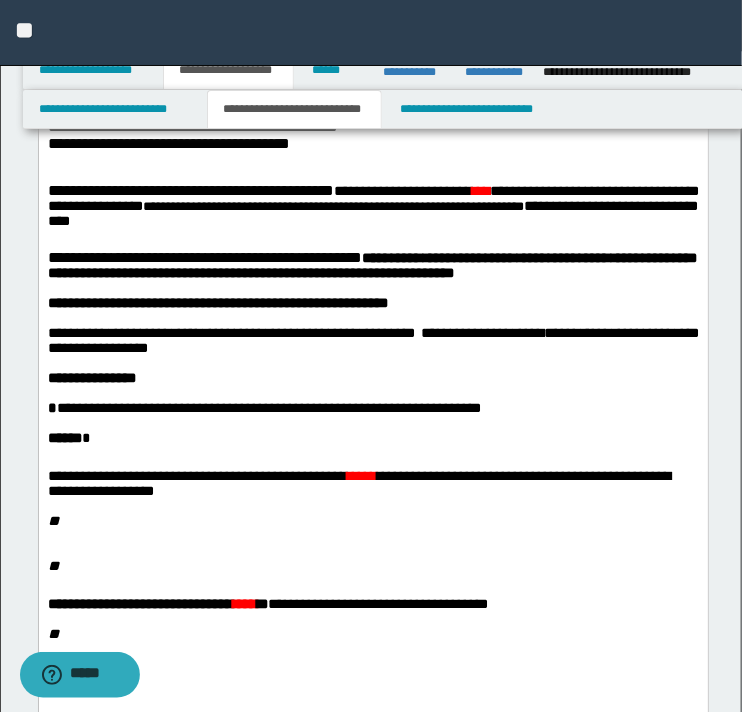 click on "**********" at bounding box center (268, 407) 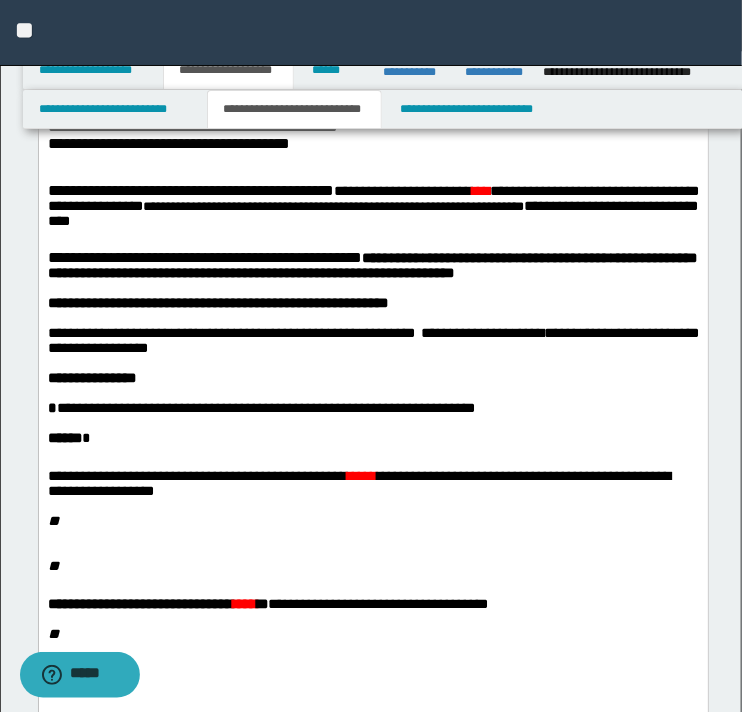 click on "**********" at bounding box center [265, 407] 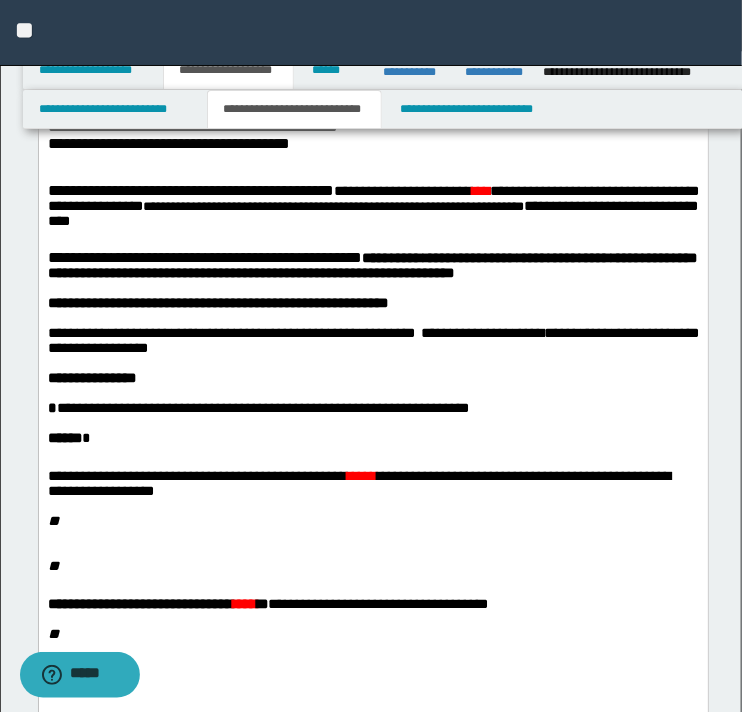click on "**********" at bounding box center (262, 407) 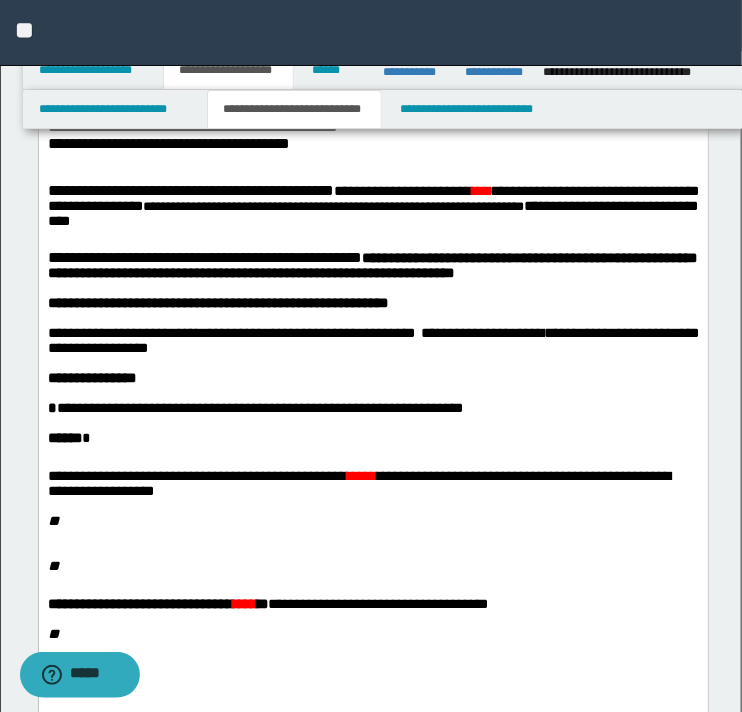 click on "**********" at bounding box center (259, 407) 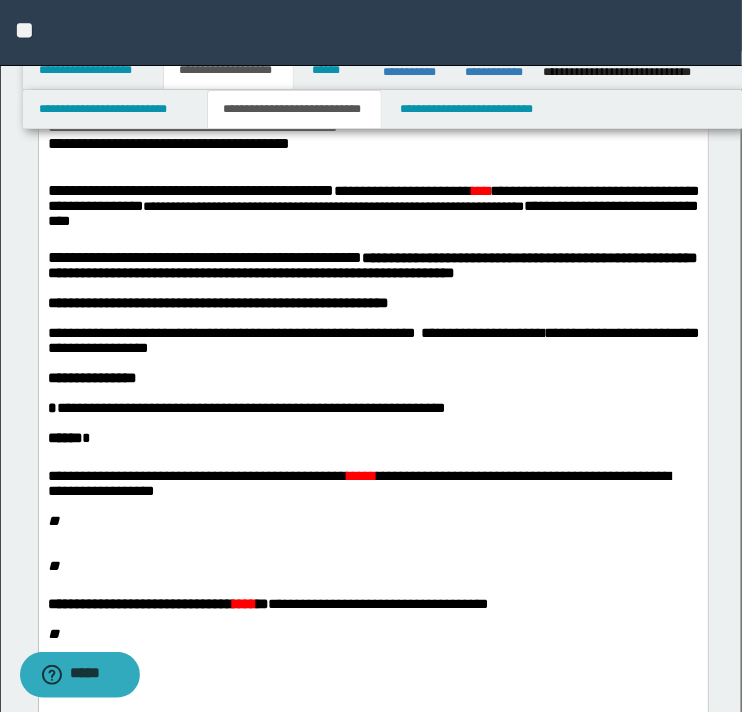 click at bounding box center (372, 422) 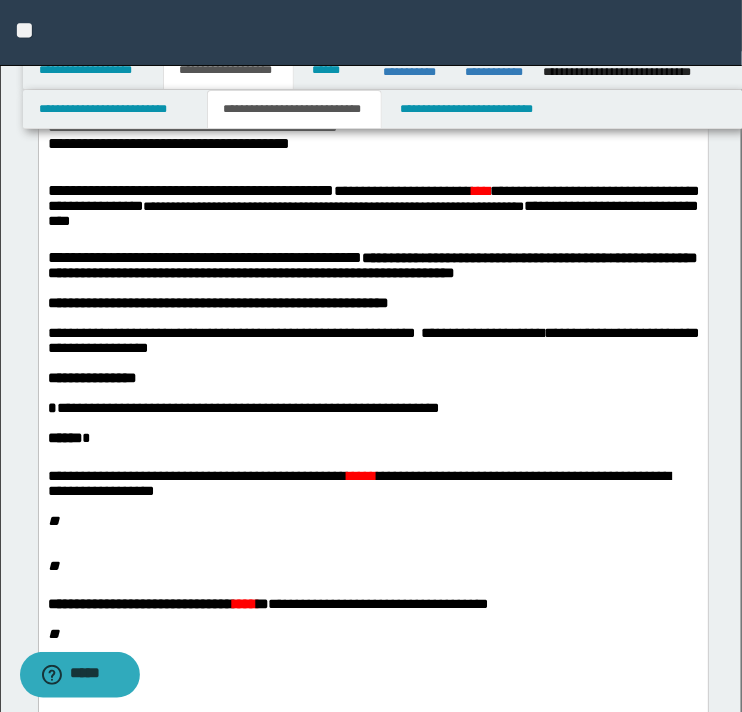 click on "**********" at bounding box center (247, 407) 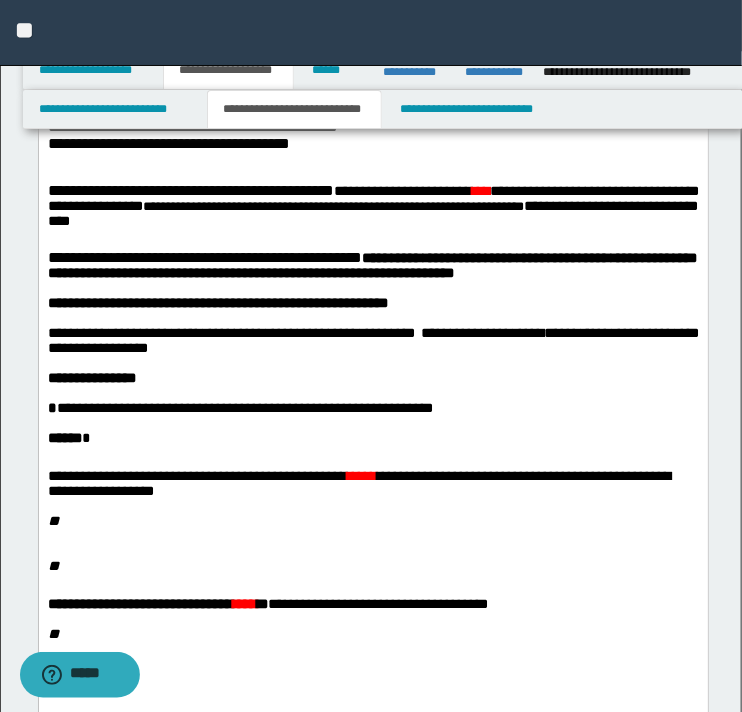 drag, startPoint x: 515, startPoint y: 431, endPoint x: 507, endPoint y: 441, distance: 12.806249 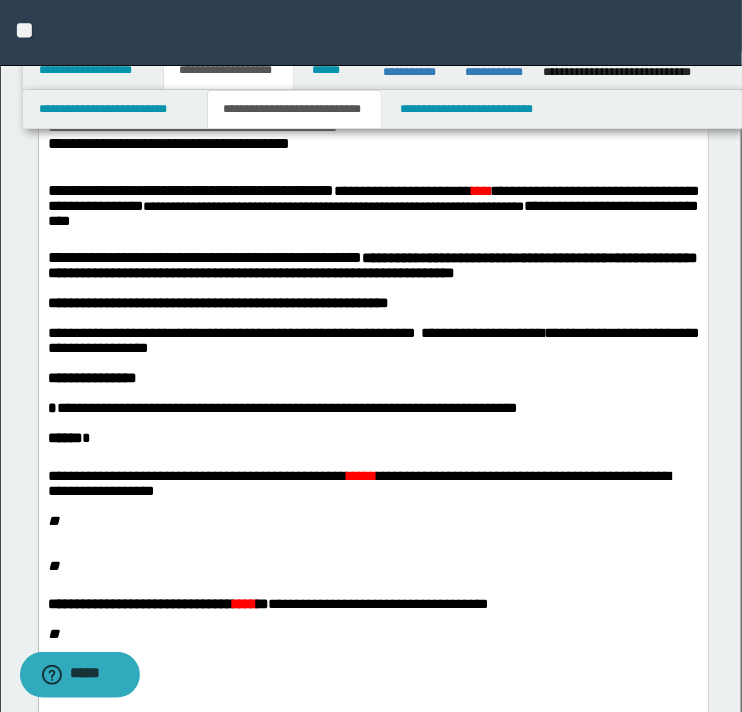 click on "**********" at bounding box center (286, 407) 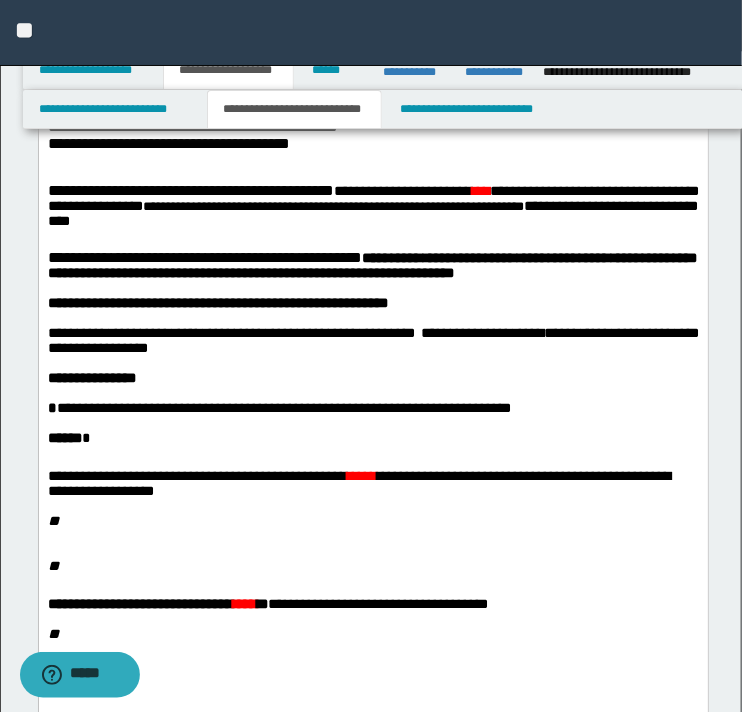 click on "****** *" at bounding box center (372, 437) 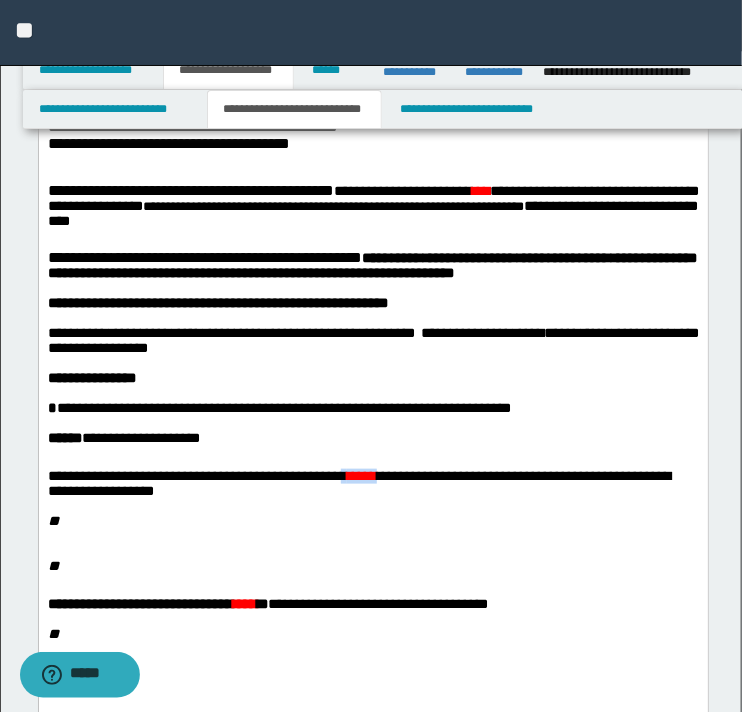 drag, startPoint x: 379, startPoint y: 516, endPoint x: 332, endPoint y: 511, distance: 47.26521 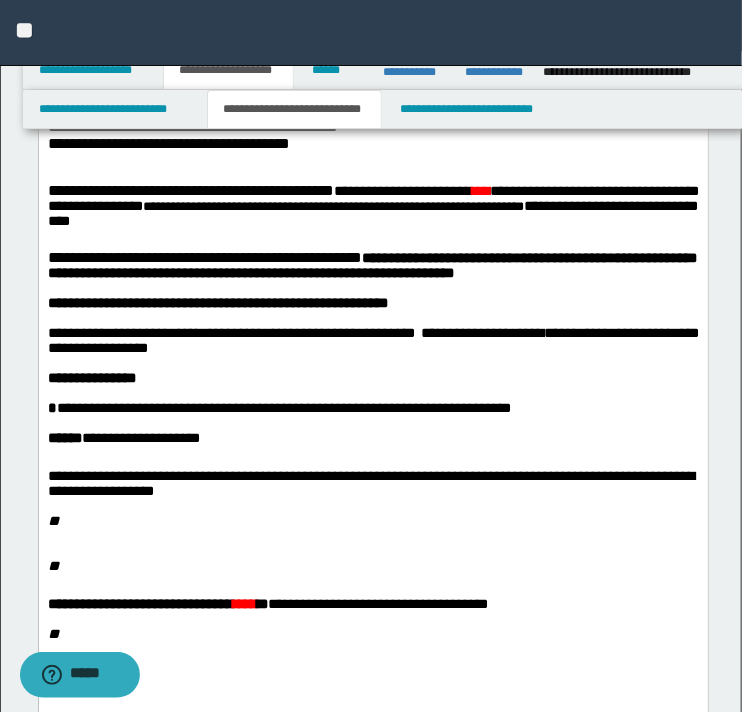 drag, startPoint x: 91, startPoint y: 575, endPoint x: 84, endPoint y: 562, distance: 14.764823 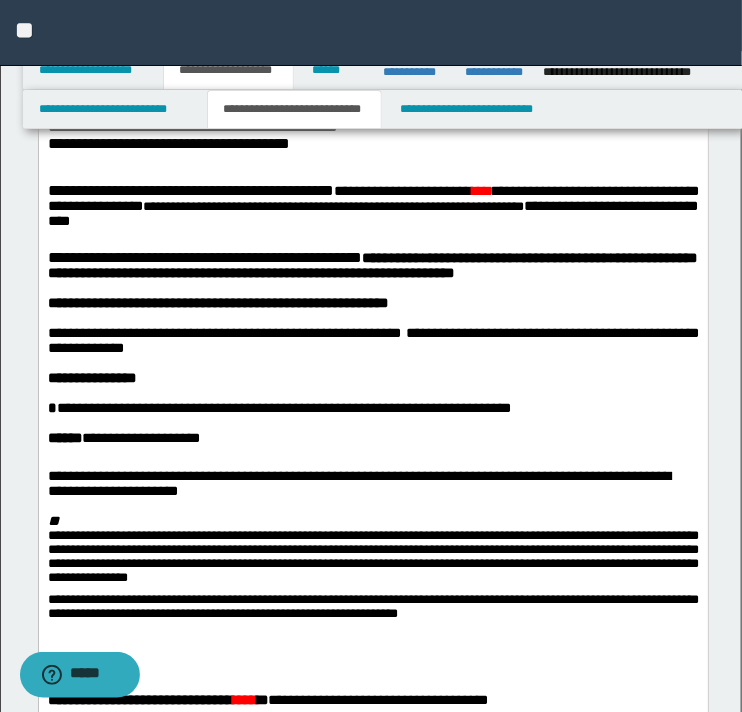 click on "**********" at bounding box center (373, 560) 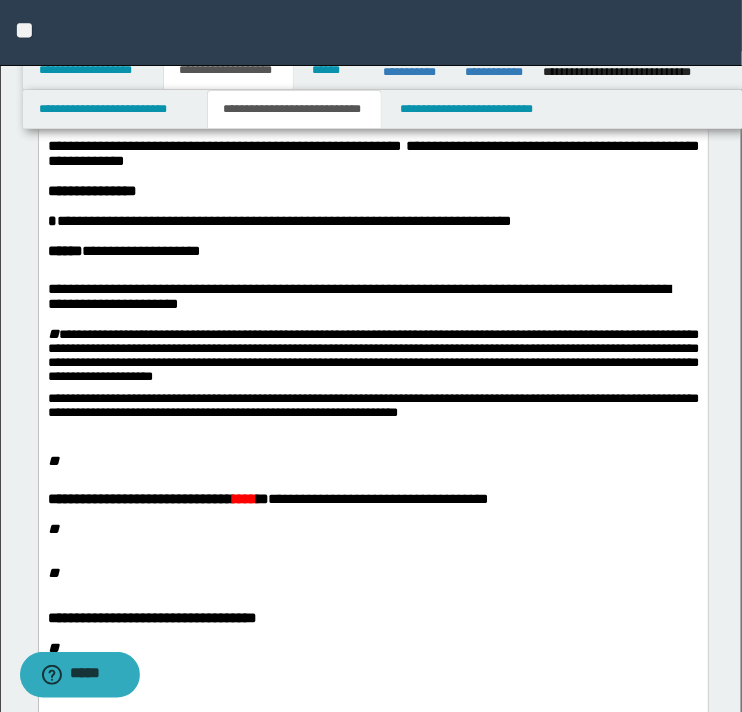 scroll, scrollTop: 400, scrollLeft: 0, axis: vertical 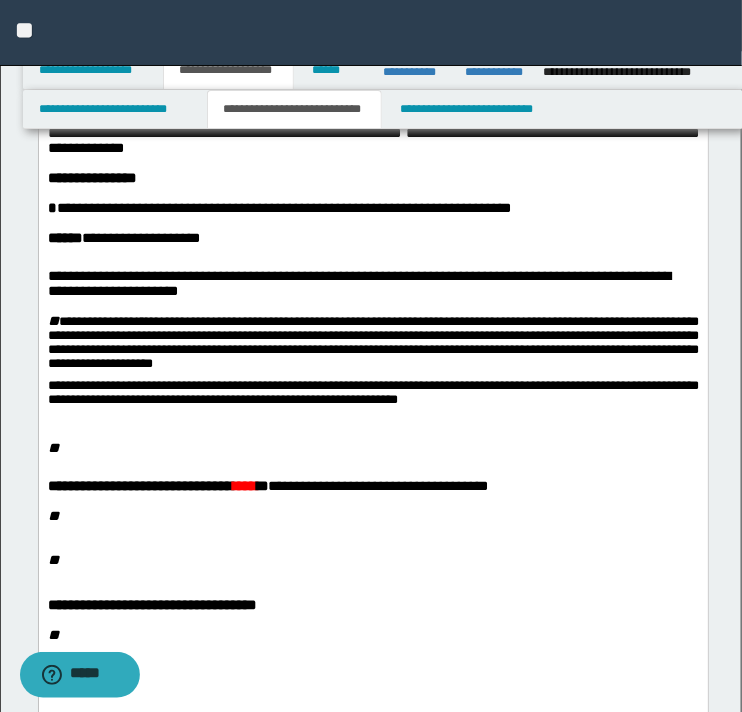 click on "**" at bounding box center [52, 448] 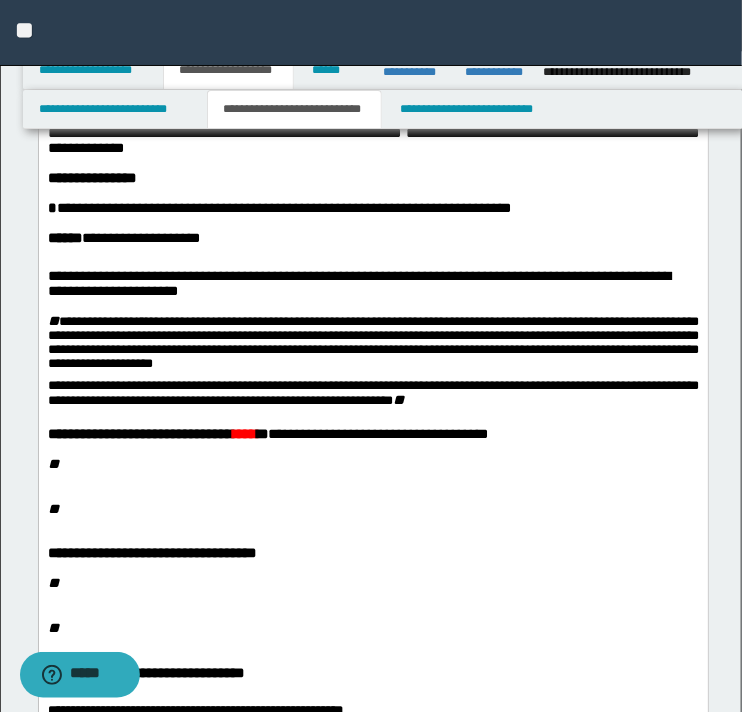 click on "**" at bounding box center (372, 464) 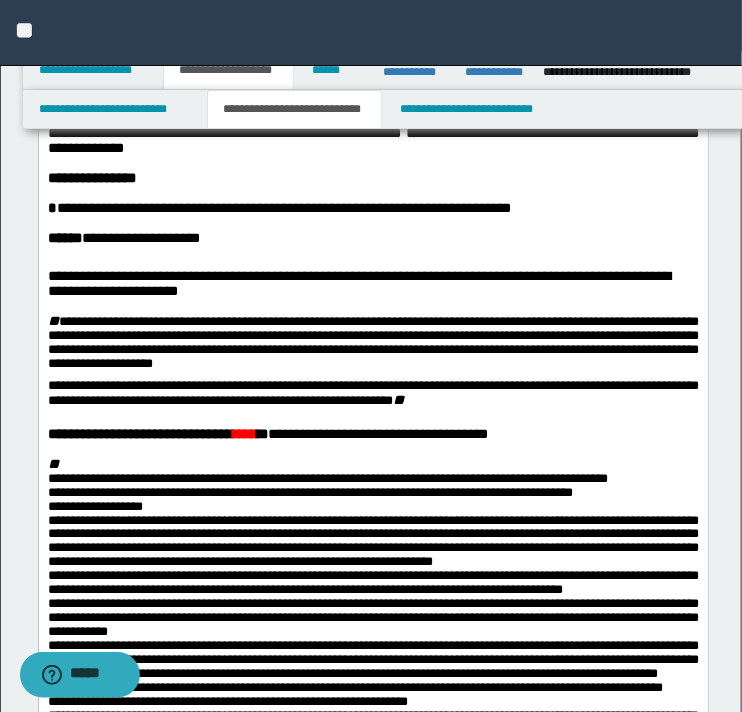 click on "**********" at bounding box center (327, 478) 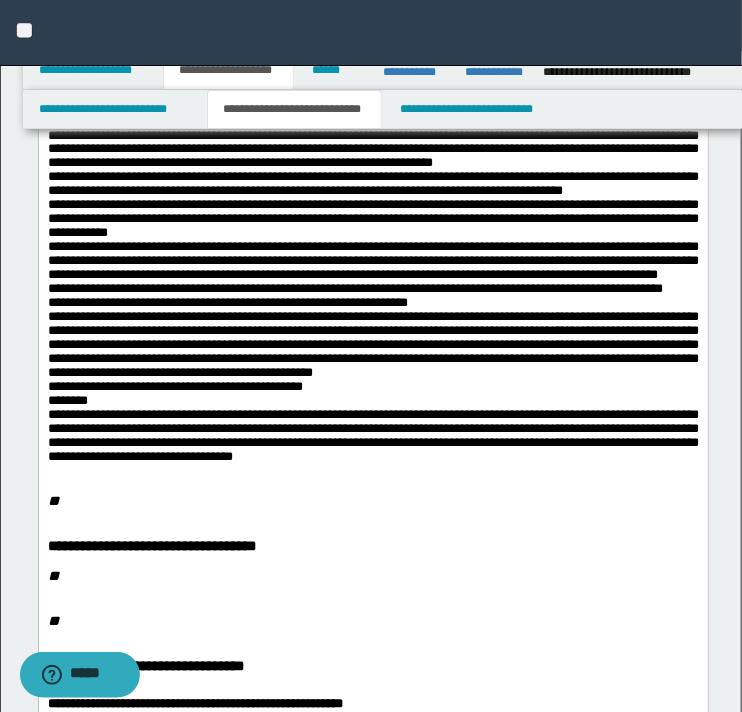scroll, scrollTop: 900, scrollLeft: 0, axis: vertical 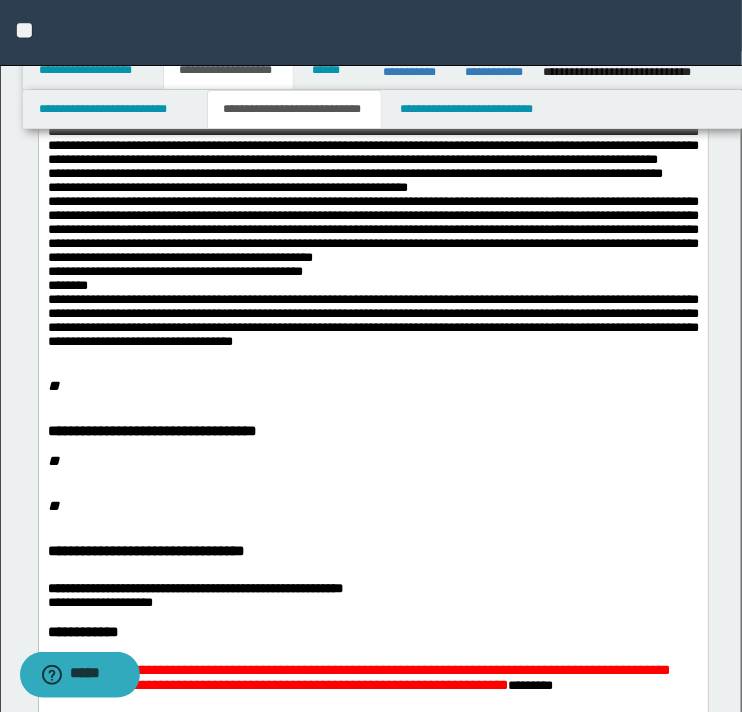 click on "*" at bounding box center (52, 388) 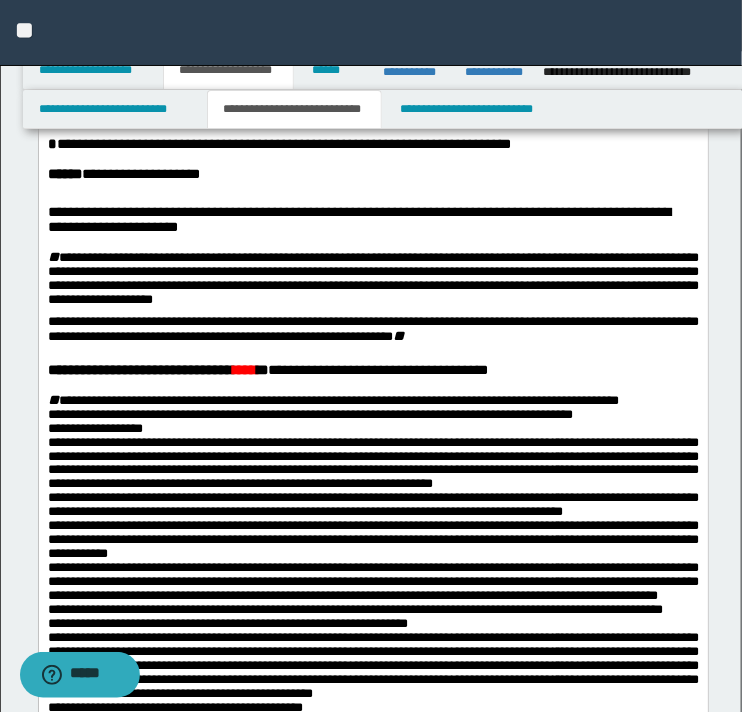 scroll, scrollTop: 300, scrollLeft: 0, axis: vertical 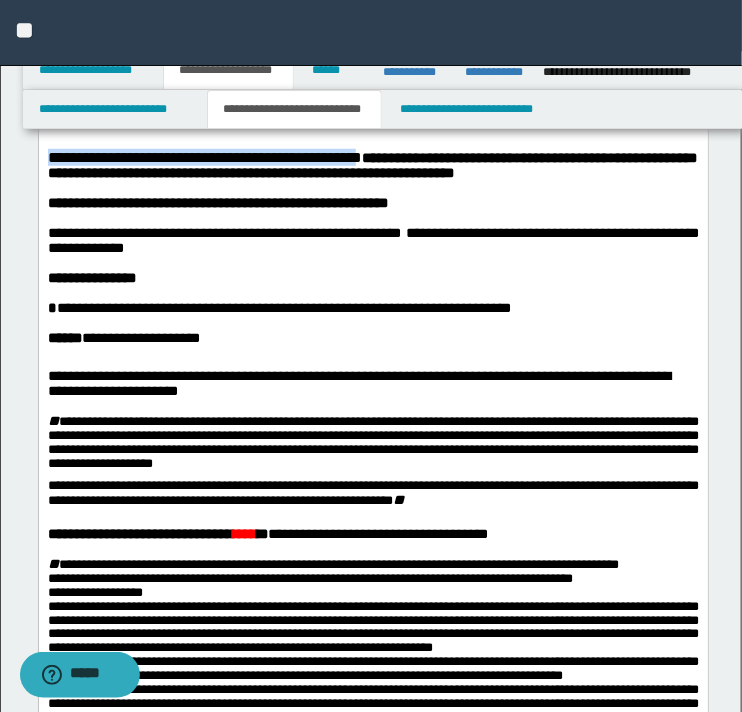drag, startPoint x: 50, startPoint y: 174, endPoint x: 416, endPoint y: 170, distance: 366.02185 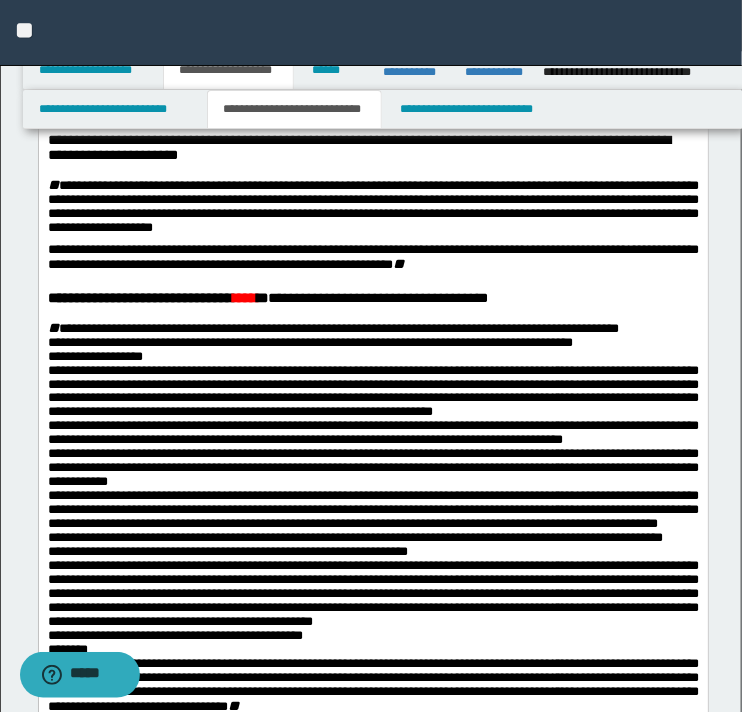scroll, scrollTop: 600, scrollLeft: 0, axis: vertical 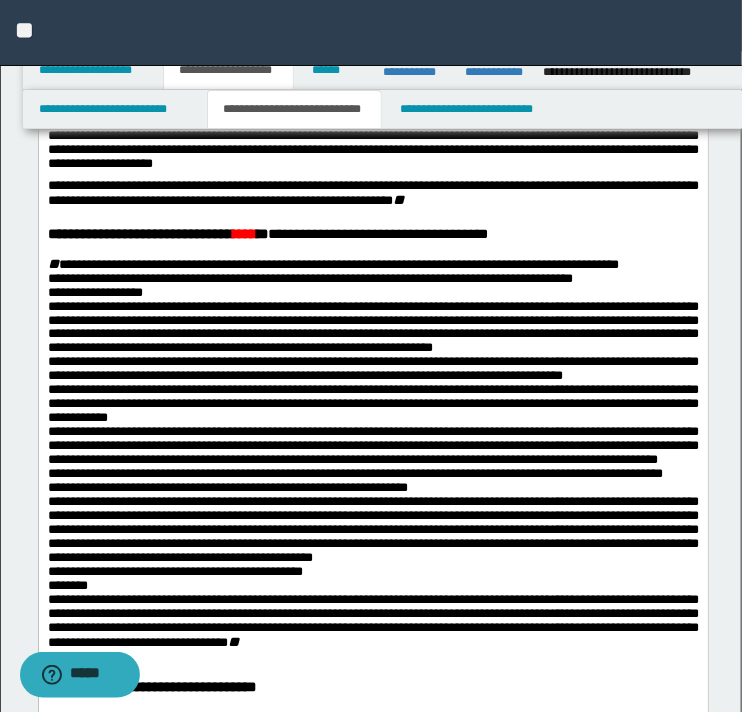 click on "**********" at bounding box center [157, 235] 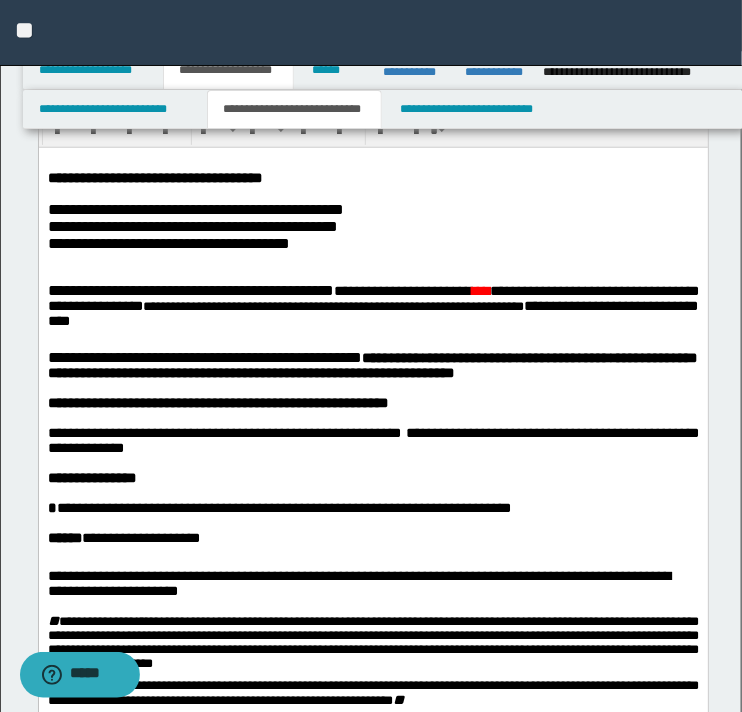 scroll, scrollTop: 0, scrollLeft: 0, axis: both 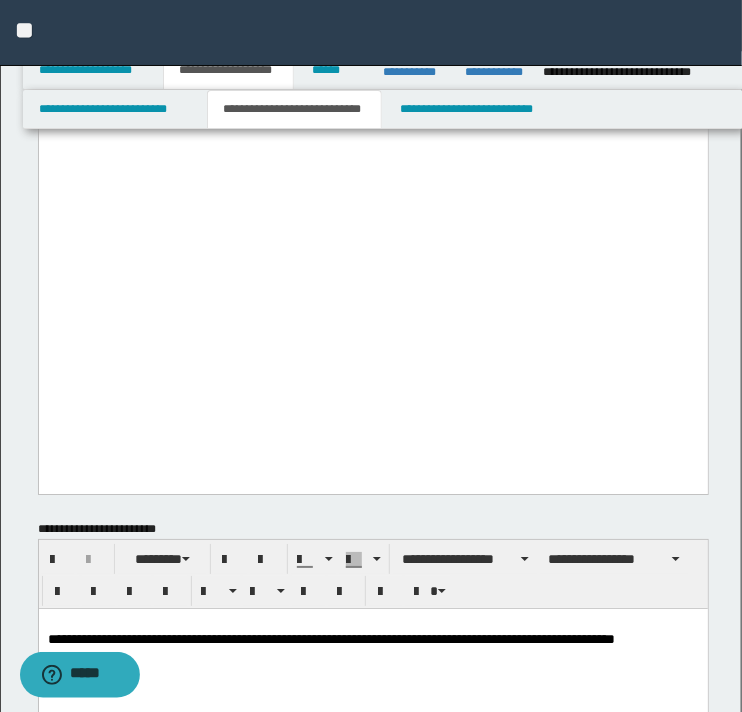 drag, startPoint x: 47, startPoint y: -1199, endPoint x: 444, endPoint y: 500, distance: 1744.7665 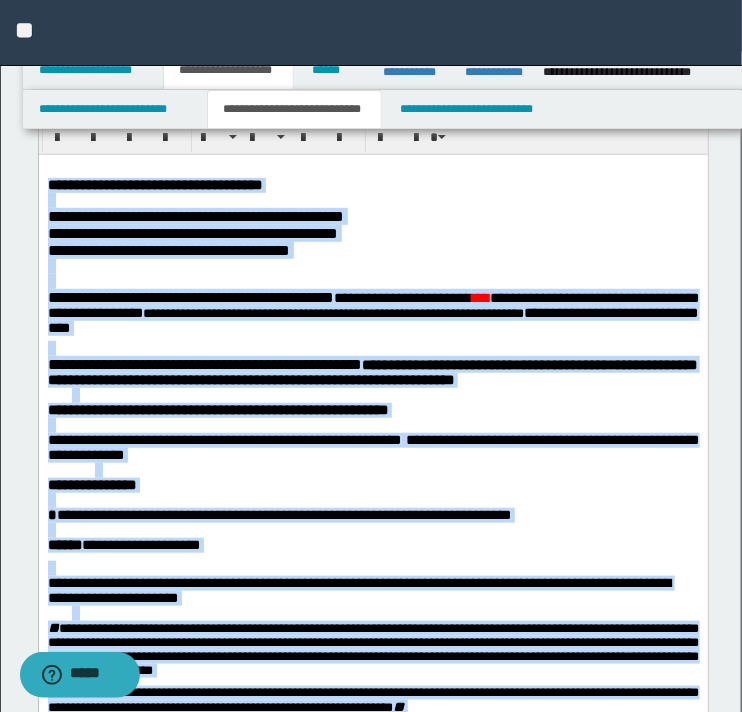 scroll, scrollTop: 0, scrollLeft: 0, axis: both 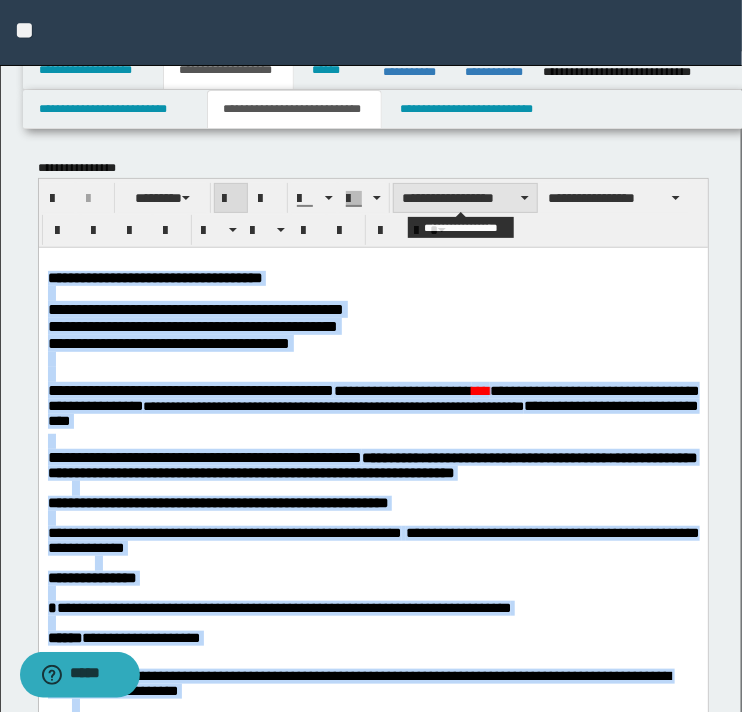 click on "**********" at bounding box center [465, 198] 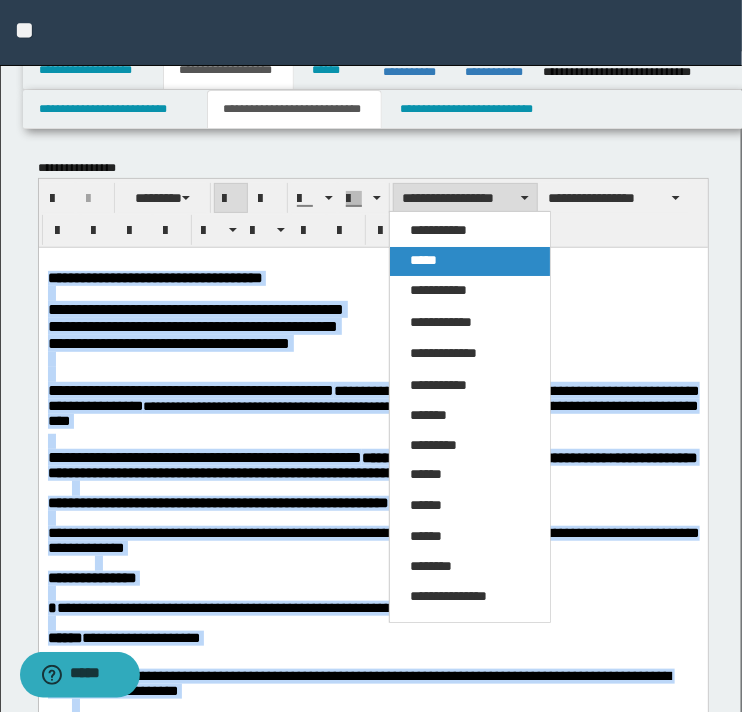 drag, startPoint x: 452, startPoint y: 263, endPoint x: 464, endPoint y: 4, distance: 259.27783 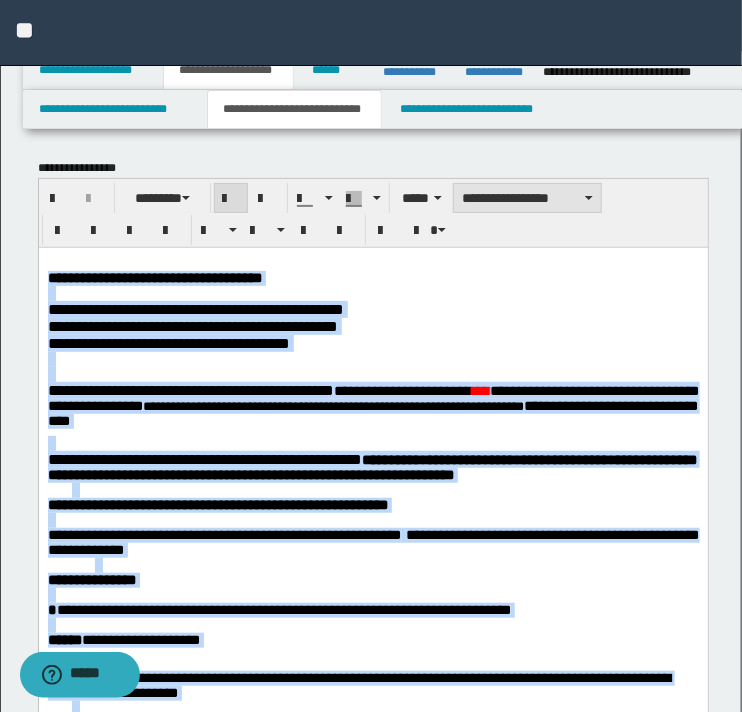 click on "**********" at bounding box center [527, 198] 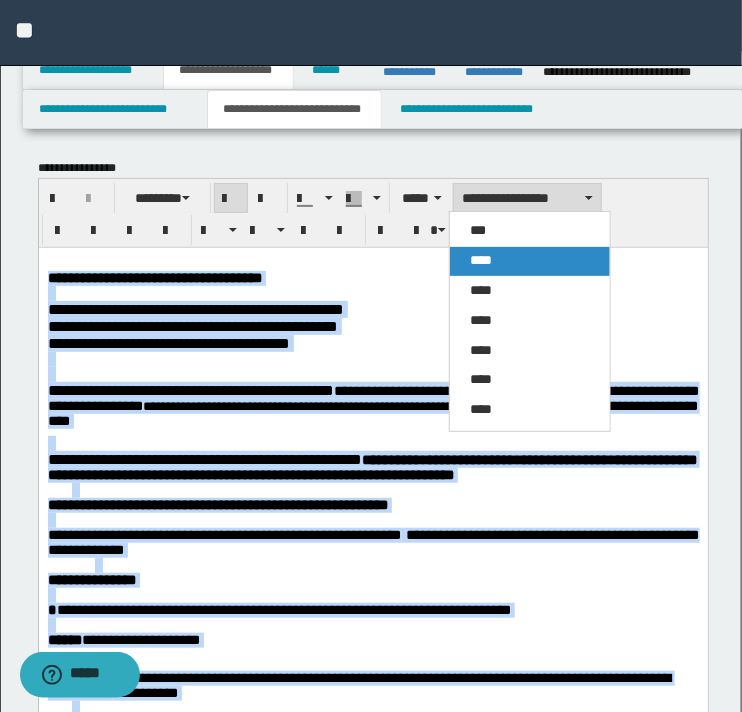 click on "****" at bounding box center (530, 261) 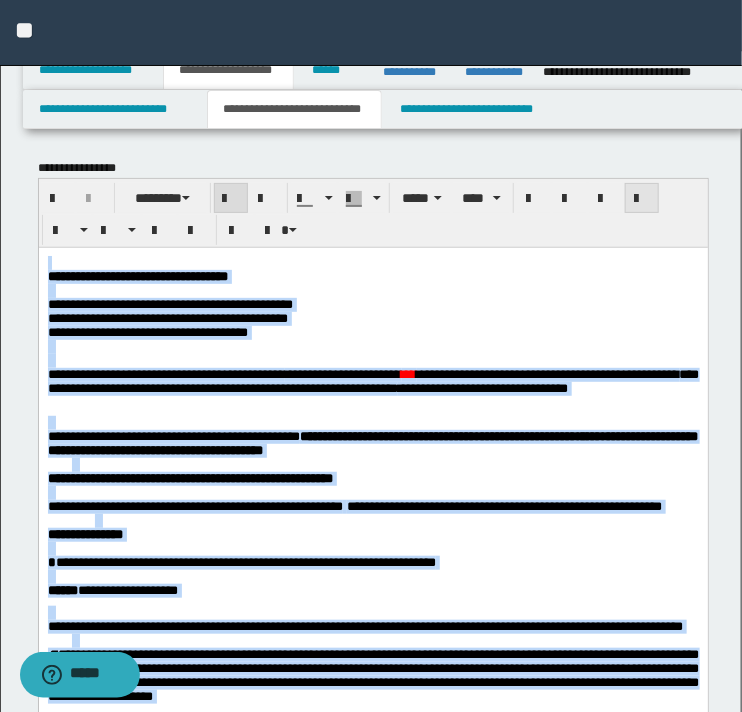 click at bounding box center [642, 199] 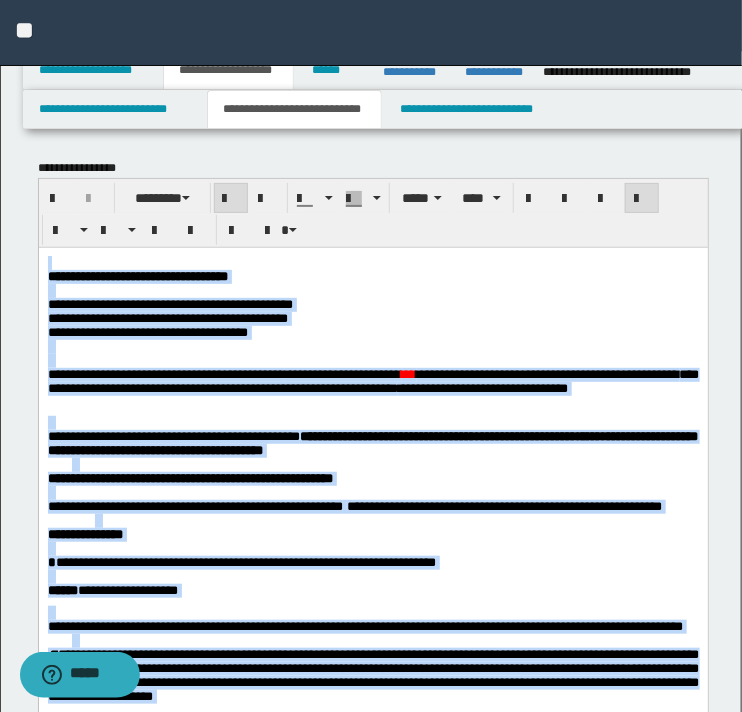click at bounding box center (642, 199) 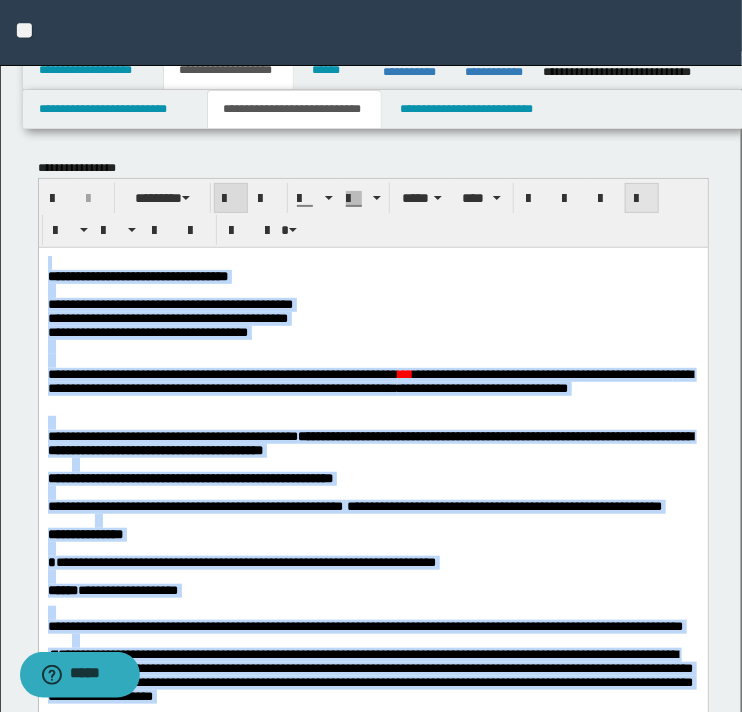 click at bounding box center [642, 199] 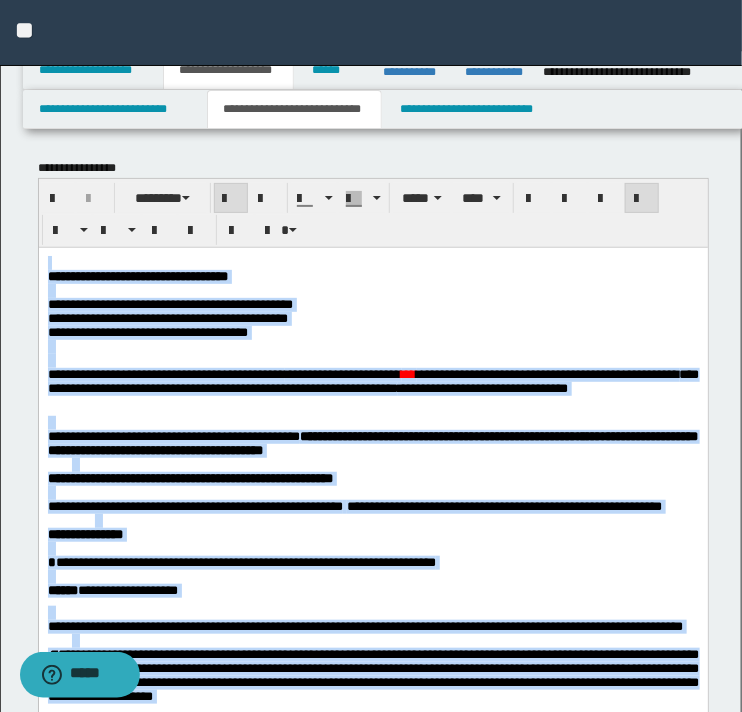 click on "**********" at bounding box center (372, 442) 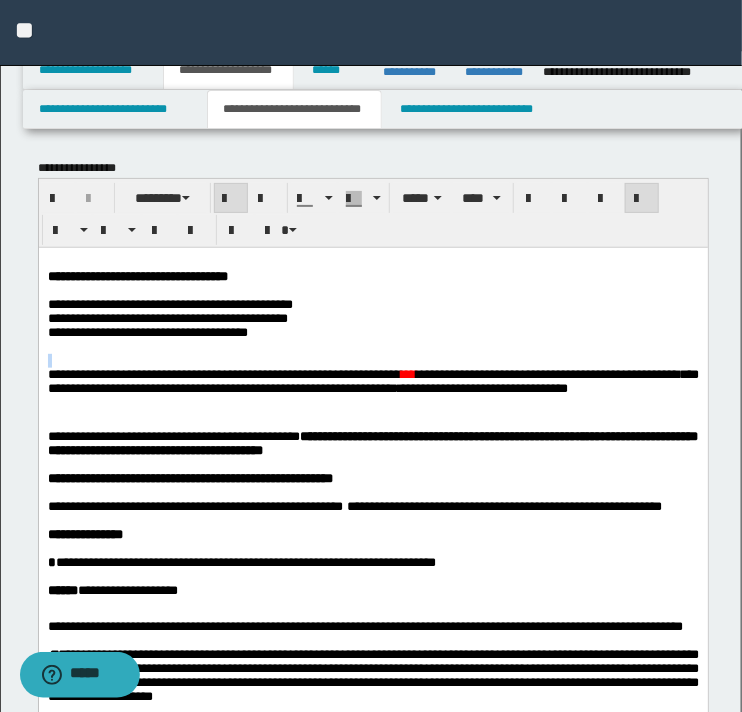 click at bounding box center [372, 346] 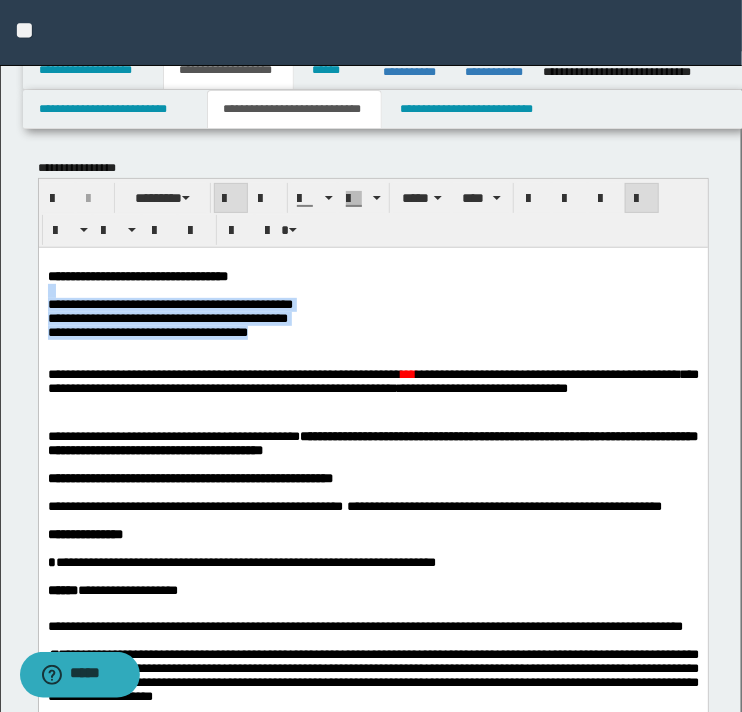 drag, startPoint x: 250, startPoint y: 343, endPoint x: 23, endPoint y: 294, distance: 232.22833 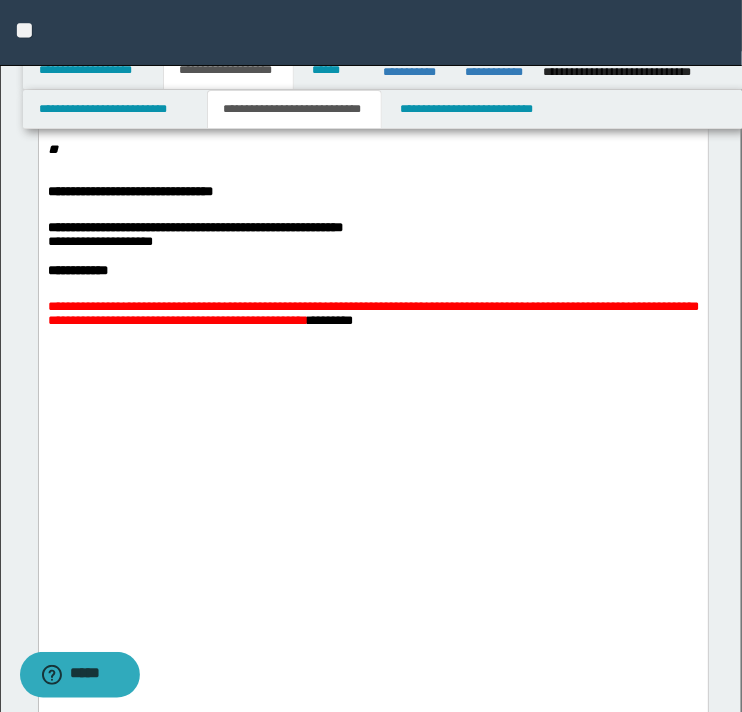 scroll, scrollTop: 1100, scrollLeft: 0, axis: vertical 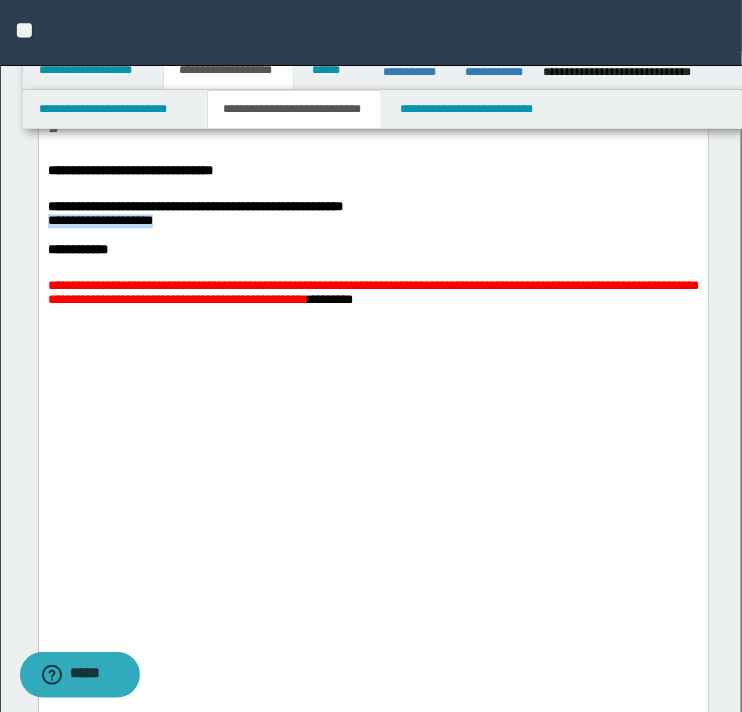 drag, startPoint x: 167, startPoint y: 528, endPoint x: 38, endPoint y: 518, distance: 129.38702 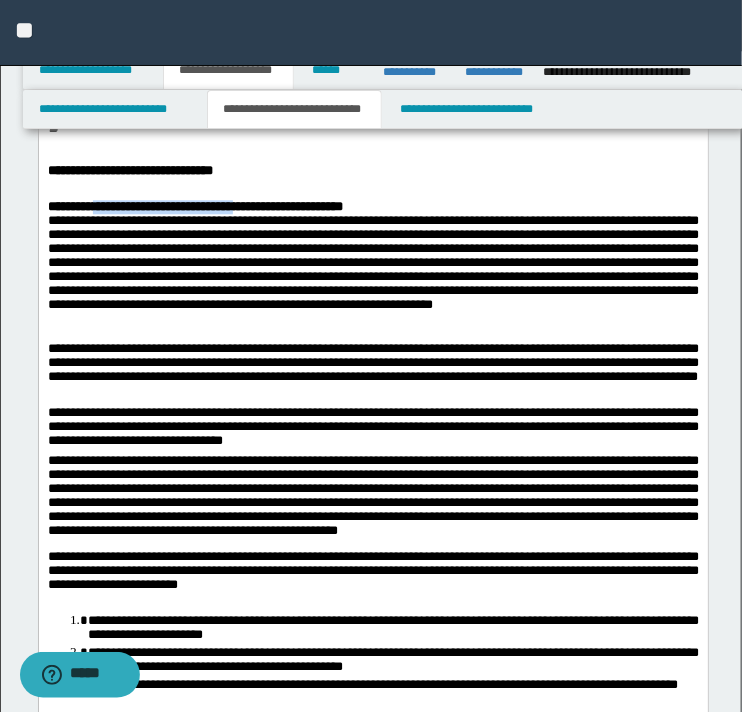 drag, startPoint x: 327, startPoint y: 508, endPoint x: 109, endPoint y: 500, distance: 218.14674 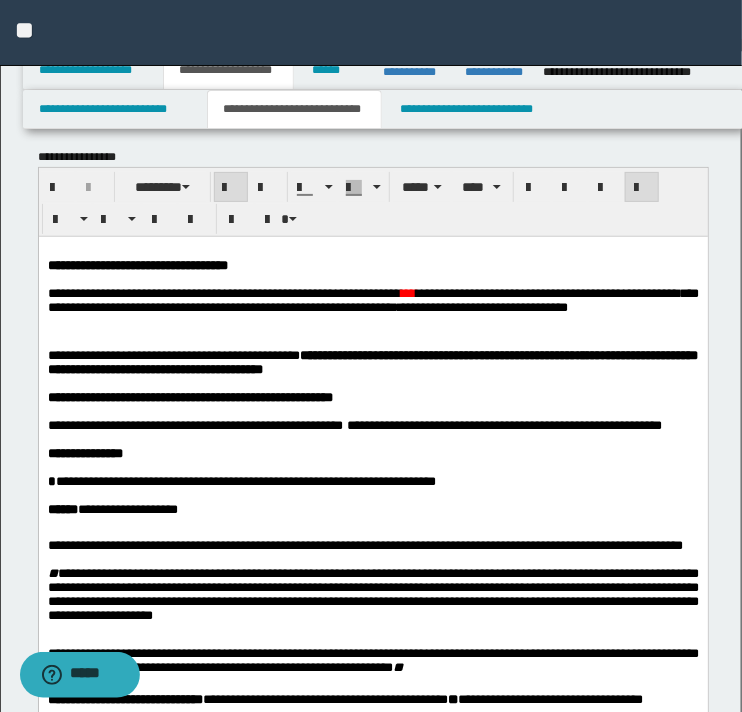 scroll, scrollTop: 0, scrollLeft: 0, axis: both 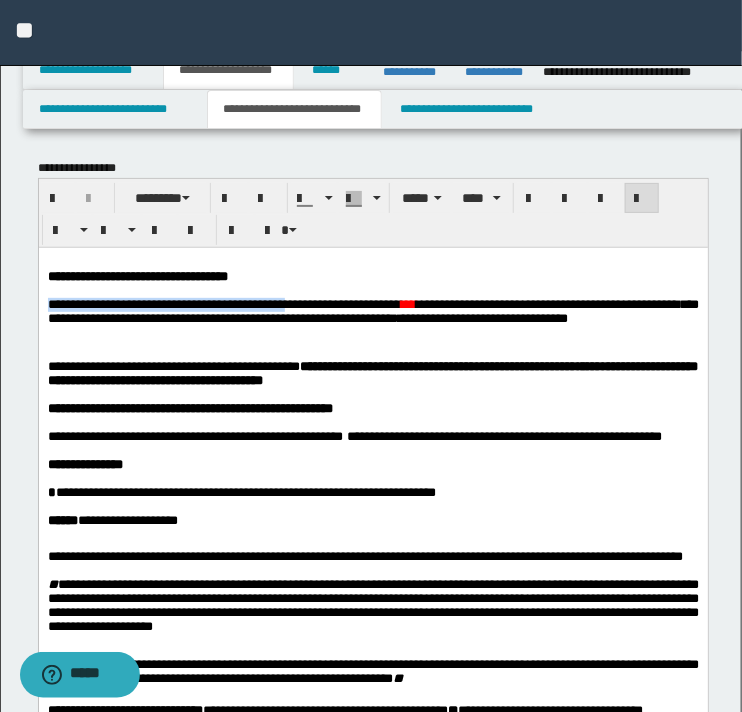 drag, startPoint x: 49, startPoint y: 309, endPoint x: 343, endPoint y: 311, distance: 294.0068 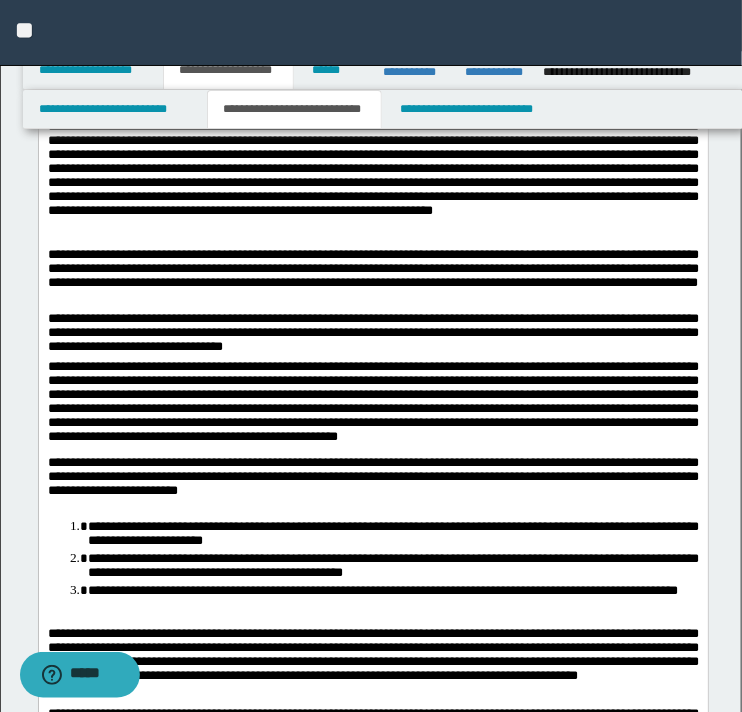 scroll, scrollTop: 1200, scrollLeft: 0, axis: vertical 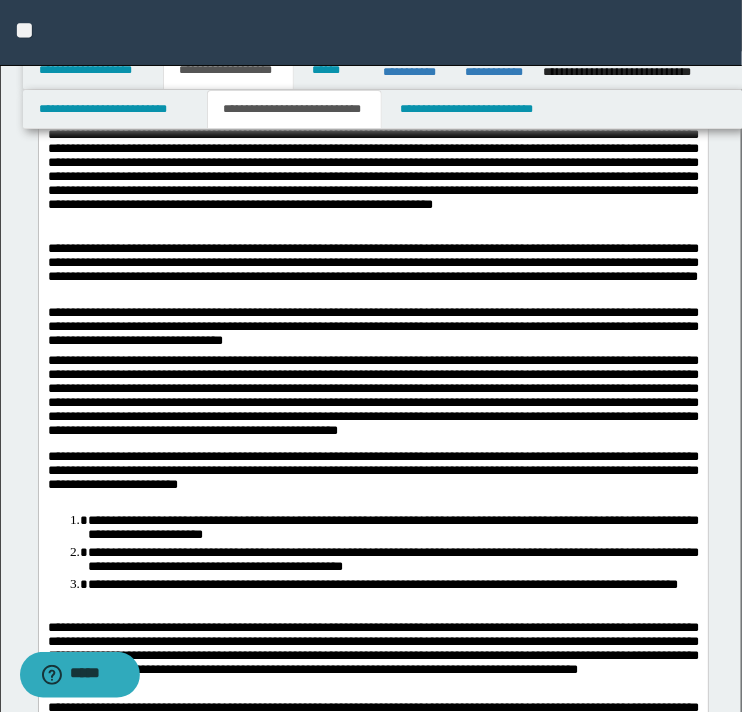 drag, startPoint x: 111, startPoint y: 405, endPoint x: 124, endPoint y: 409, distance: 13.601471 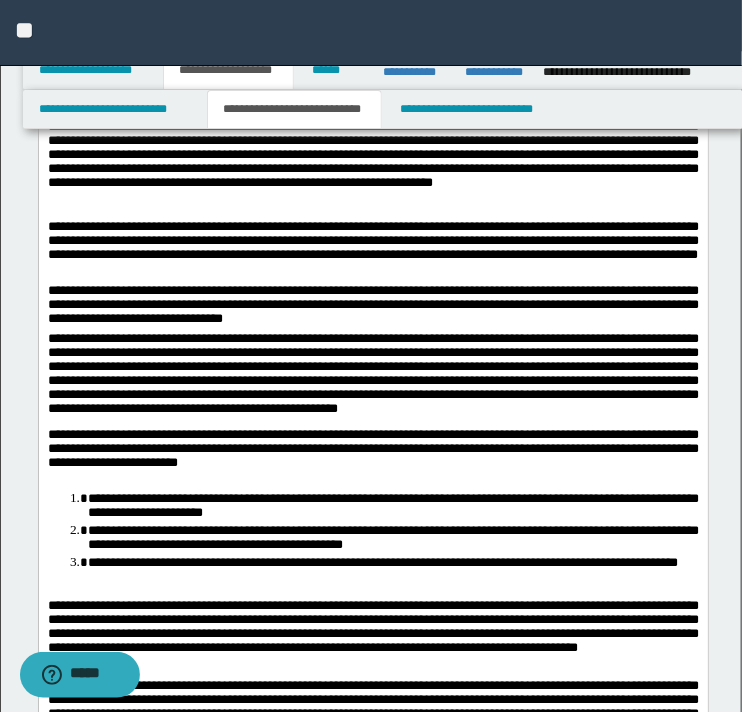 click at bounding box center (384, 2) 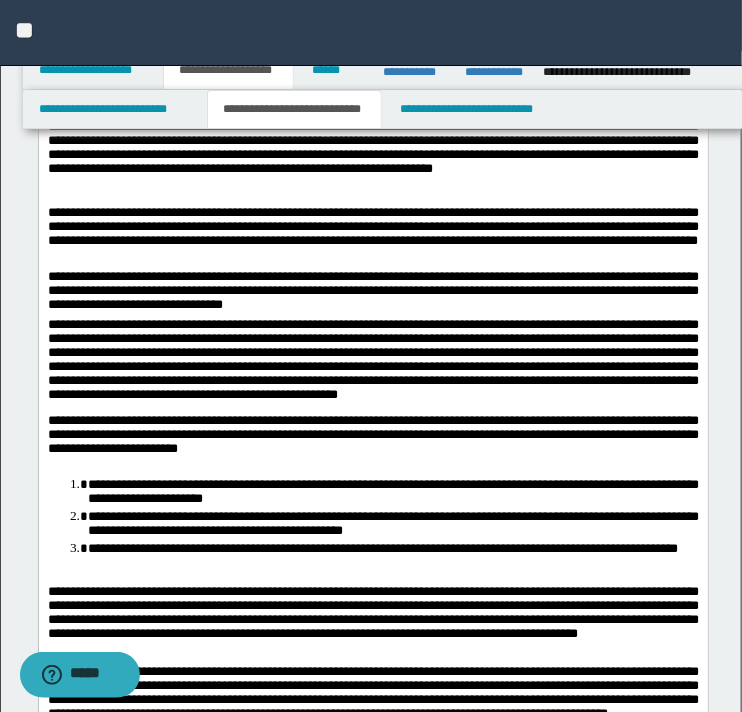 click at bounding box center (384, 30) 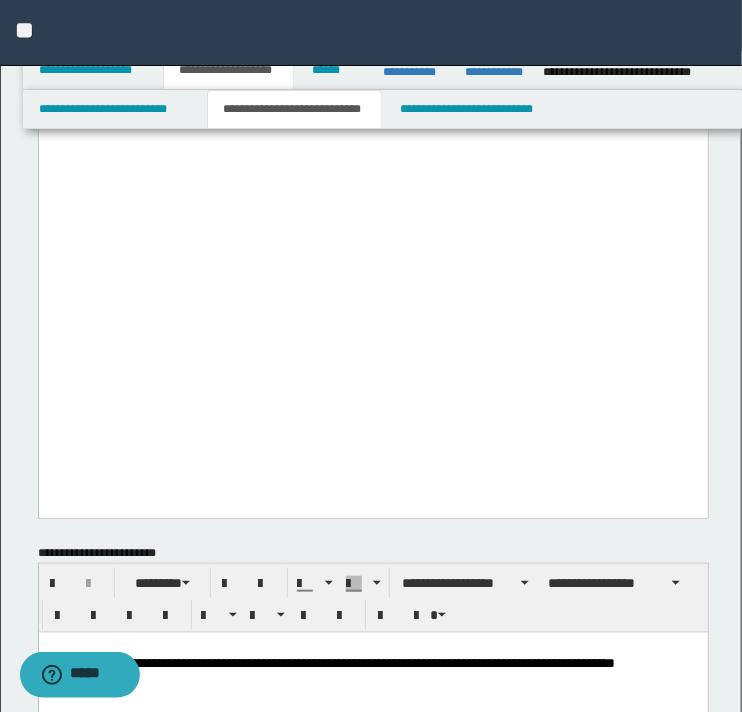 scroll, scrollTop: 1900, scrollLeft: 0, axis: vertical 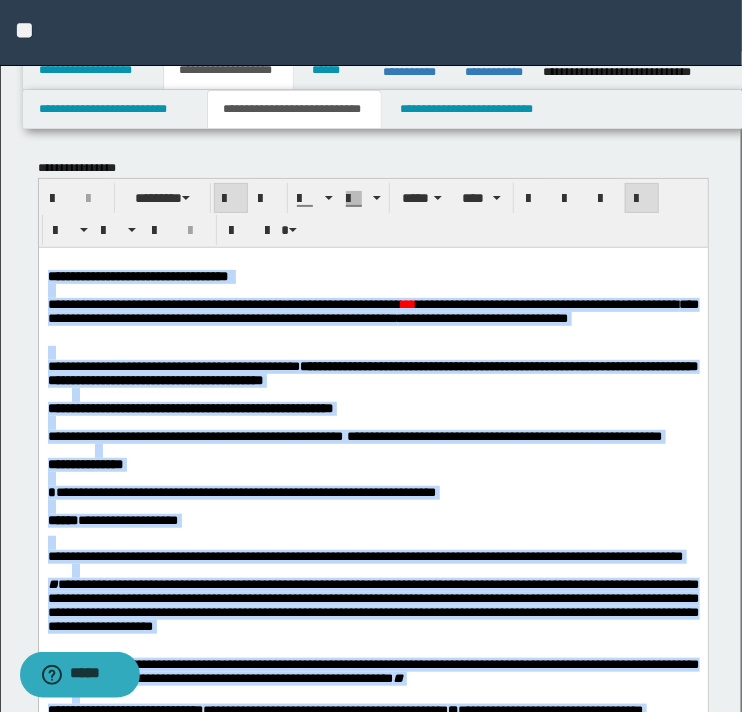 drag, startPoint x: 624, startPoint y: 2327, endPoint x: 47, endPoint y: 278, distance: 2128.6921 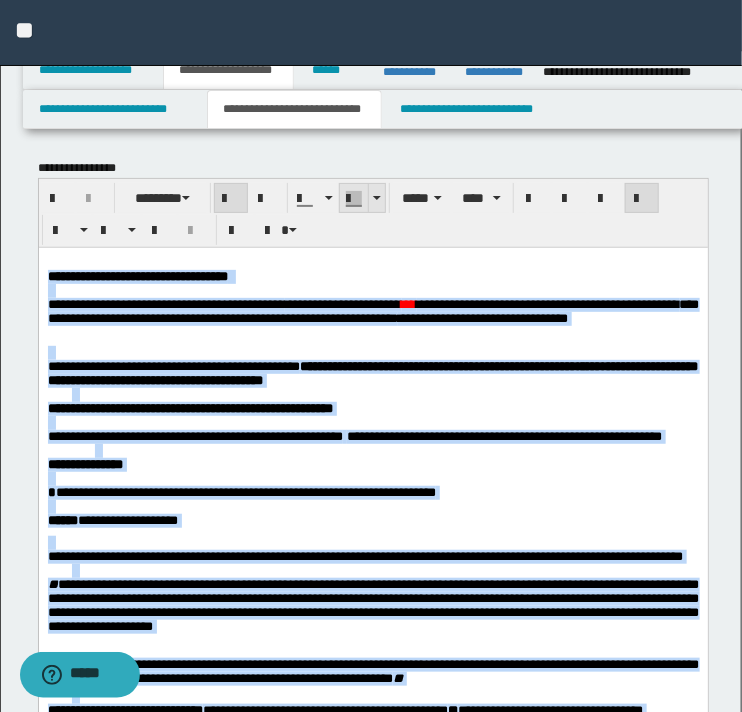 click at bounding box center (376, 198) 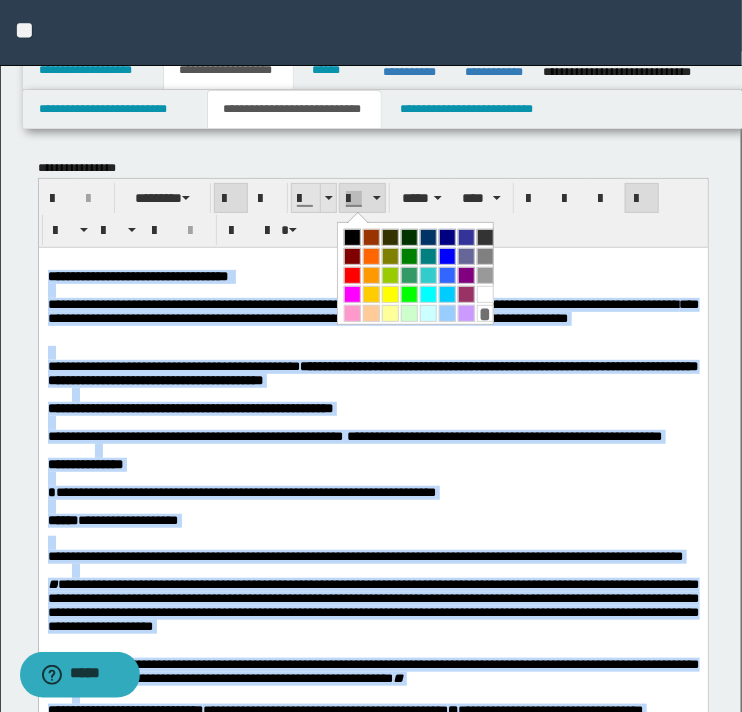 click at bounding box center (329, 198) 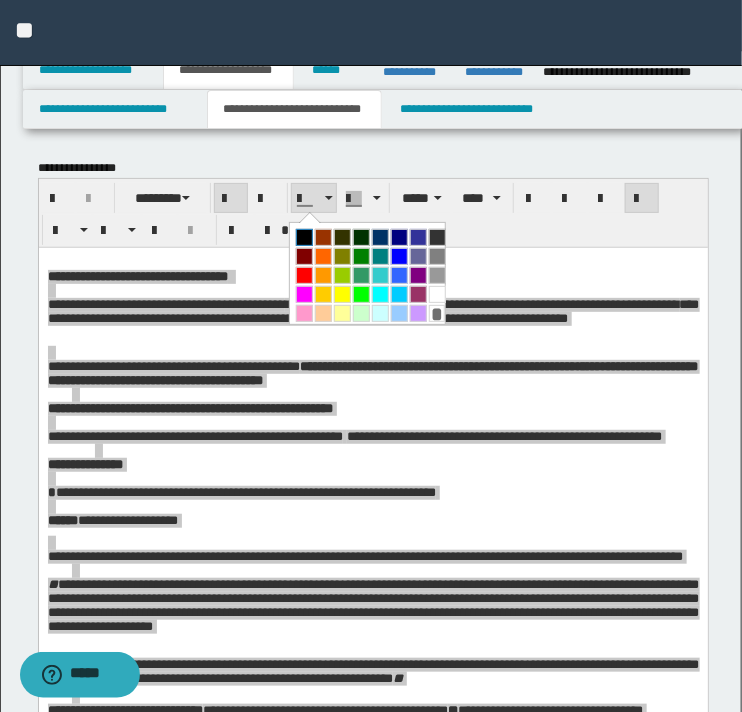 click at bounding box center (304, 237) 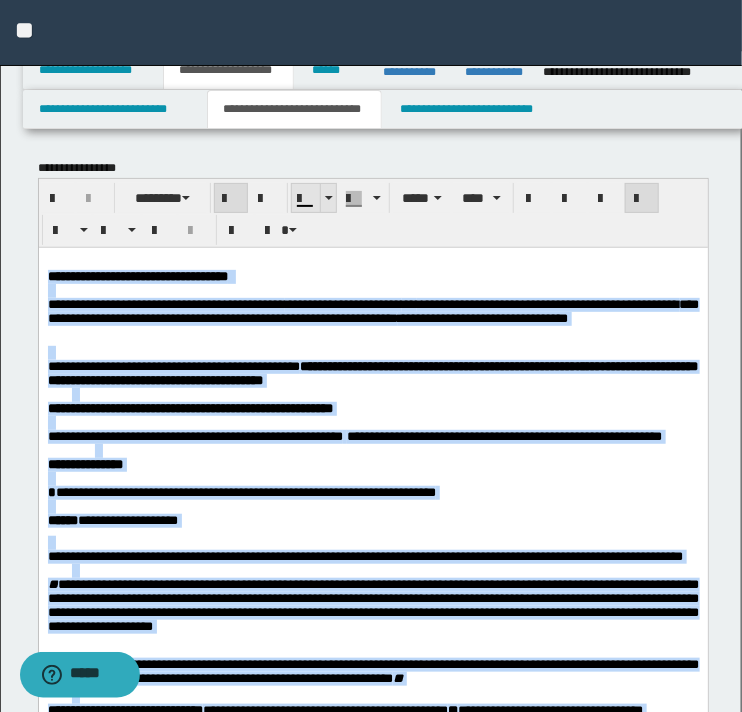 click at bounding box center [328, 198] 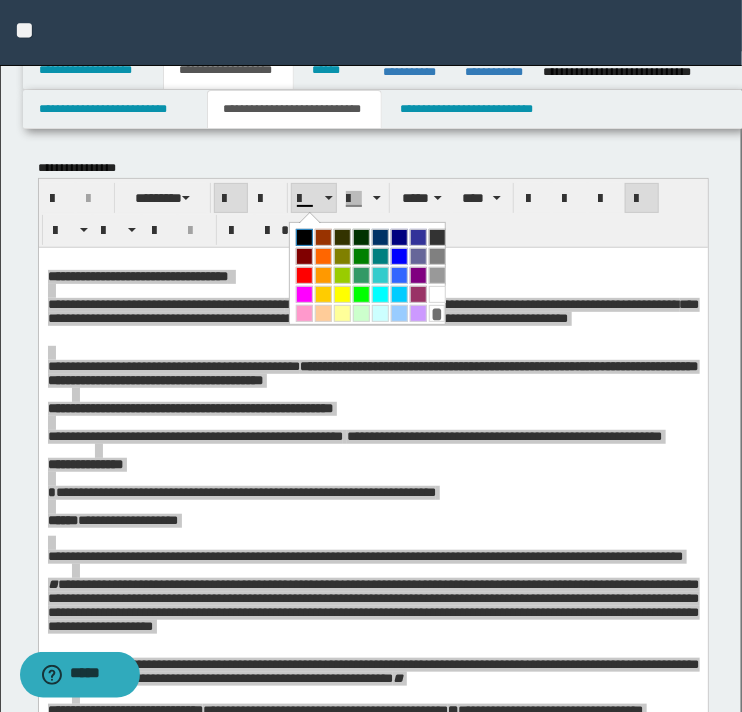 click at bounding box center (304, 237) 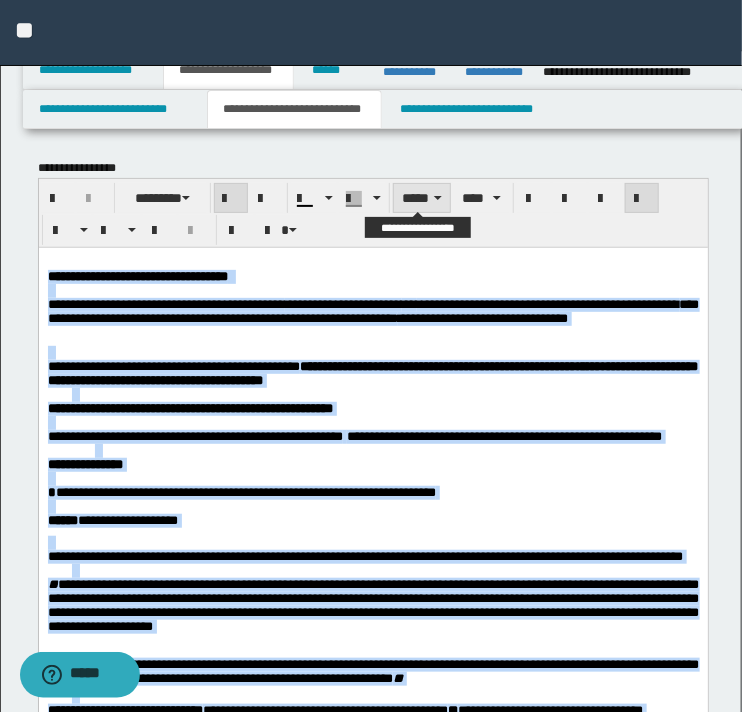 click on "*****" at bounding box center [422, 198] 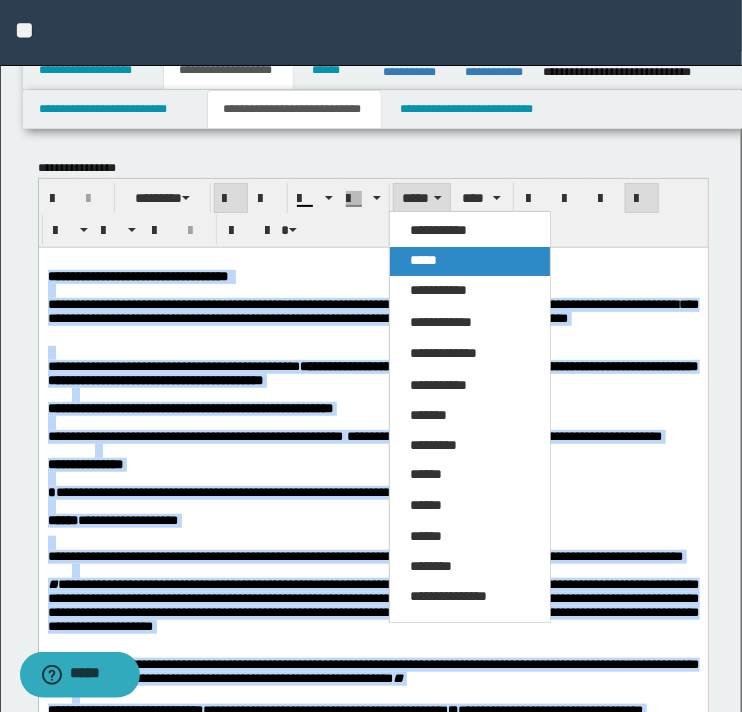click on "*****" at bounding box center (423, 260) 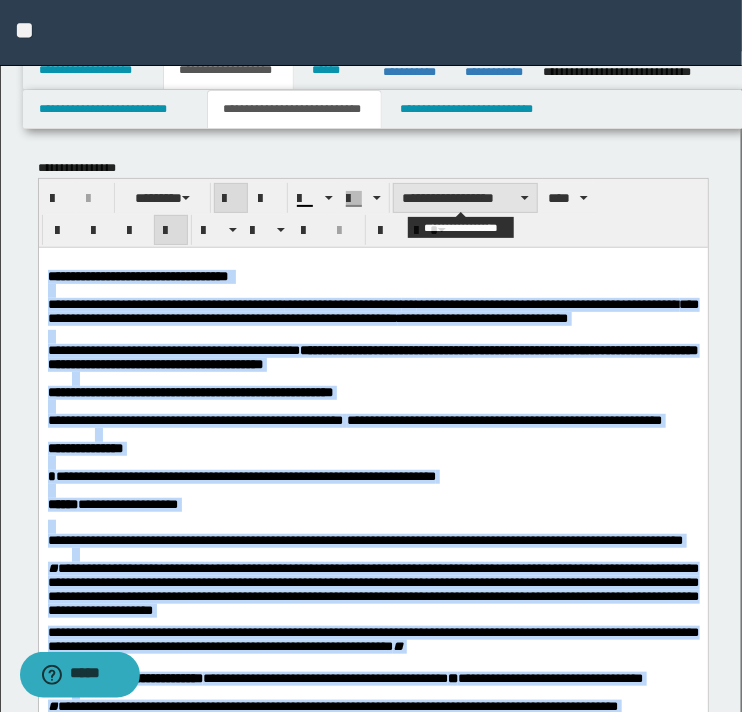 click on "**********" at bounding box center [465, 198] 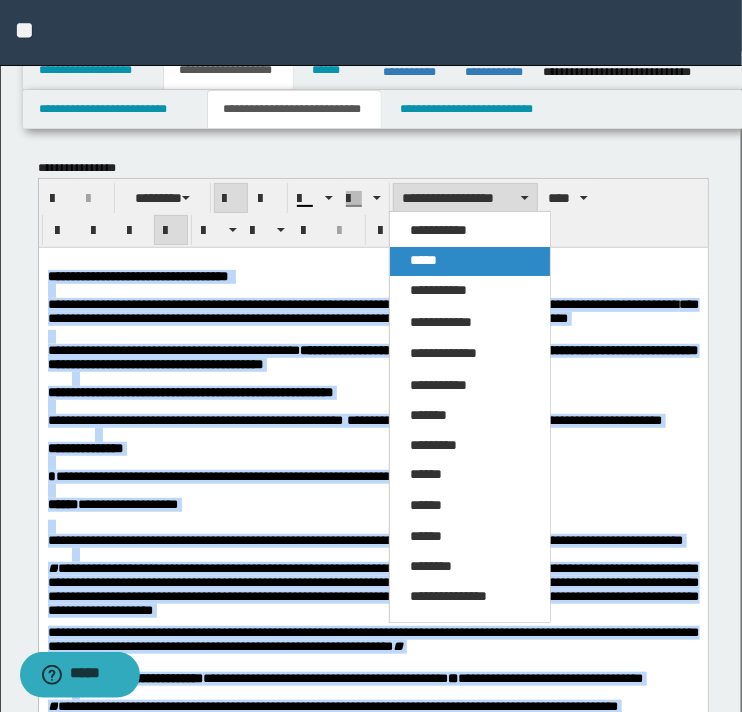 drag, startPoint x: 436, startPoint y: 252, endPoint x: 464, endPoint y: 225, distance: 38.8973 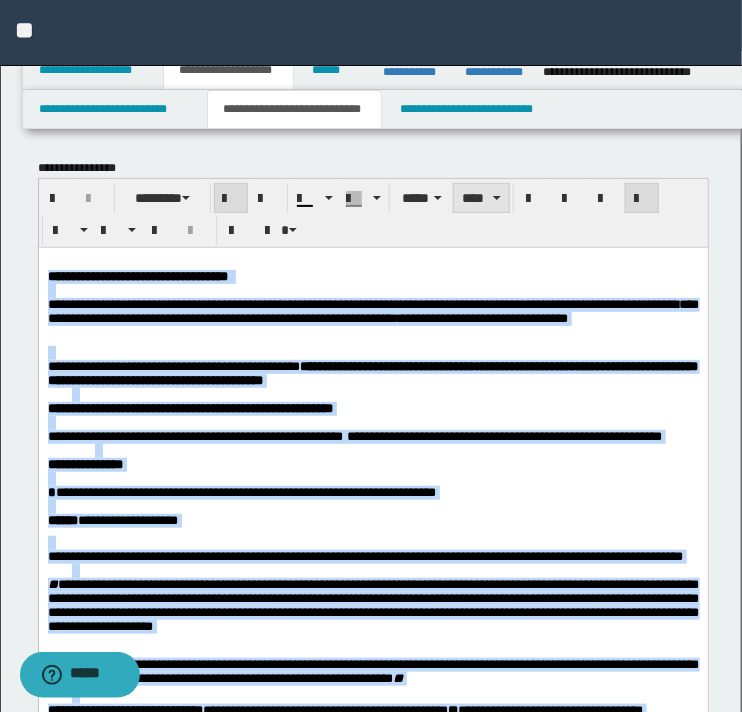 click on "****" at bounding box center [481, 198] 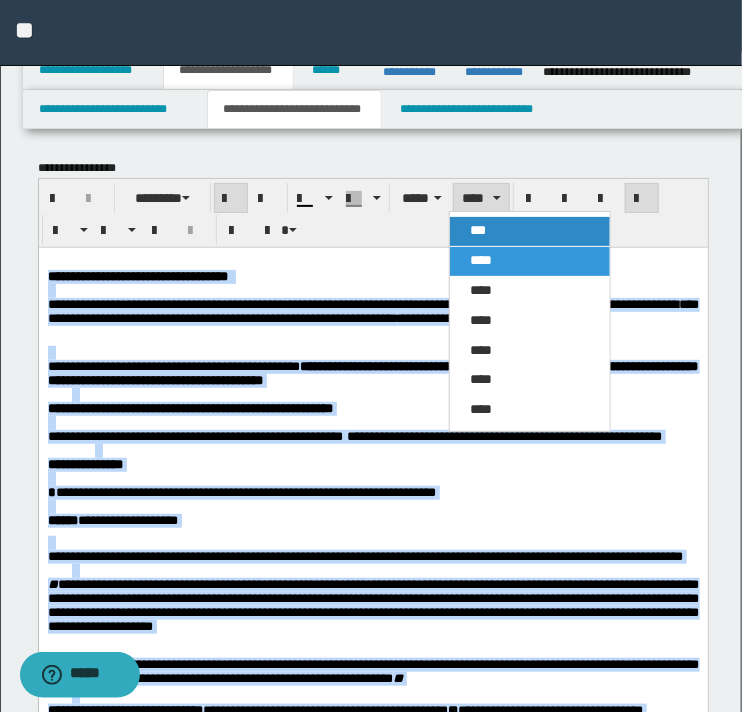 click on "***" at bounding box center [478, 230] 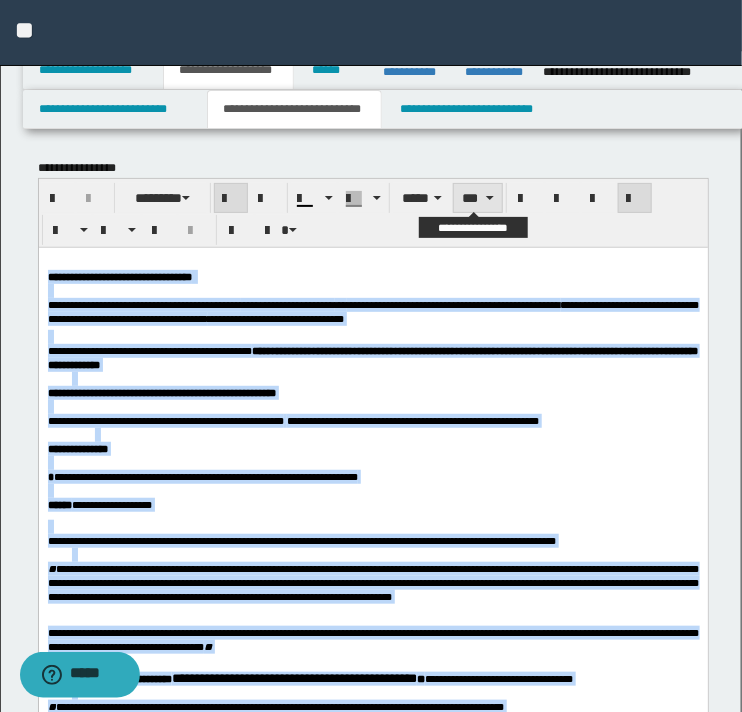 click on "***" at bounding box center (477, 198) 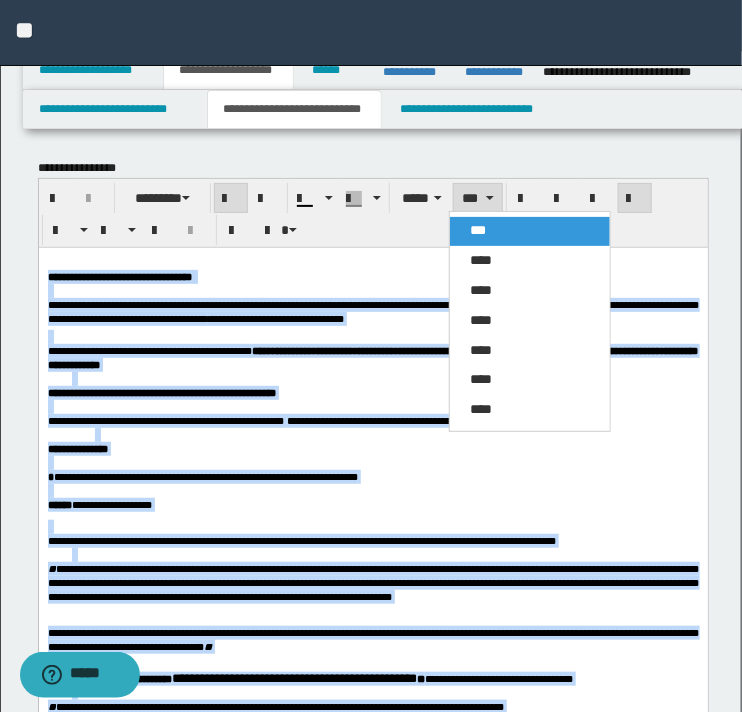 drag, startPoint x: 478, startPoint y: 253, endPoint x: 553, endPoint y: 217, distance: 83.19255 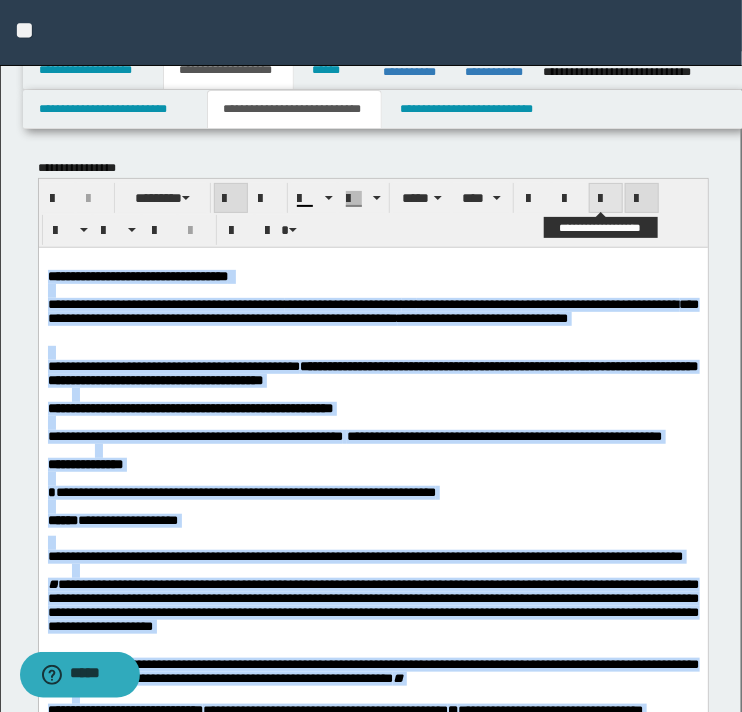 click at bounding box center (606, 198) 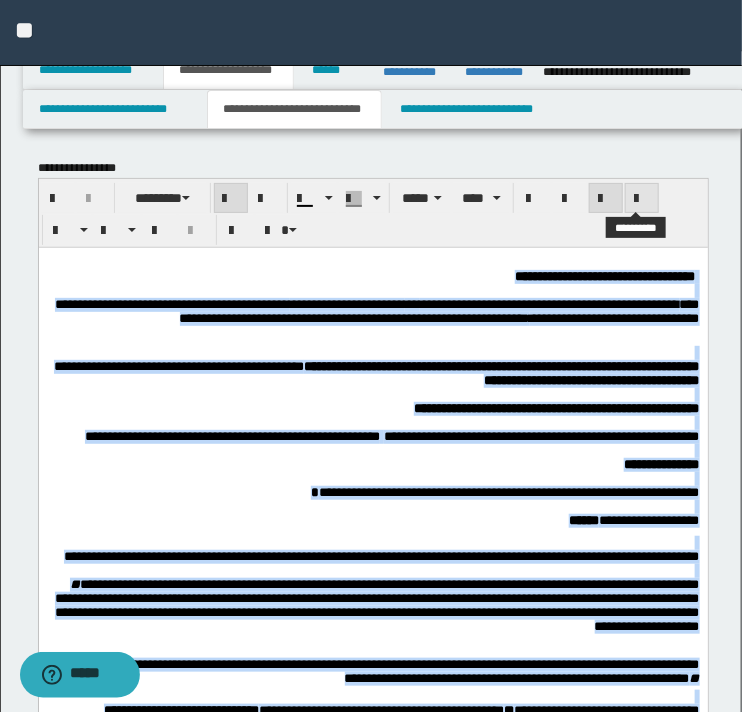 click at bounding box center (642, 198) 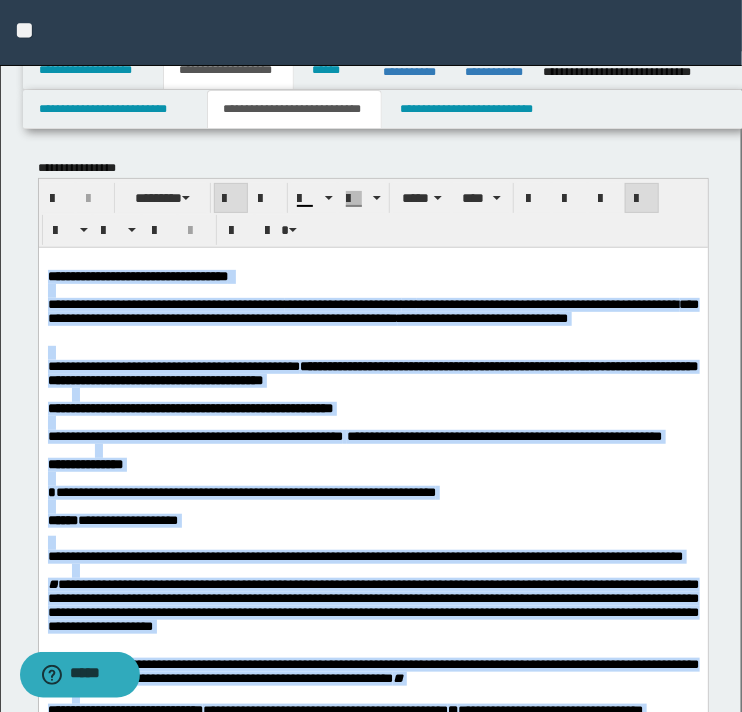 click at bounding box center [384, 394] 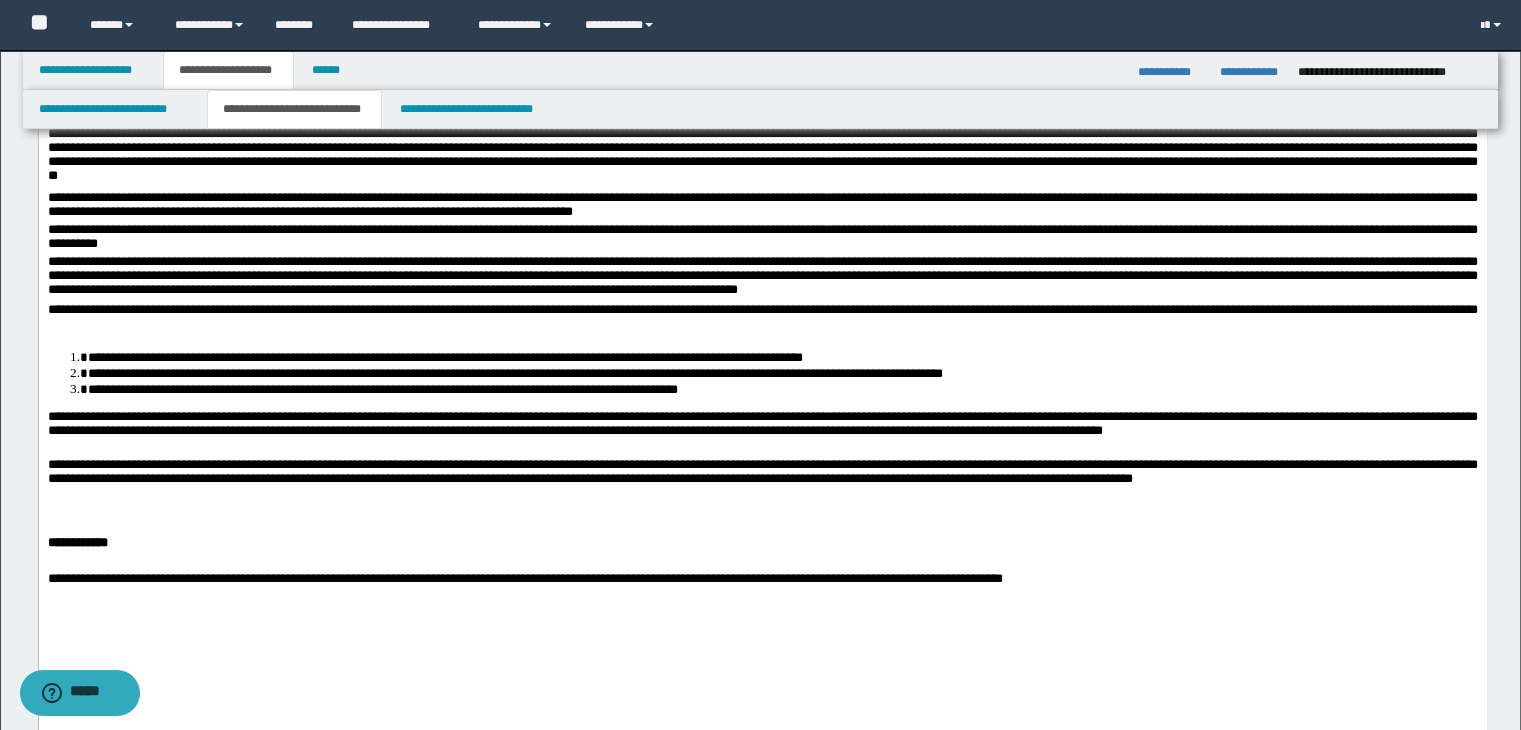 scroll, scrollTop: 900, scrollLeft: 0, axis: vertical 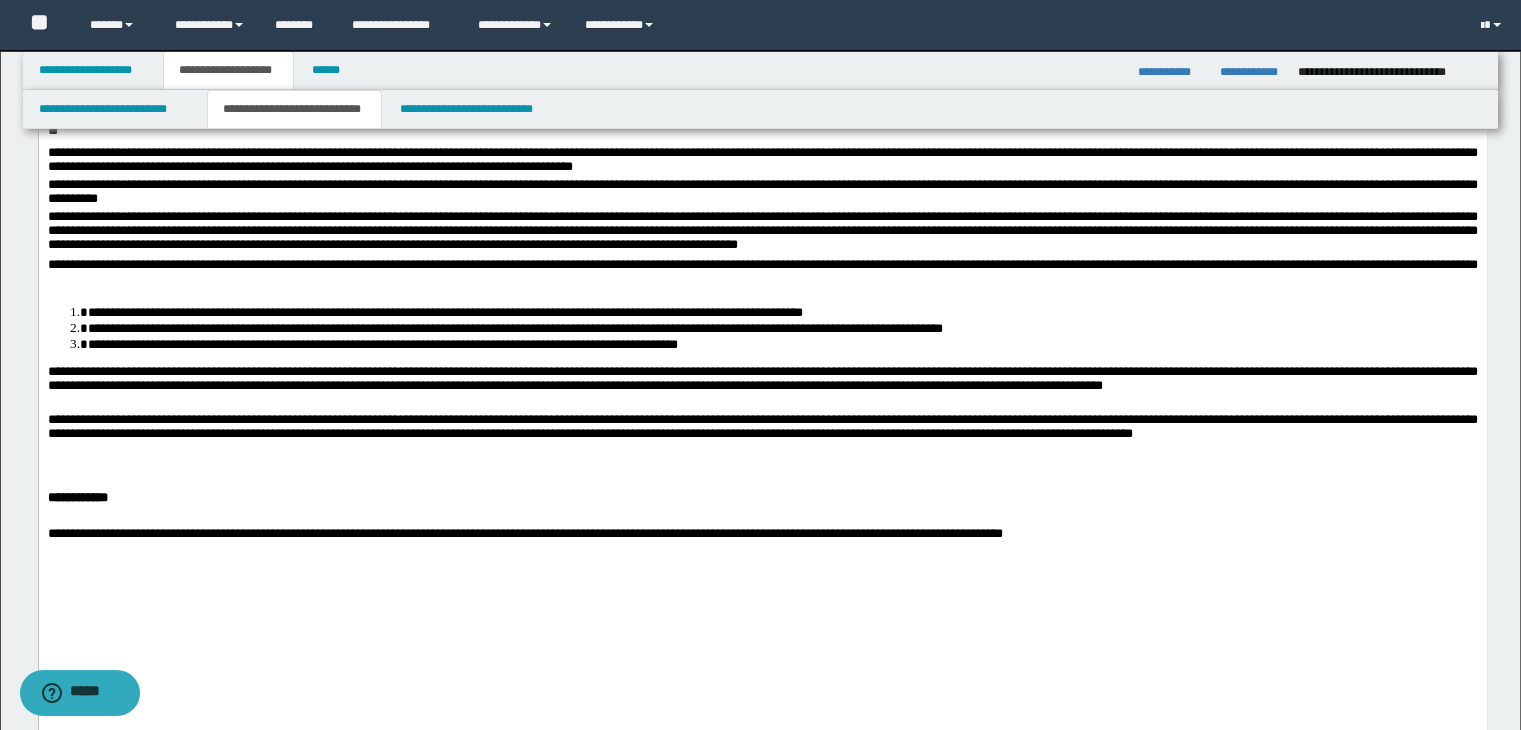 click on "**********" at bounding box center (762, 109) 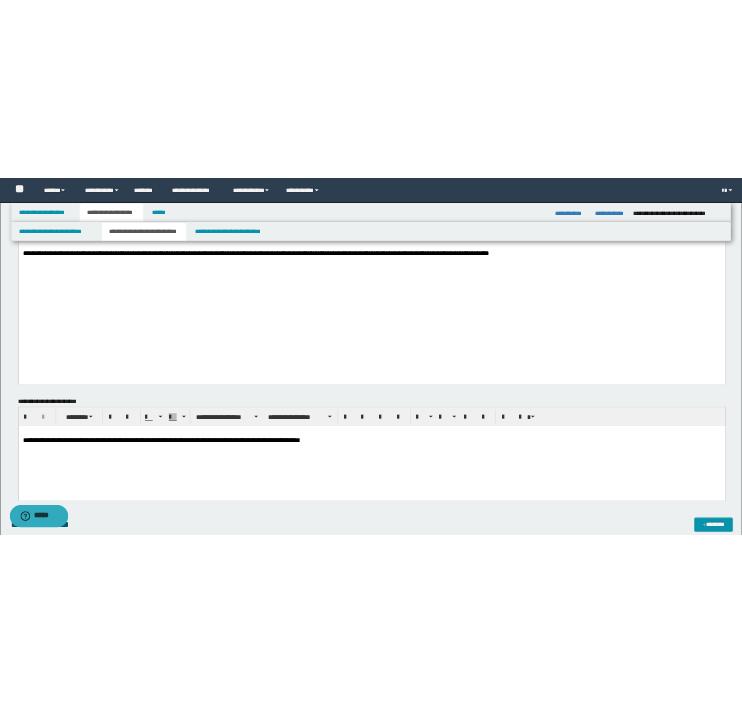 scroll, scrollTop: 1300, scrollLeft: 0, axis: vertical 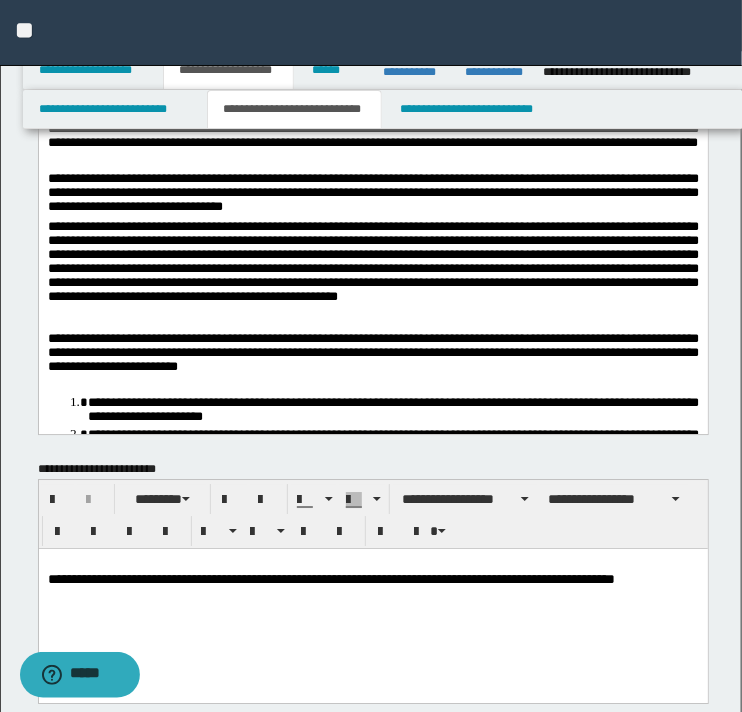 click on "**********" at bounding box center (373, 13) 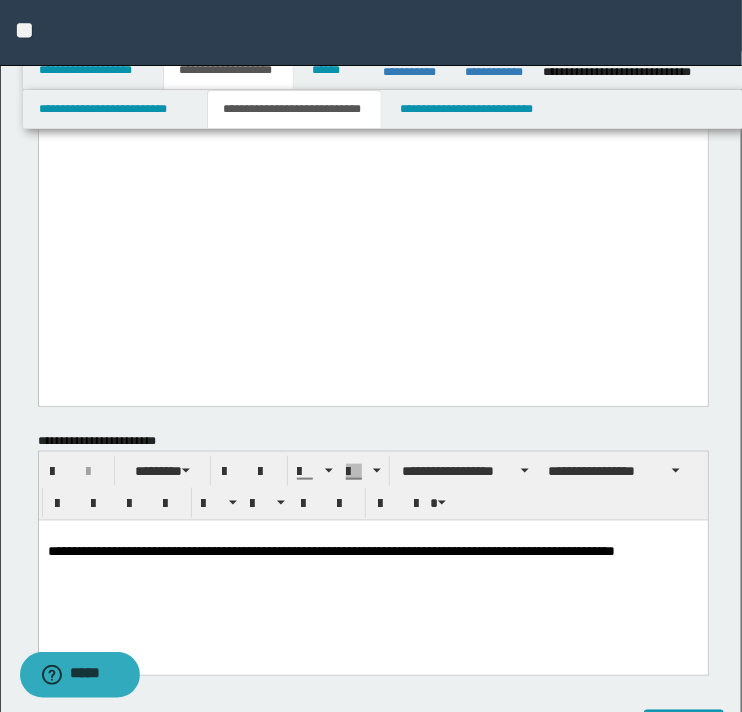 scroll, scrollTop: 2000, scrollLeft: 0, axis: vertical 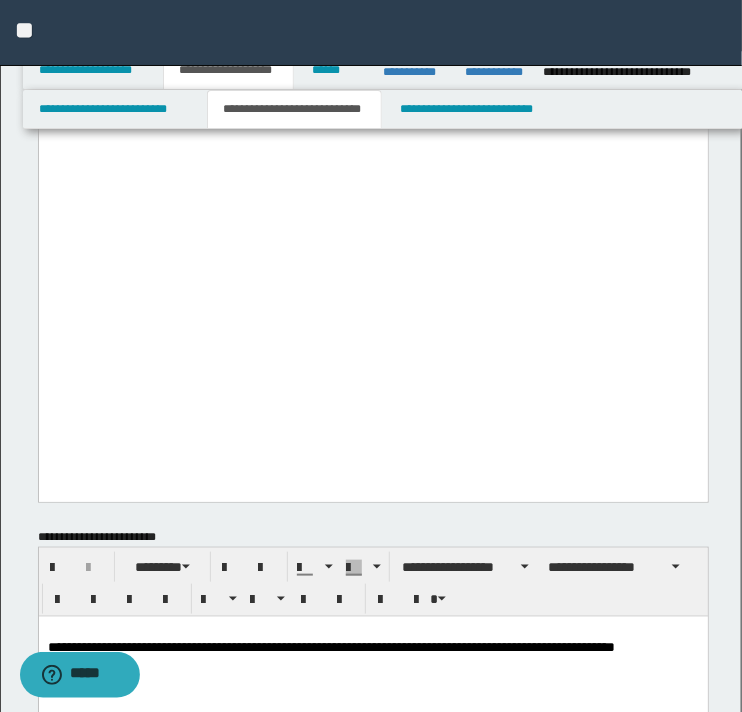 click on "**********" at bounding box center [372, 59] 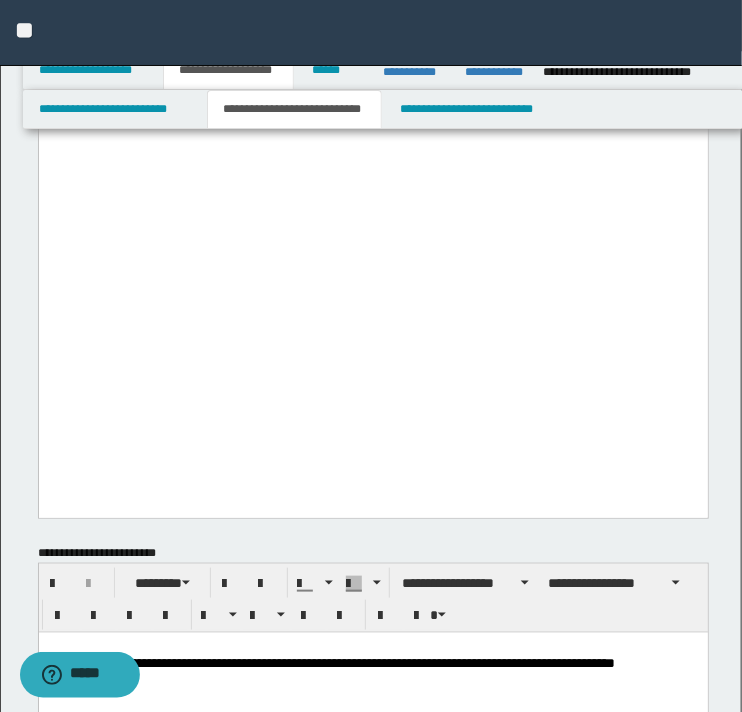 drag, startPoint x: 72, startPoint y: 372, endPoint x: 43, endPoint y: 369, distance: 29.15476 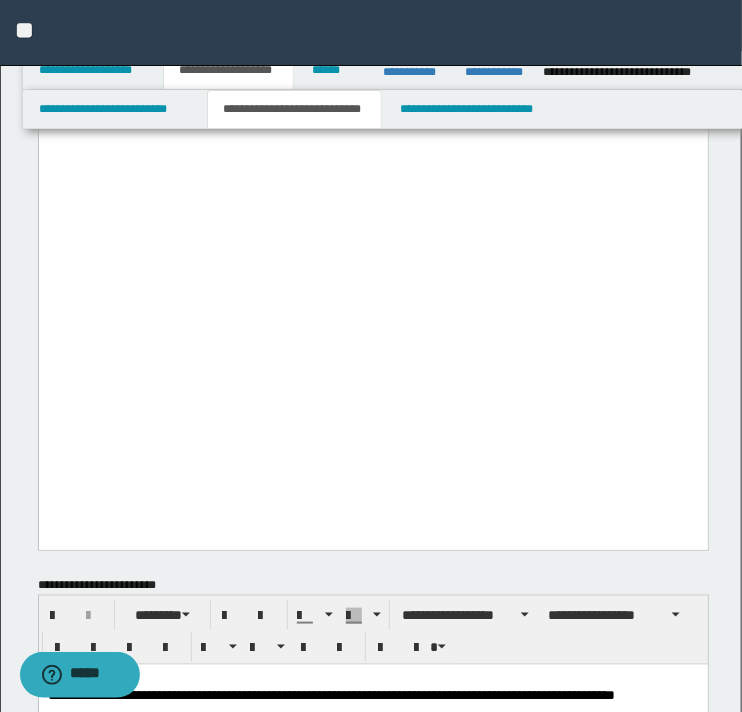 drag, startPoint x: 47, startPoint y: 358, endPoint x: 105, endPoint y: 392, distance: 67.23094 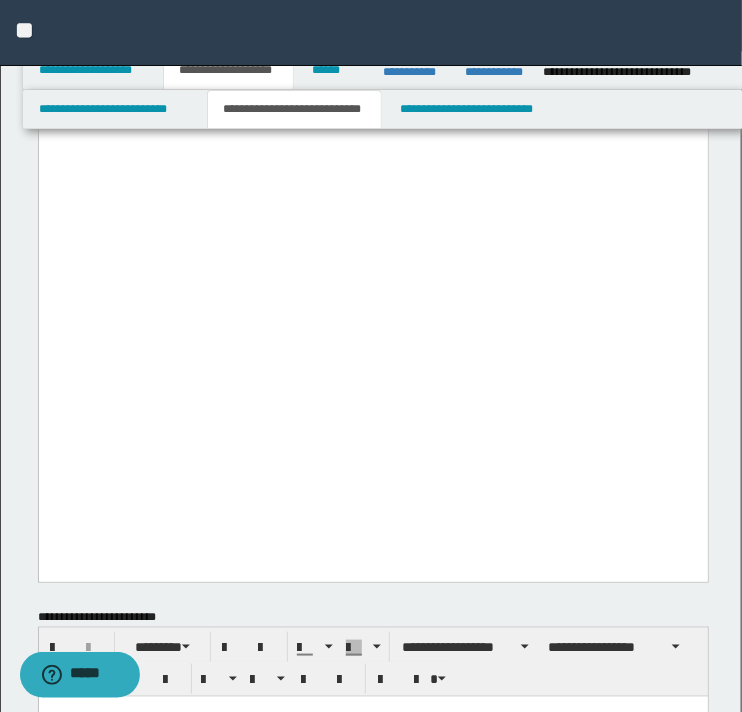 drag, startPoint x: 163, startPoint y: 353, endPoint x: 108, endPoint y: 350, distance: 55.081757 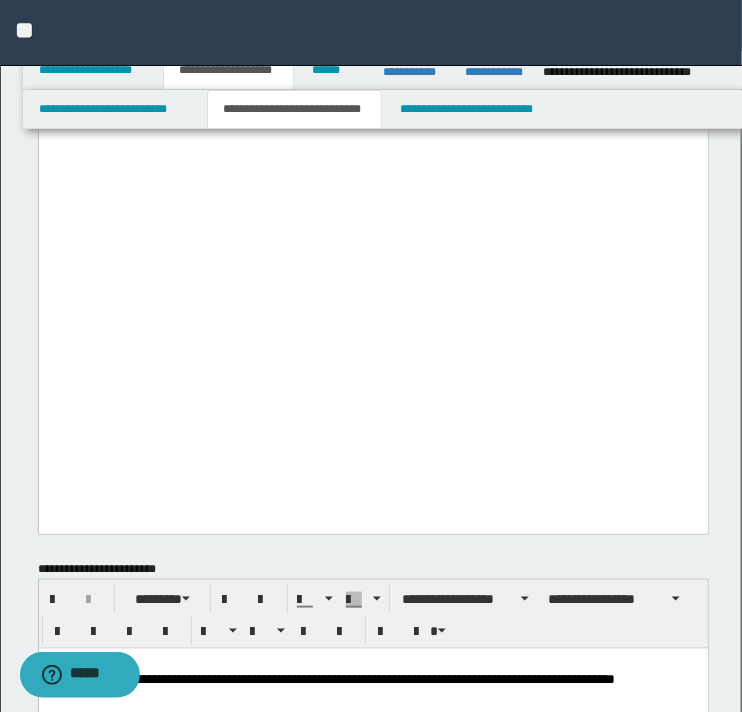 click on "**********" at bounding box center (372, -795) 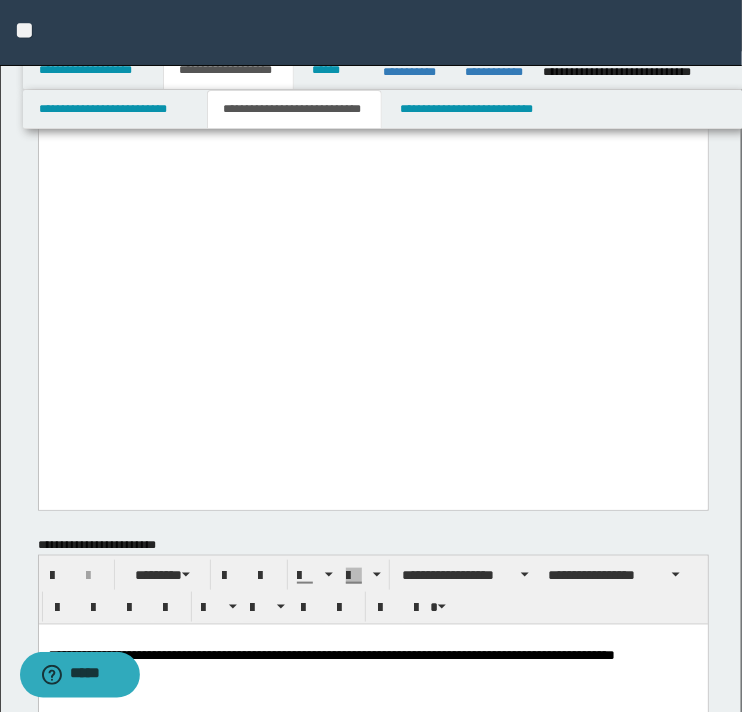 drag, startPoint x: 438, startPoint y: 343, endPoint x: 346, endPoint y: 345, distance: 92.021736 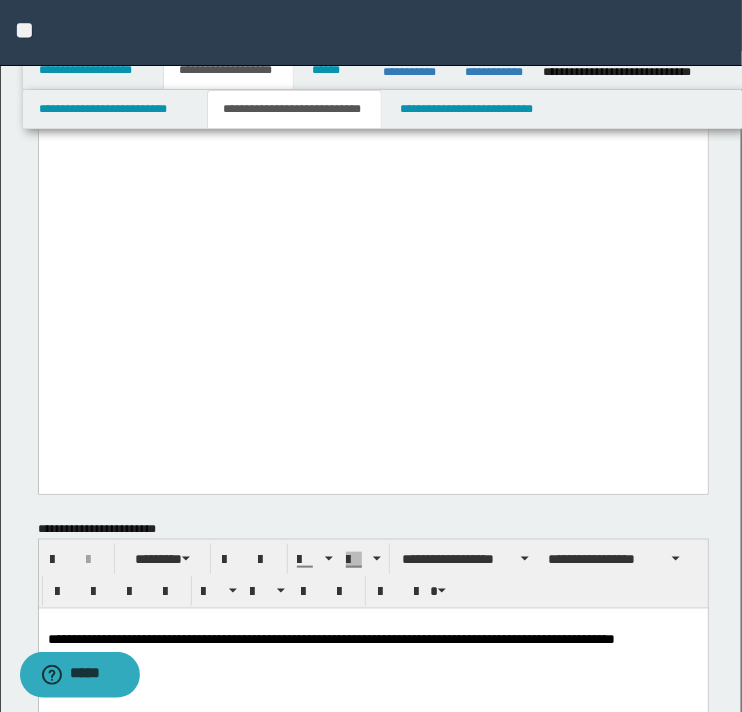 drag, startPoint x: 621, startPoint y: 359, endPoint x: 571, endPoint y: 359, distance: 50 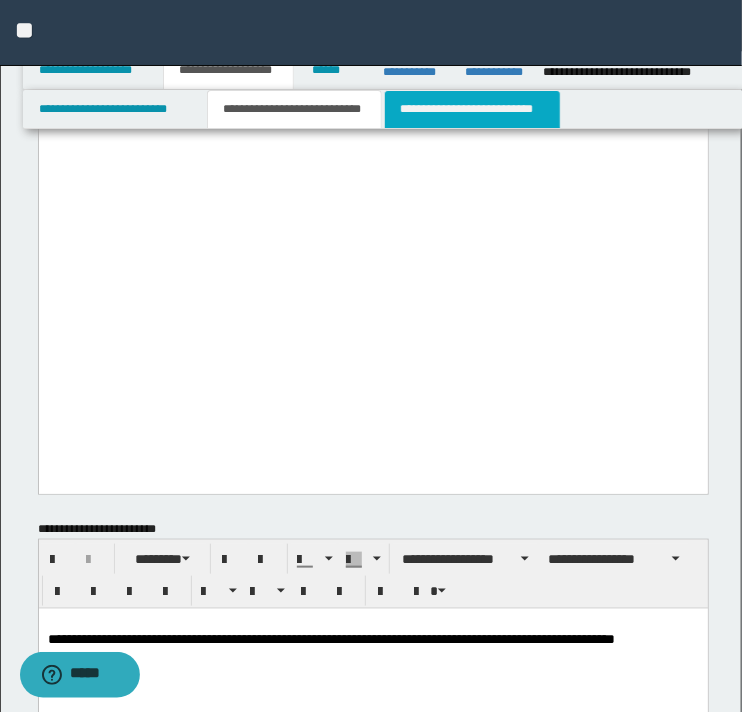 click on "**********" at bounding box center [472, 109] 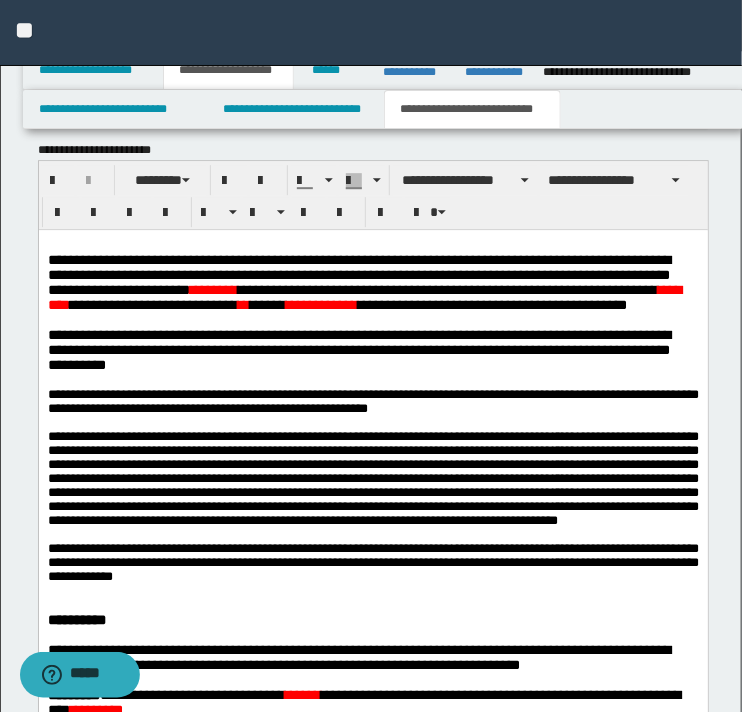 scroll, scrollTop: 1300, scrollLeft: 0, axis: vertical 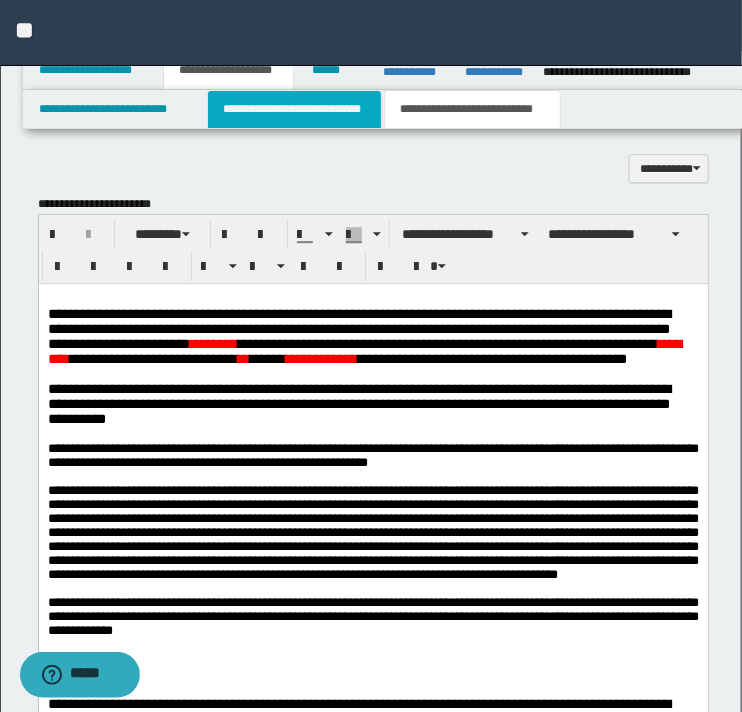 click on "**********" at bounding box center (294, 109) 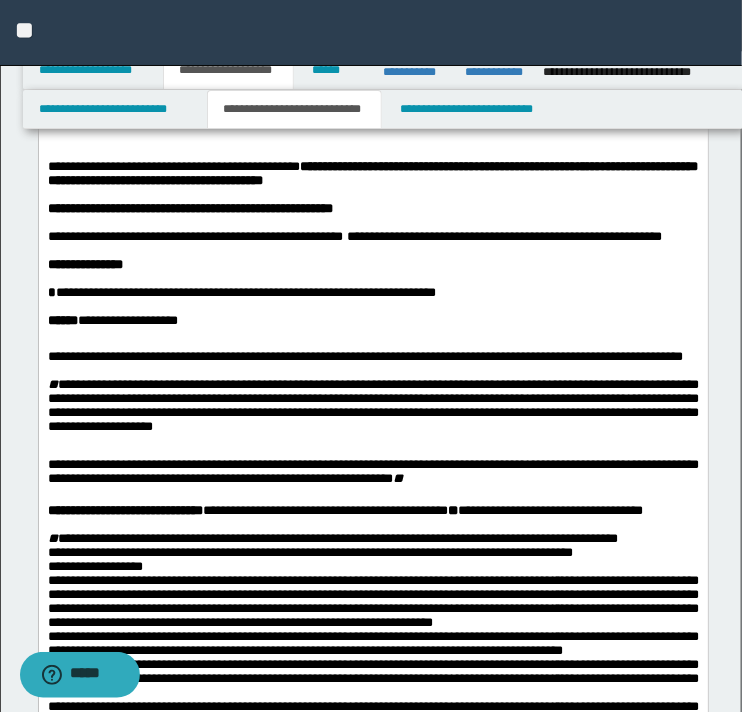 scroll, scrollTop: 100, scrollLeft: 0, axis: vertical 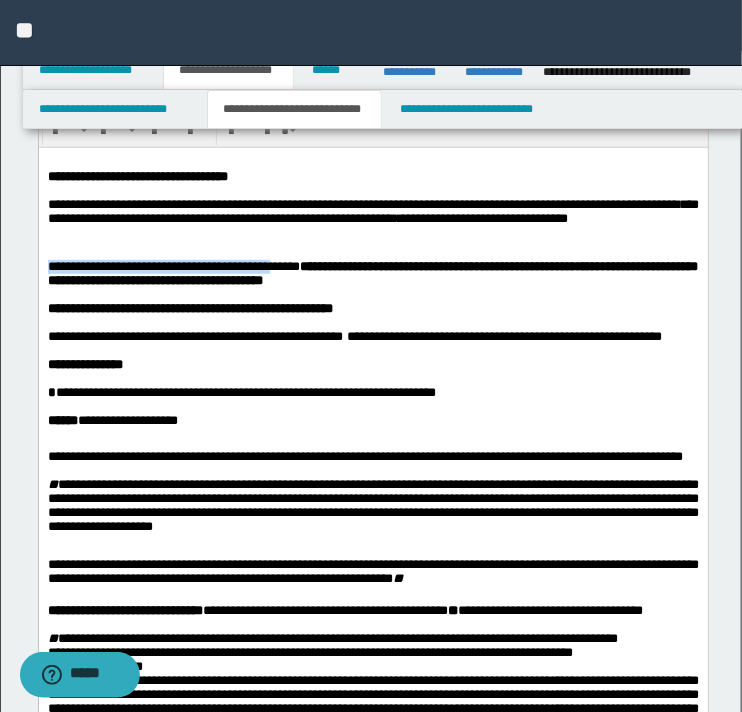 drag, startPoint x: 315, startPoint y: 272, endPoint x: 58, endPoint y: 263, distance: 257.15753 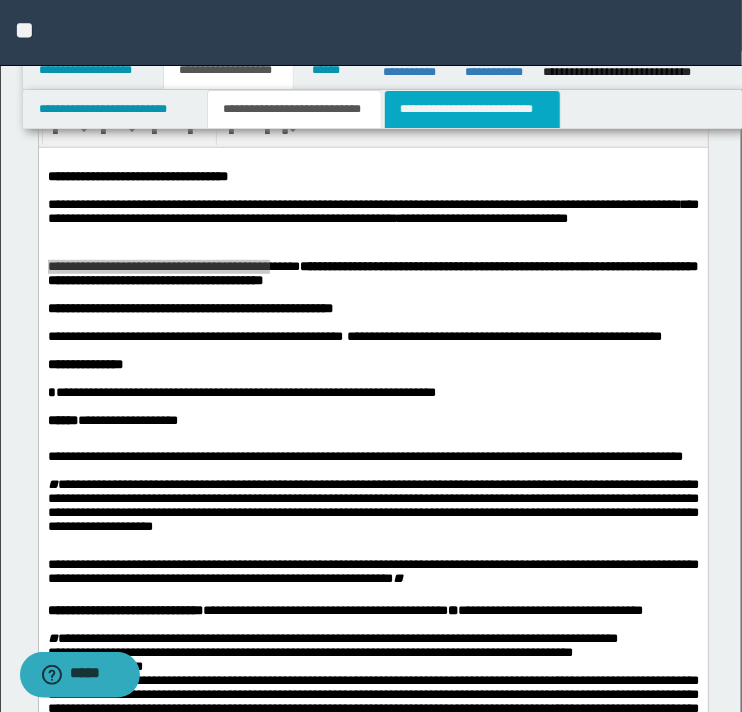 click on "**********" at bounding box center (472, 109) 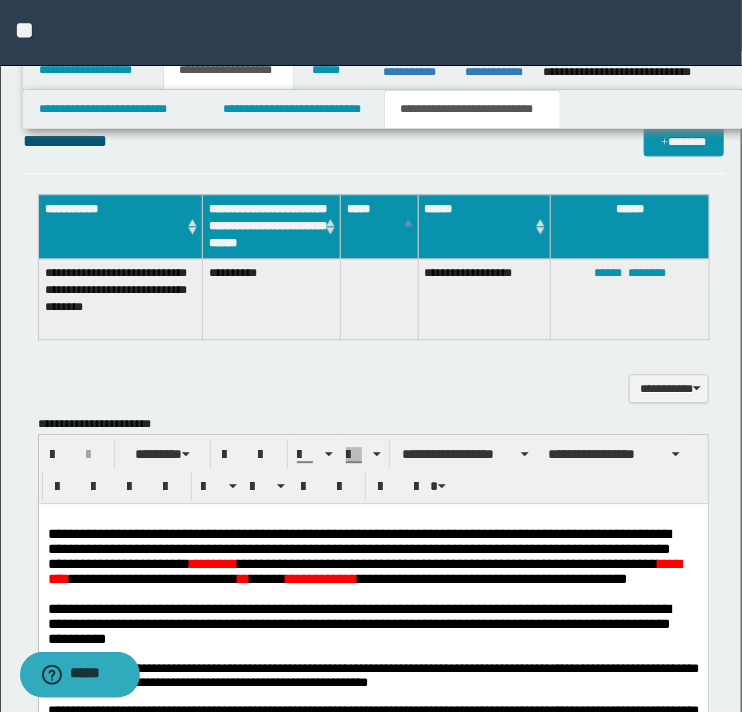 scroll, scrollTop: 1300, scrollLeft: 0, axis: vertical 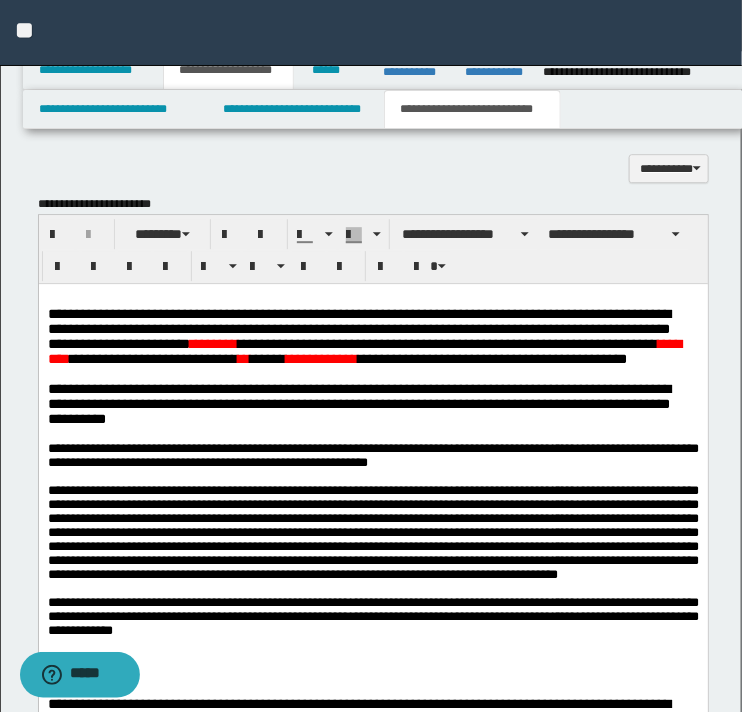 click on "**********" at bounding box center [364, 335] 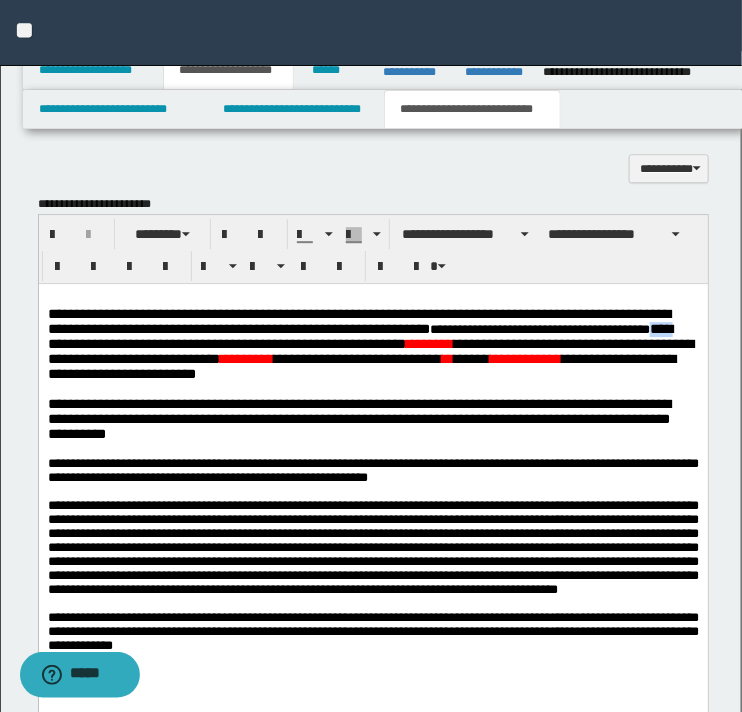 drag, startPoint x: 111, startPoint y: 353, endPoint x: 83, endPoint y: 350, distance: 28.160255 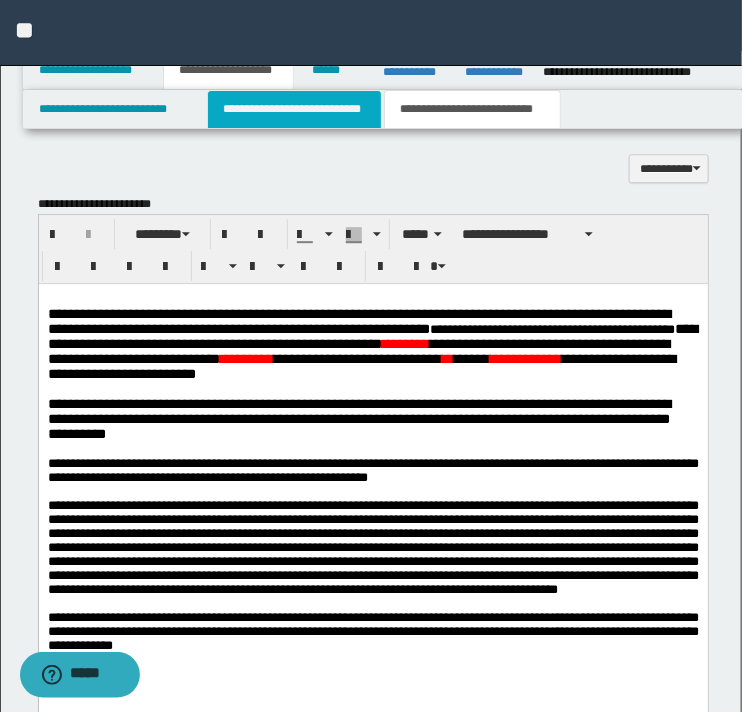 click on "**********" at bounding box center [294, 109] 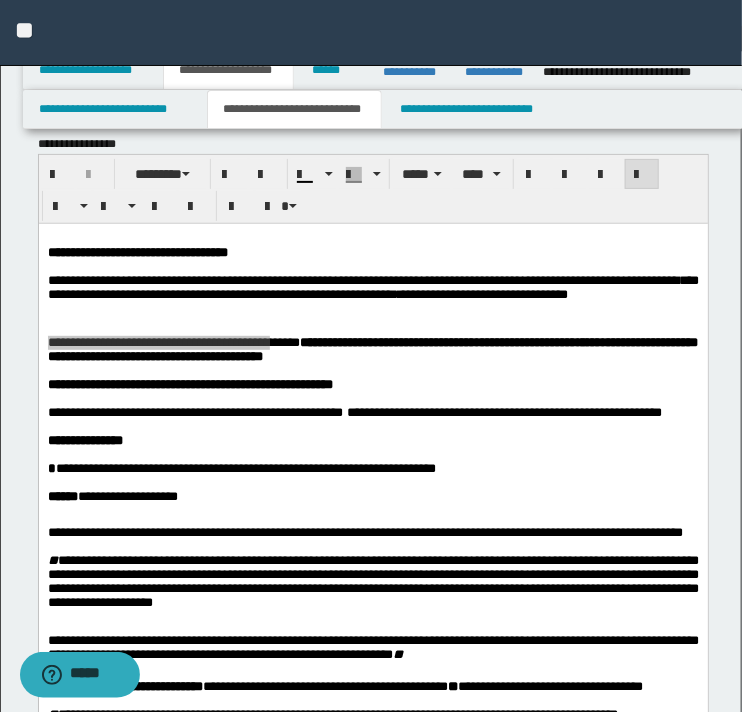 scroll, scrollTop: 0, scrollLeft: 0, axis: both 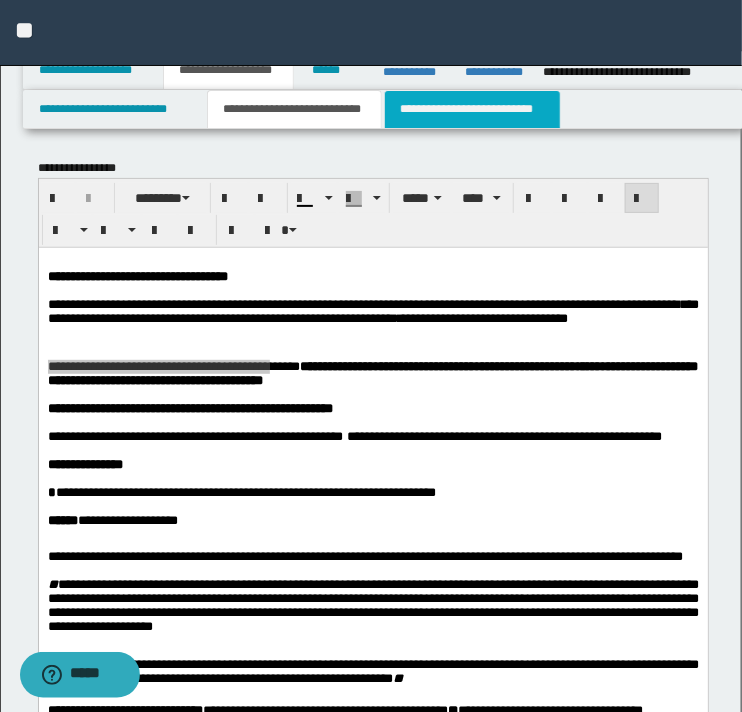 click on "**********" at bounding box center (472, 109) 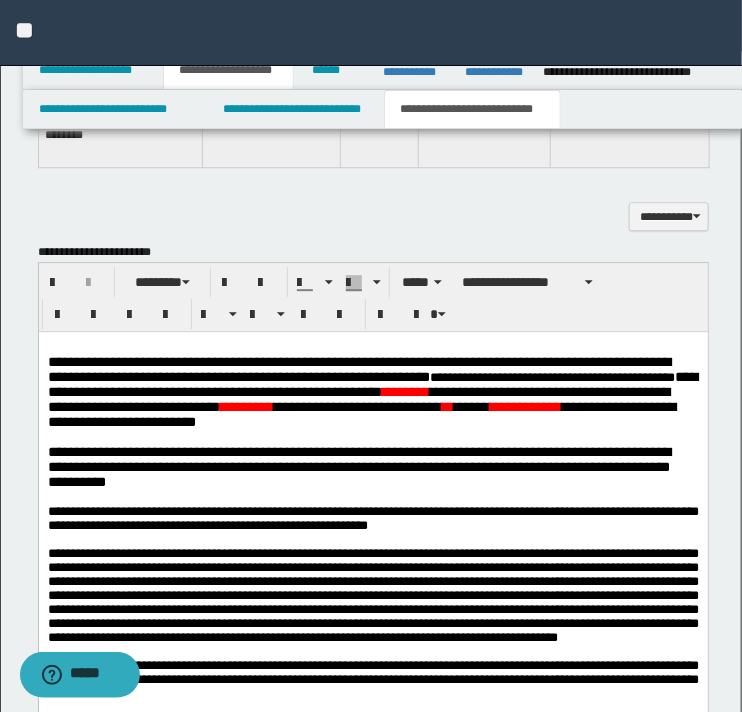scroll, scrollTop: 1300, scrollLeft: 0, axis: vertical 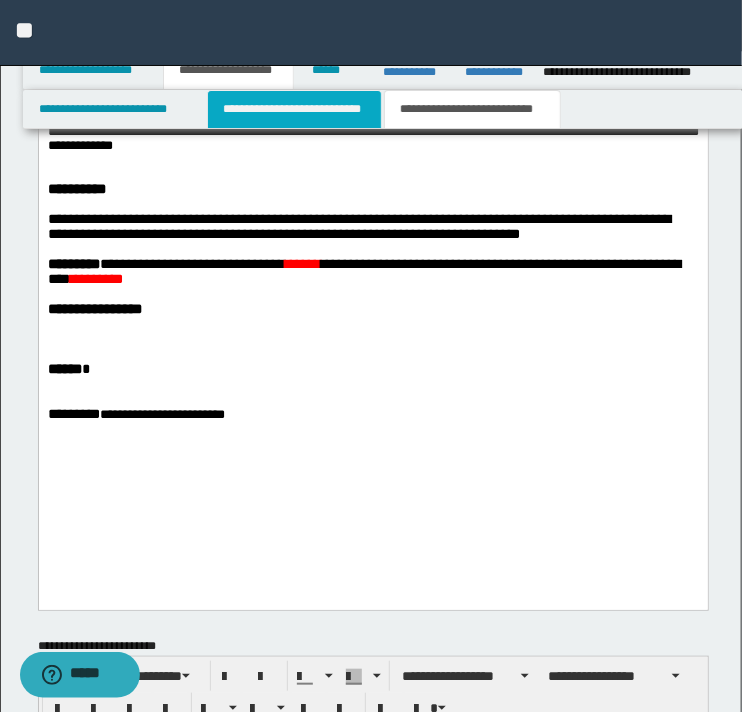 drag, startPoint x: 238, startPoint y: 105, endPoint x: 220, endPoint y: 1694, distance: 1589.1019 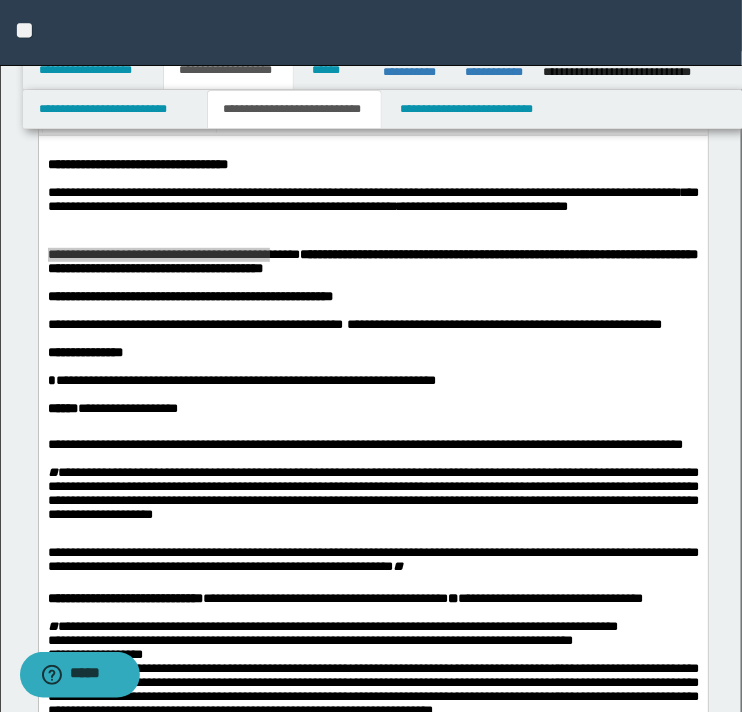 scroll, scrollTop: 100, scrollLeft: 0, axis: vertical 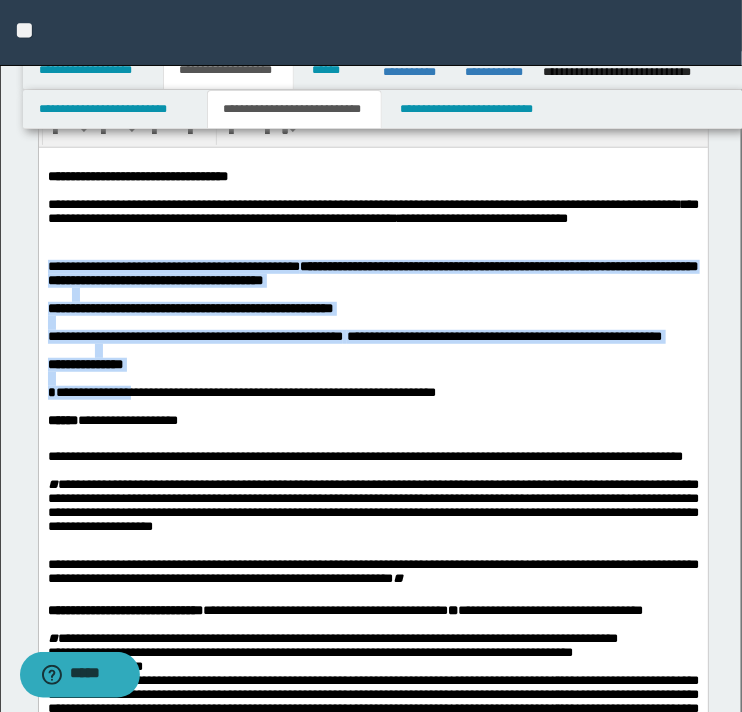 drag, startPoint x: 507, startPoint y: 436, endPoint x: 139, endPoint y: 440, distance: 368.02173 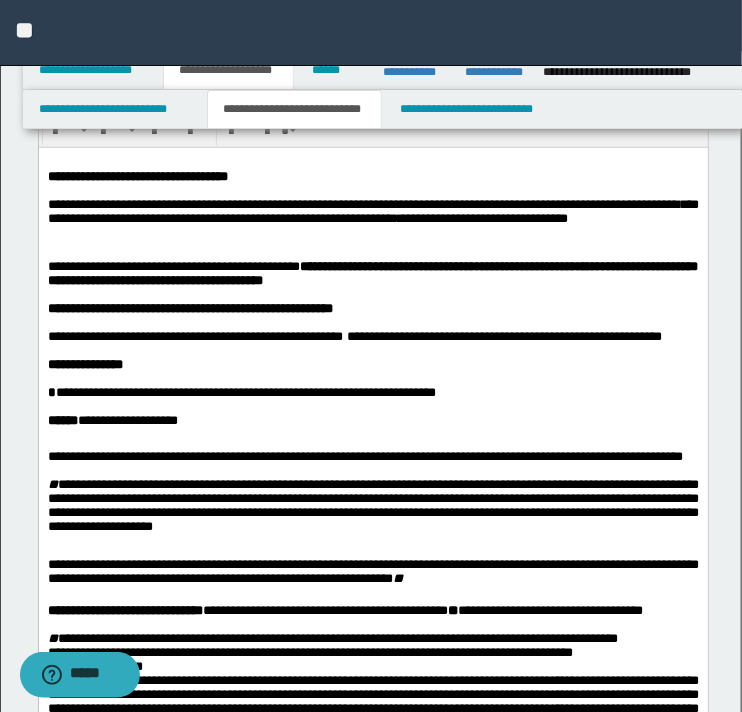 click on "**********" at bounding box center (241, 391) 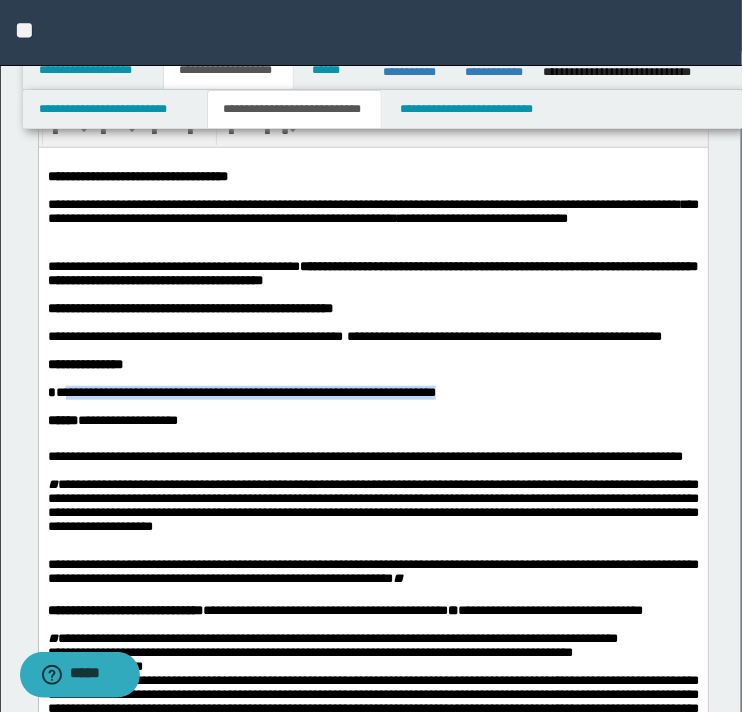 drag, startPoint x: 503, startPoint y: 435, endPoint x: 64, endPoint y: 434, distance: 439.00113 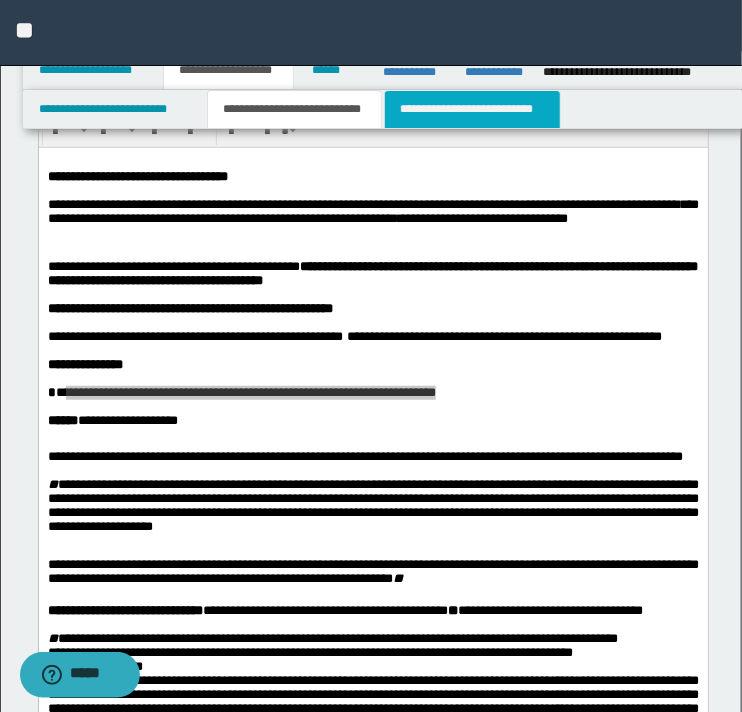 click on "**********" at bounding box center [472, 109] 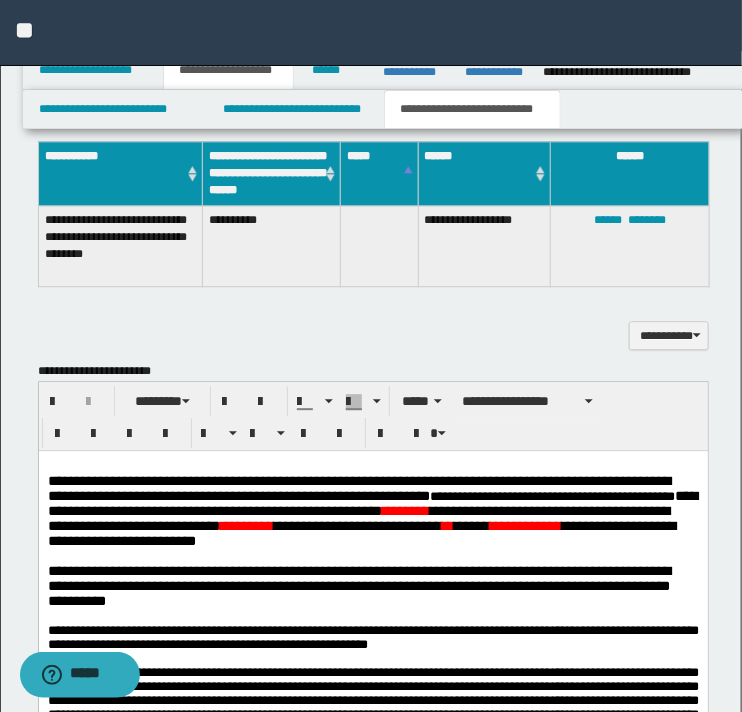 scroll, scrollTop: 1300, scrollLeft: 0, axis: vertical 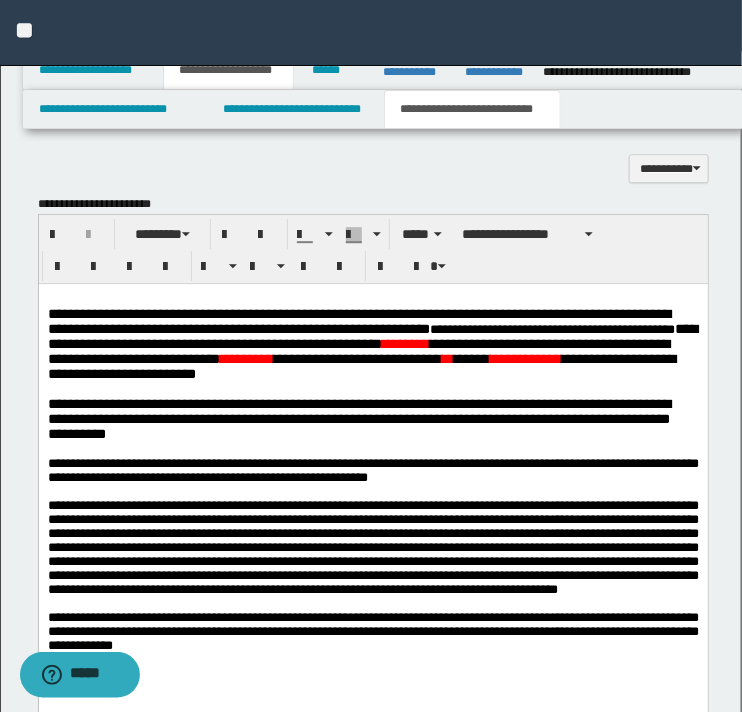 click on "**********" at bounding box center [372, 343] 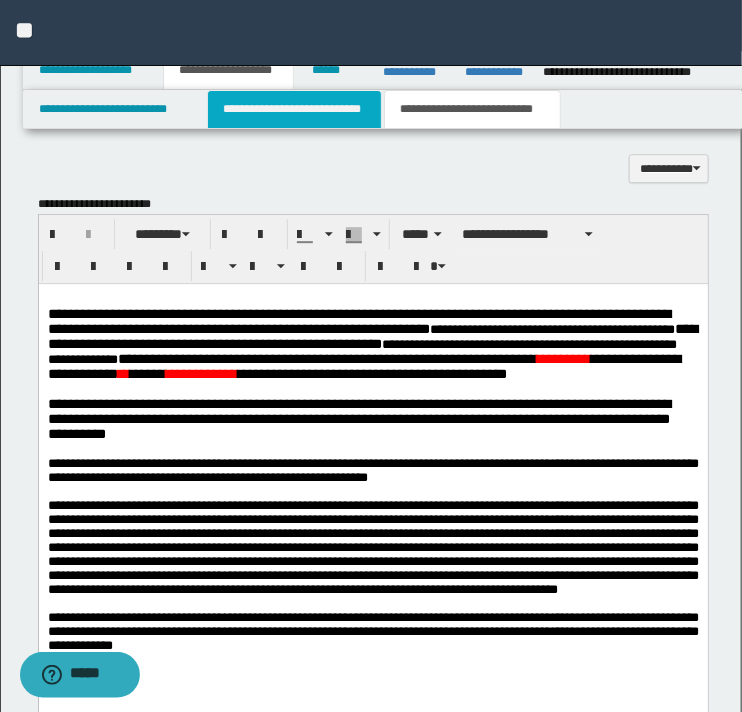 click on "**********" at bounding box center (294, 109) 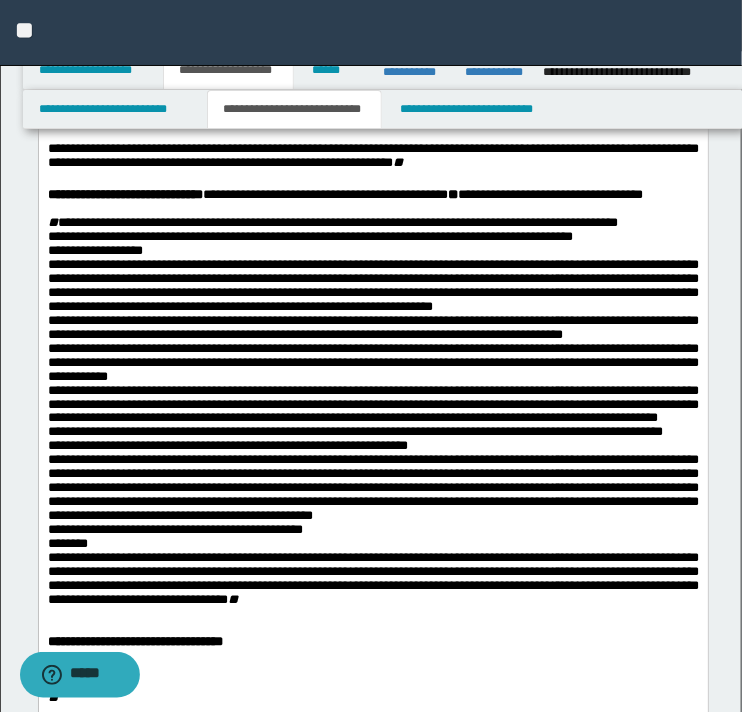 scroll, scrollTop: 400, scrollLeft: 0, axis: vertical 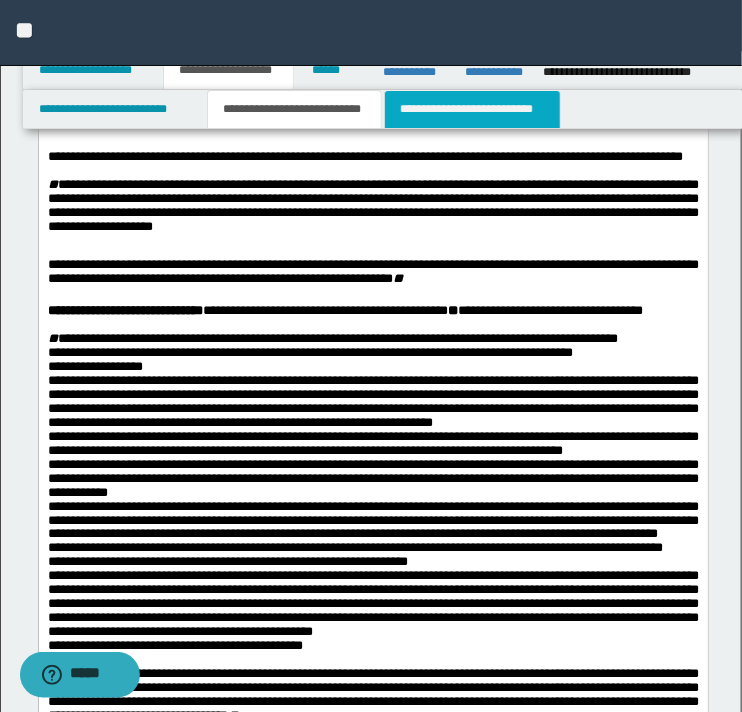 click on "**********" at bounding box center (472, 109) 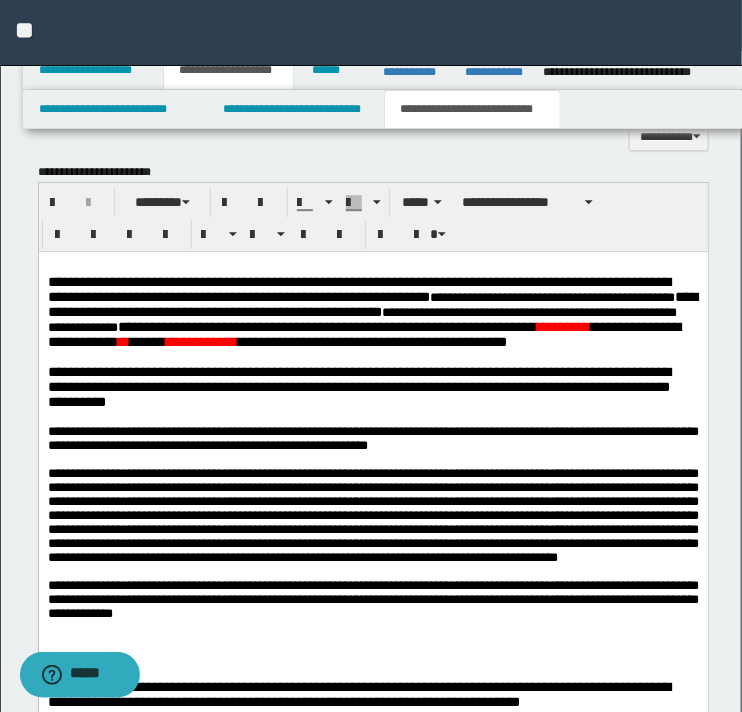 scroll, scrollTop: 1300, scrollLeft: 0, axis: vertical 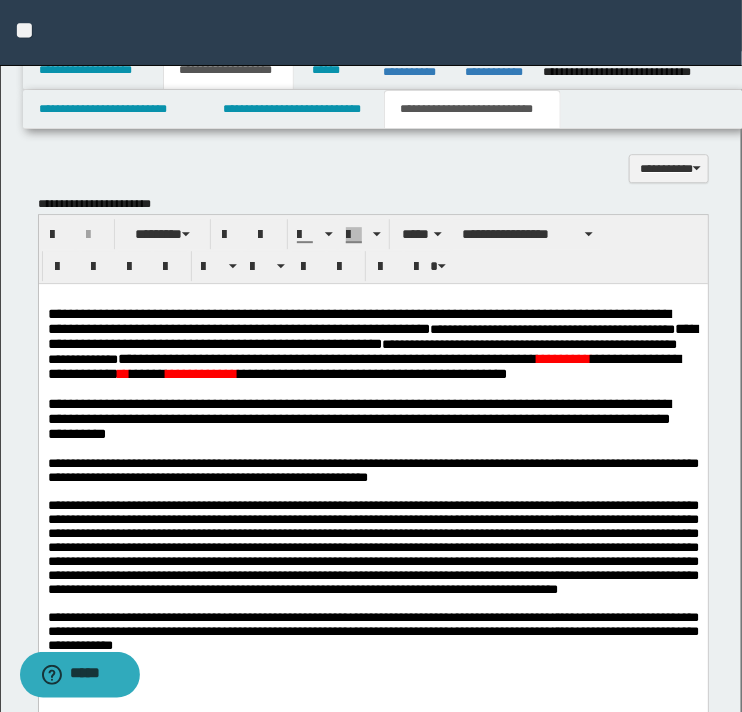 click on "**********" at bounding box center [372, 343] 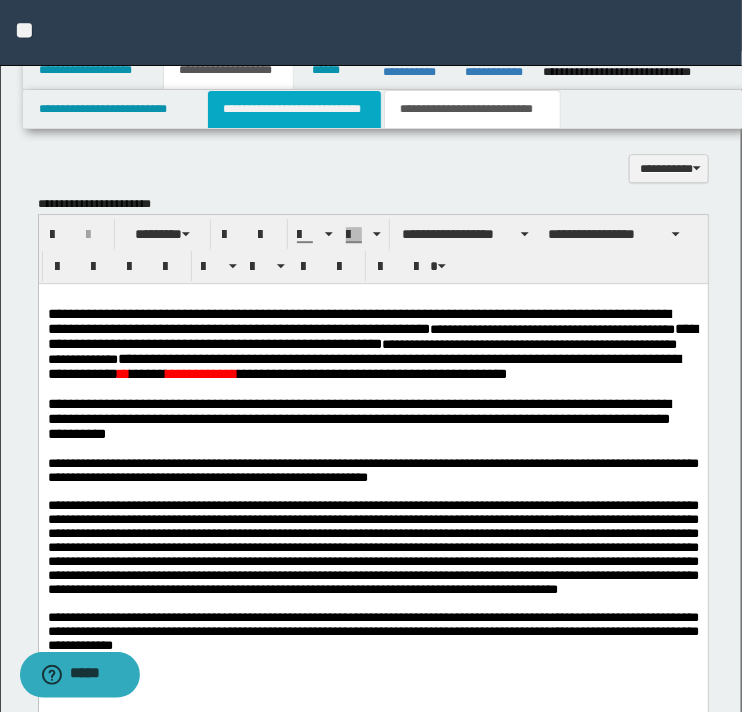 click on "**********" at bounding box center (294, 109) 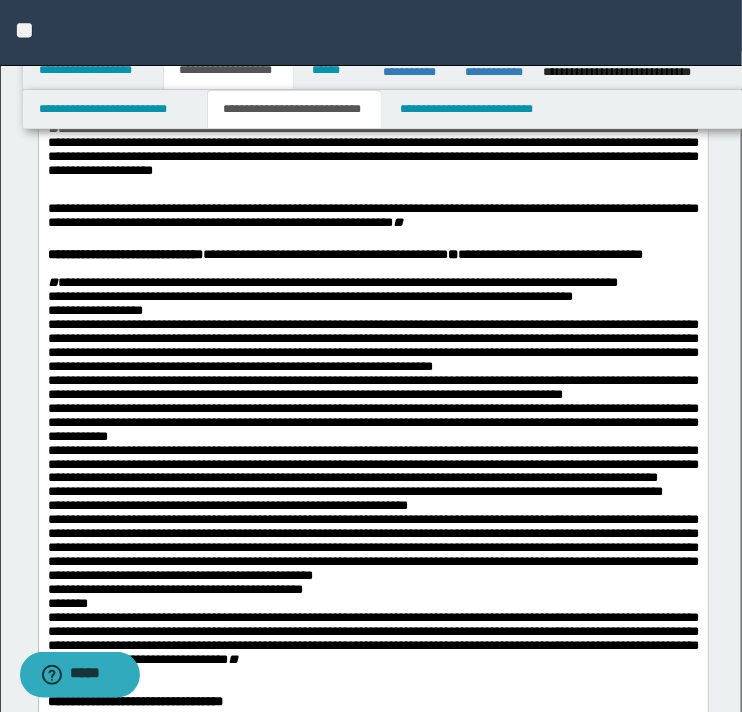 scroll, scrollTop: 300, scrollLeft: 0, axis: vertical 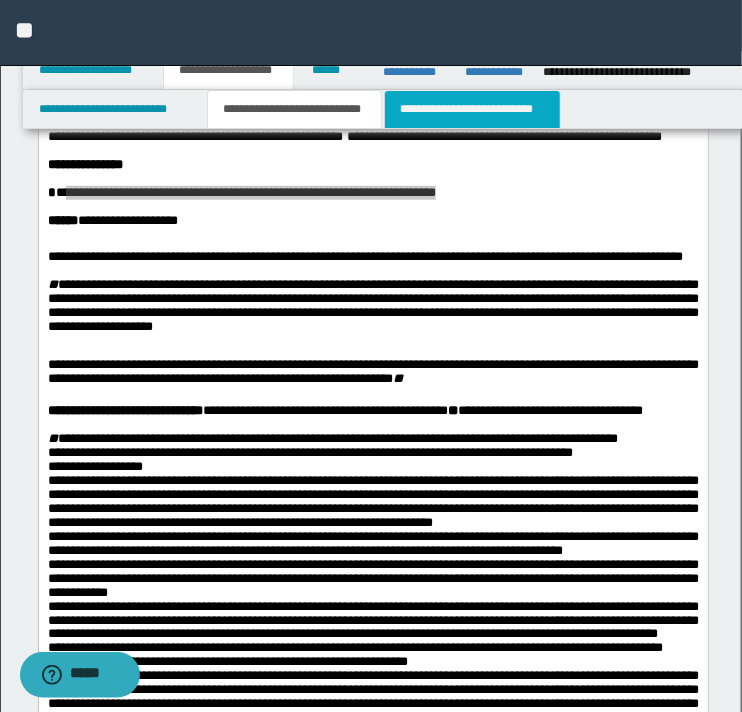 click on "**********" at bounding box center [472, 109] 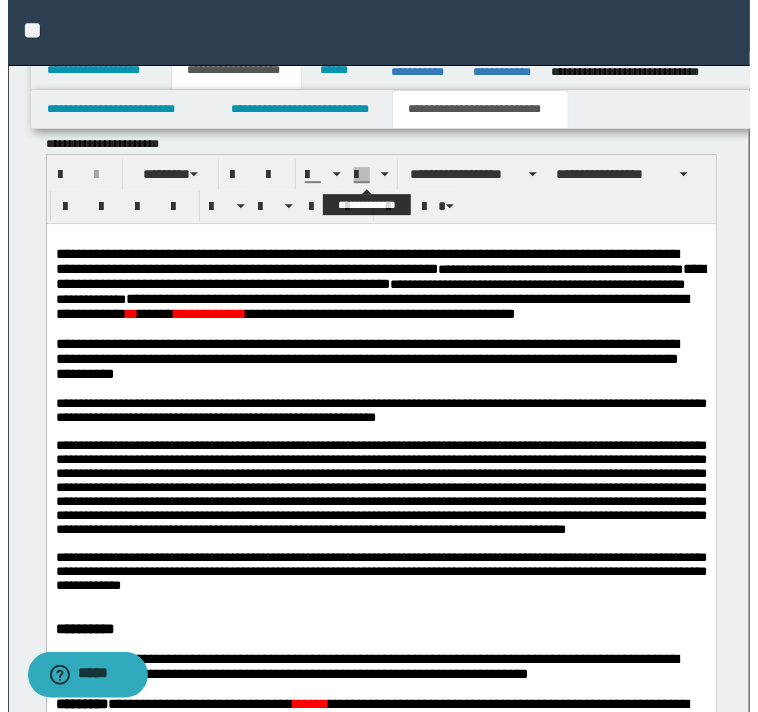 scroll, scrollTop: 1400, scrollLeft: 0, axis: vertical 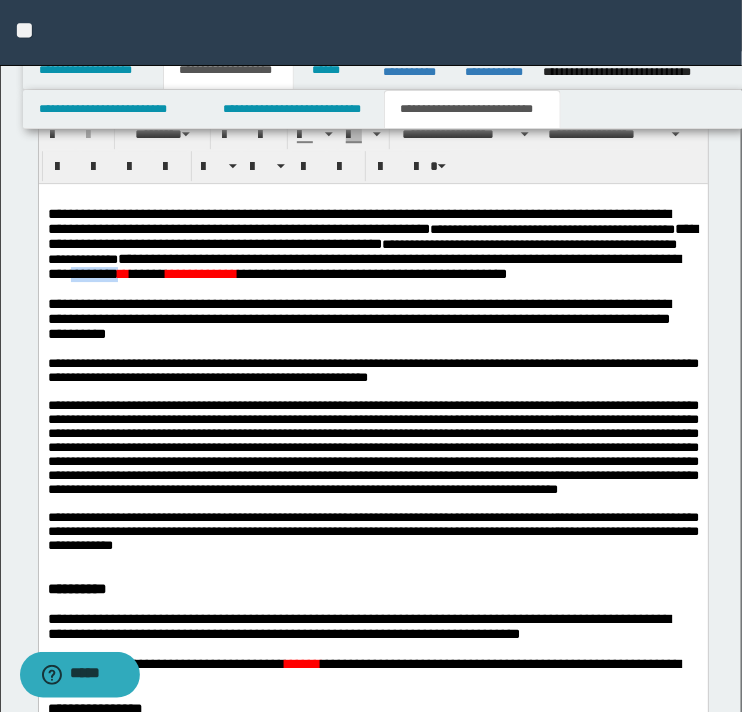 drag, startPoint x: 298, startPoint y: 287, endPoint x: 241, endPoint y: 277, distance: 57.870544 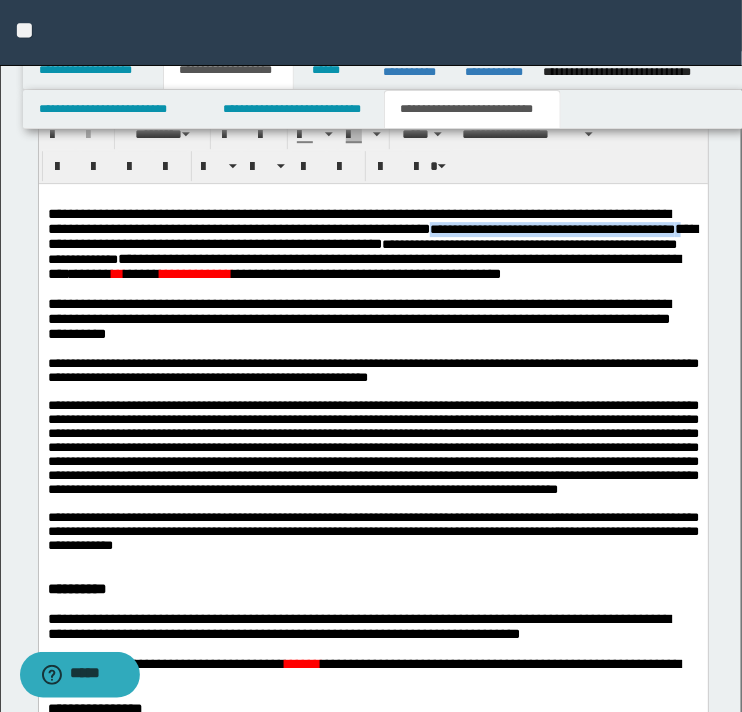 drag, startPoint x: 436, startPoint y: 236, endPoint x: 116, endPoint y: 253, distance: 320.45123 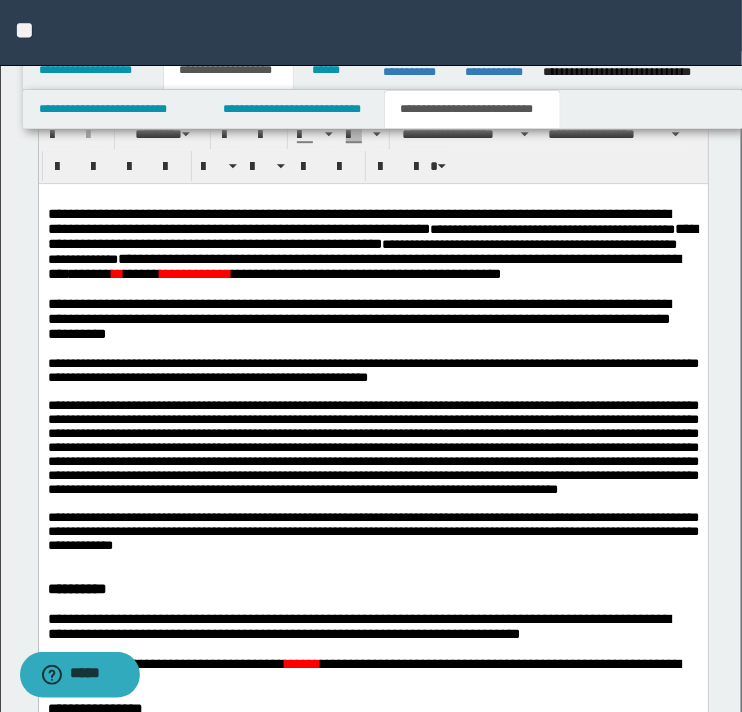 click on "**********" at bounding box center (372, 244) 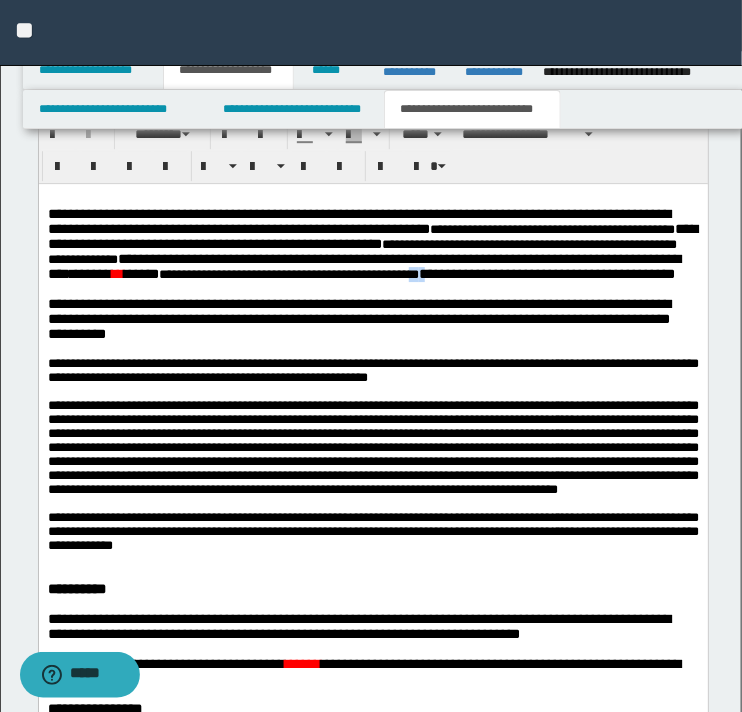 drag, startPoint x: 657, startPoint y: 285, endPoint x: 636, endPoint y: 282, distance: 21.213203 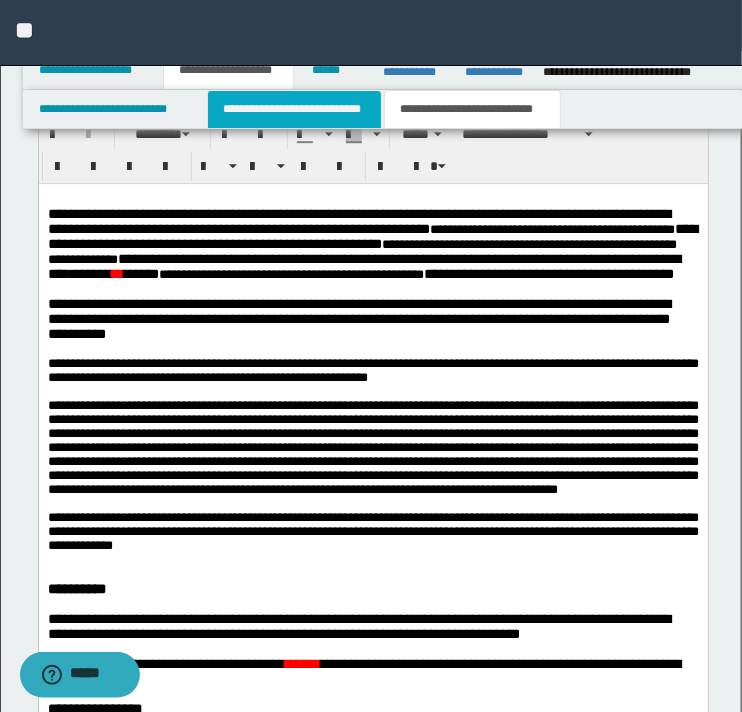 drag, startPoint x: 302, startPoint y: 115, endPoint x: 261, endPoint y: 1336, distance: 1221.6882 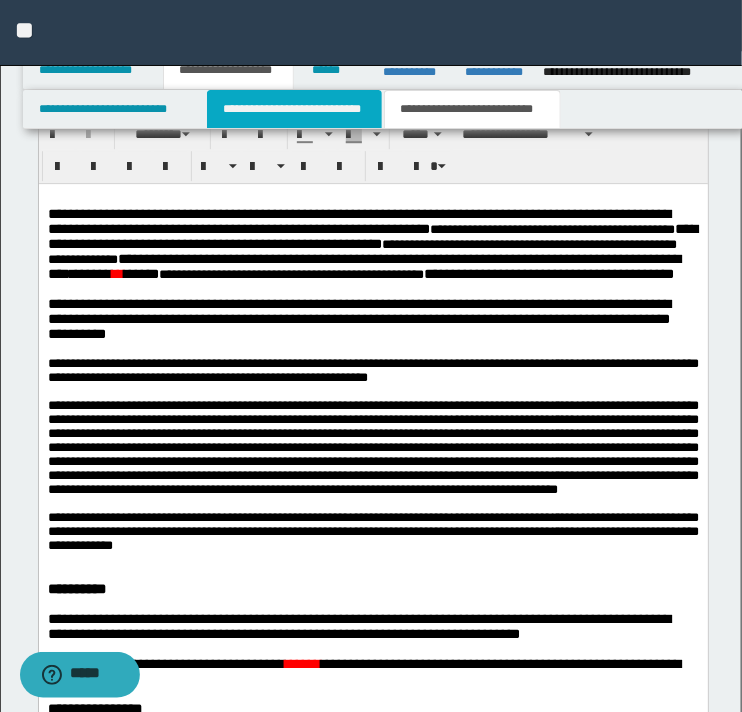type 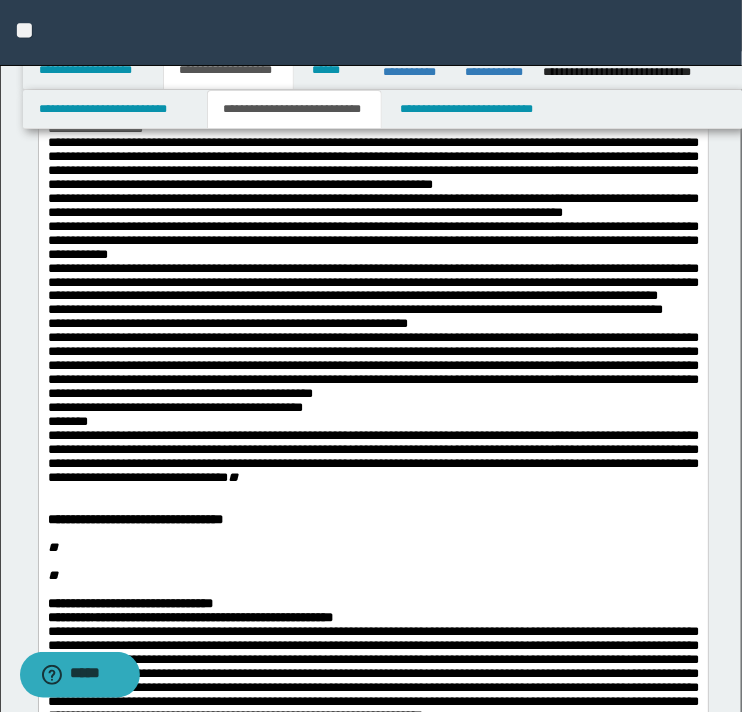scroll, scrollTop: 400, scrollLeft: 0, axis: vertical 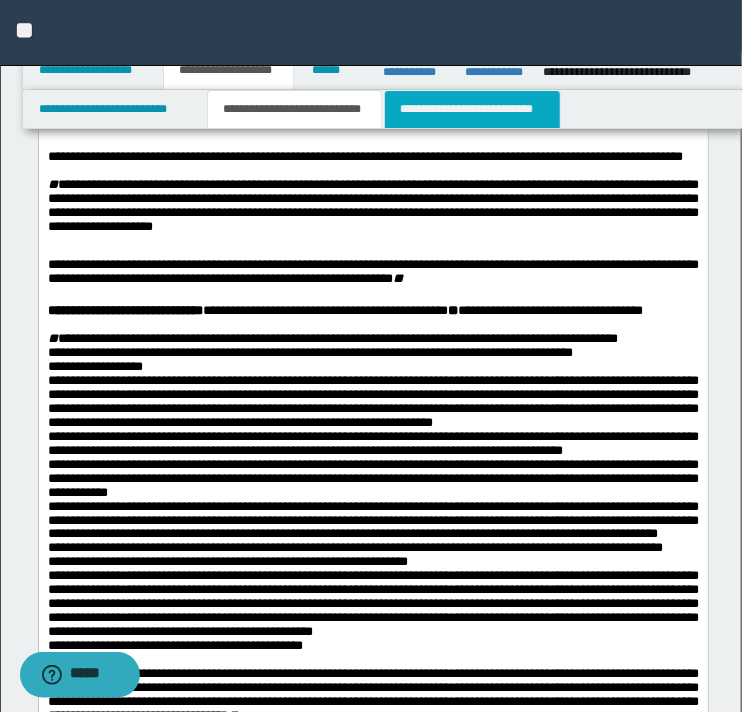 click on "**********" at bounding box center (472, 109) 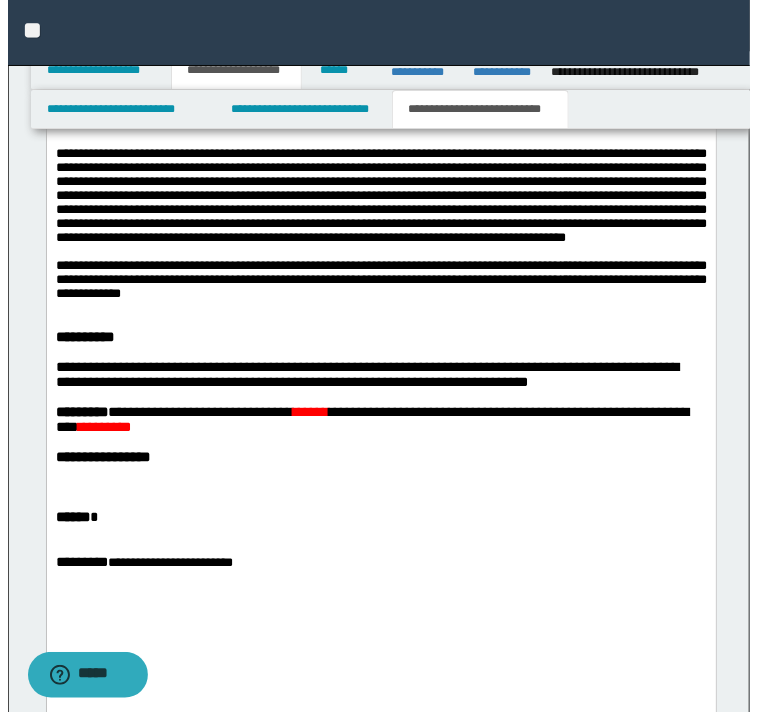 scroll, scrollTop: 1700, scrollLeft: 0, axis: vertical 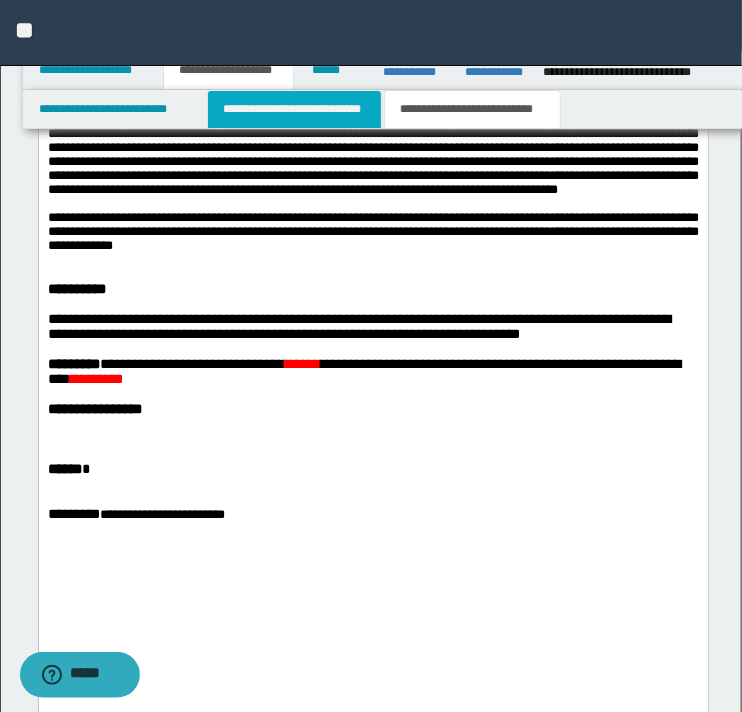 click on "**********" at bounding box center (383, 109) 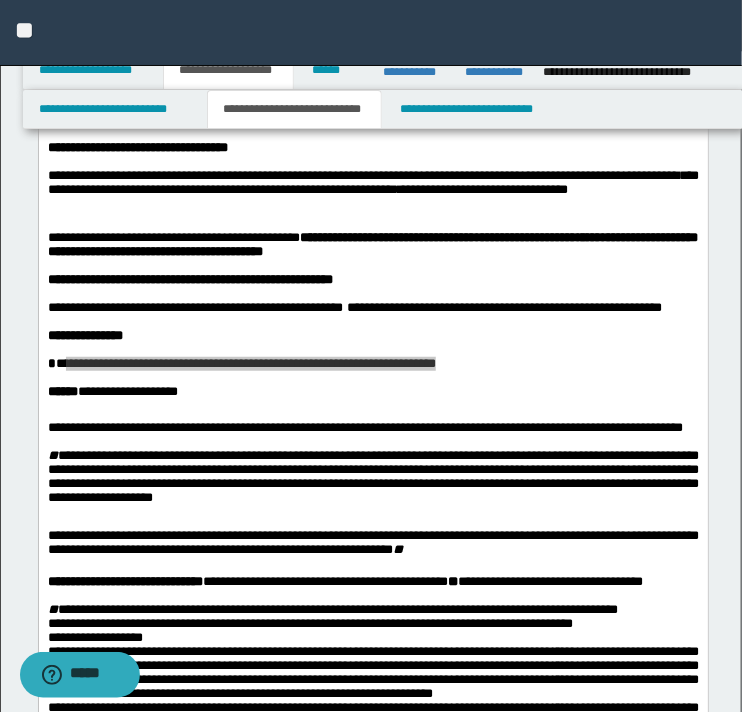 scroll, scrollTop: 100, scrollLeft: 0, axis: vertical 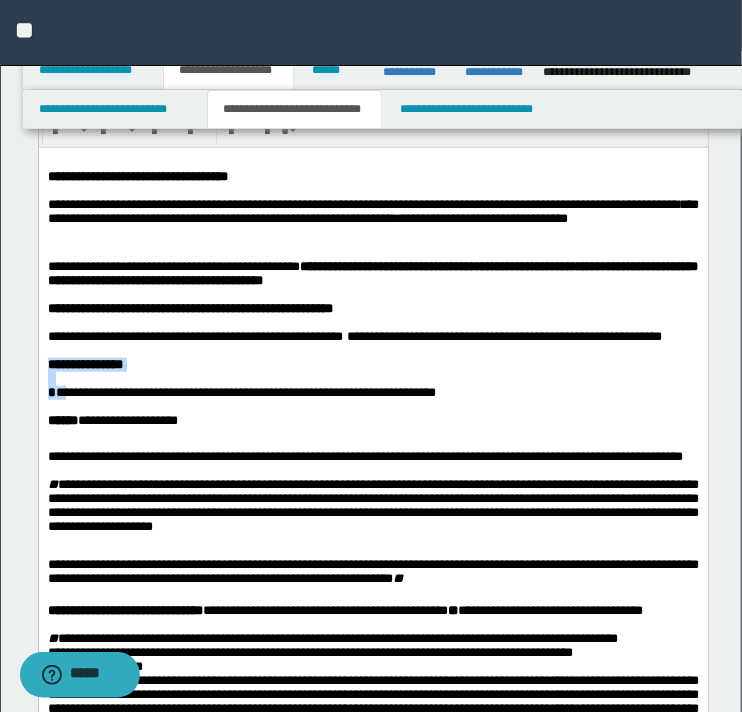 drag, startPoint x: 268, startPoint y: 385, endPoint x: 251, endPoint y: 385, distance: 17 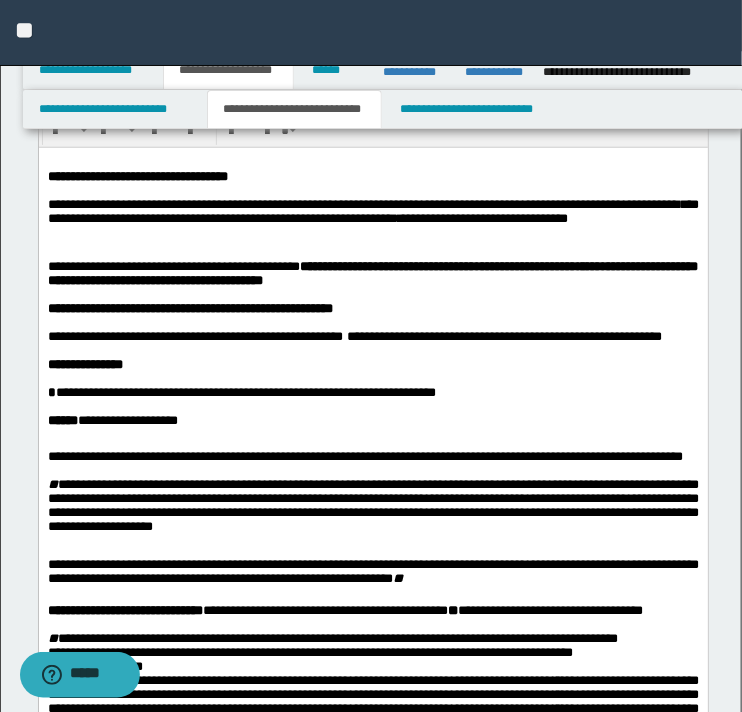 click on "**********" at bounding box center (372, 1092) 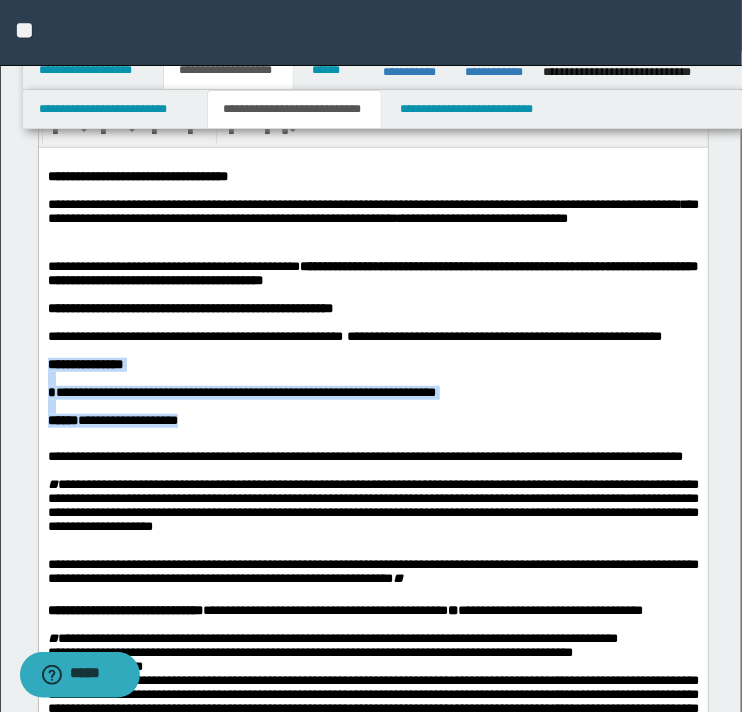 drag, startPoint x: 49, startPoint y: 399, endPoint x: 266, endPoint y: 463, distance: 226.24103 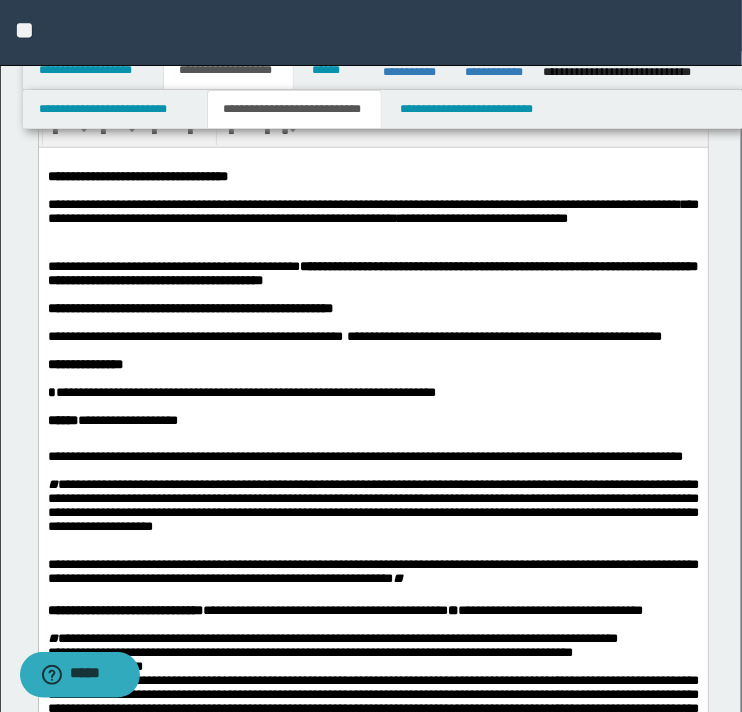 click at bounding box center (372, 442) 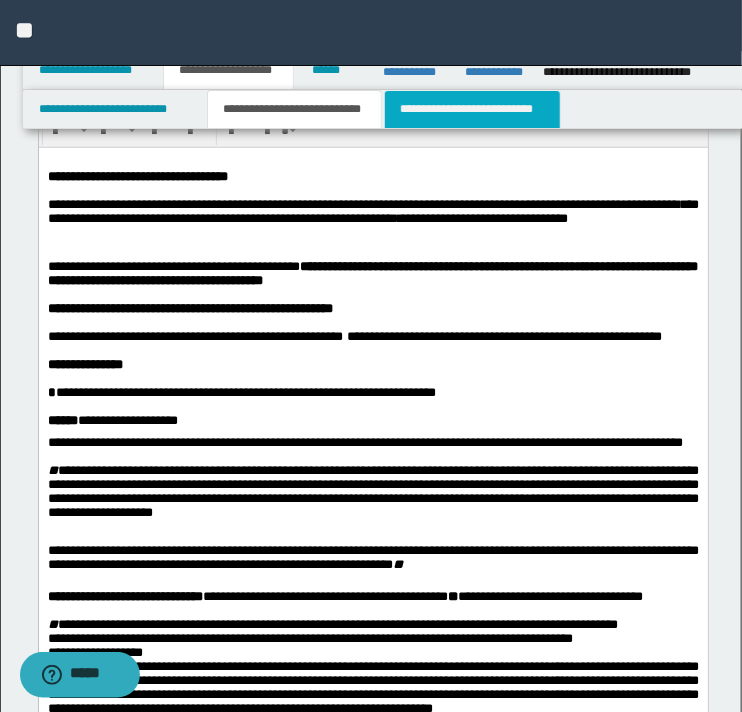 click on "**********" at bounding box center [472, 109] 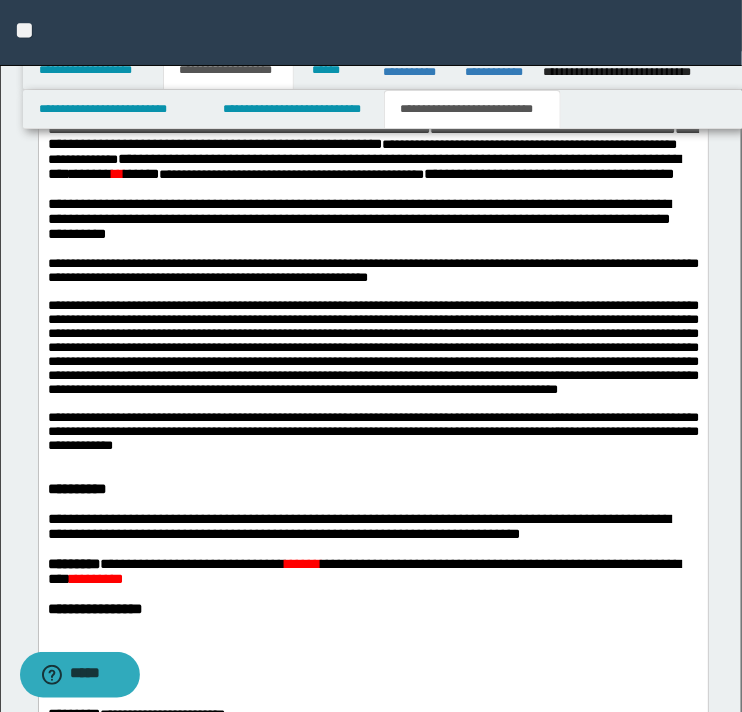scroll, scrollTop: 1800, scrollLeft: 0, axis: vertical 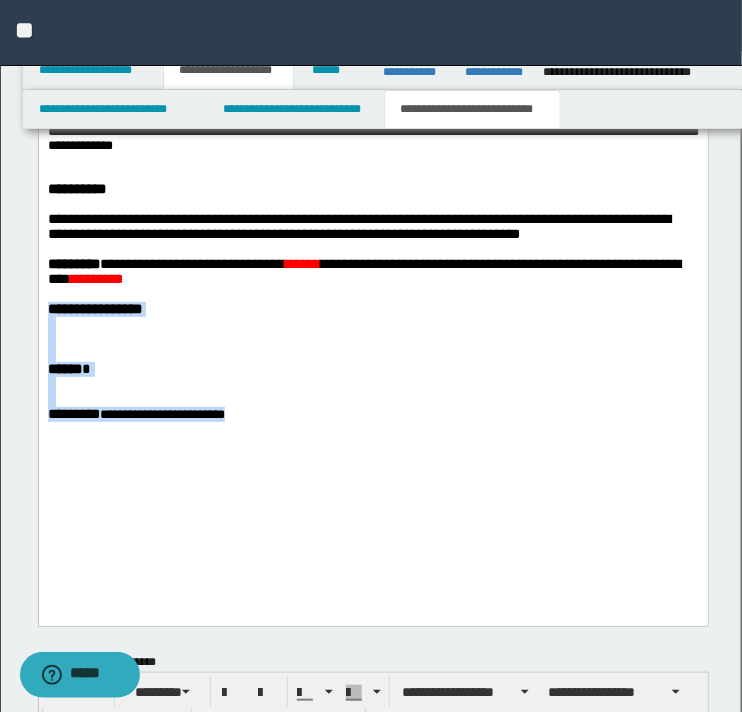 drag, startPoint x: 48, startPoint y: 389, endPoint x: 241, endPoint y: 540, distance: 245.05101 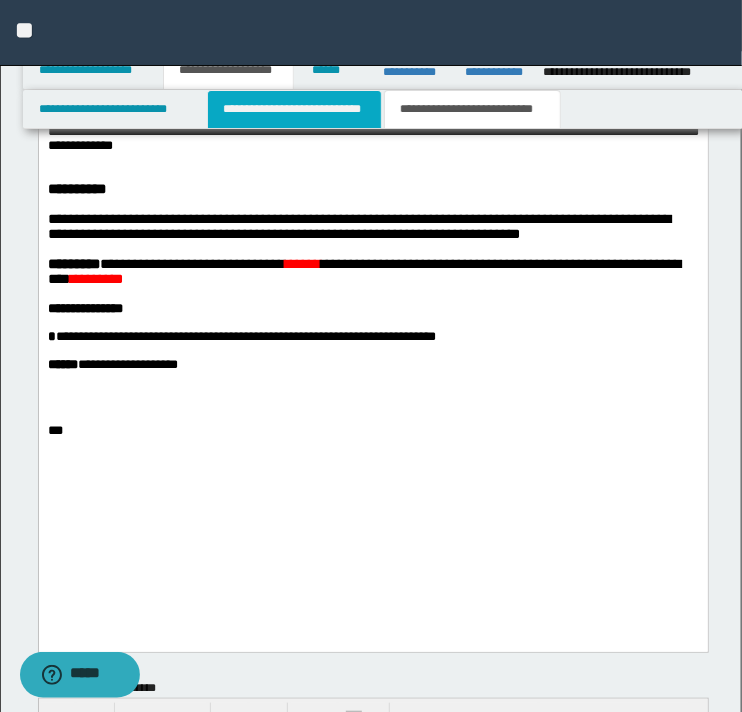 click on "**********" at bounding box center (294, 109) 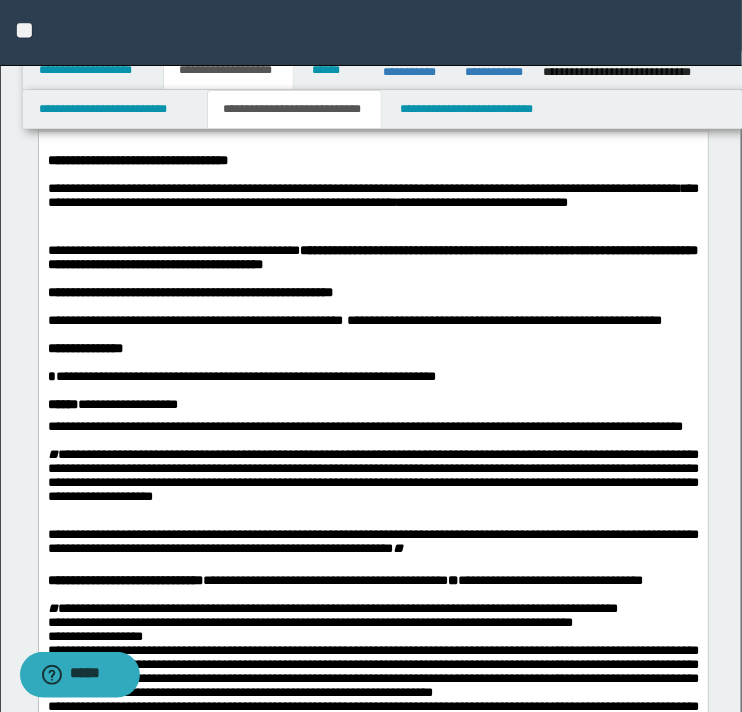 scroll, scrollTop: 100, scrollLeft: 0, axis: vertical 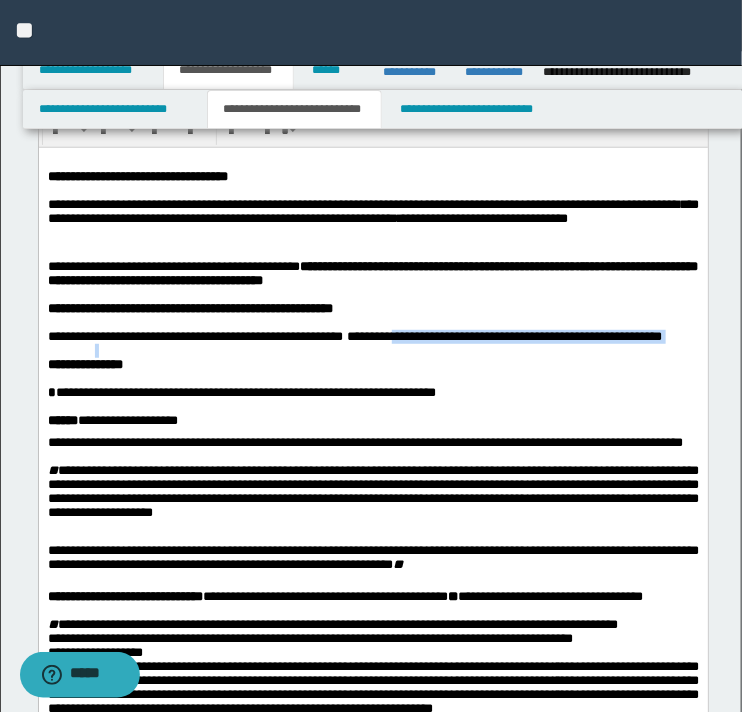 drag, startPoint x: 479, startPoint y: 352, endPoint x: 221, endPoint y: 381, distance: 259.62473 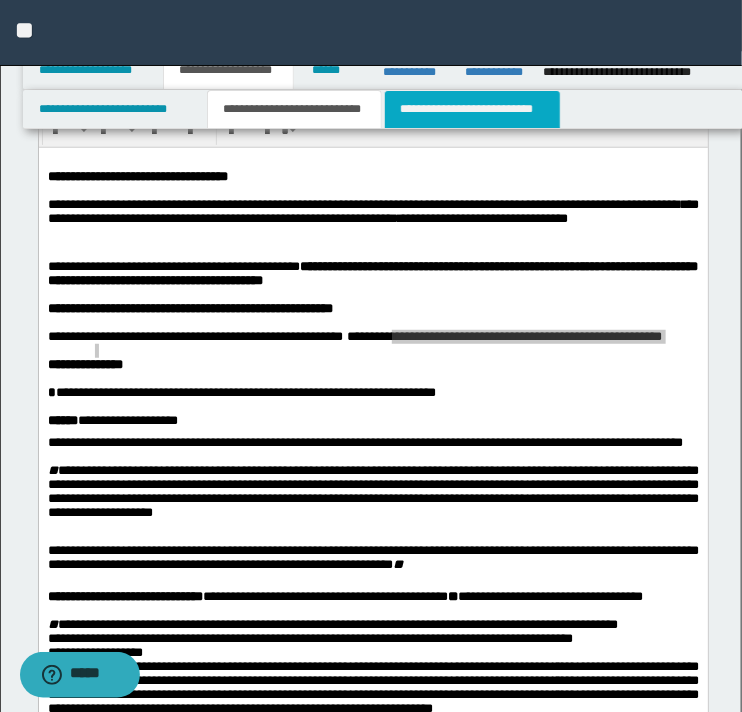 click on "**********" at bounding box center (472, 109) 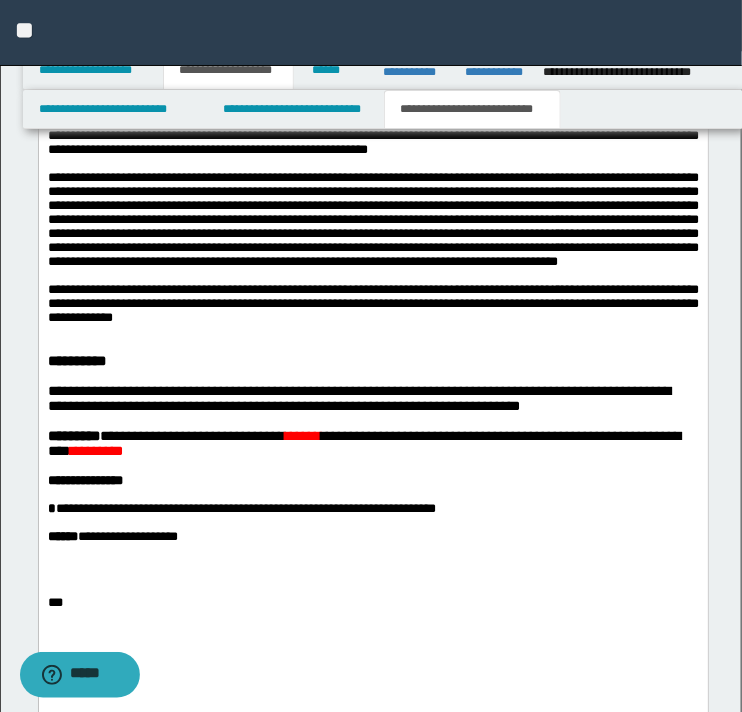 scroll, scrollTop: 1600, scrollLeft: 0, axis: vertical 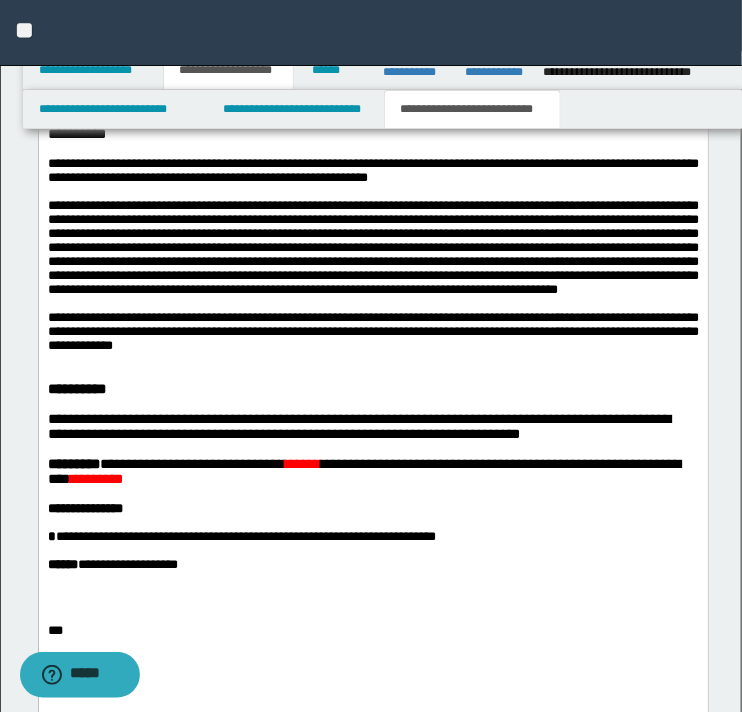 click on "**********" at bounding box center [363, 472] 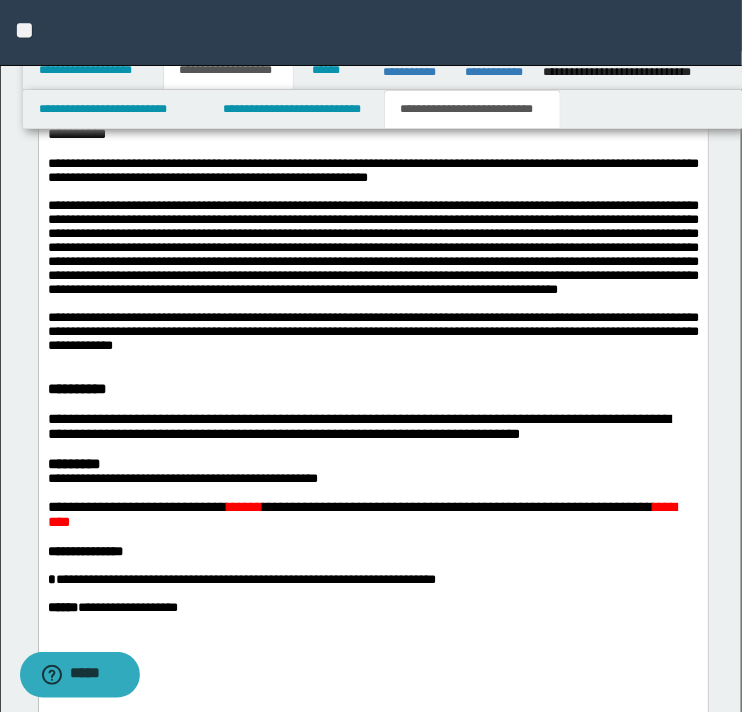 click on "**********" at bounding box center [182, 479] 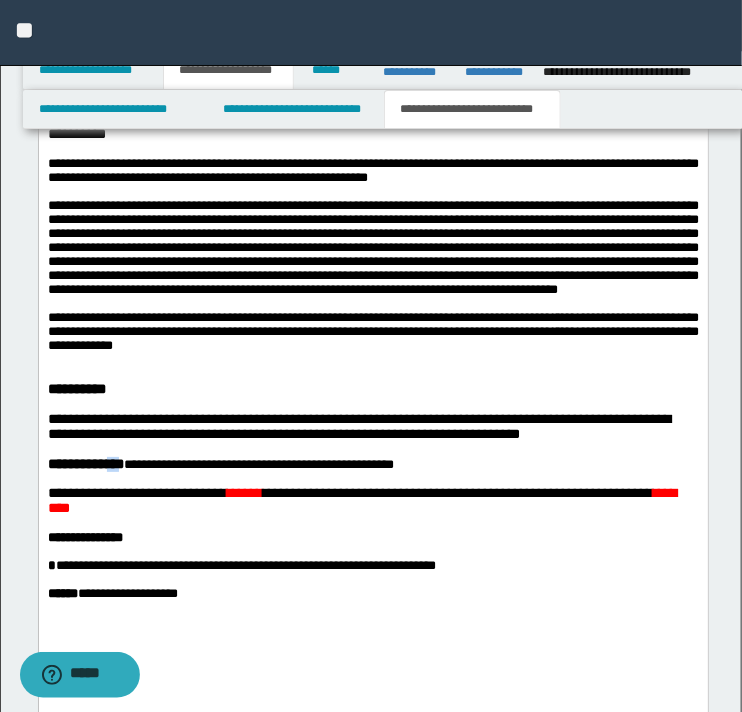 drag, startPoint x: 152, startPoint y: 544, endPoint x: 142, endPoint y: 543, distance: 10.049875 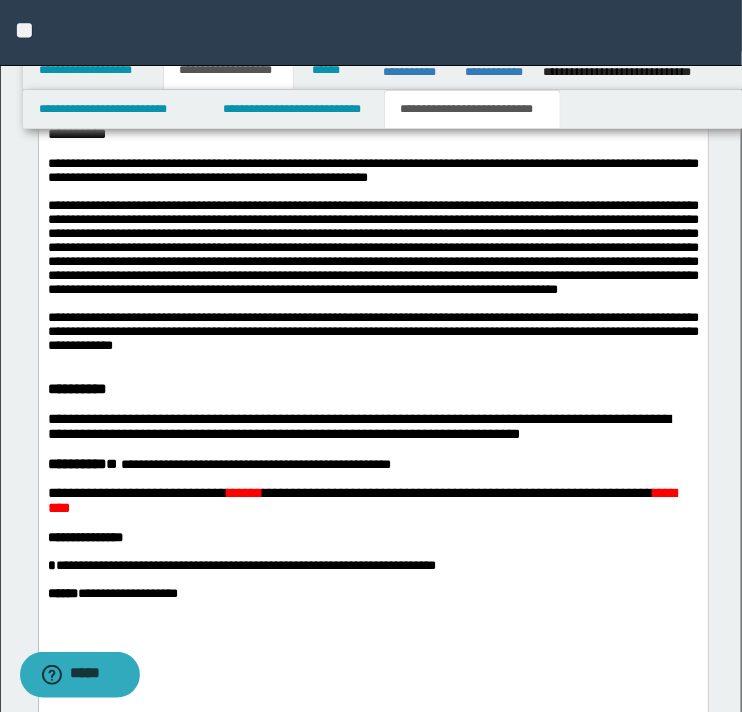 click at bounding box center [396, 480] 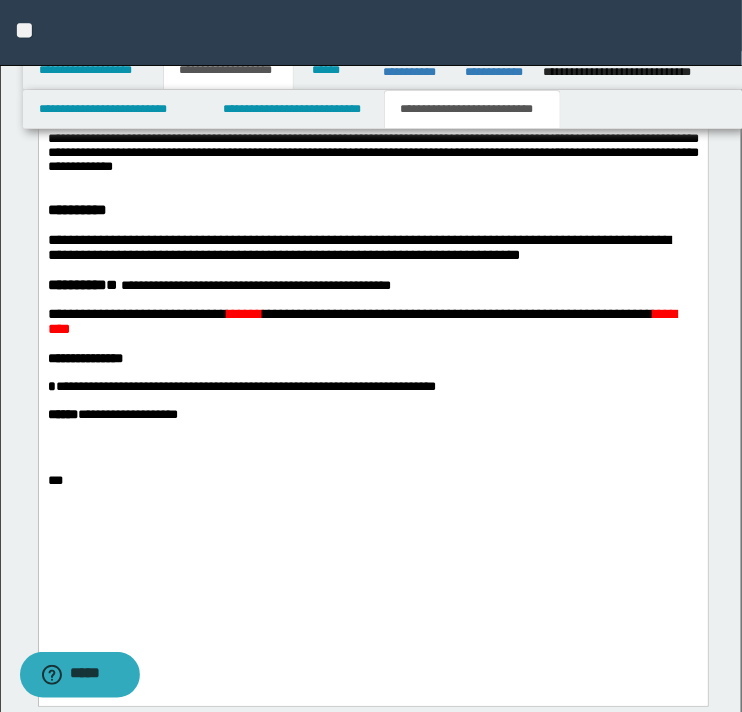 scroll, scrollTop: 1800, scrollLeft: 0, axis: vertical 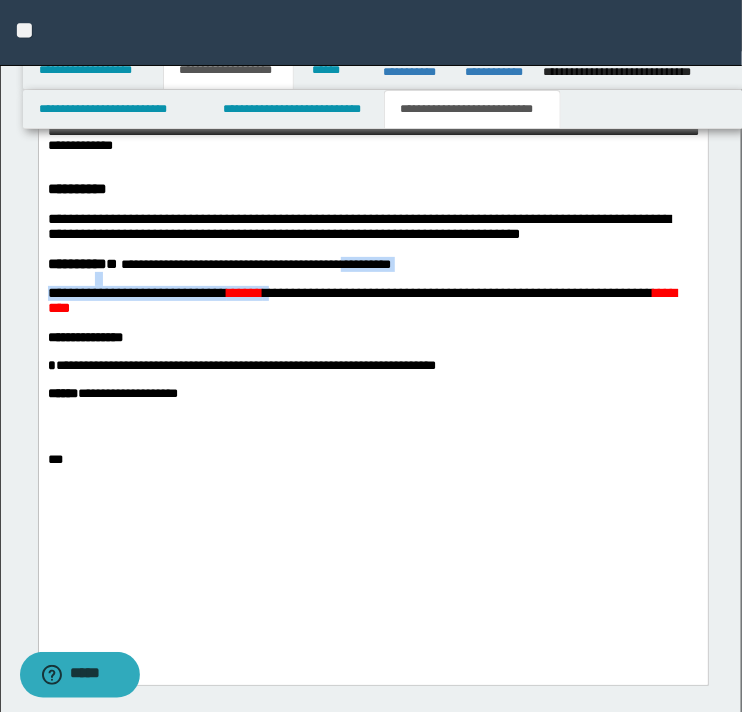 drag, startPoint x: 443, startPoint y: 341, endPoint x: 276, endPoint y: 373, distance: 170.03824 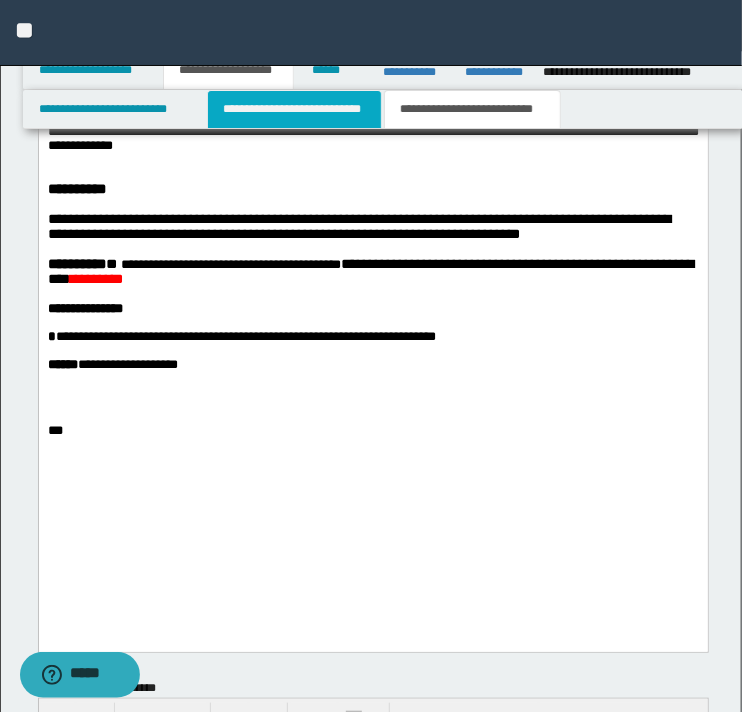 drag, startPoint x: 264, startPoint y: 120, endPoint x: 228, endPoint y: 1709, distance: 1589.4077 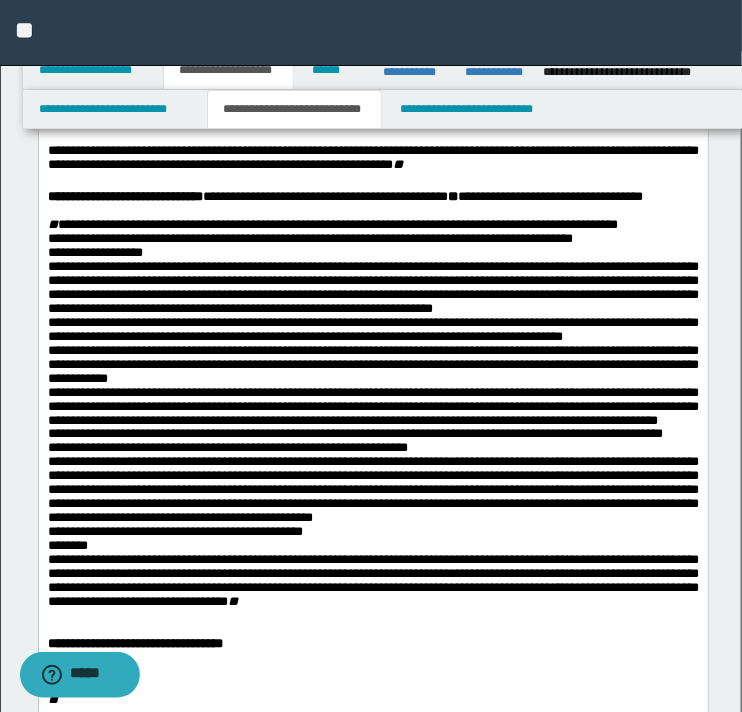 scroll, scrollTop: 200, scrollLeft: 0, axis: vertical 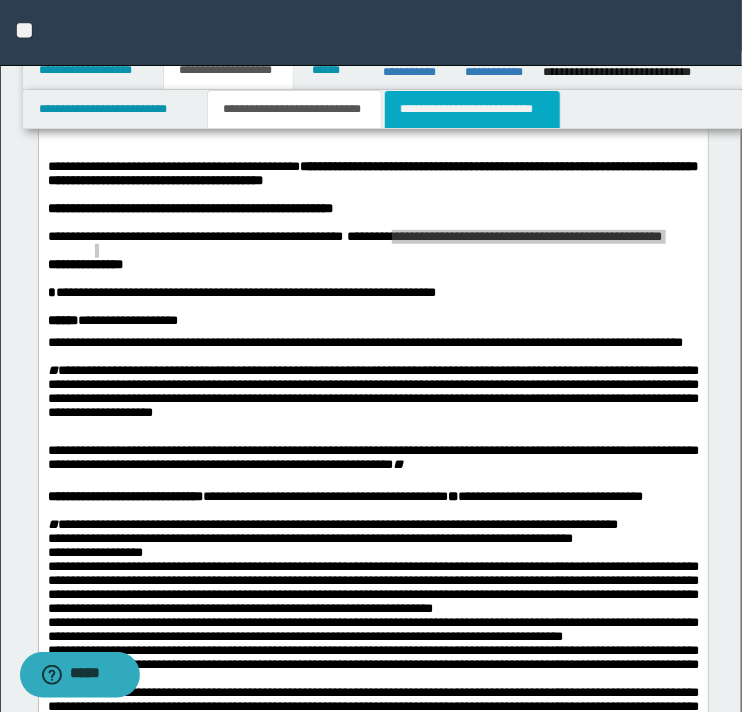 click on "**********" at bounding box center (472, 109) 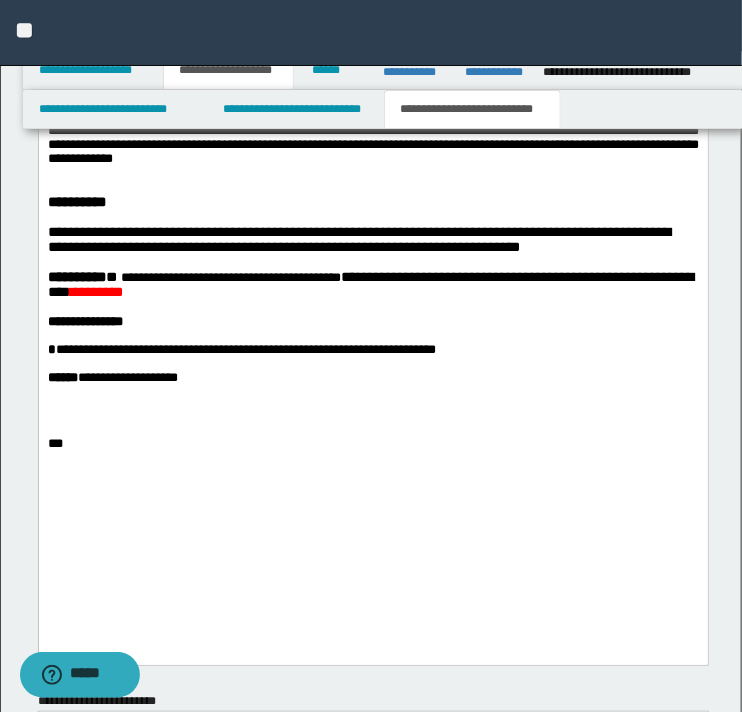 scroll, scrollTop: 1800, scrollLeft: 0, axis: vertical 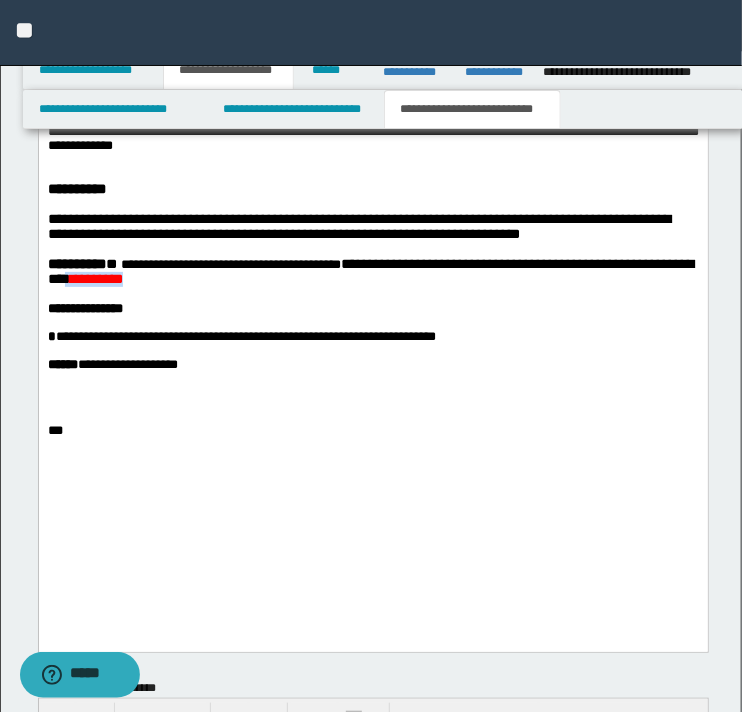 drag, startPoint x: 279, startPoint y: 361, endPoint x: 211, endPoint y: 355, distance: 68.26419 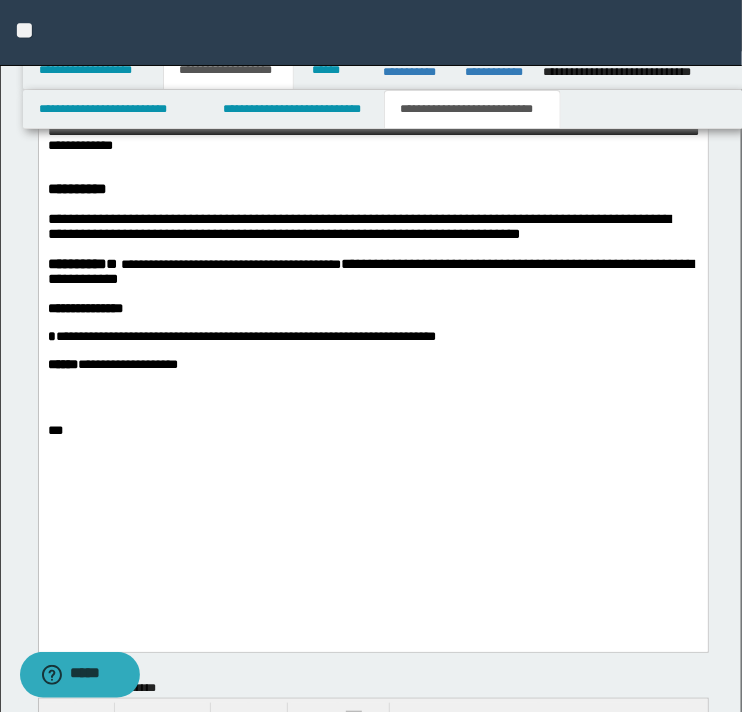 click on "**********" at bounding box center (370, 272) 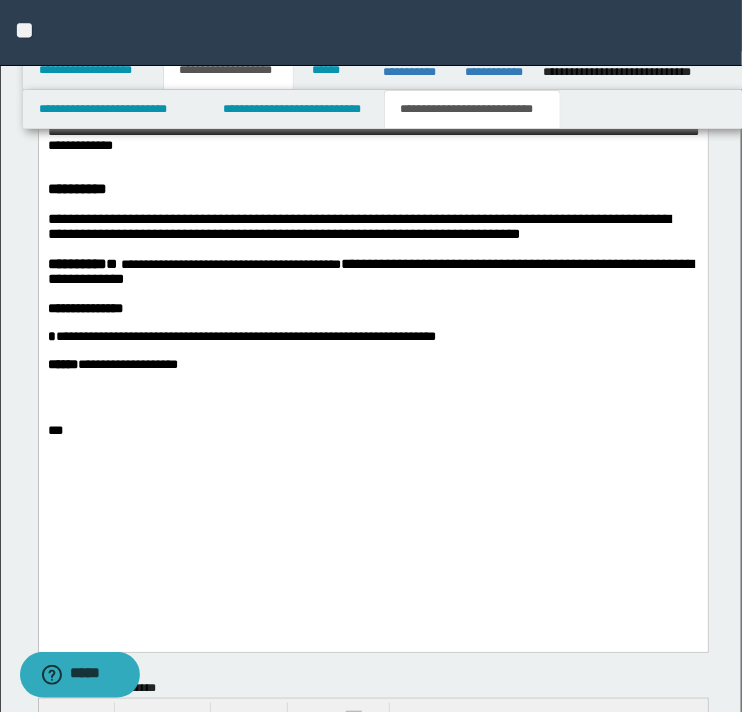 click on "**********" at bounding box center [230, 265] 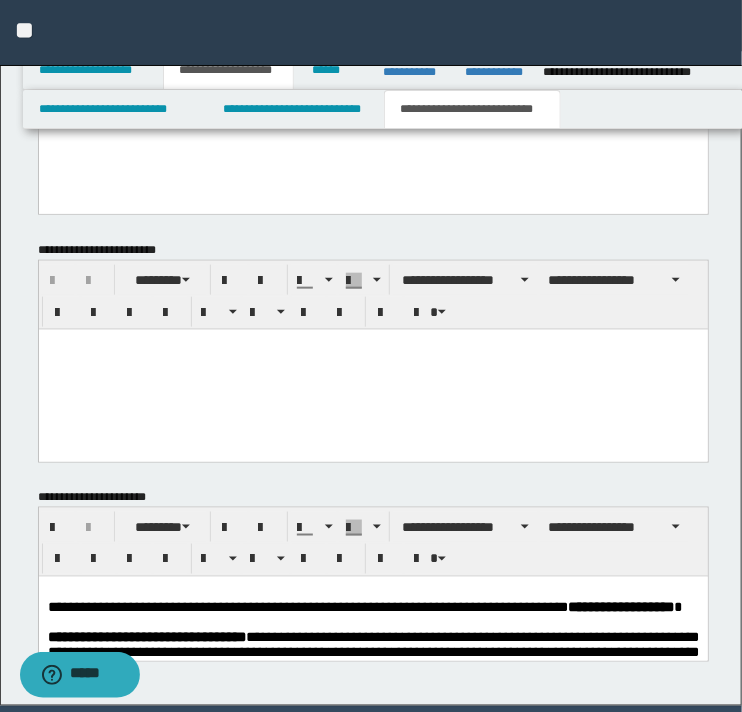 scroll, scrollTop: 1909, scrollLeft: 0, axis: vertical 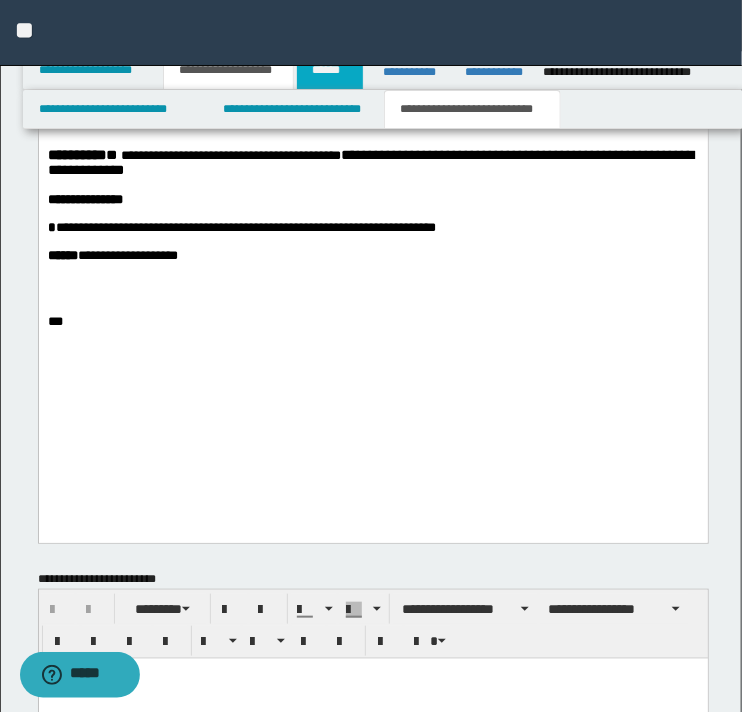 click on "******" at bounding box center (330, 70) 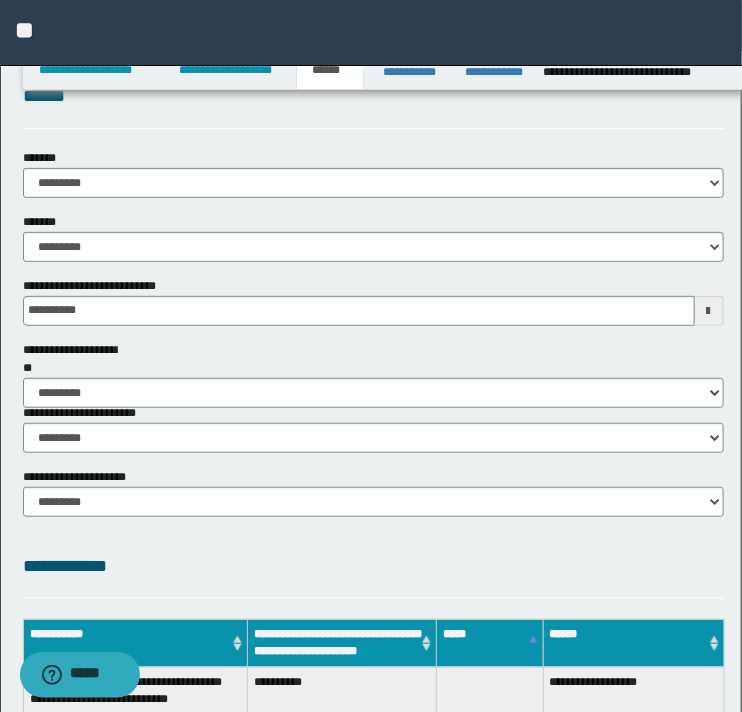 scroll, scrollTop: 0, scrollLeft: 0, axis: both 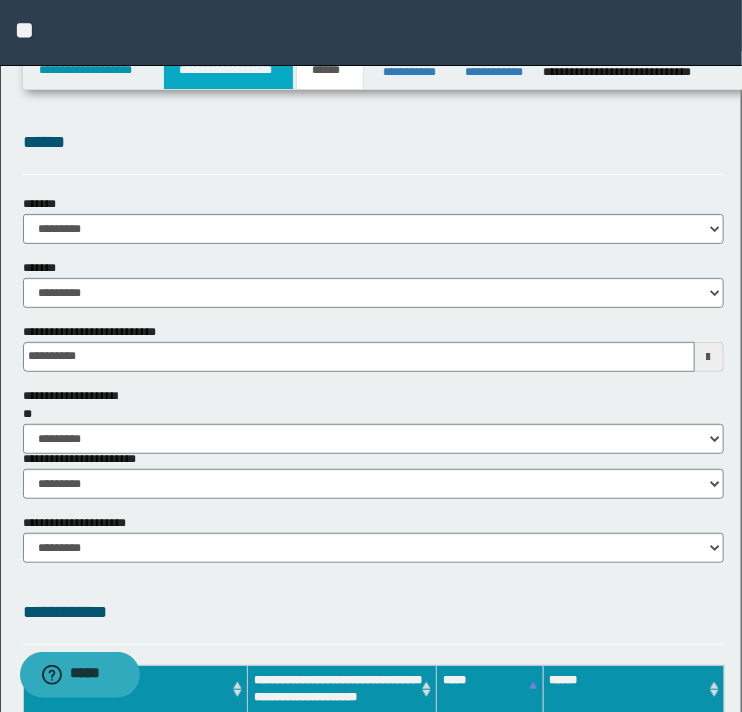 click on "**********" at bounding box center (228, 70) 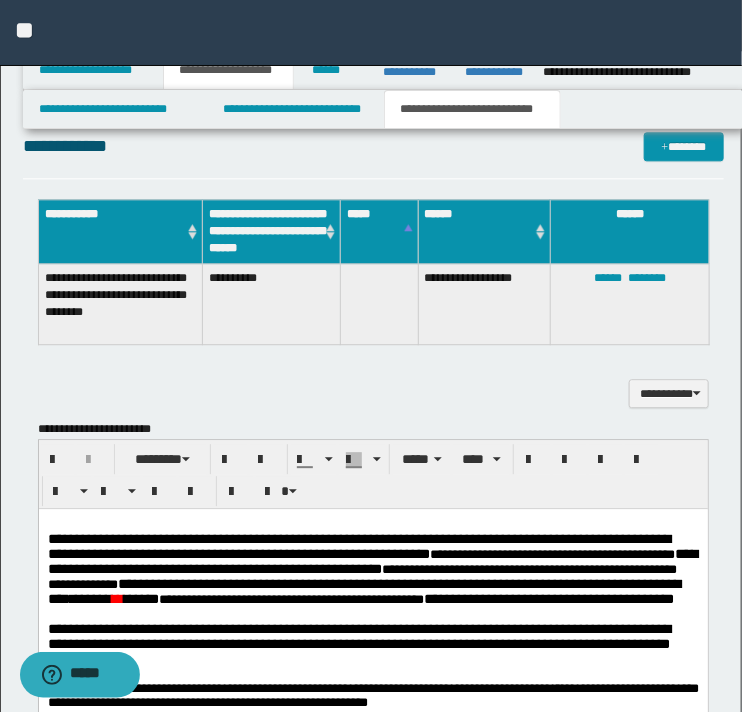 scroll, scrollTop: 1300, scrollLeft: 0, axis: vertical 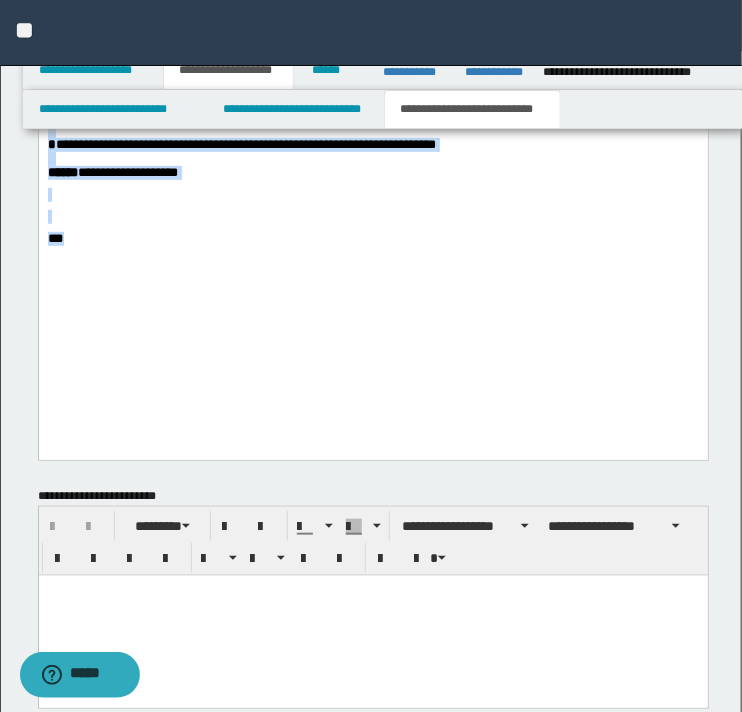 drag, startPoint x: 48, startPoint y: -381, endPoint x: 179, endPoint y: 412, distance: 803.7475 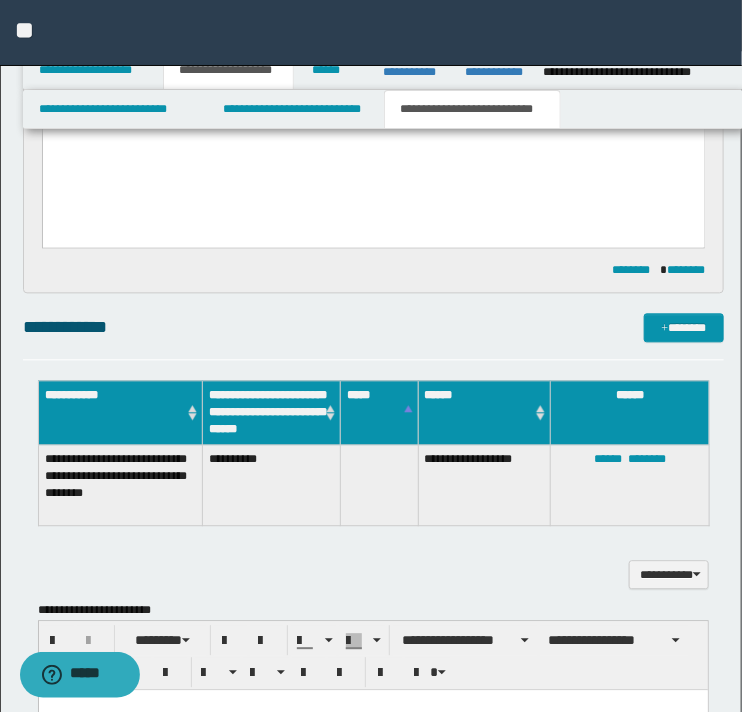 scroll, scrollTop: 1192, scrollLeft: 0, axis: vertical 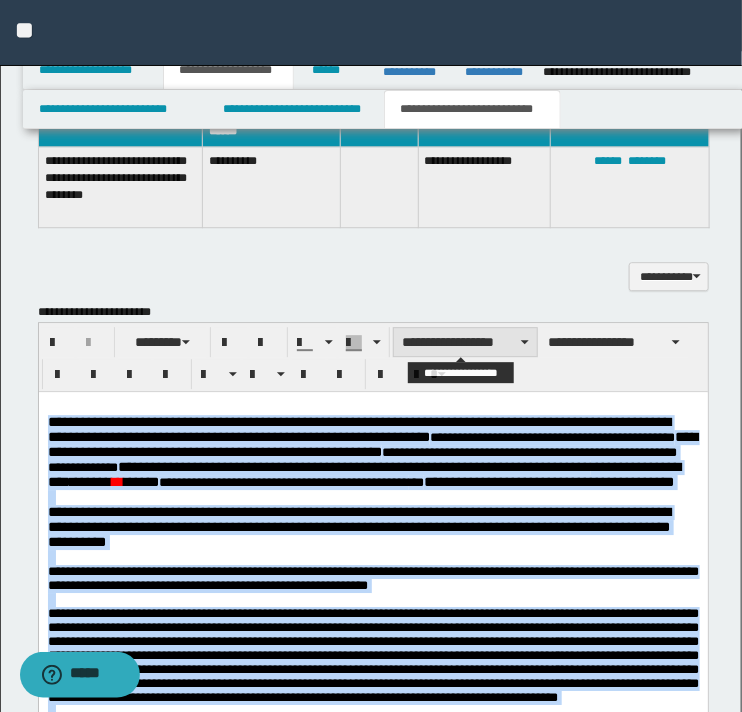 click on "**********" at bounding box center (465, 342) 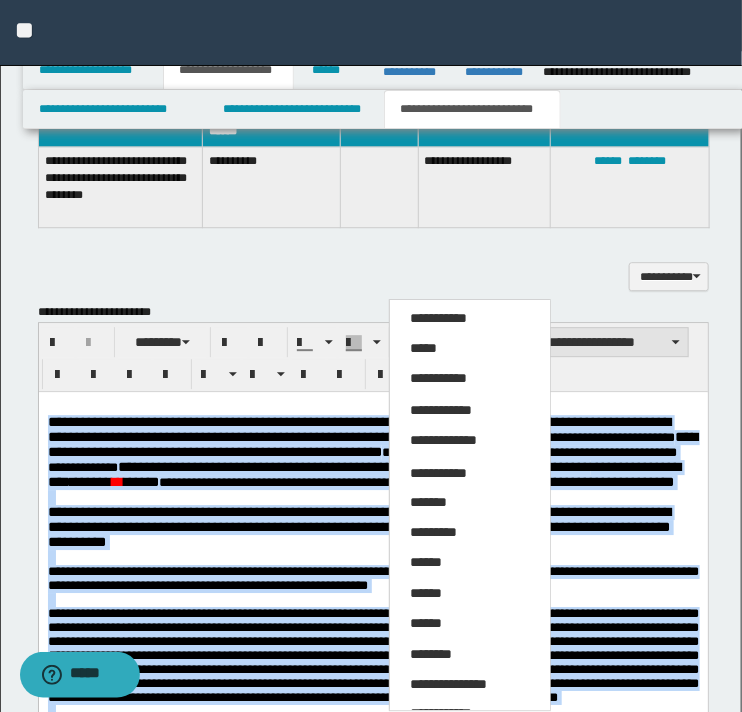 click on "*****" at bounding box center (470, 349) 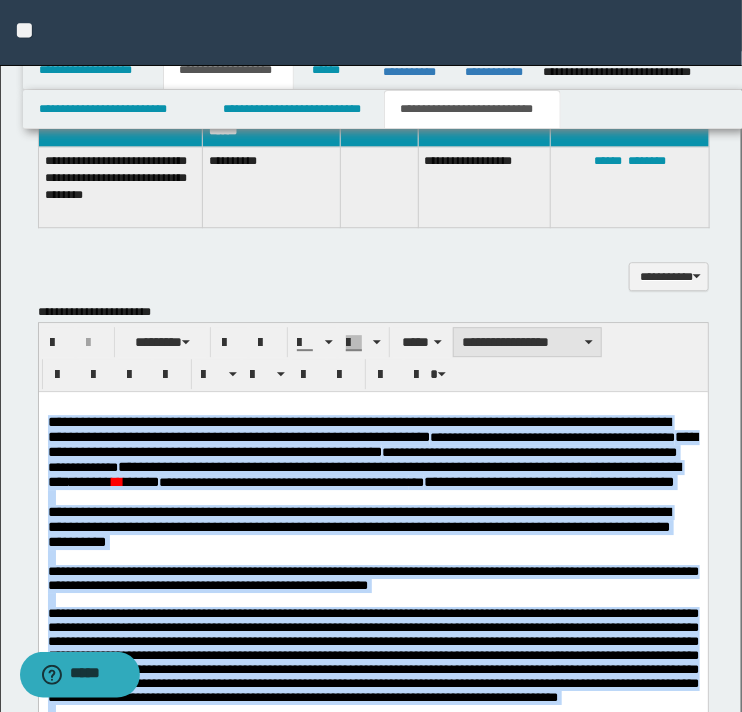 click on "**********" at bounding box center (527, 342) 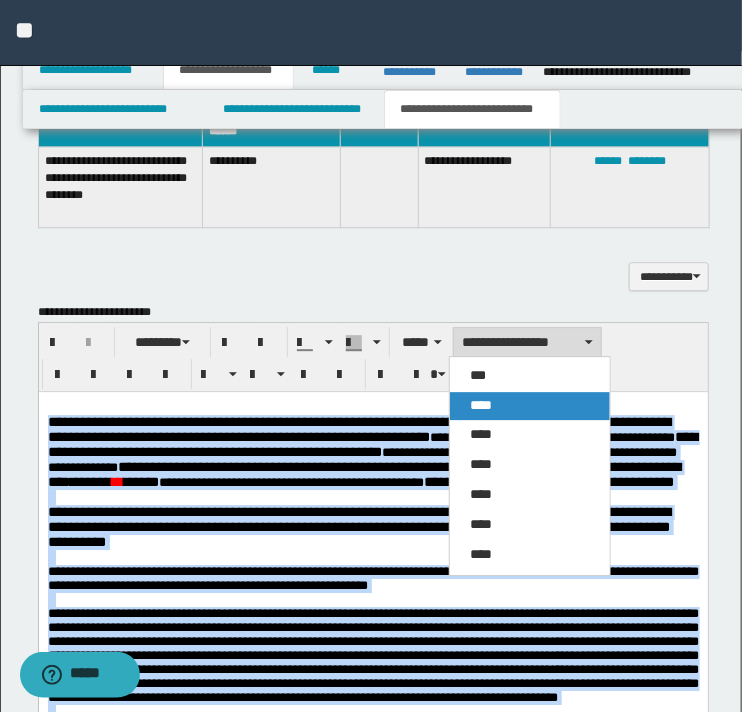 click on "****" at bounding box center [530, 406] 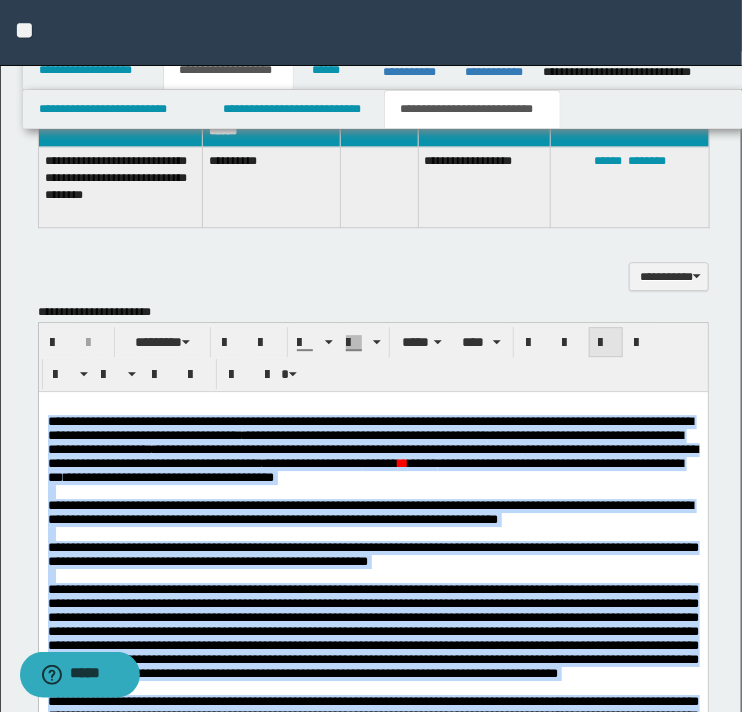 click at bounding box center [606, 343] 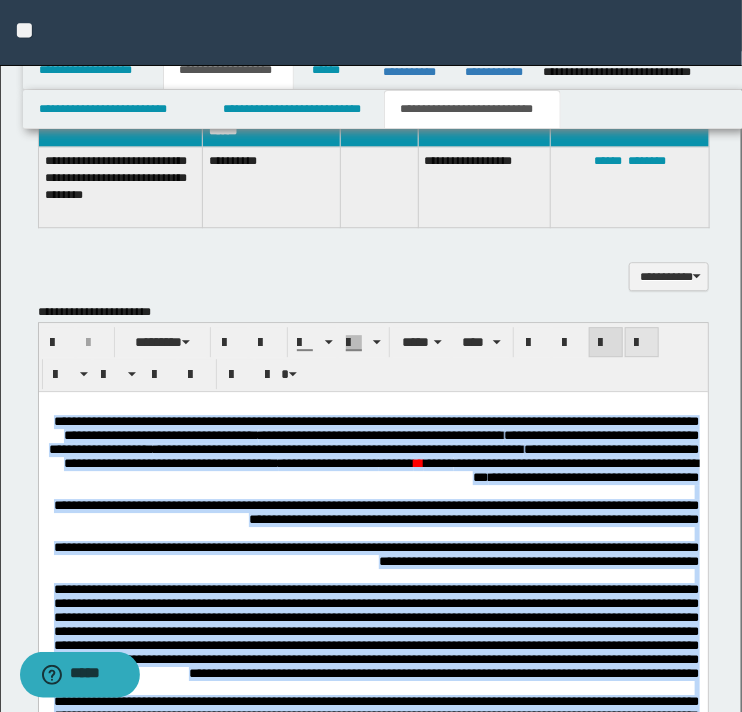 click at bounding box center [642, 343] 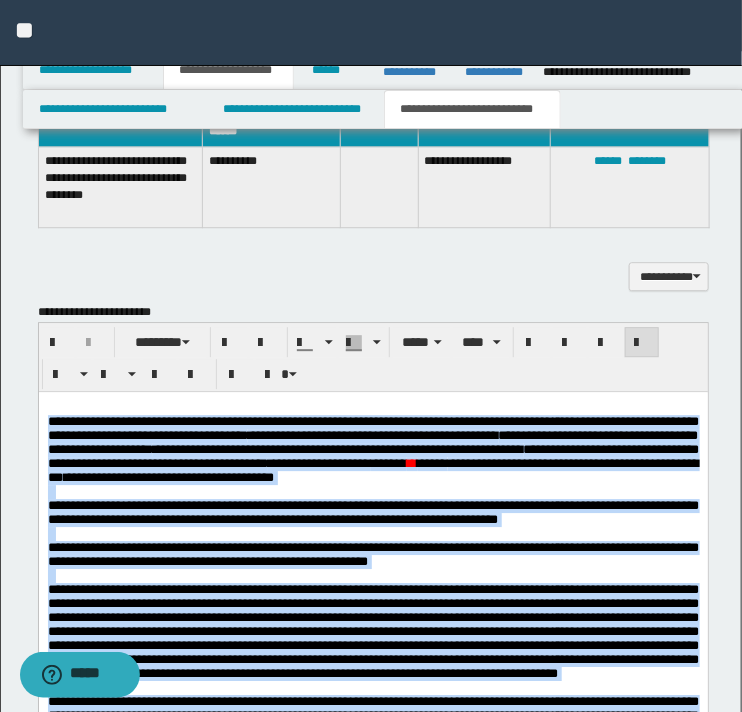 click at bounding box center (642, 343) 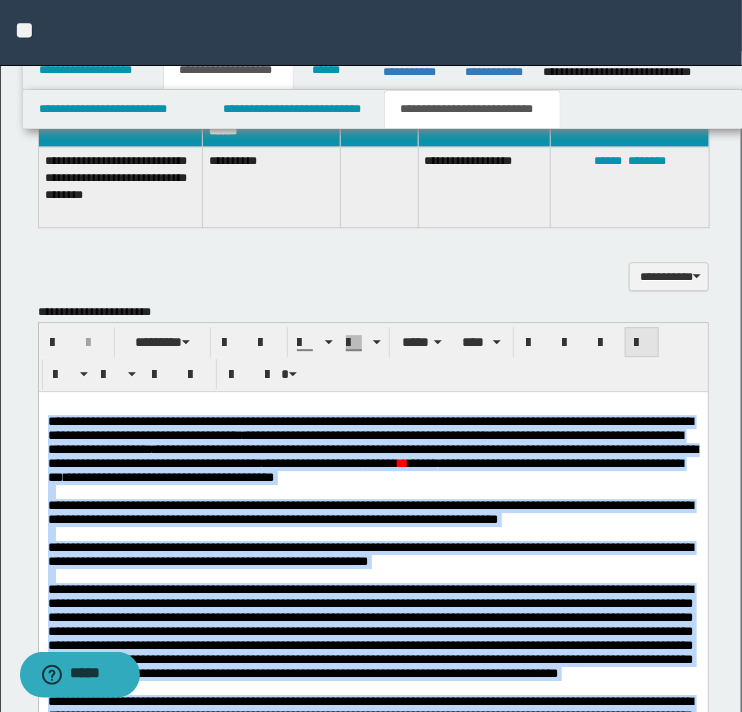 click at bounding box center (642, 343) 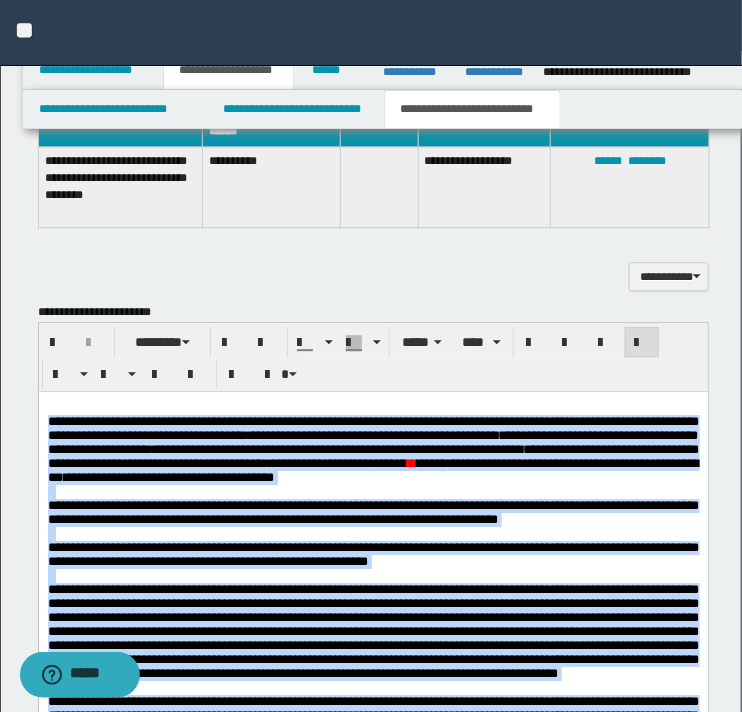 click on "**********" at bounding box center (372, 553) 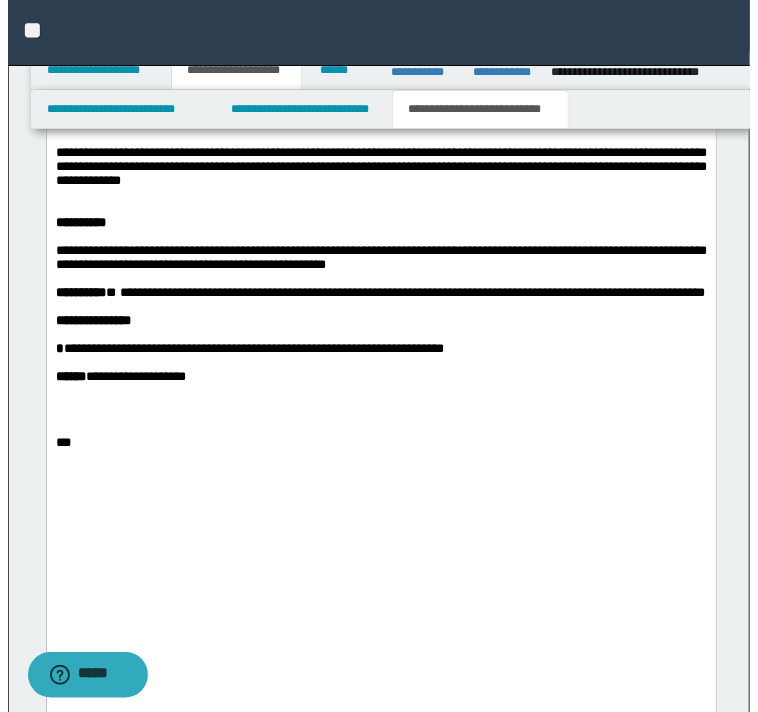 scroll, scrollTop: 1792, scrollLeft: 0, axis: vertical 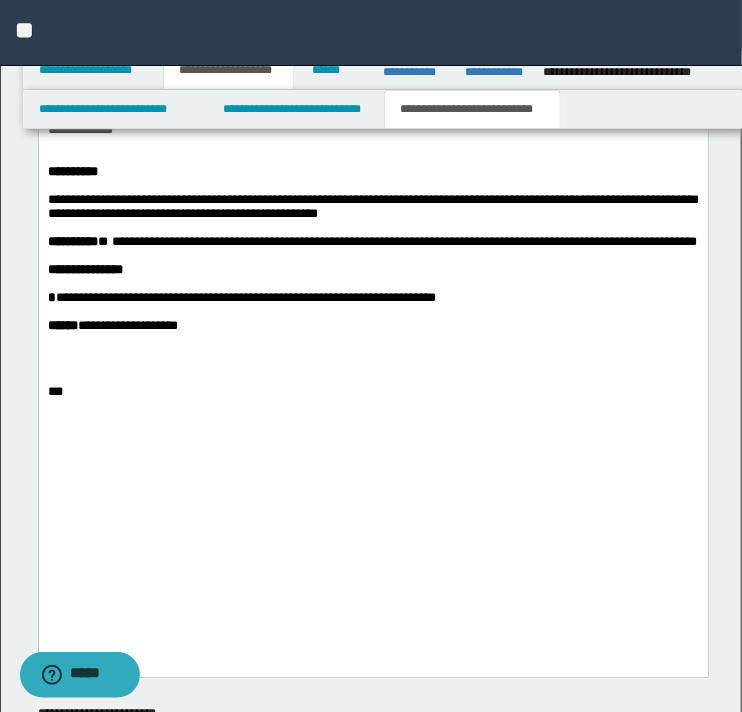click at bounding box center (372, 145) 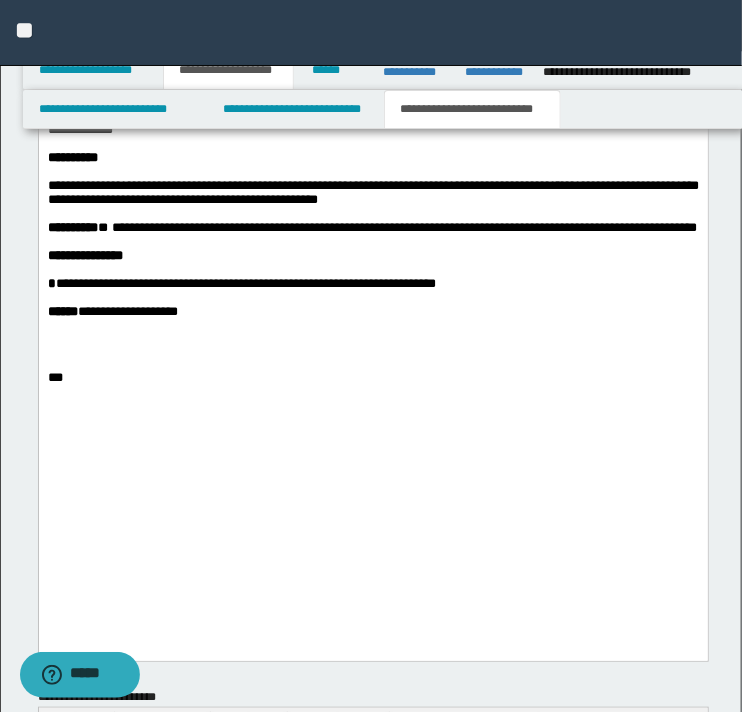 click at bounding box center [372, 299] 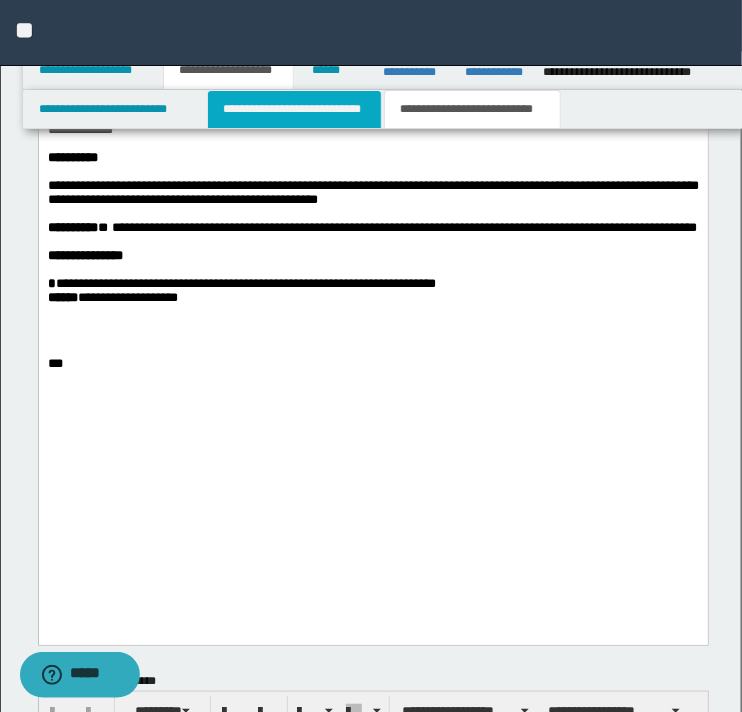 click on "**********" at bounding box center (294, 109) 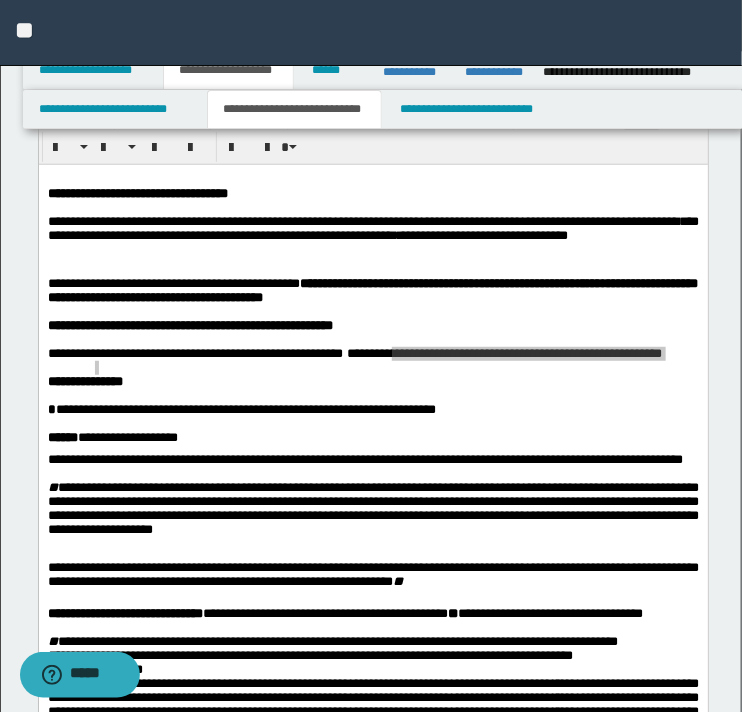scroll, scrollTop: 200, scrollLeft: 0, axis: vertical 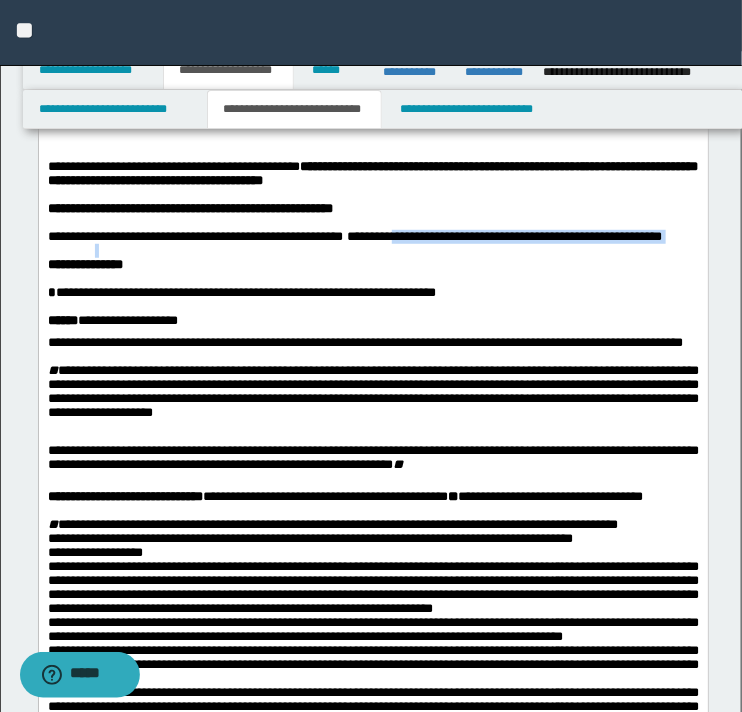 click at bounding box center [372, 306] 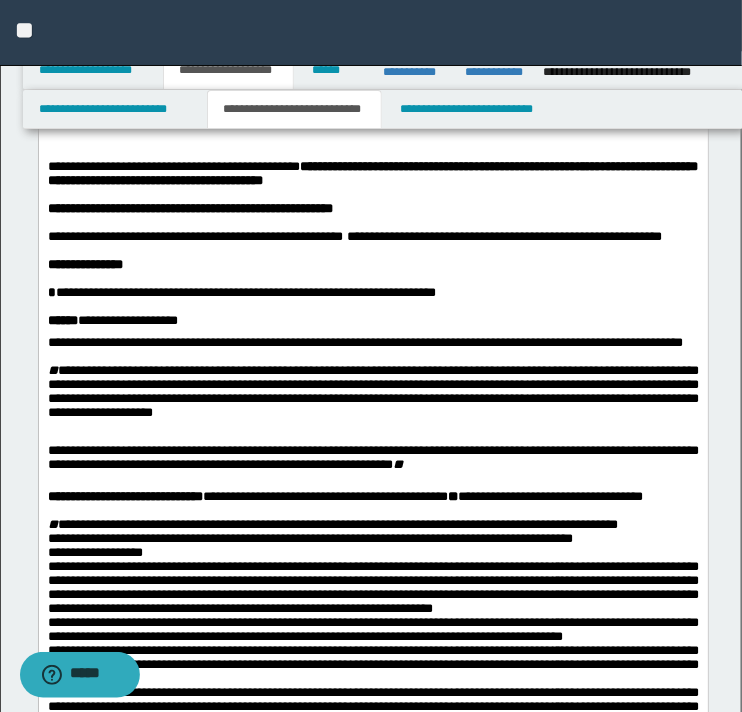 click at bounding box center [372, 306] 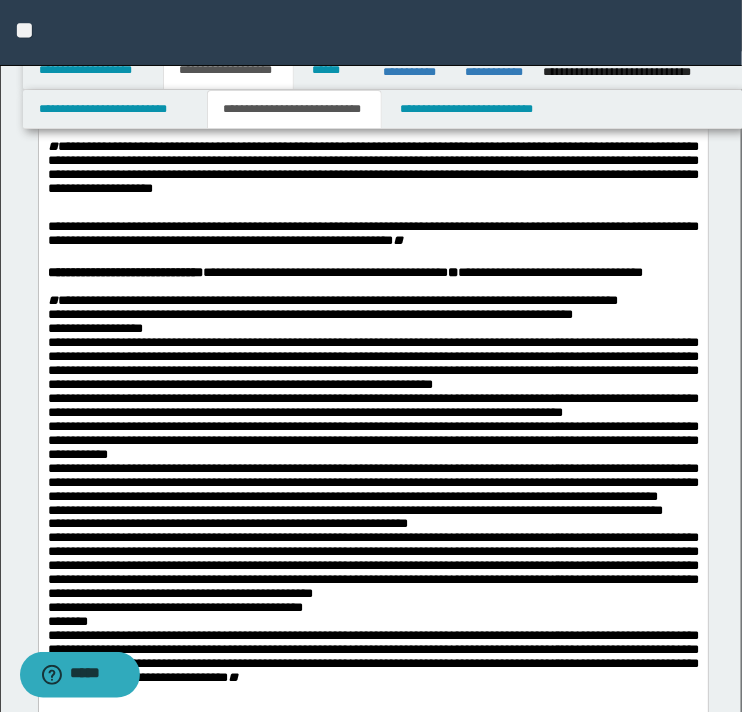 scroll, scrollTop: 600, scrollLeft: 0, axis: vertical 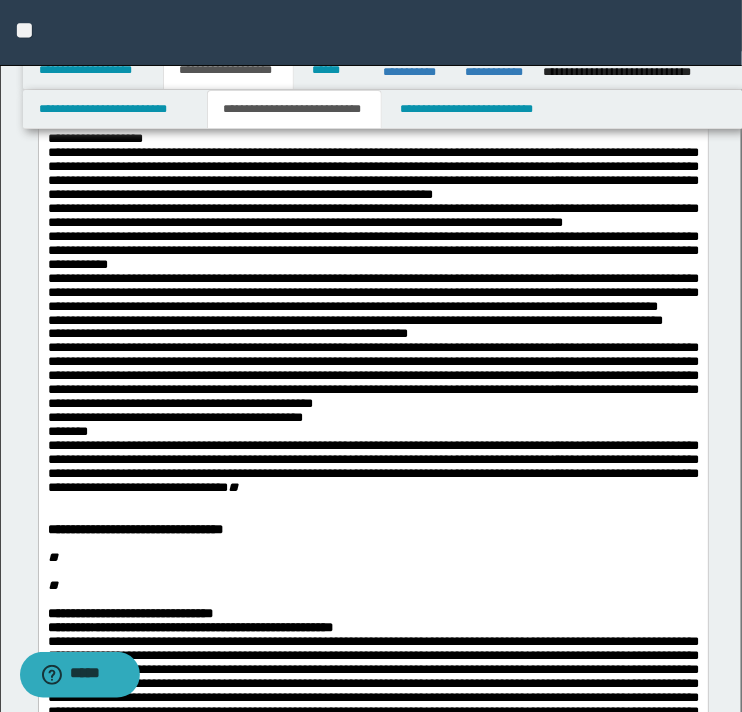 click on "**********" at bounding box center (372, 580) 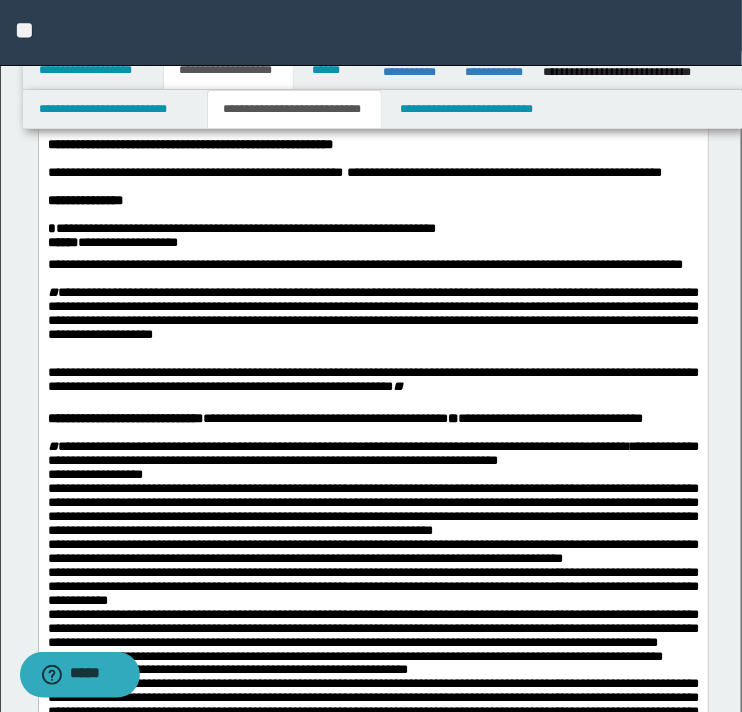 scroll, scrollTop: 300, scrollLeft: 0, axis: vertical 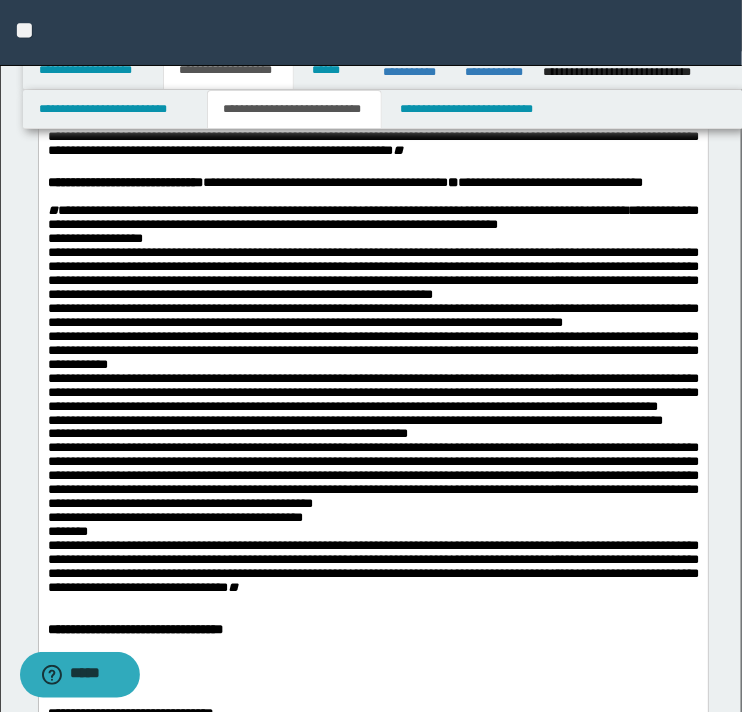 click on "**********" at bounding box center [372, 218] 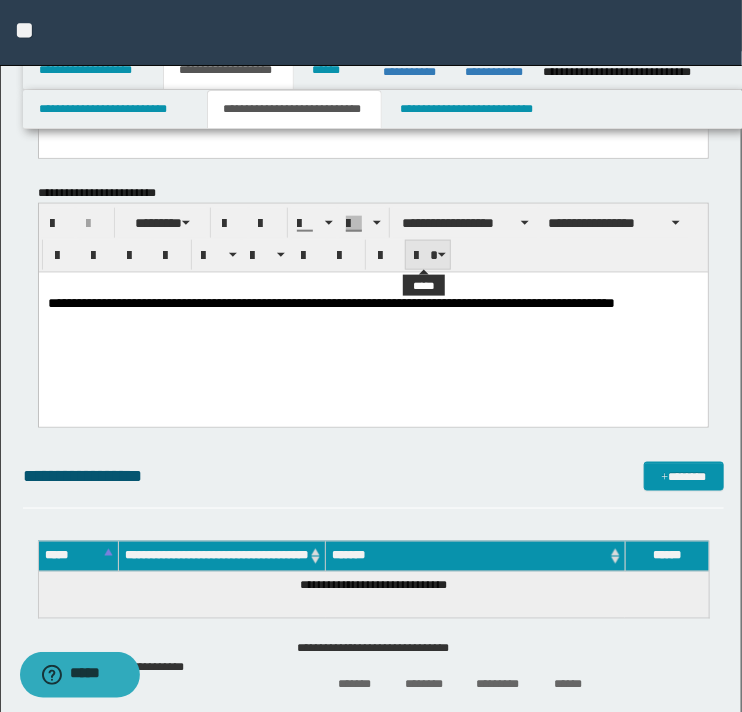 scroll, scrollTop: 2300, scrollLeft: 0, axis: vertical 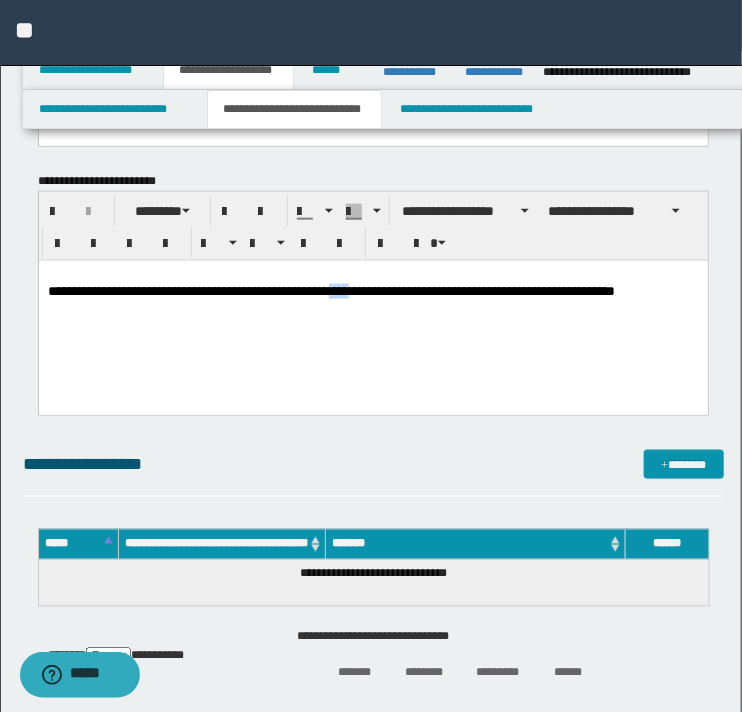 drag, startPoint x: 403, startPoint y: 293, endPoint x: 375, endPoint y: 297, distance: 28.284271 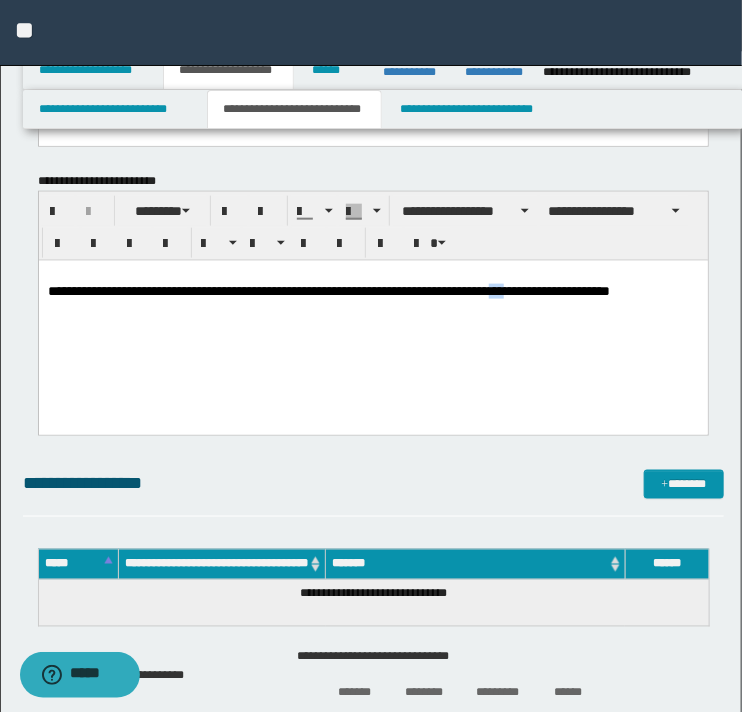 drag, startPoint x: 570, startPoint y: 297, endPoint x: 563, endPoint y: 314, distance: 18.384777 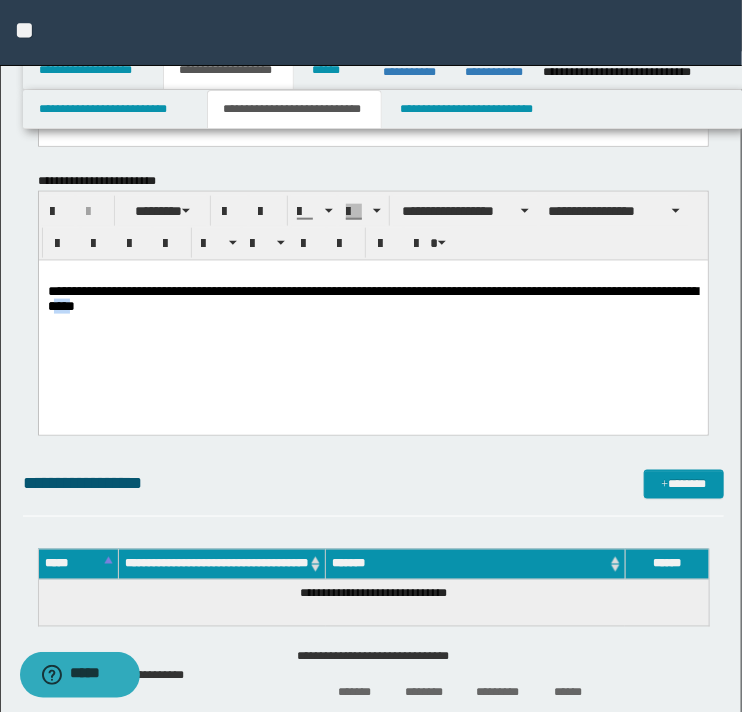 drag, startPoint x: 269, startPoint y: 315, endPoint x: 249, endPoint y: 315, distance: 20 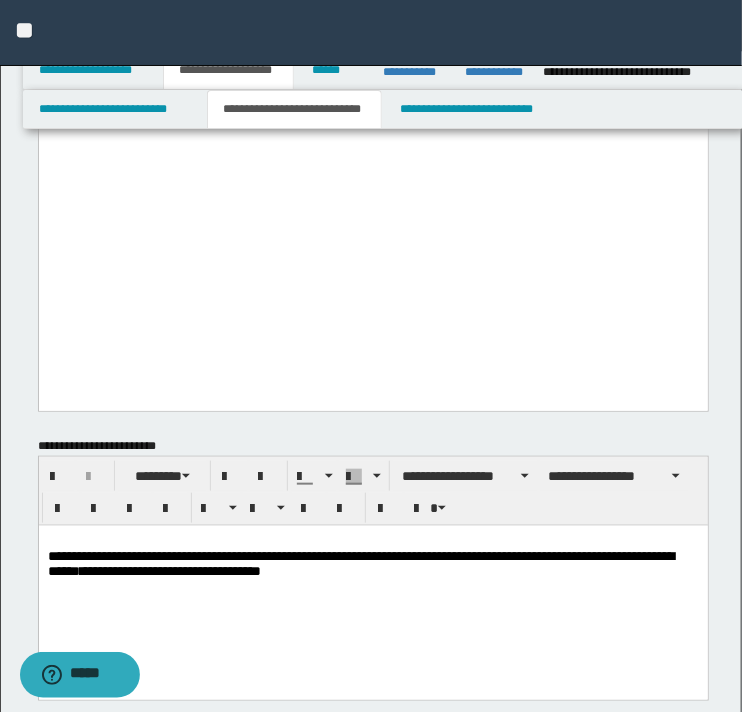 scroll, scrollTop: 2000, scrollLeft: 0, axis: vertical 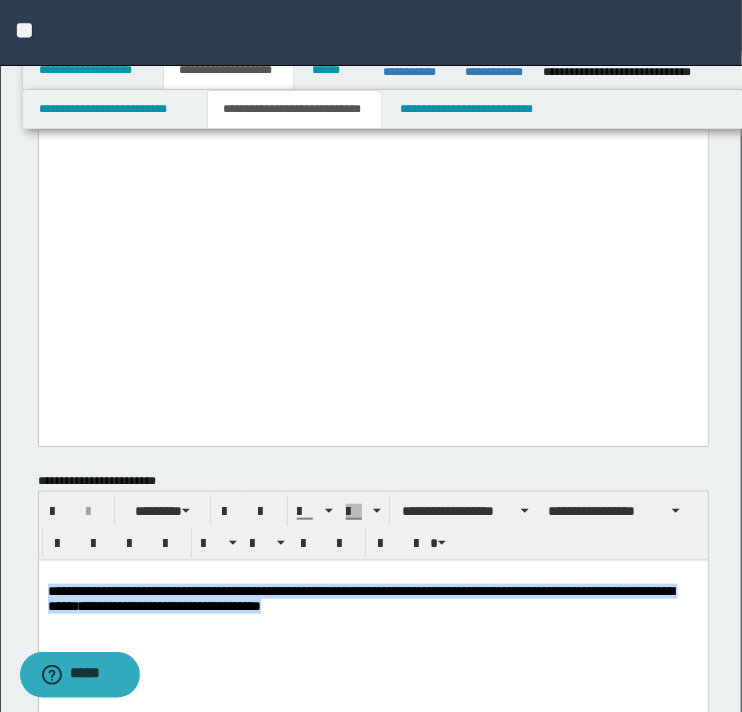 drag, startPoint x: 522, startPoint y: 637, endPoint x: 45, endPoint y: 597, distance: 478.67422 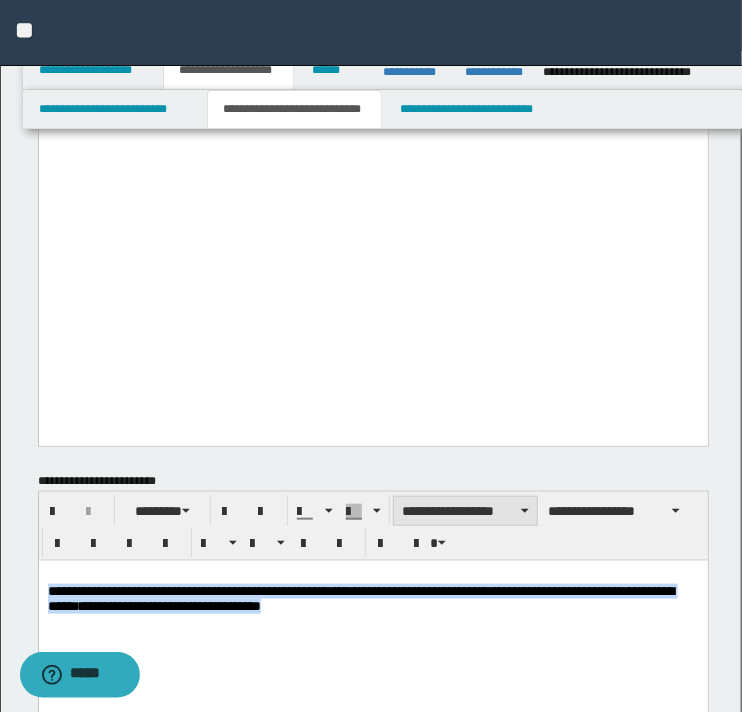 click on "**********" at bounding box center [465, 511] 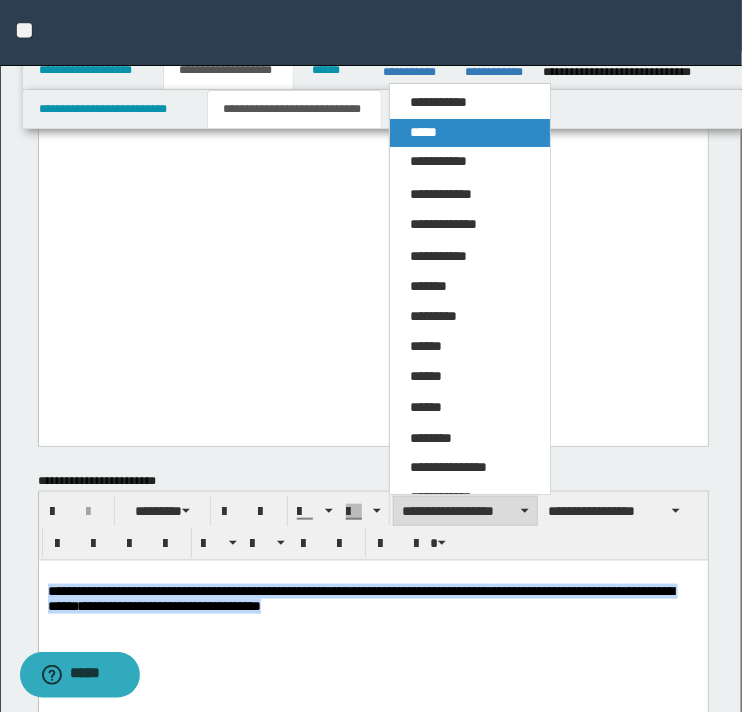 click on "*****" at bounding box center (470, 133) 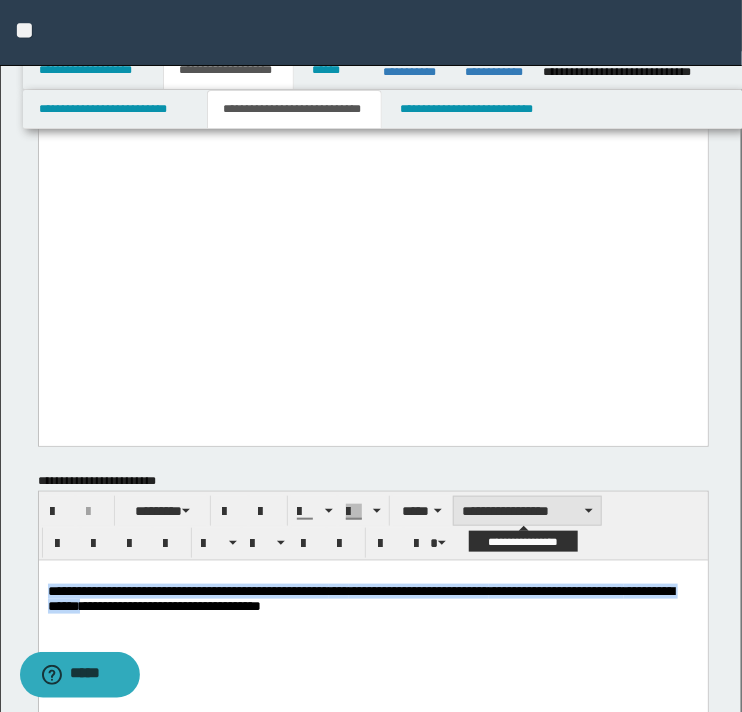 click on "**********" at bounding box center (527, 511) 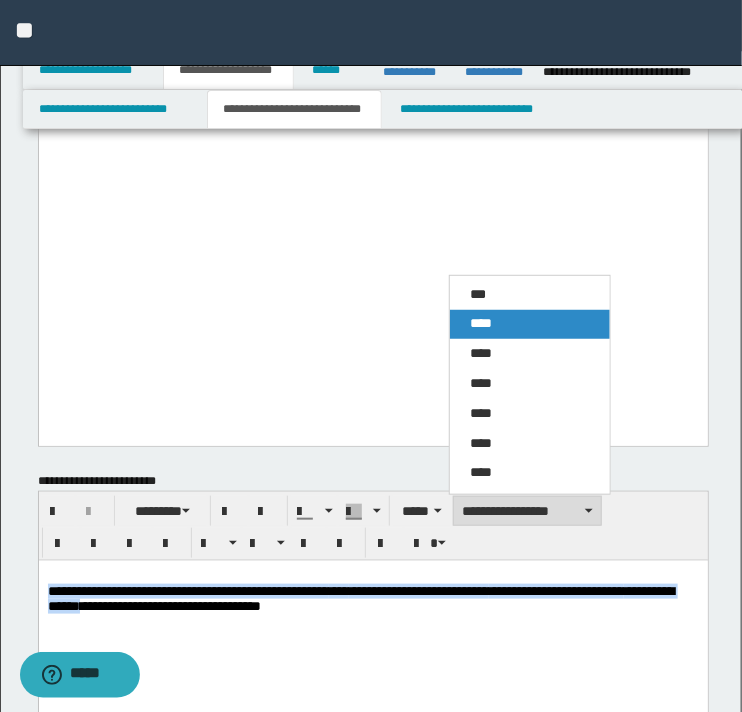 drag, startPoint x: 469, startPoint y: 326, endPoint x: 430, endPoint y: 2091, distance: 1765.4308 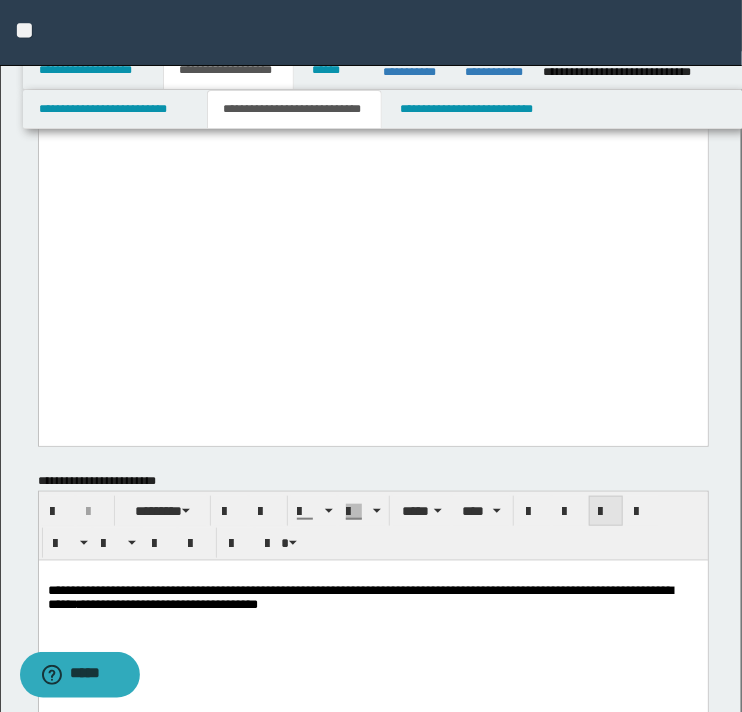 click at bounding box center (606, 511) 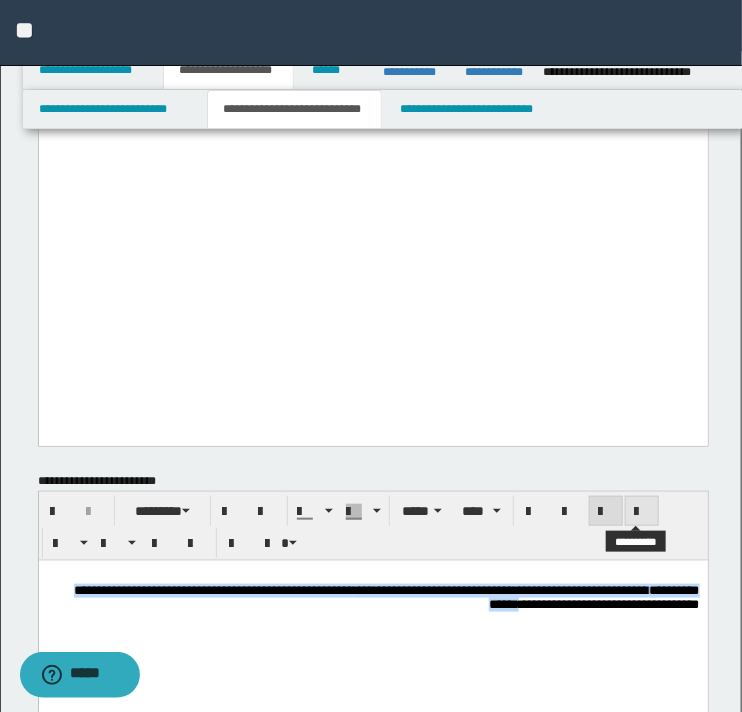 click at bounding box center (642, 512) 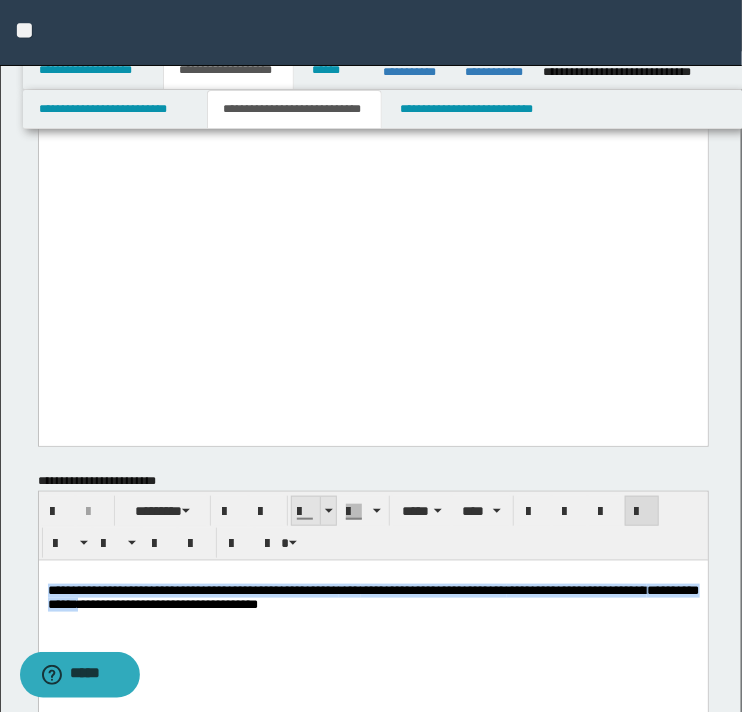 click at bounding box center [328, 511] 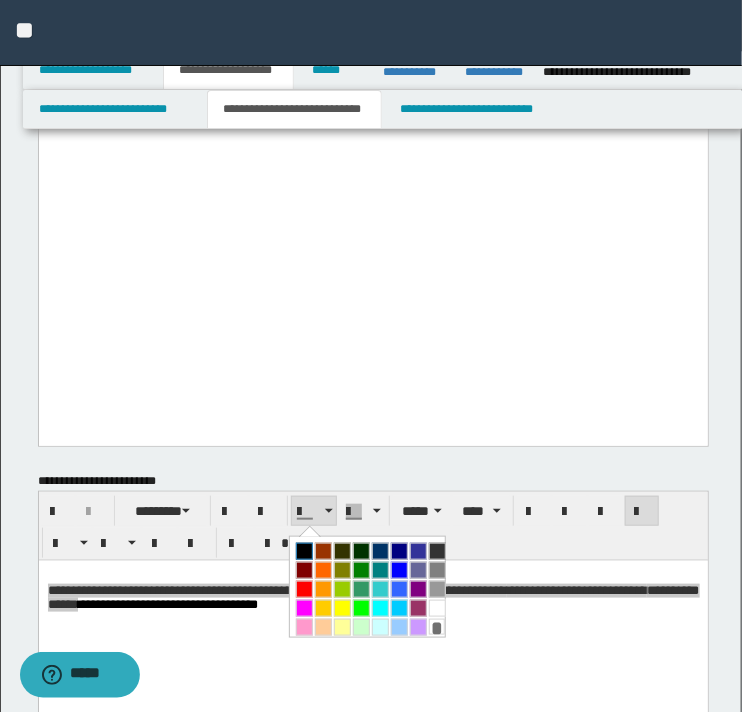 drag, startPoint x: 303, startPoint y: 551, endPoint x: 276, endPoint y: 5, distance: 546.6672 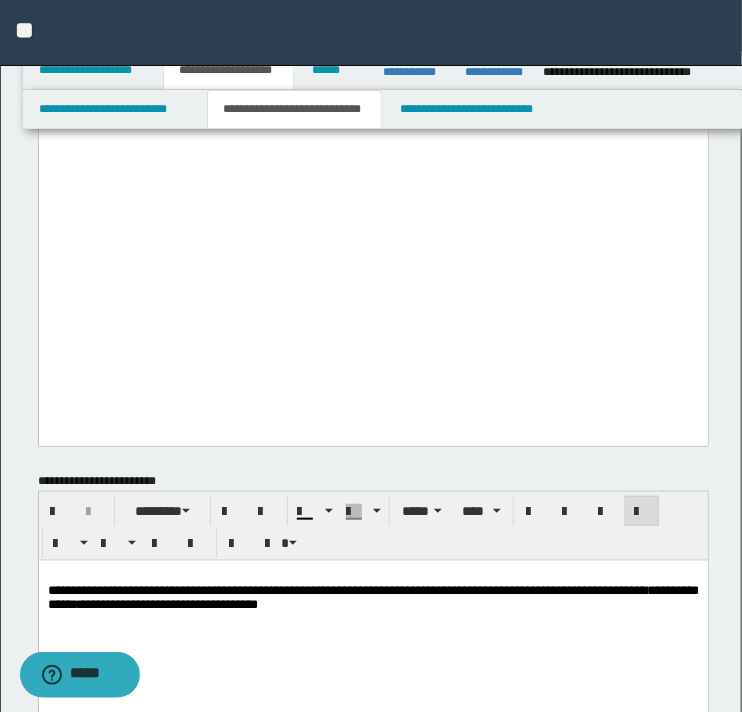 drag, startPoint x: 441, startPoint y: 669, endPoint x: 501, endPoint y: 653, distance: 62.0967 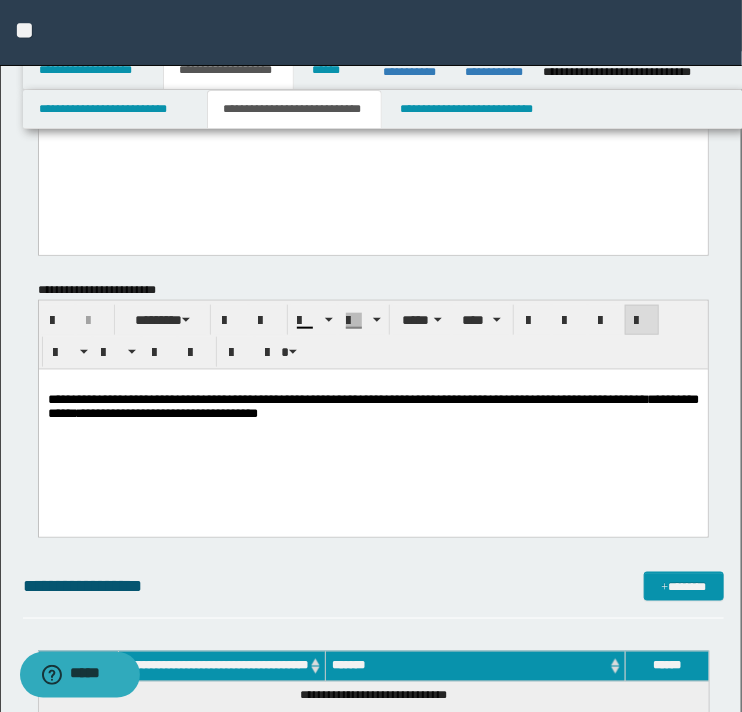 scroll, scrollTop: 2200, scrollLeft: 0, axis: vertical 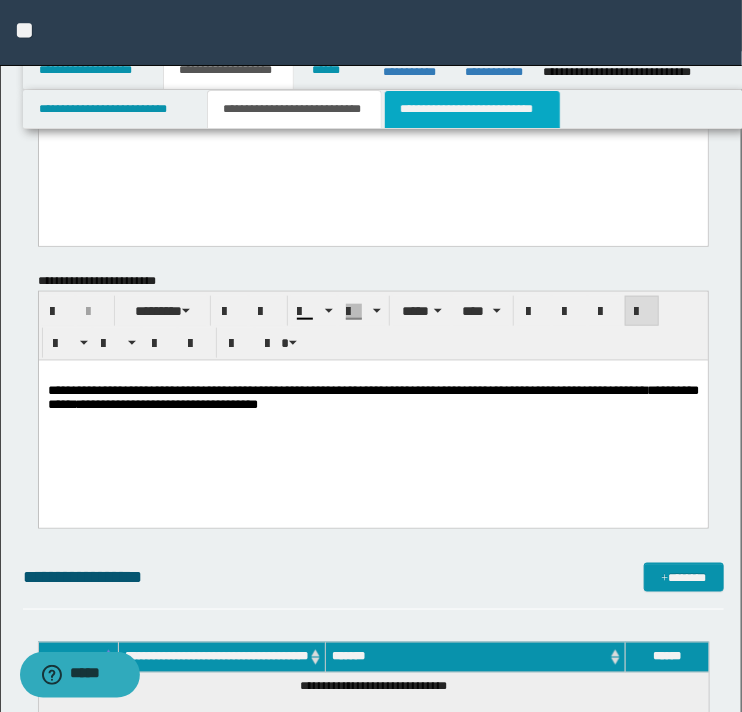 click on "**********" at bounding box center (472, 109) 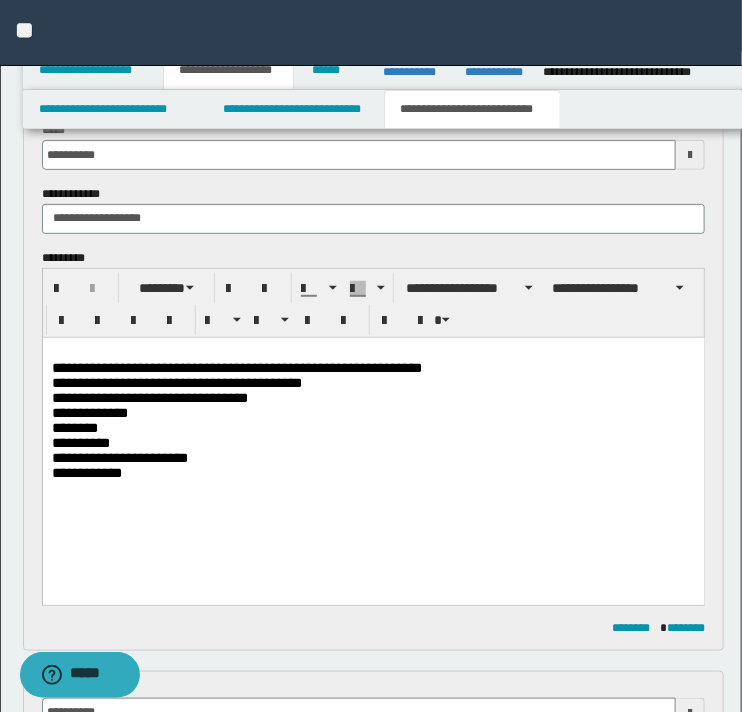 scroll, scrollTop: 0, scrollLeft: 0, axis: both 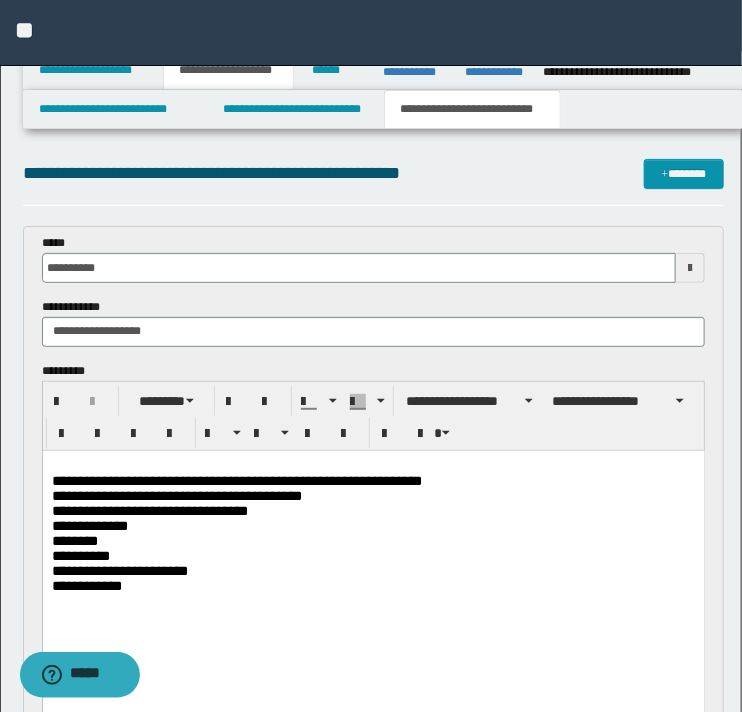 click on "**********" at bounding box center [371, 1489] 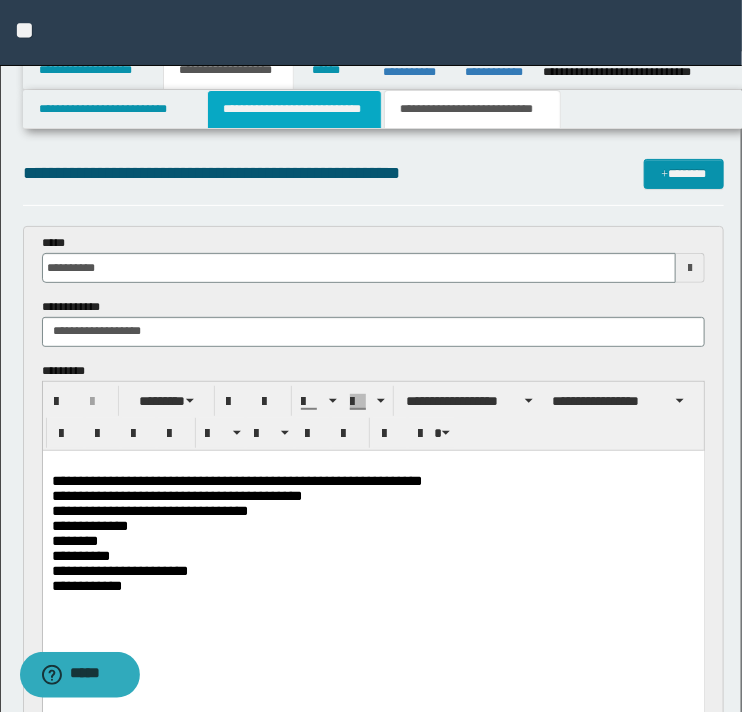 click on "**********" at bounding box center [294, 109] 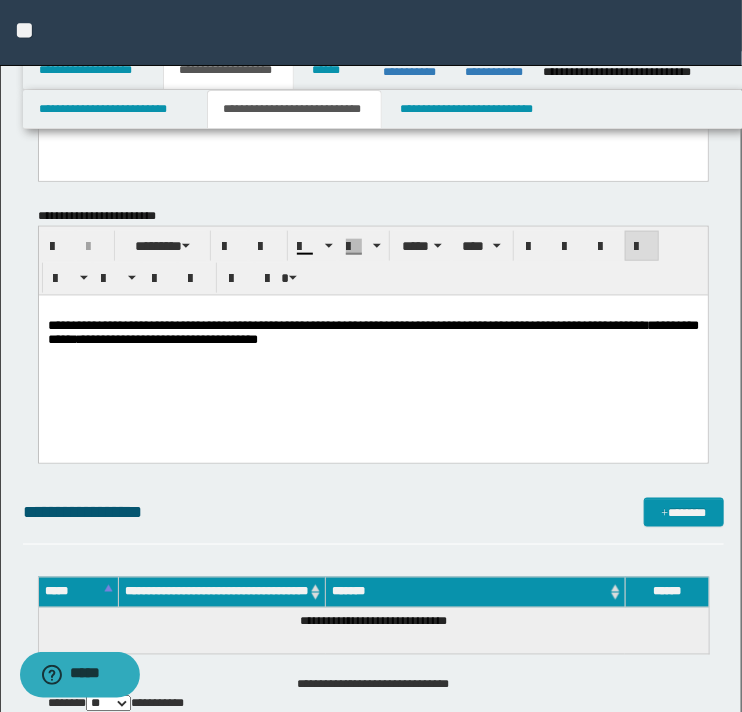 scroll, scrollTop: 2400, scrollLeft: 0, axis: vertical 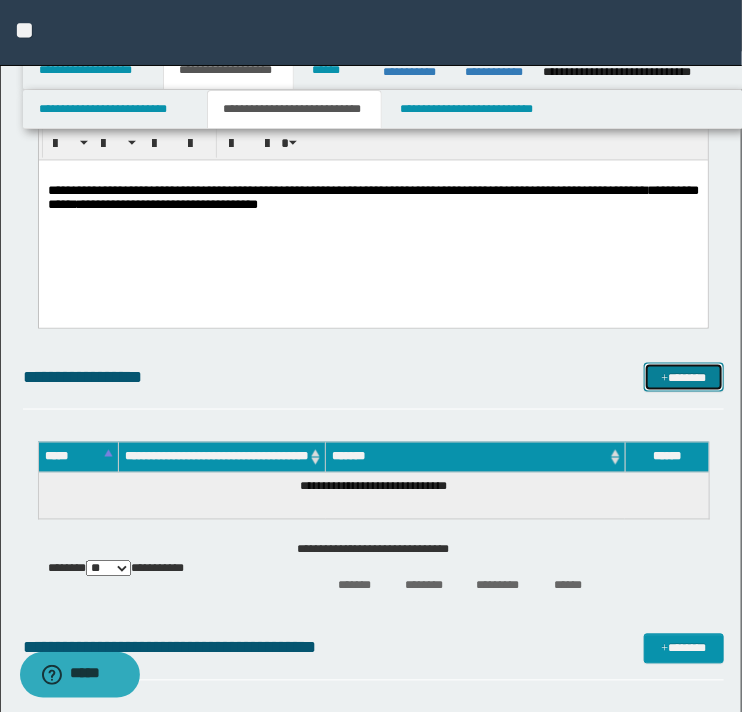 click on "*******" at bounding box center [683, 378] 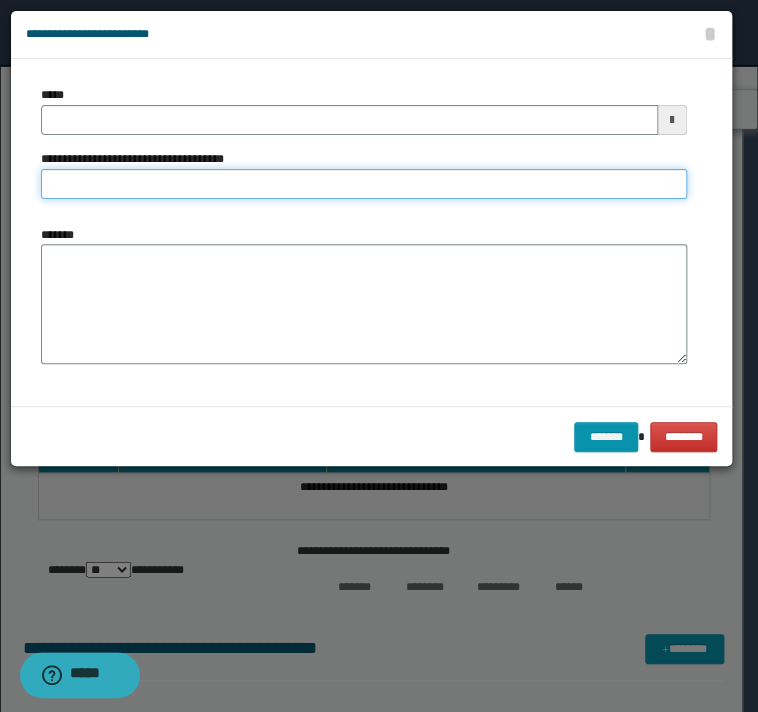 click on "**********" at bounding box center (364, 184) 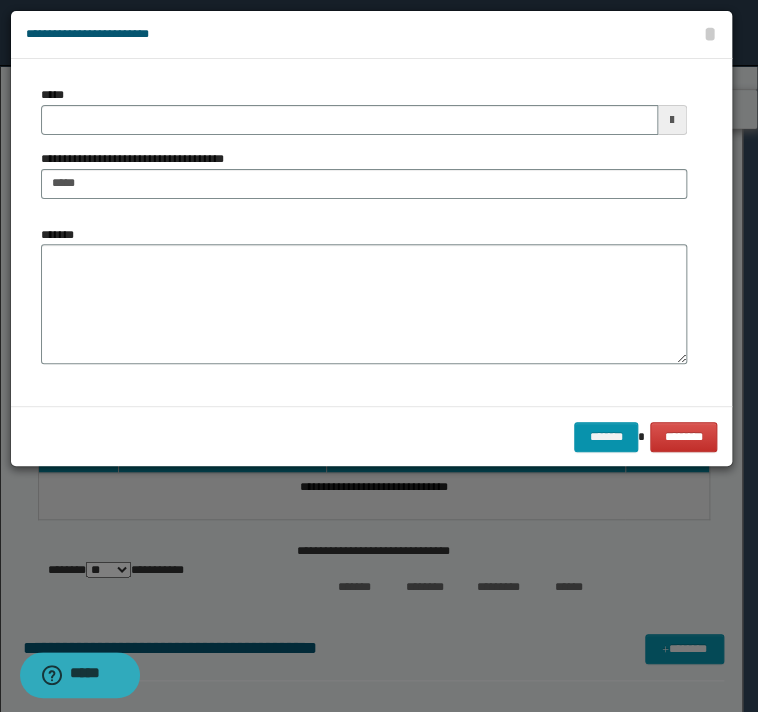 click on "**********" at bounding box center [364, 150] 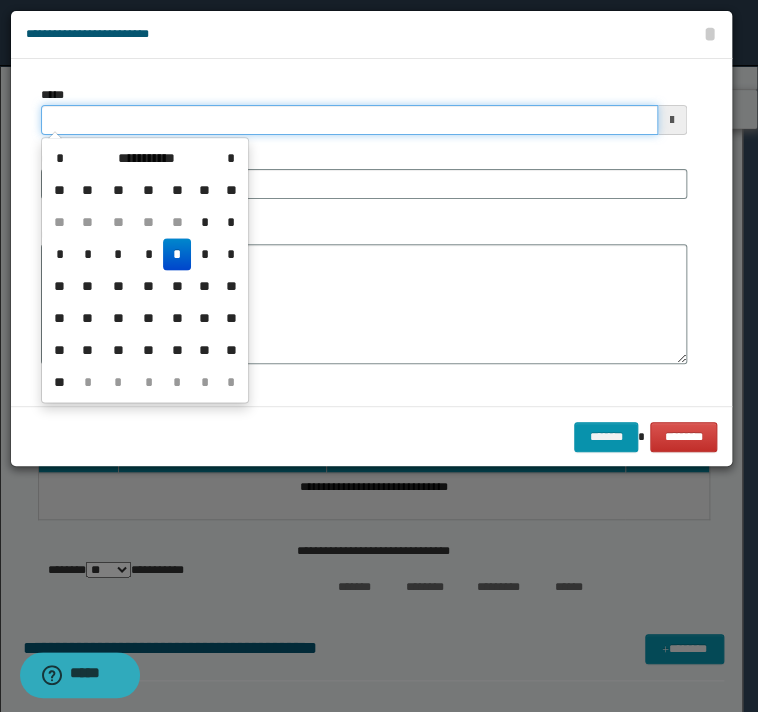 click on "*****" at bounding box center [349, 120] 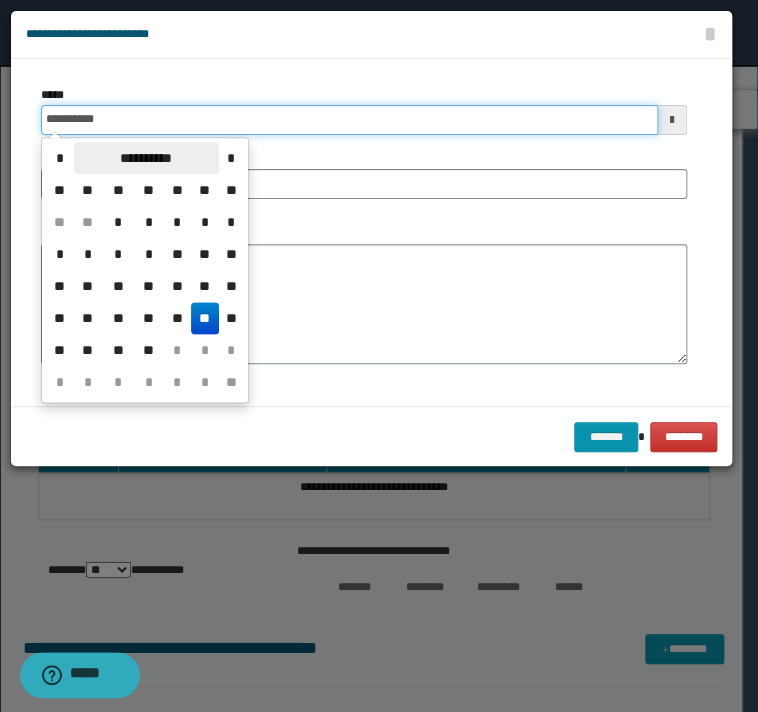type on "**********" 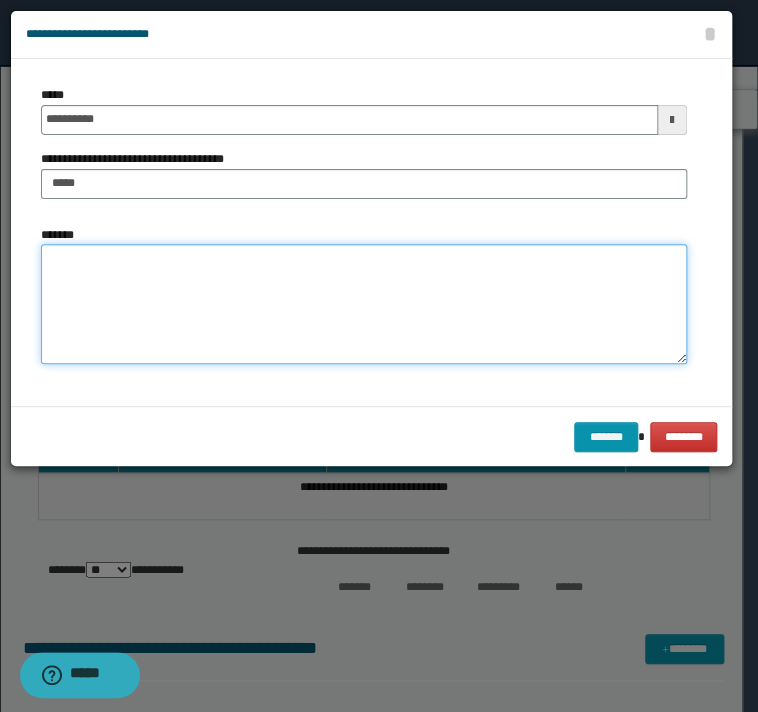 click on "*******" at bounding box center (364, 304) 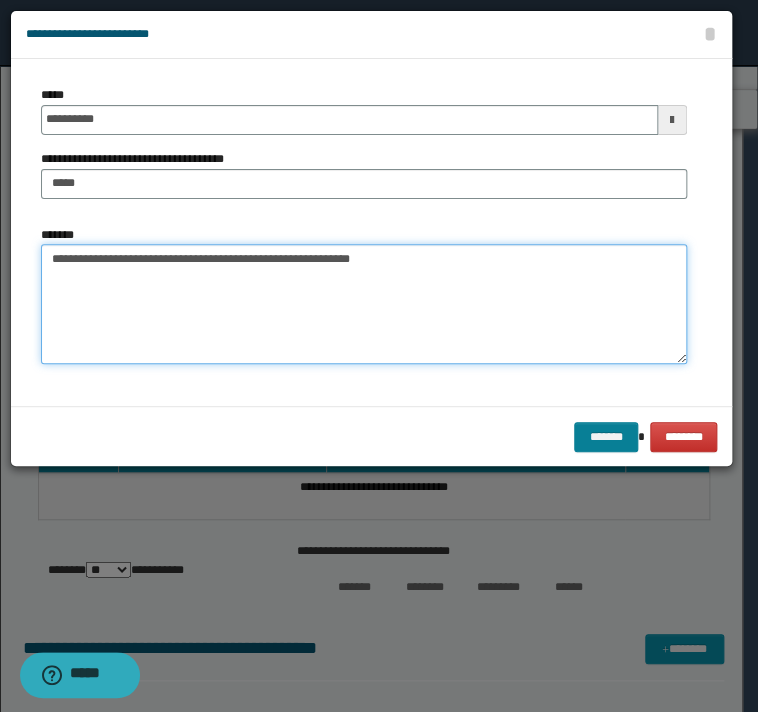 type on "**********" 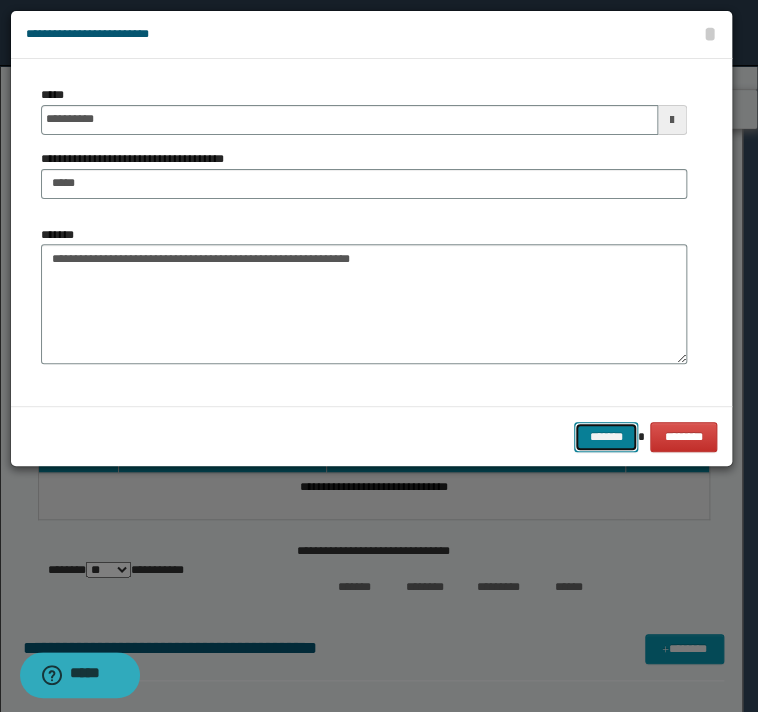 click on "*******" at bounding box center (606, 437) 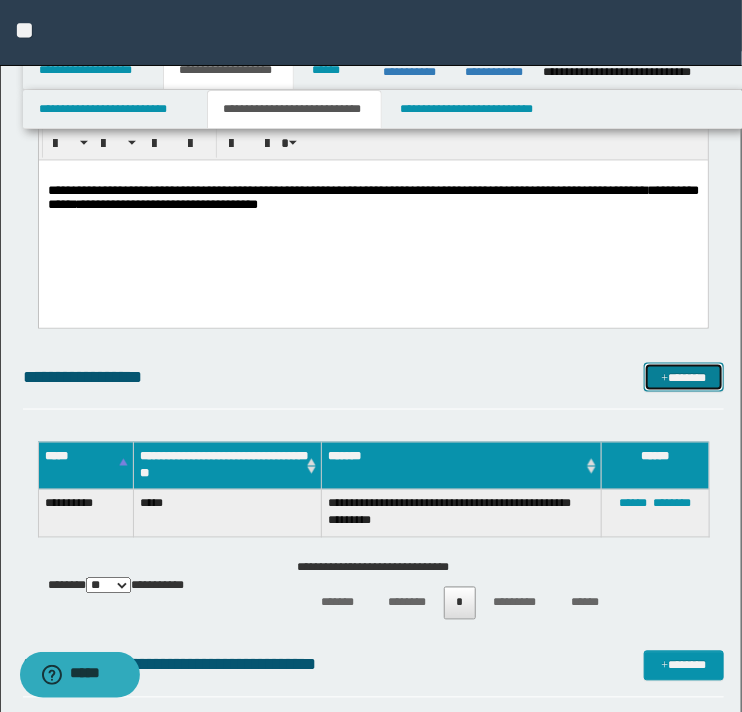 click at bounding box center [665, 379] 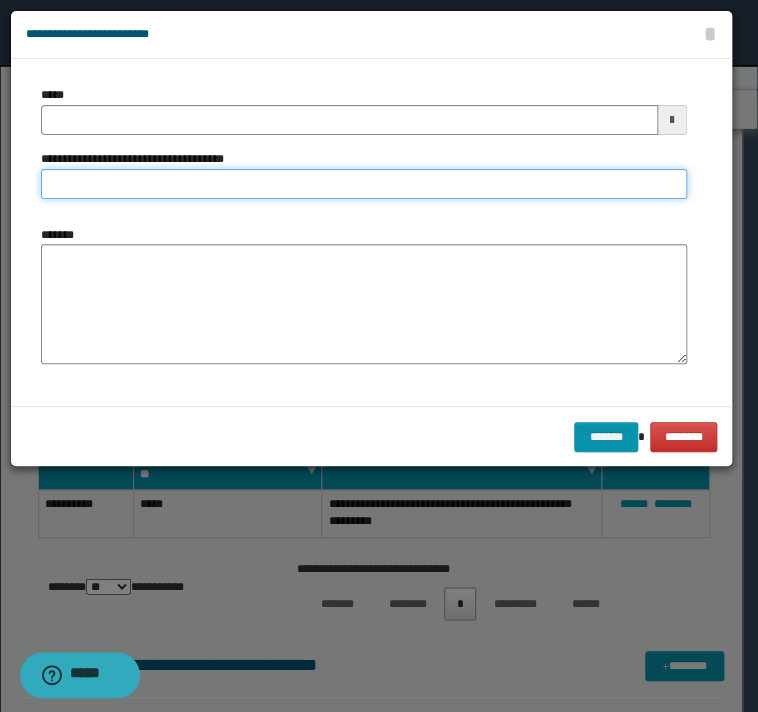 click on "**********" at bounding box center [364, 184] 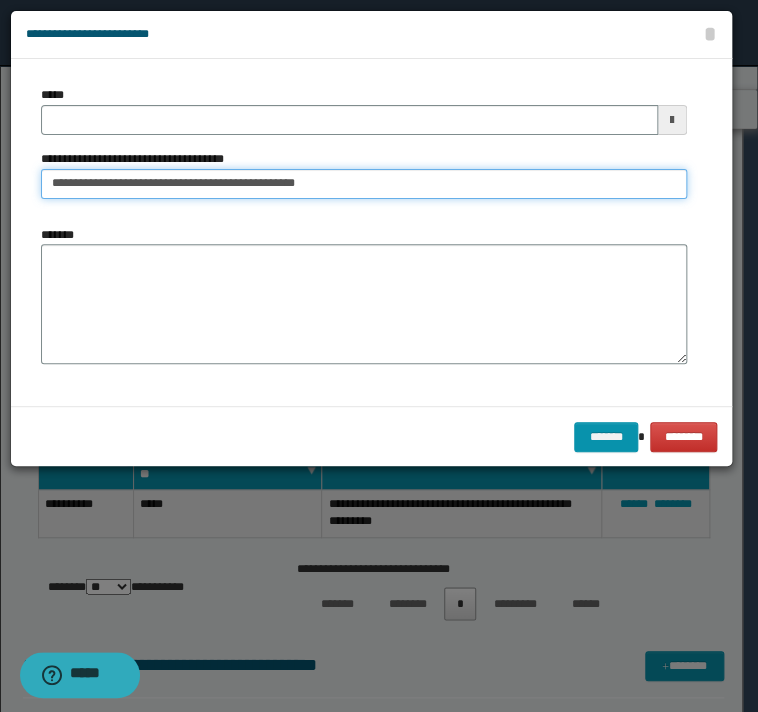 click on "**********" at bounding box center (364, 184) 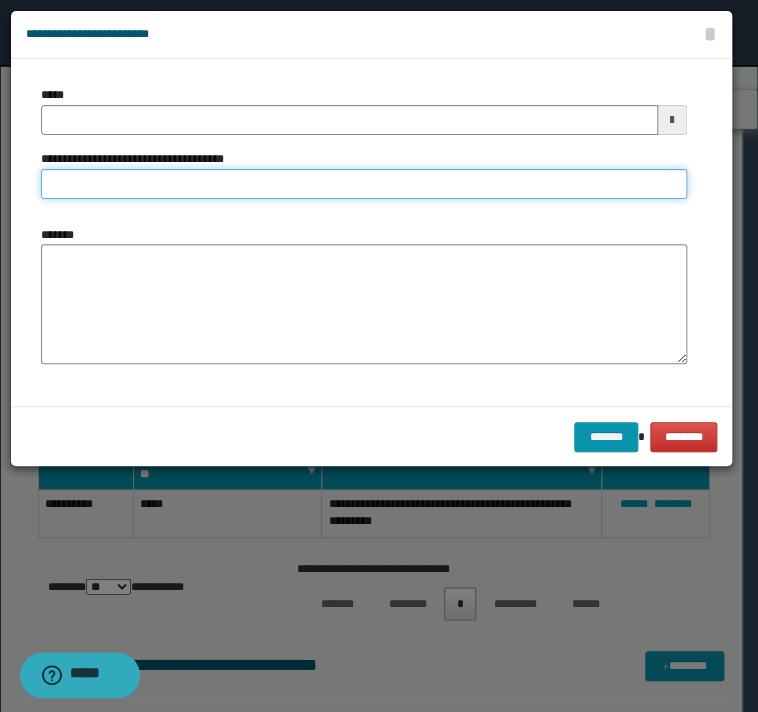 click on "**********" at bounding box center [364, 184] 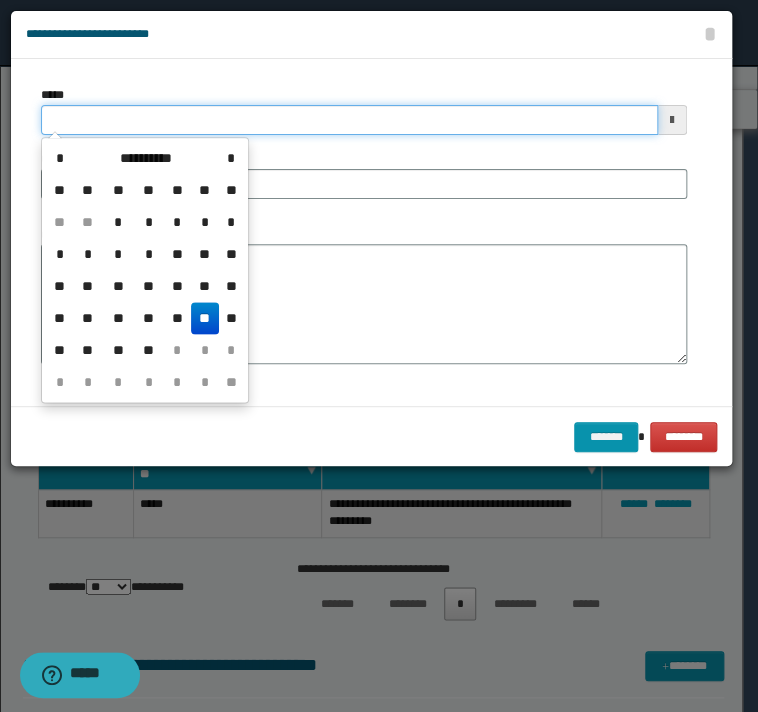 click on "*****" at bounding box center [349, 120] 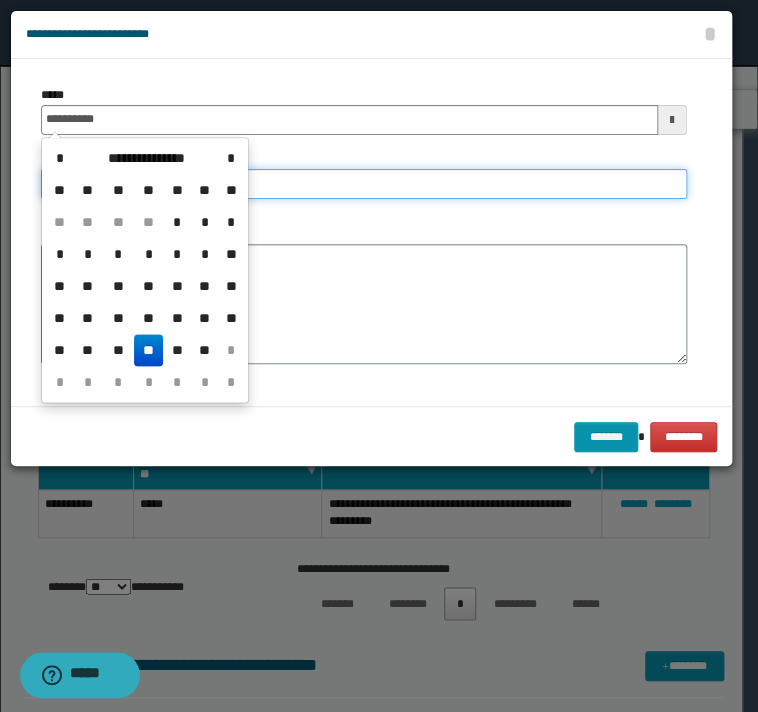 type on "**********" 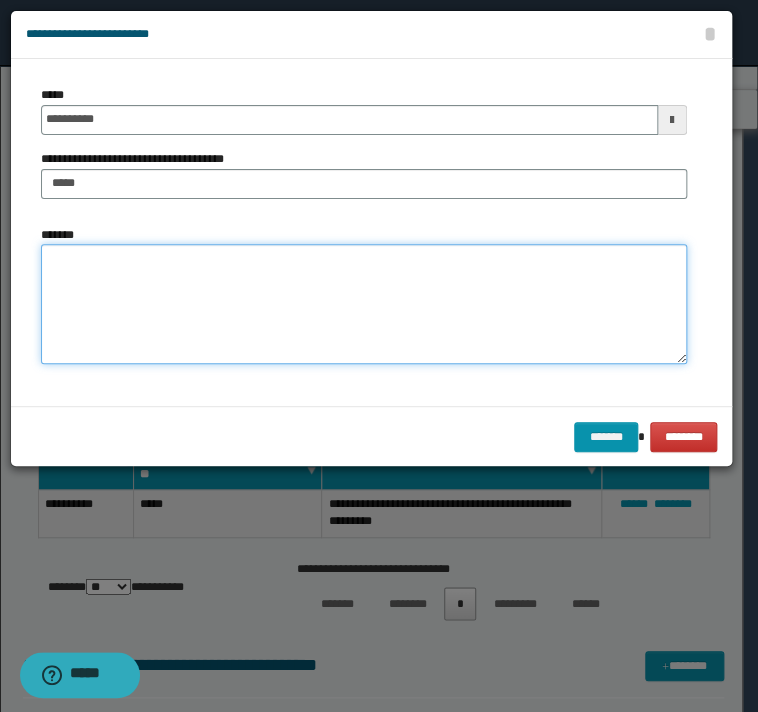 paste on "**********" 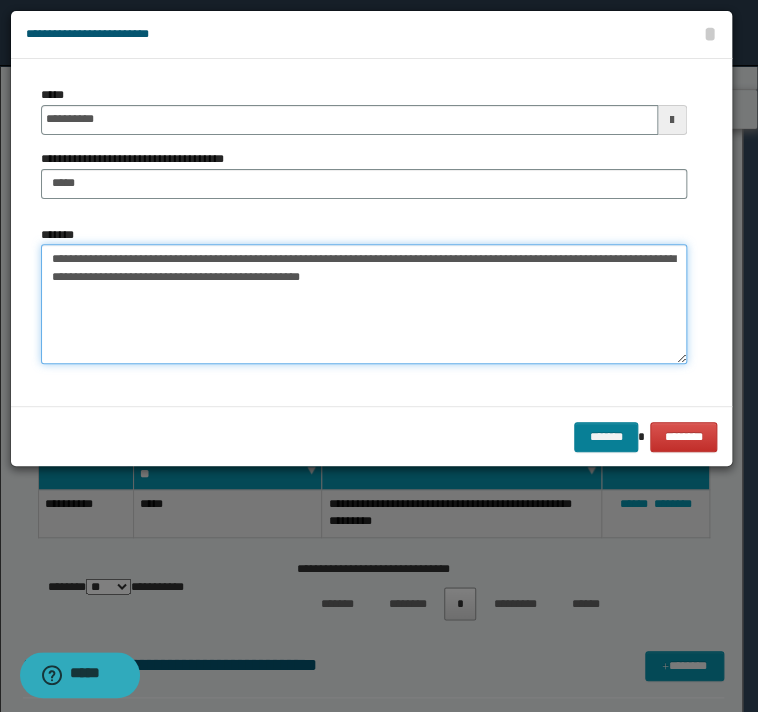 type on "**********" 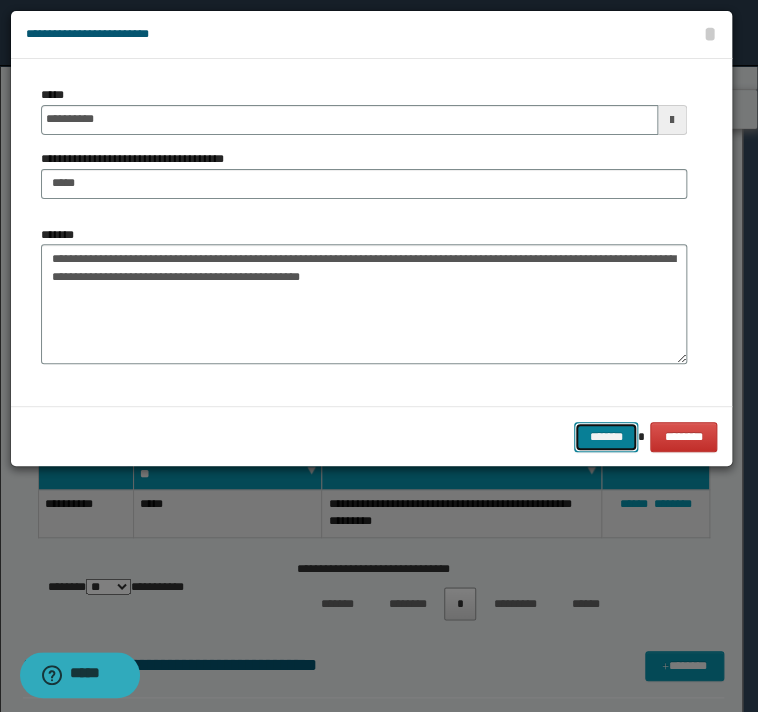 click on "*******" at bounding box center [606, 437] 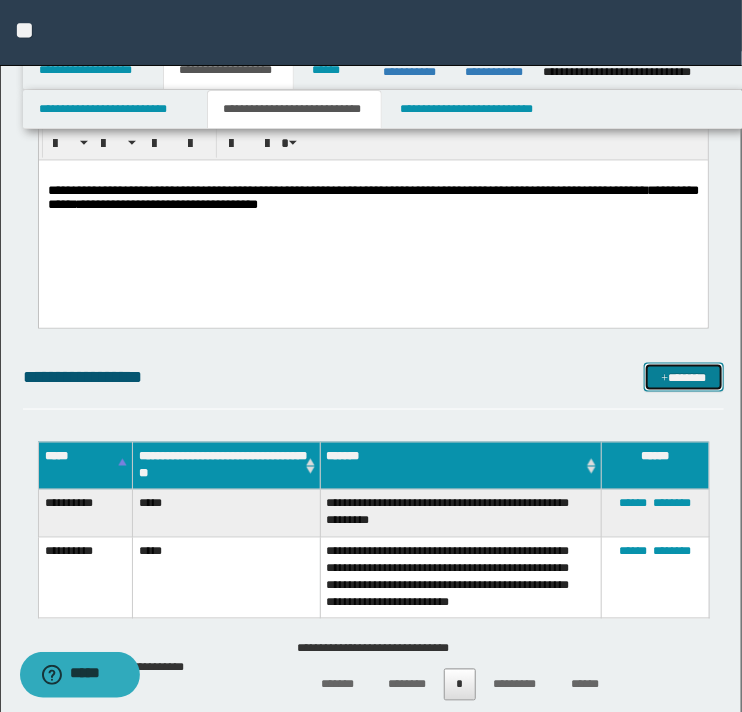 click on "*******" at bounding box center (683, 378) 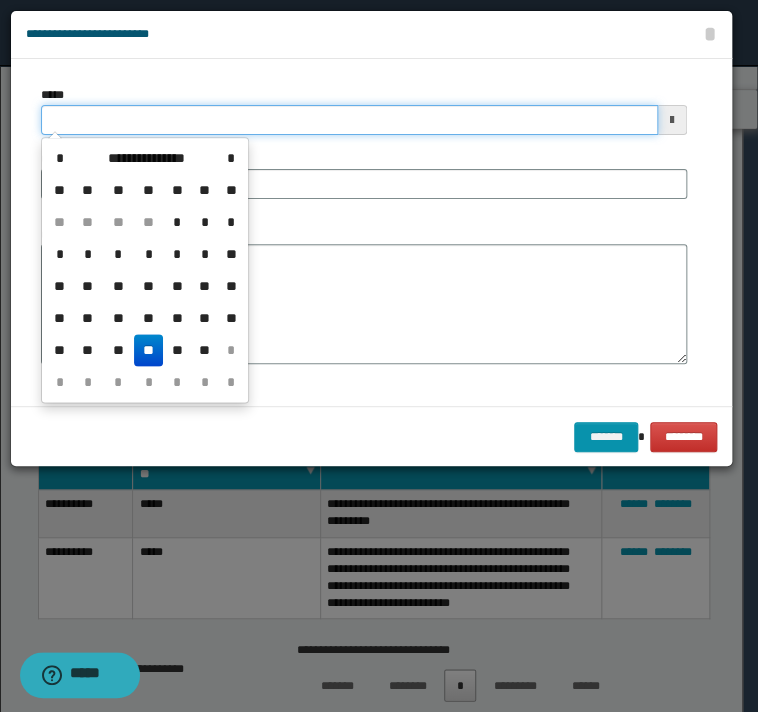 click on "*****" at bounding box center [349, 120] 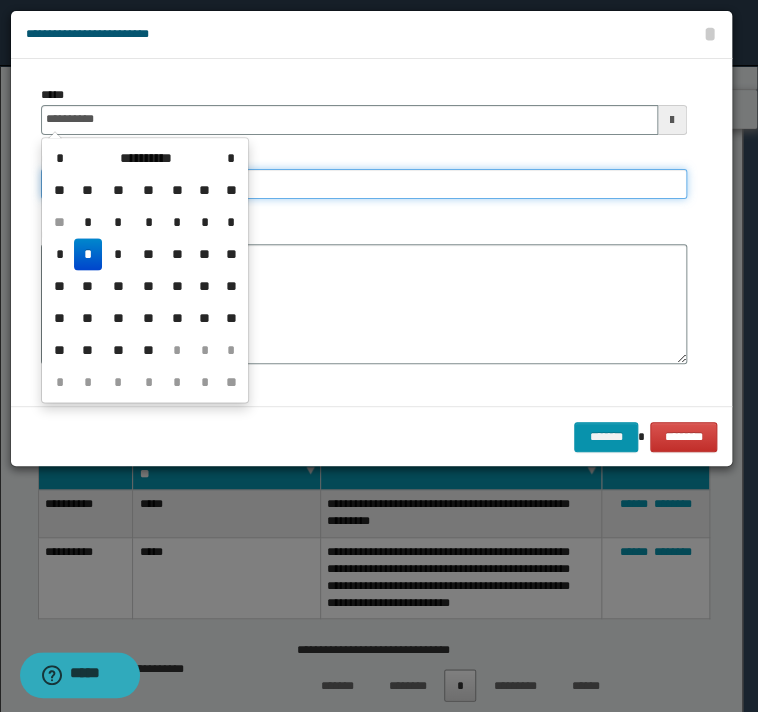 type on "**********" 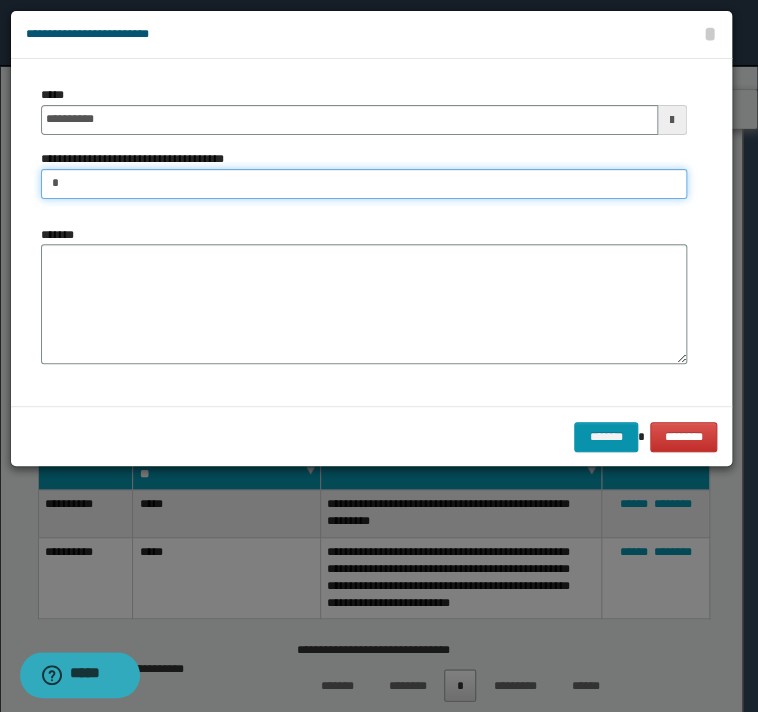 type on "*****" 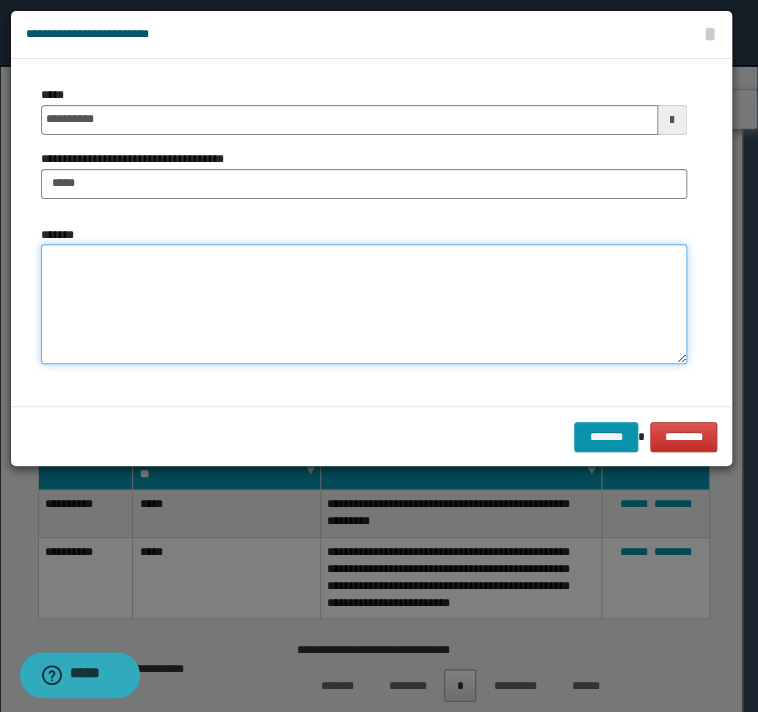click on "*******" at bounding box center (364, 304) 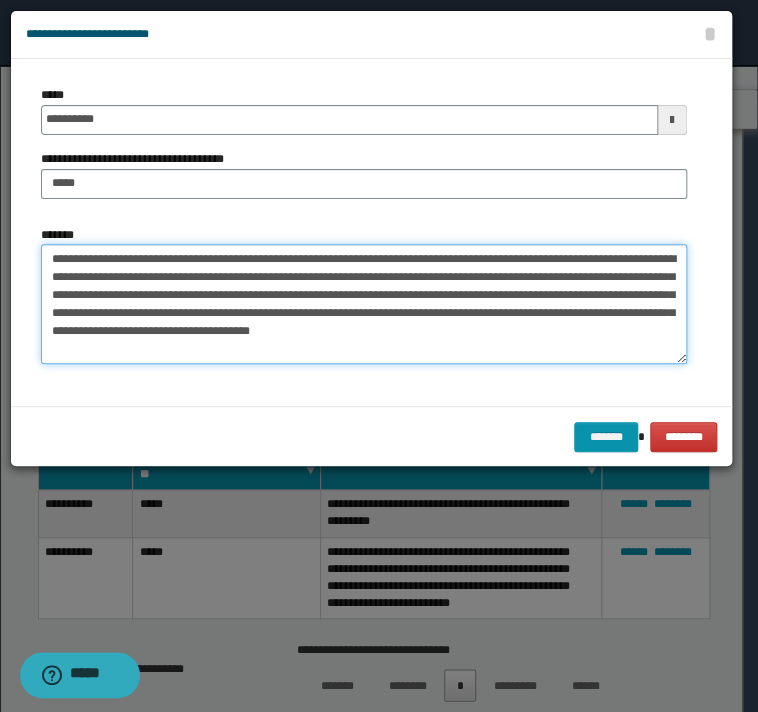 type on "**********" 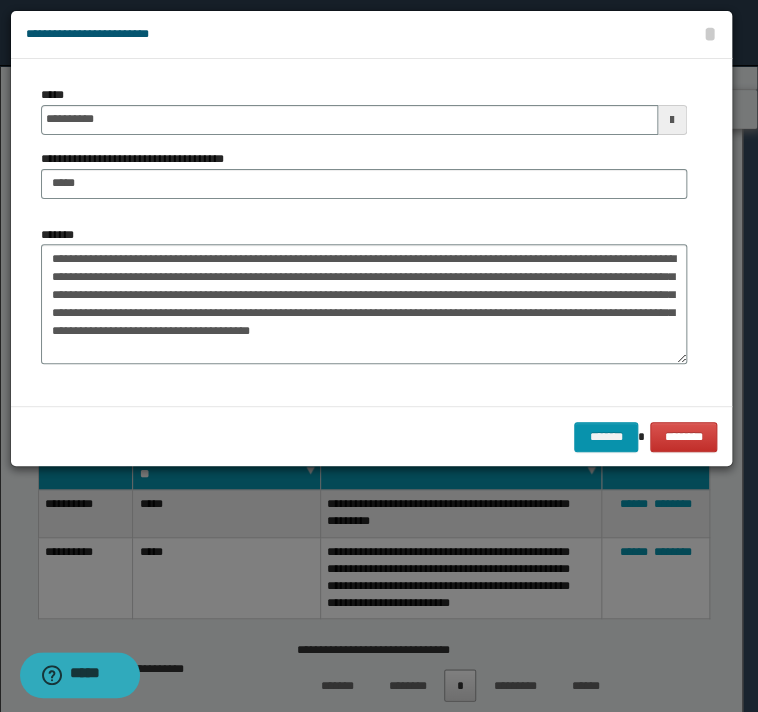 click on "*******
********" at bounding box center (371, 436) 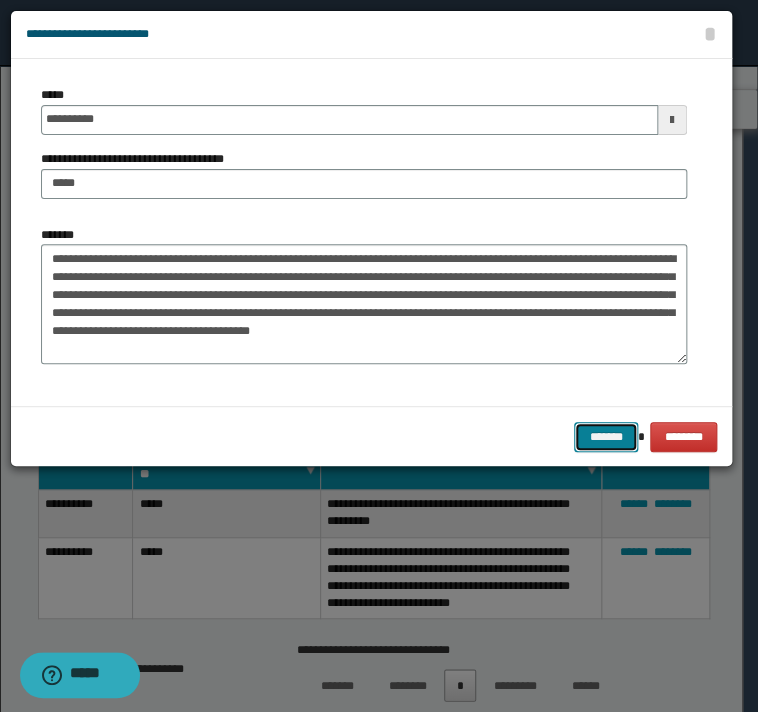 click on "*******" at bounding box center (606, 437) 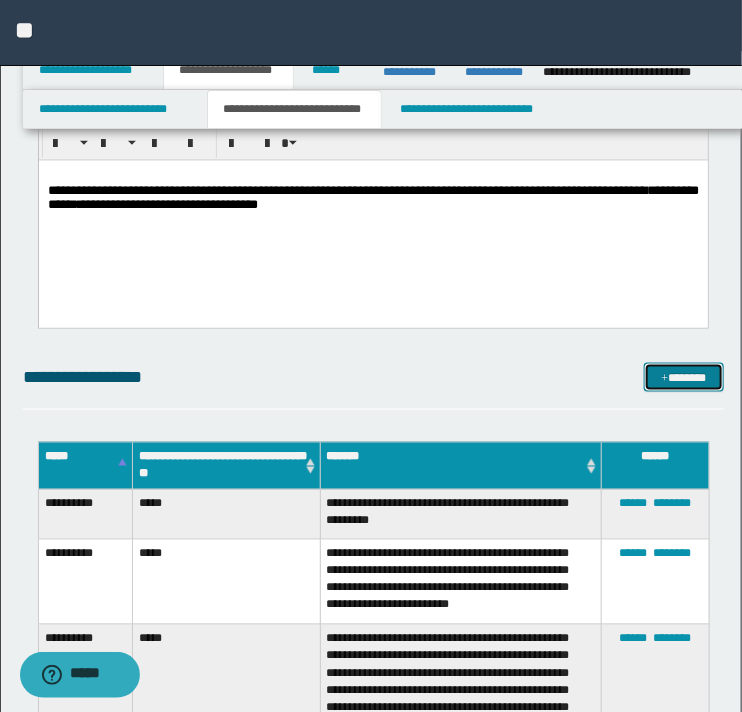 drag, startPoint x: 686, startPoint y: 379, endPoint x: 628, endPoint y: 378, distance: 58.00862 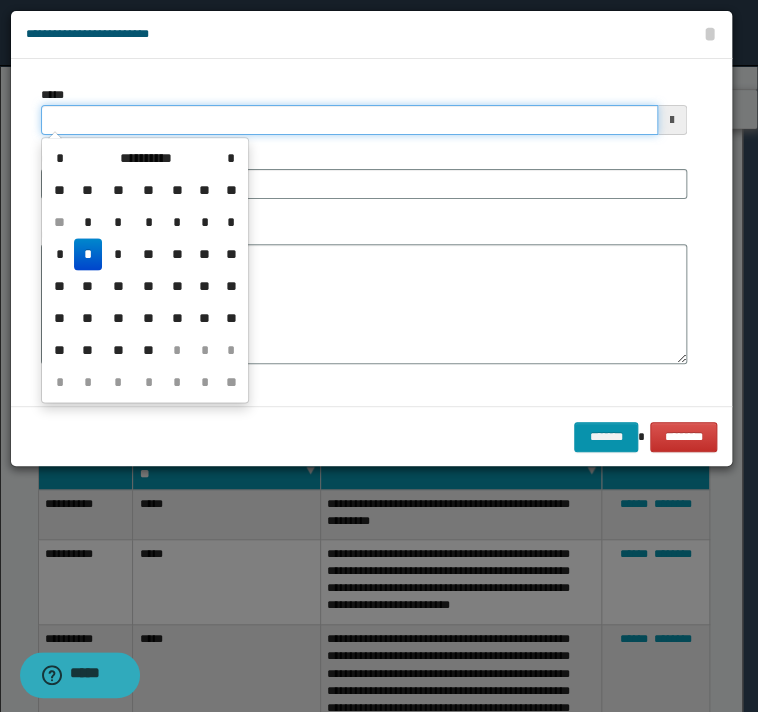 click on "*****" at bounding box center [349, 120] 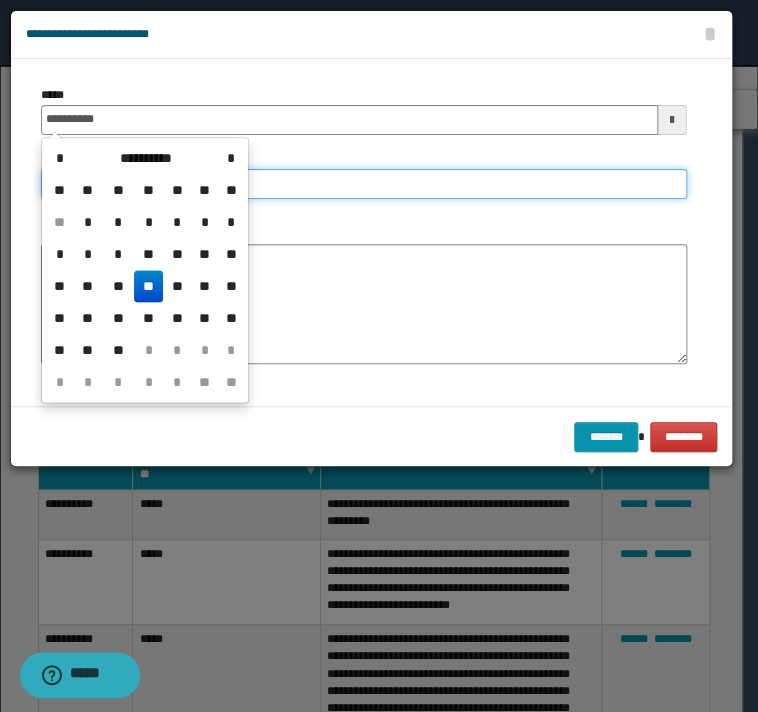 type on "**********" 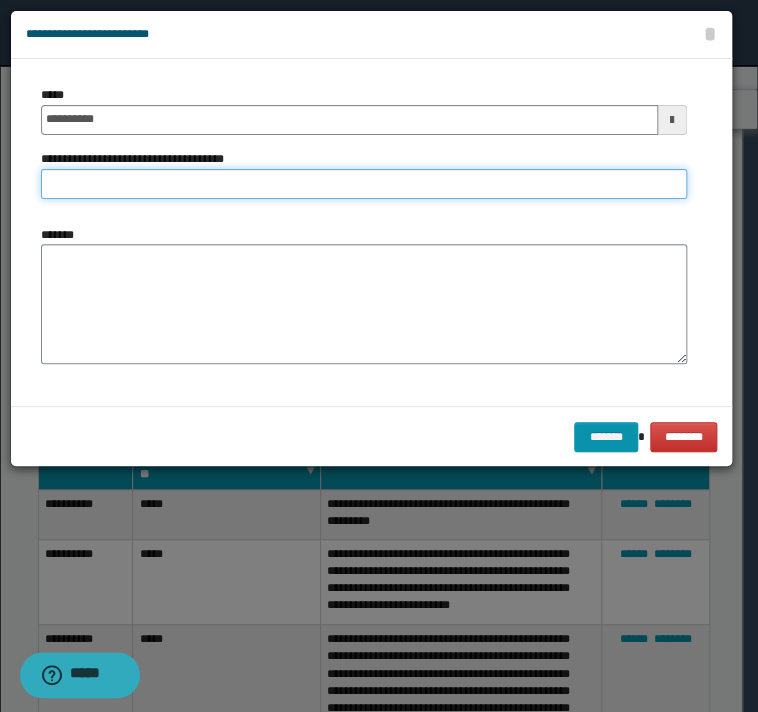 click on "**********" at bounding box center (364, 184) 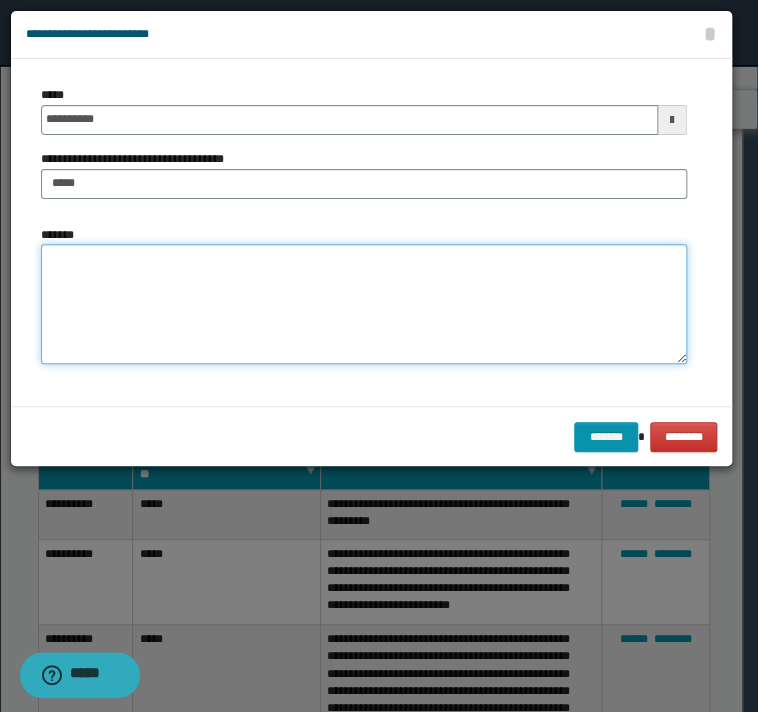 click on "*******" at bounding box center [364, 304] 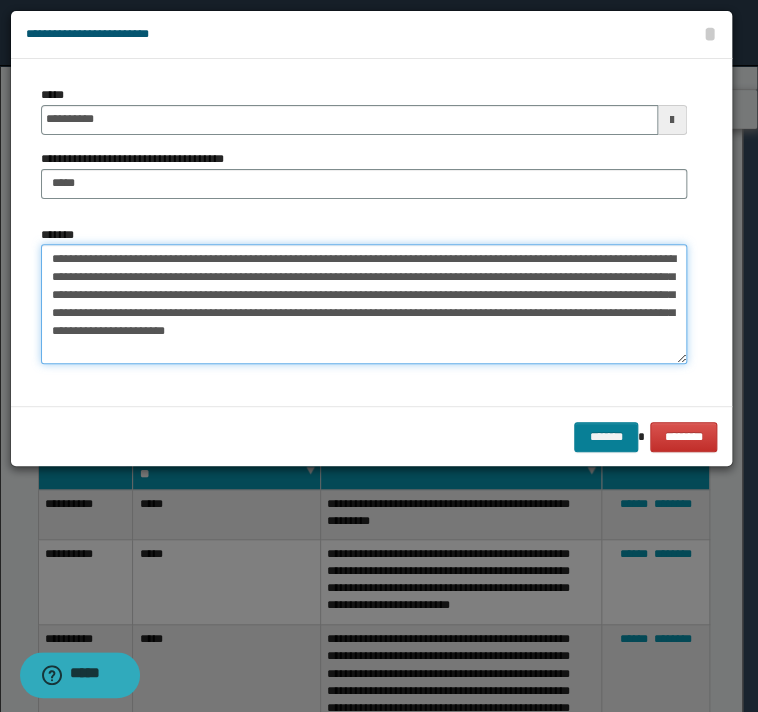 type on "**********" 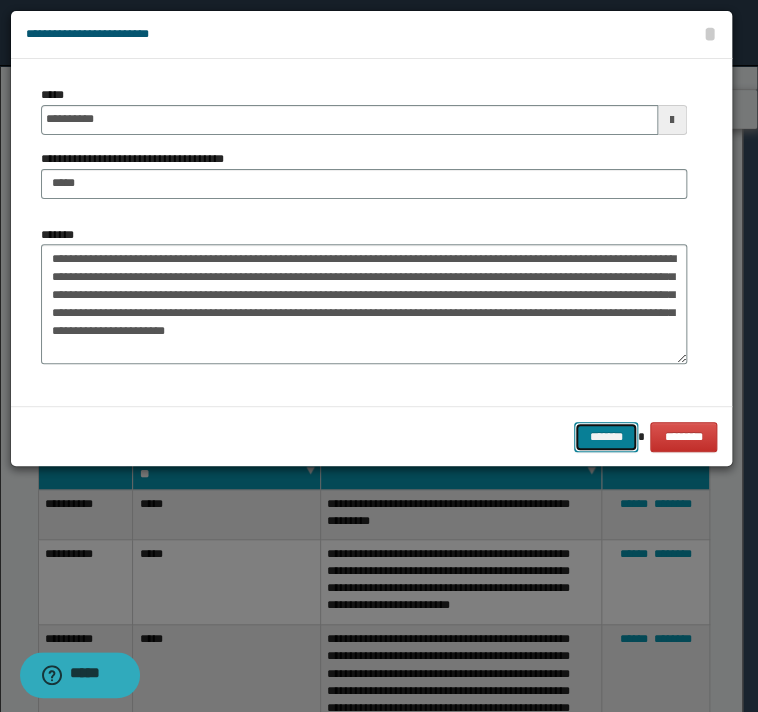 drag, startPoint x: 592, startPoint y: 434, endPoint x: 180, endPoint y: 428, distance: 412.0437 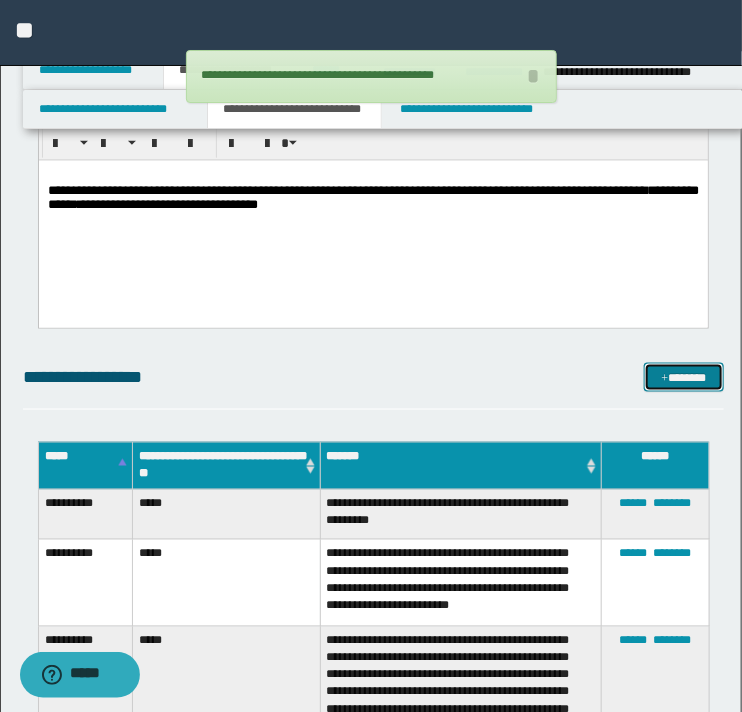click on "*******" at bounding box center [683, 378] 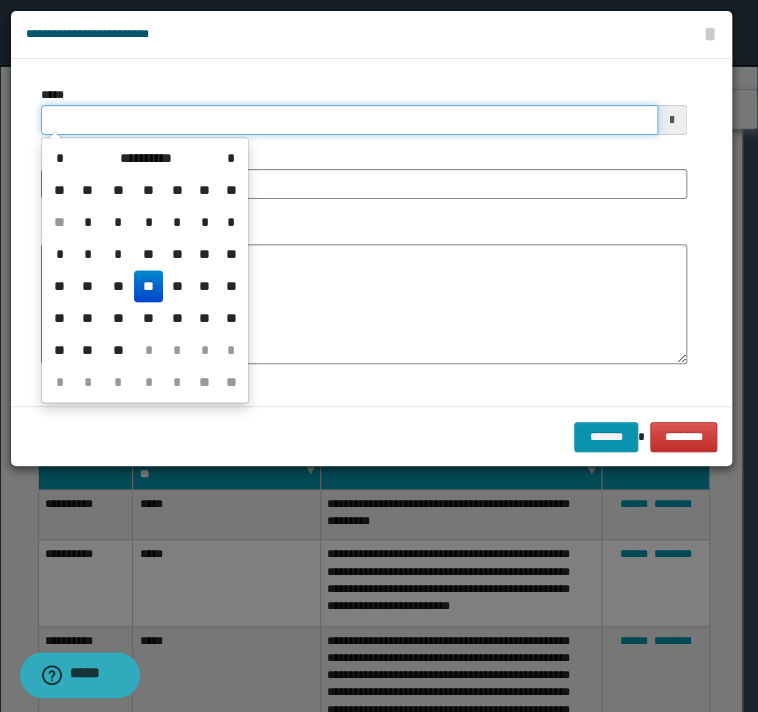click on "**********" at bounding box center [379, -2044] 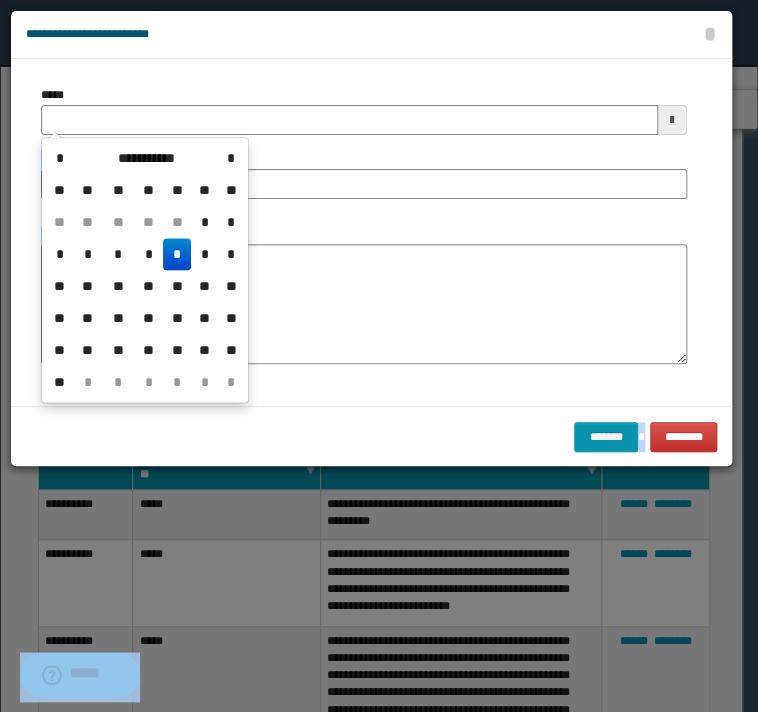 drag, startPoint x: 50, startPoint y: 131, endPoint x: 62, endPoint y: 108, distance: 25.942244 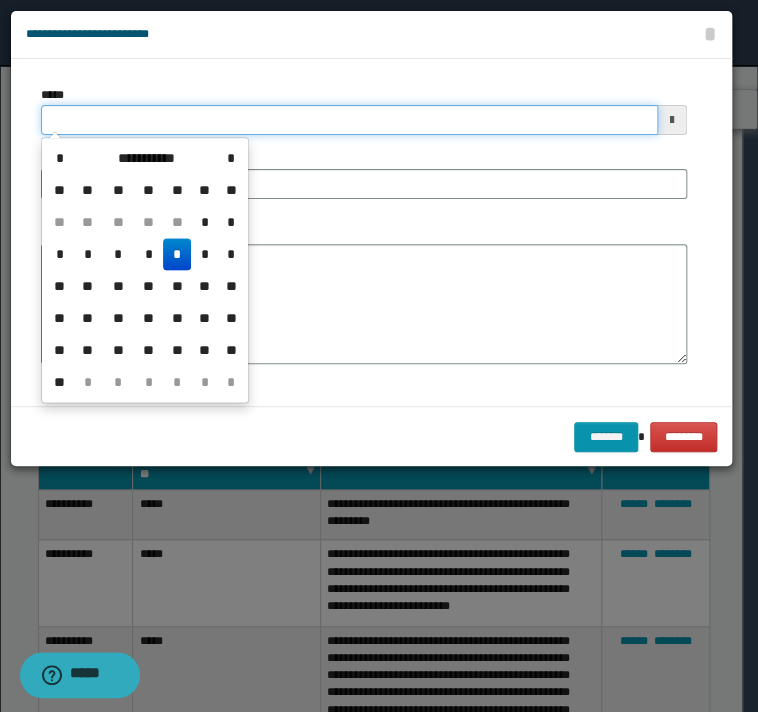 click on "*****" at bounding box center (349, 120) 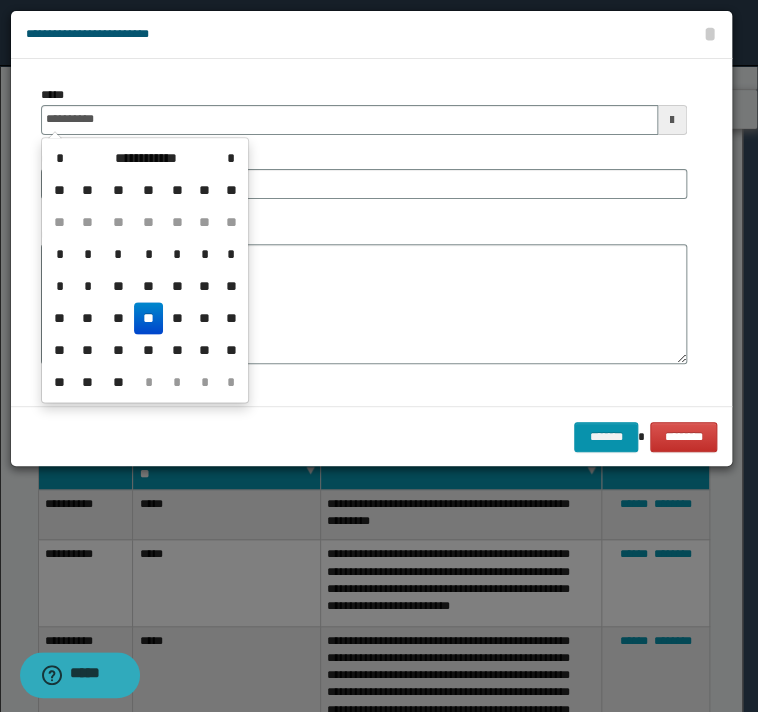 type on "**********" 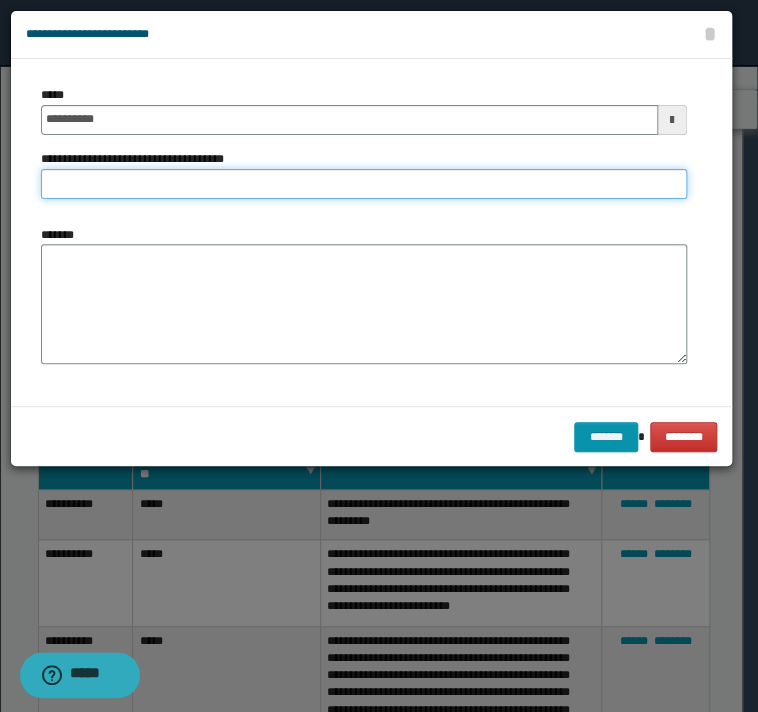 click on "**********" at bounding box center (364, 184) 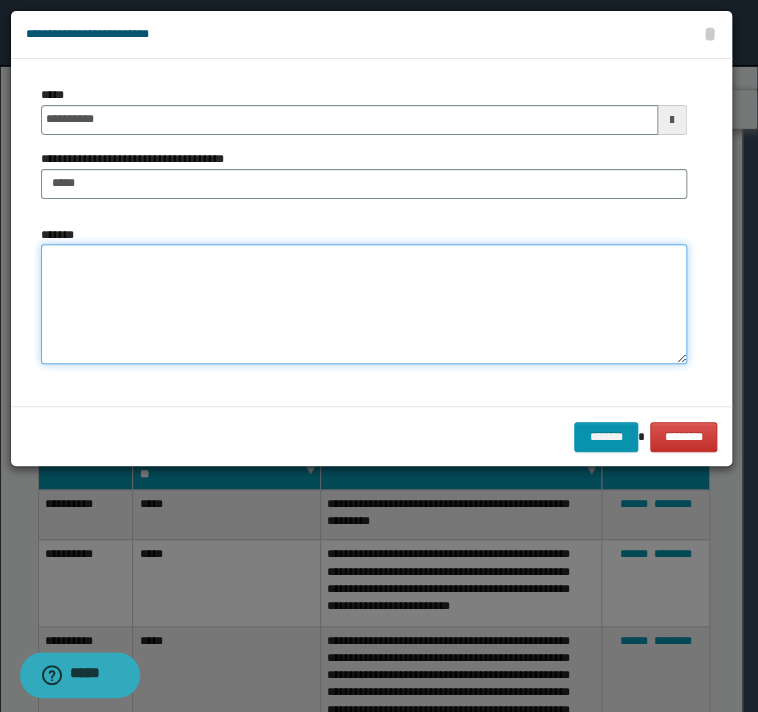 click on "*******" at bounding box center [364, 304] 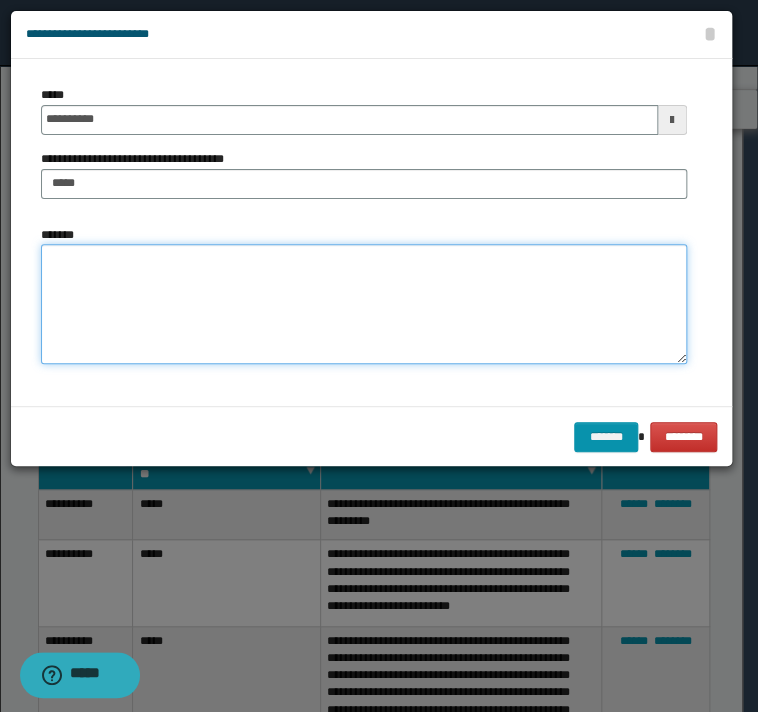 paste on "**********" 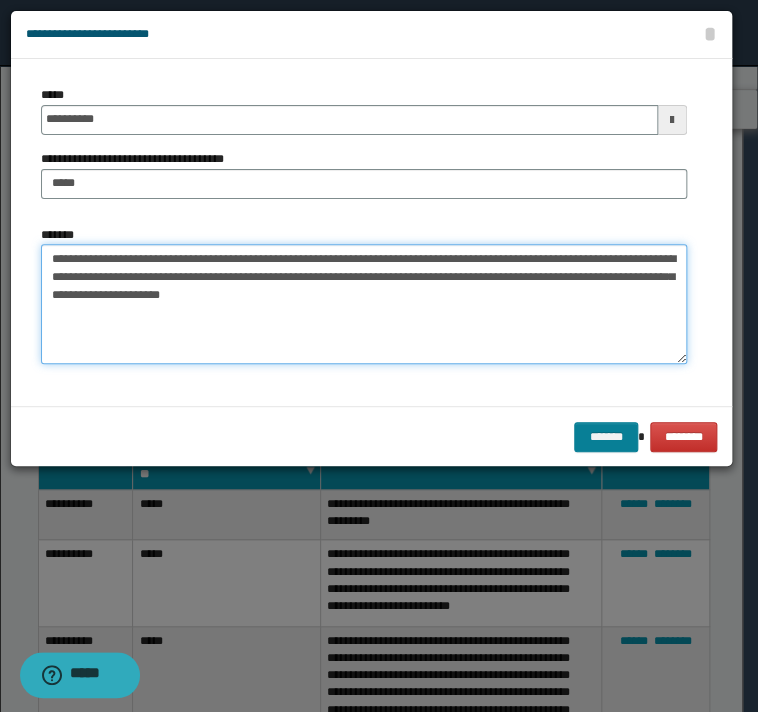type on "**********" 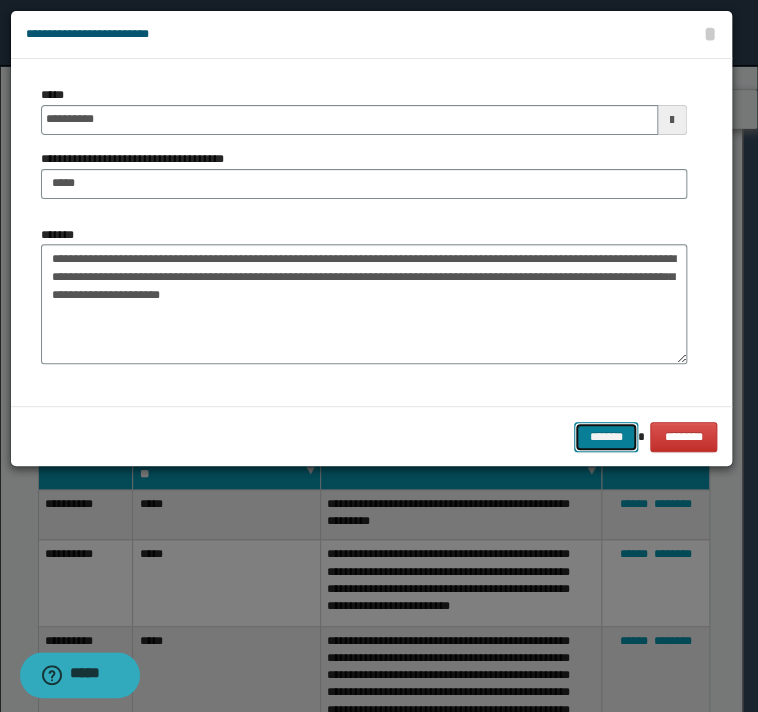 click on "*******" at bounding box center (606, 437) 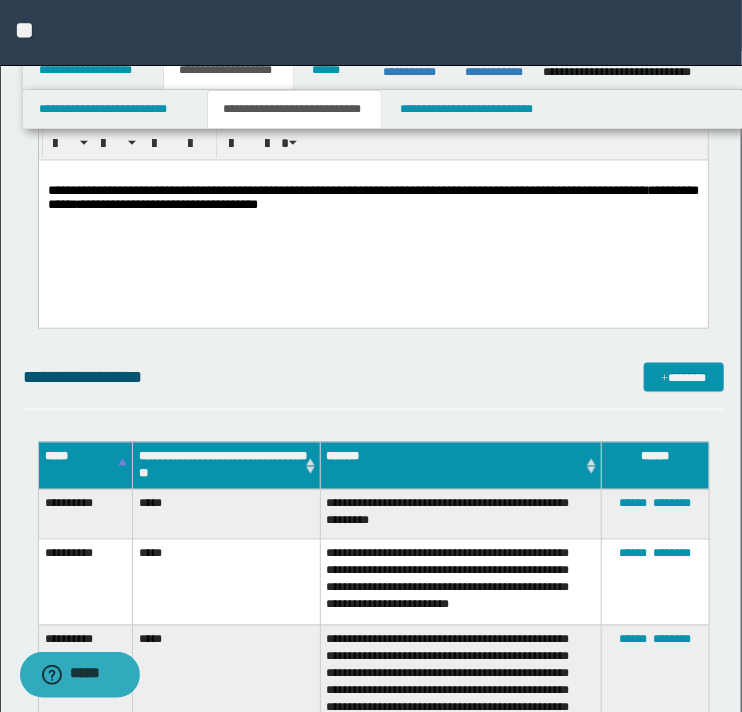click on "**********" at bounding box center (372, 215) 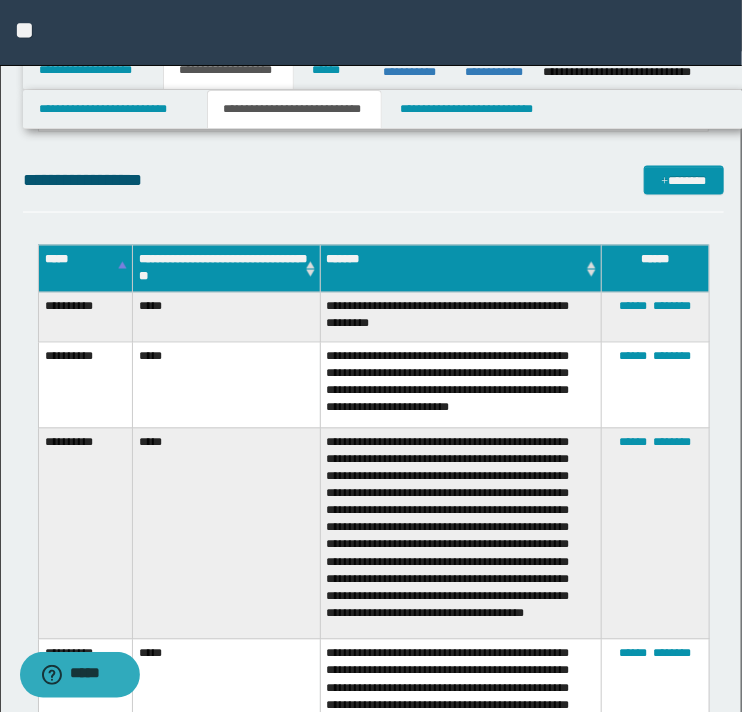 scroll, scrollTop: 2600, scrollLeft: 0, axis: vertical 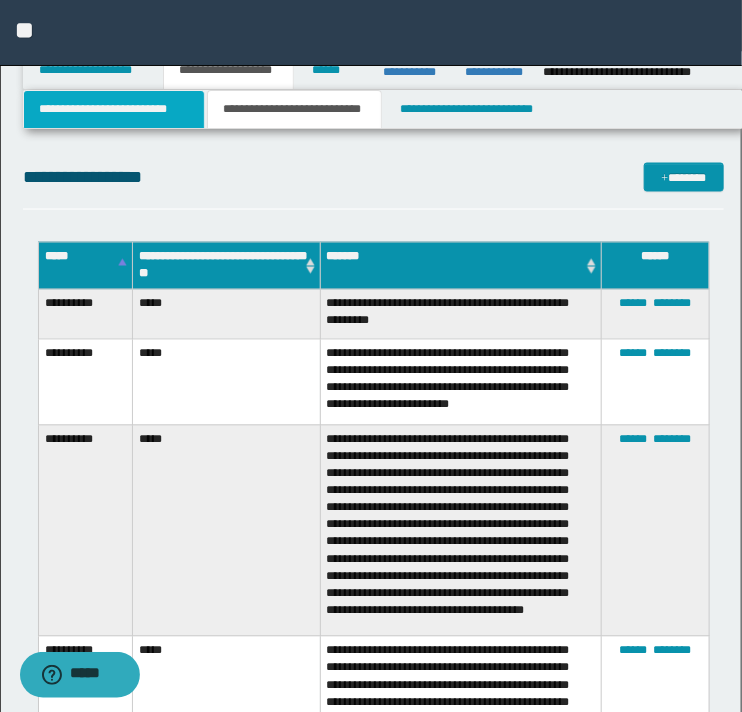click on "**********" at bounding box center (114, 109) 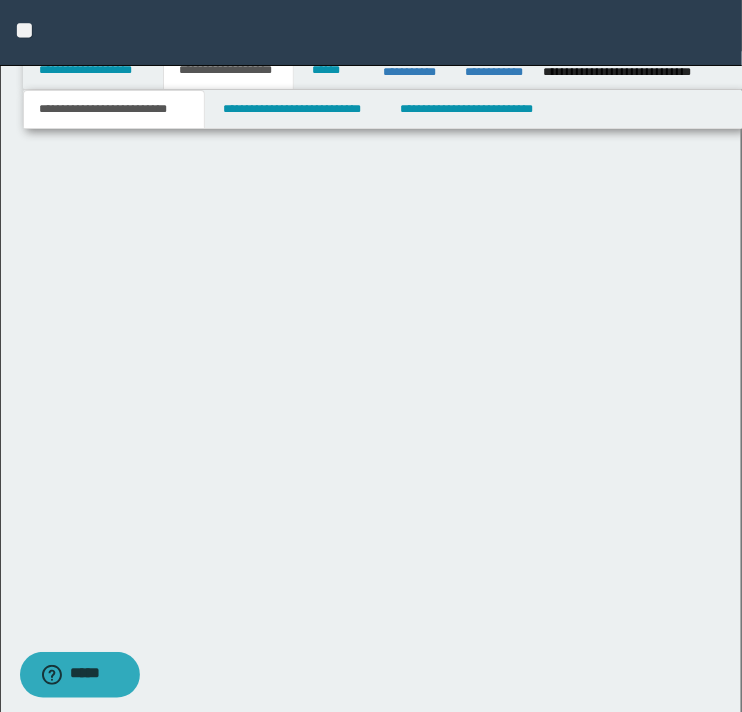 scroll, scrollTop: 2023, scrollLeft: 0, axis: vertical 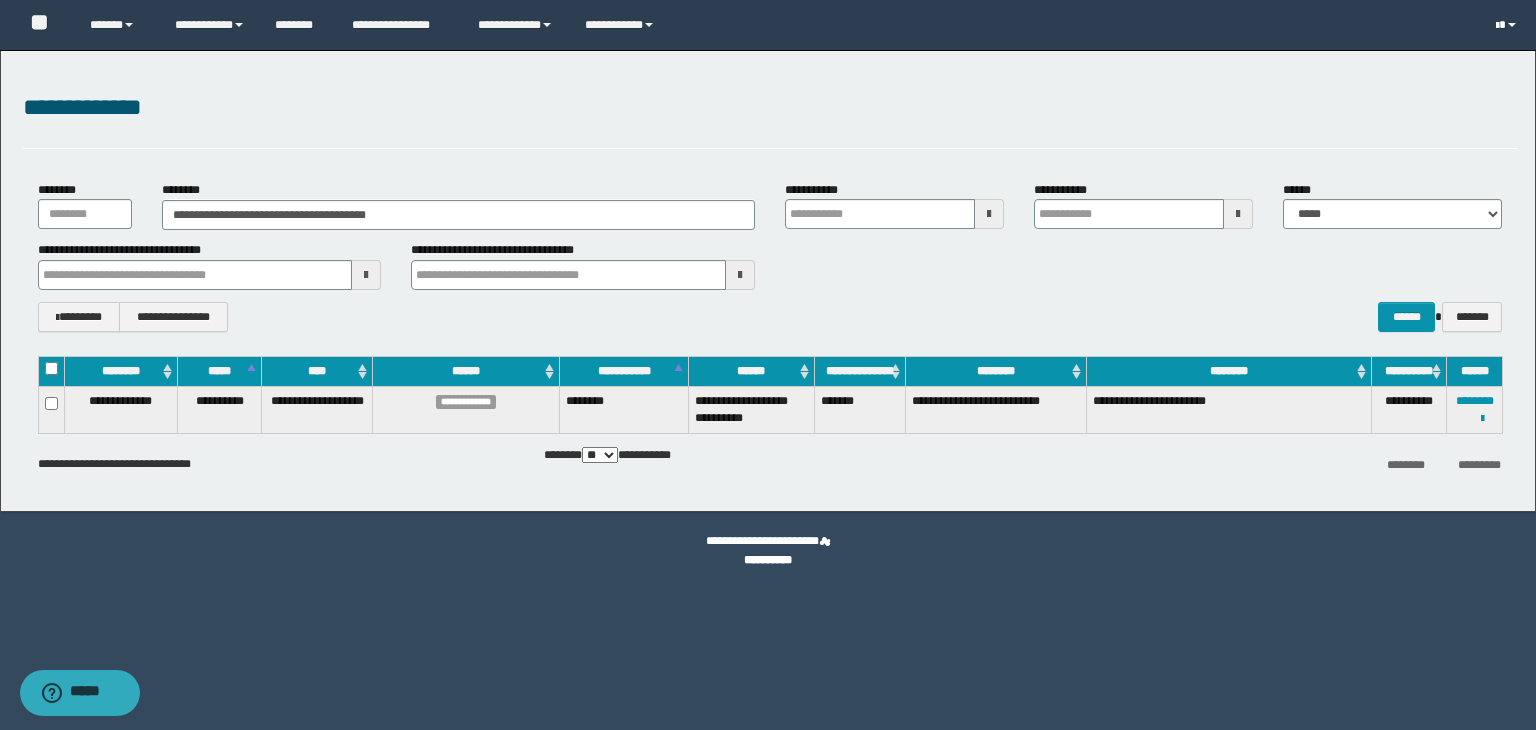 click at bounding box center (1508, 25) 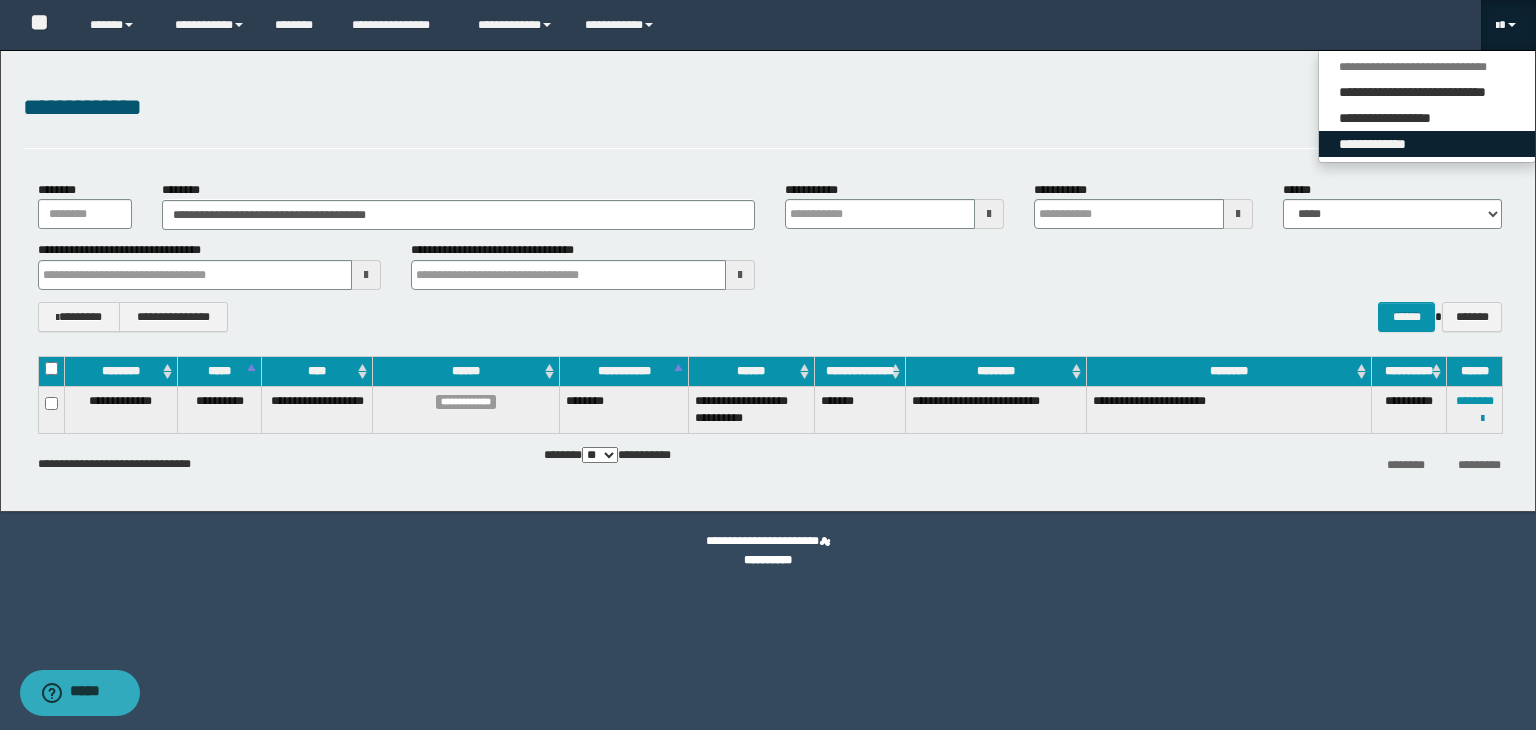 click on "**********" at bounding box center [1427, 144] 